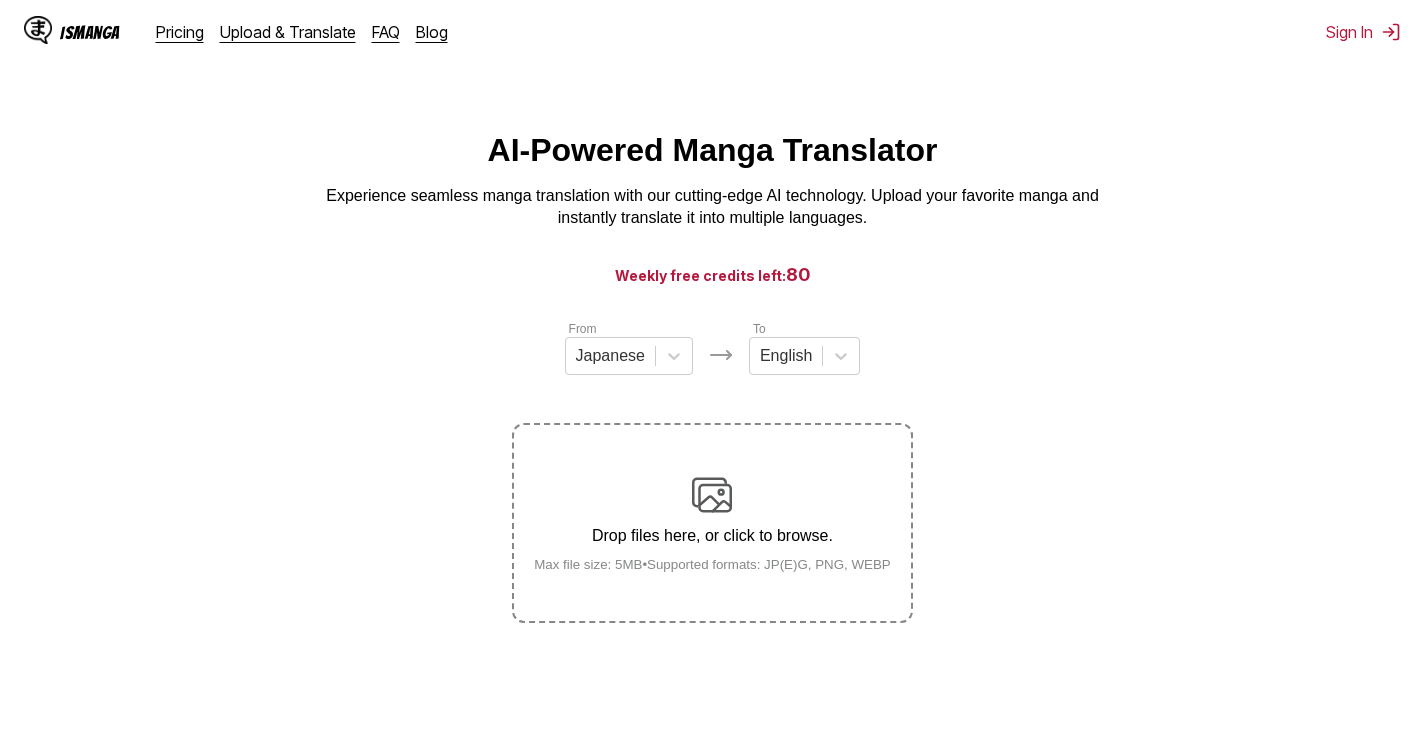 scroll, scrollTop: 0, scrollLeft: 0, axis: both 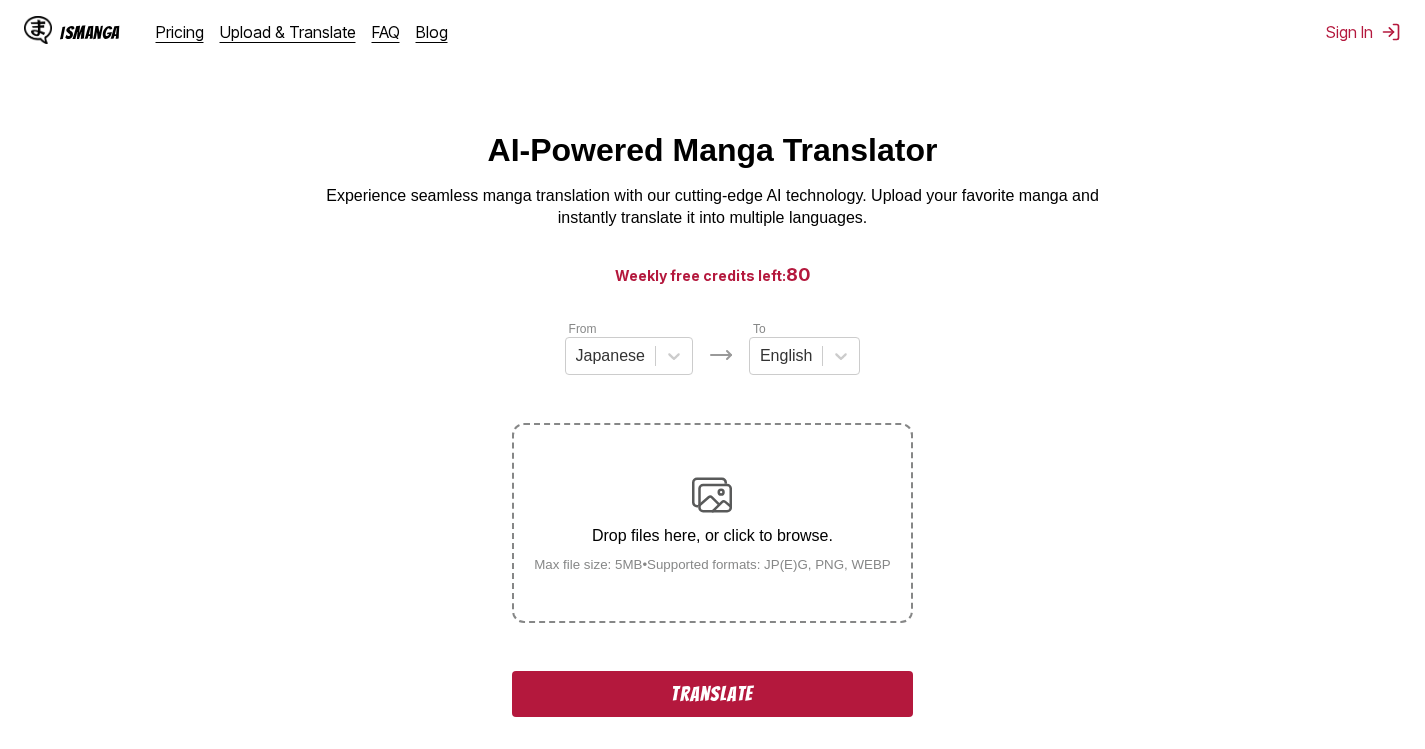 click on "Translate" at bounding box center [712, 694] 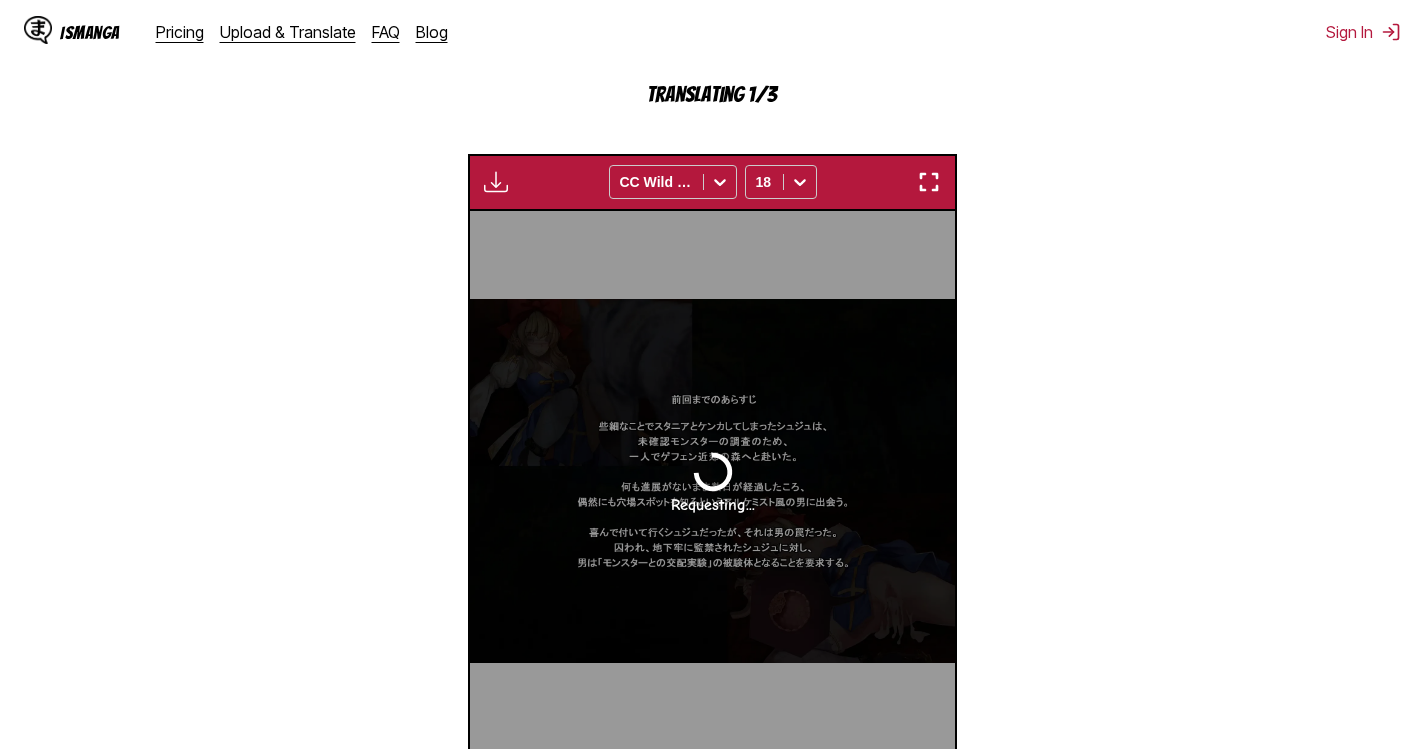 scroll, scrollTop: 593, scrollLeft: 0, axis: vertical 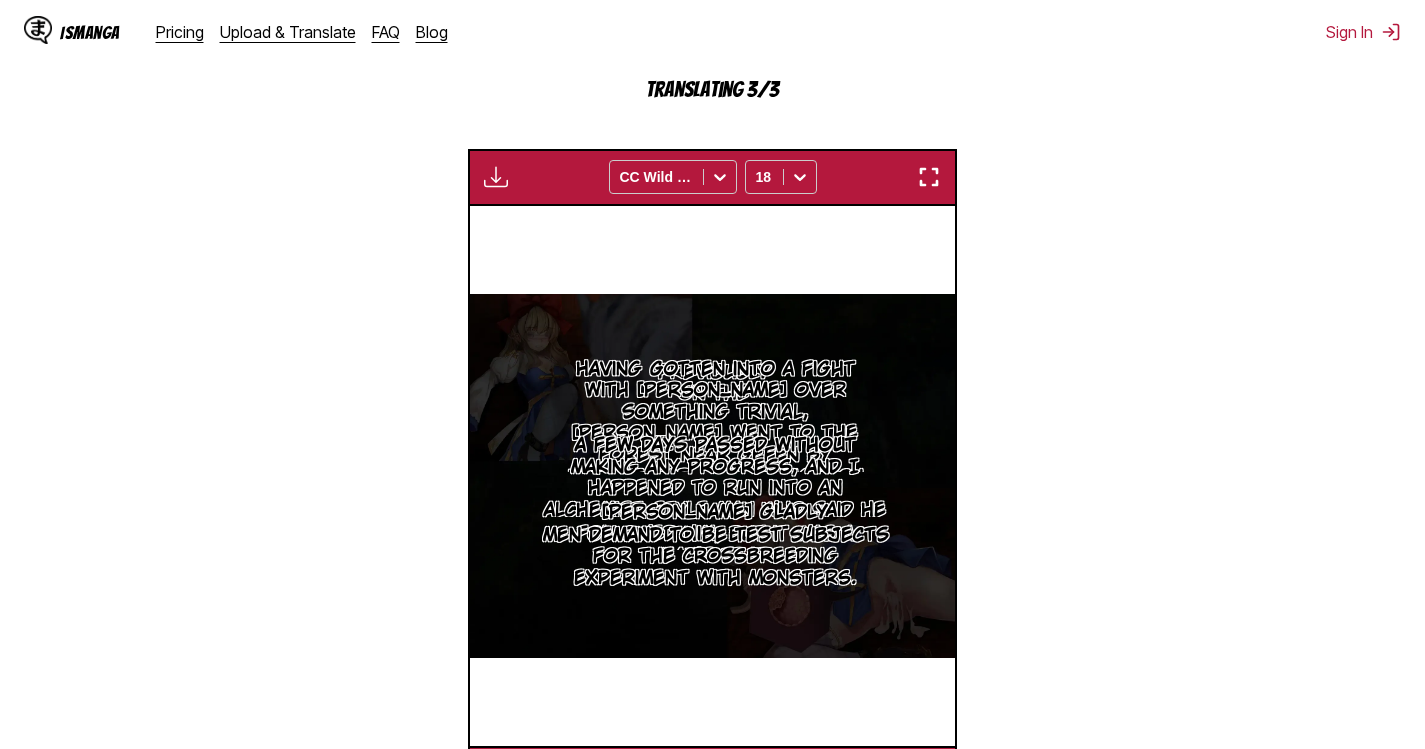 click at bounding box center [929, 177] 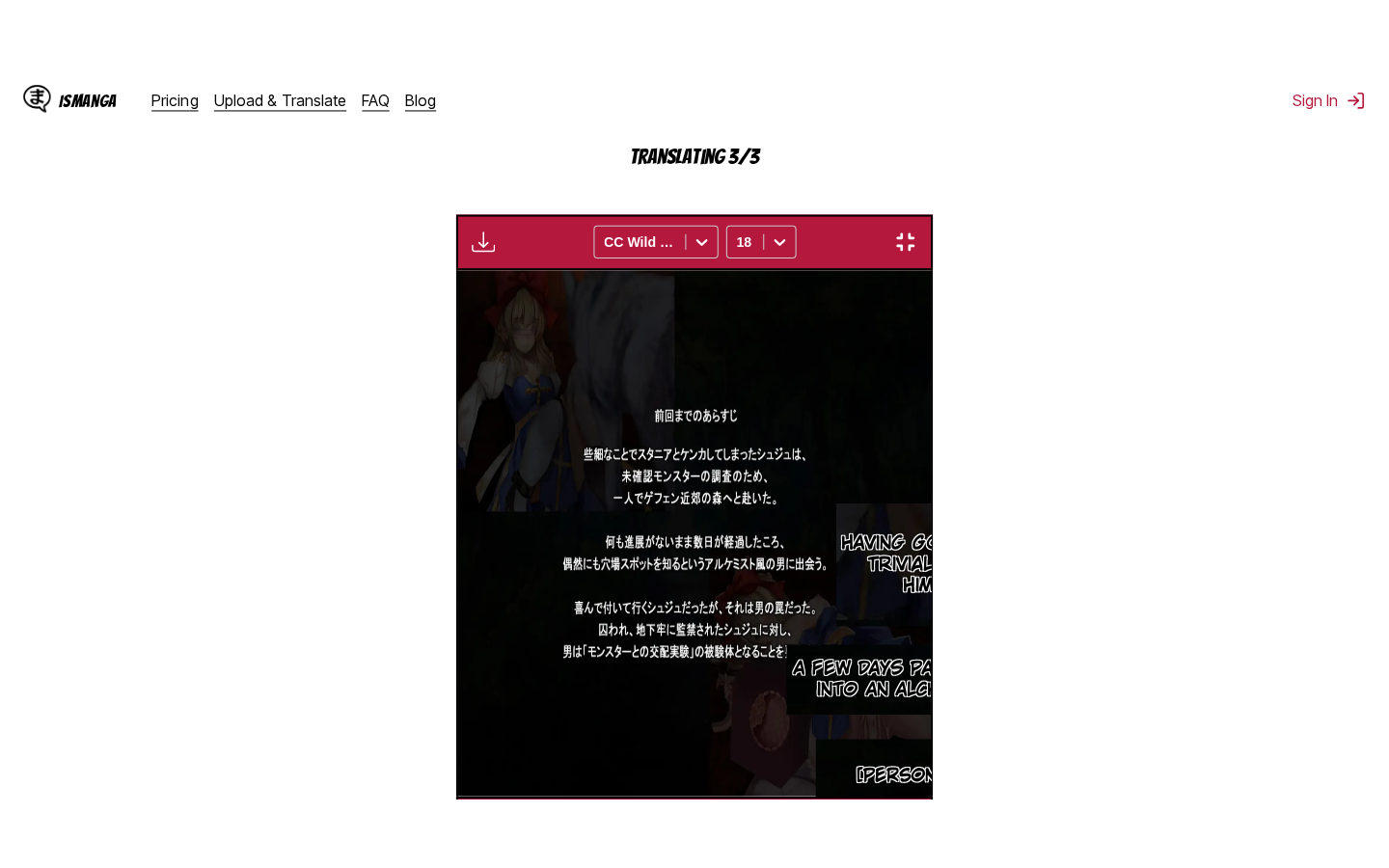 scroll, scrollTop: 220, scrollLeft: 0, axis: vertical 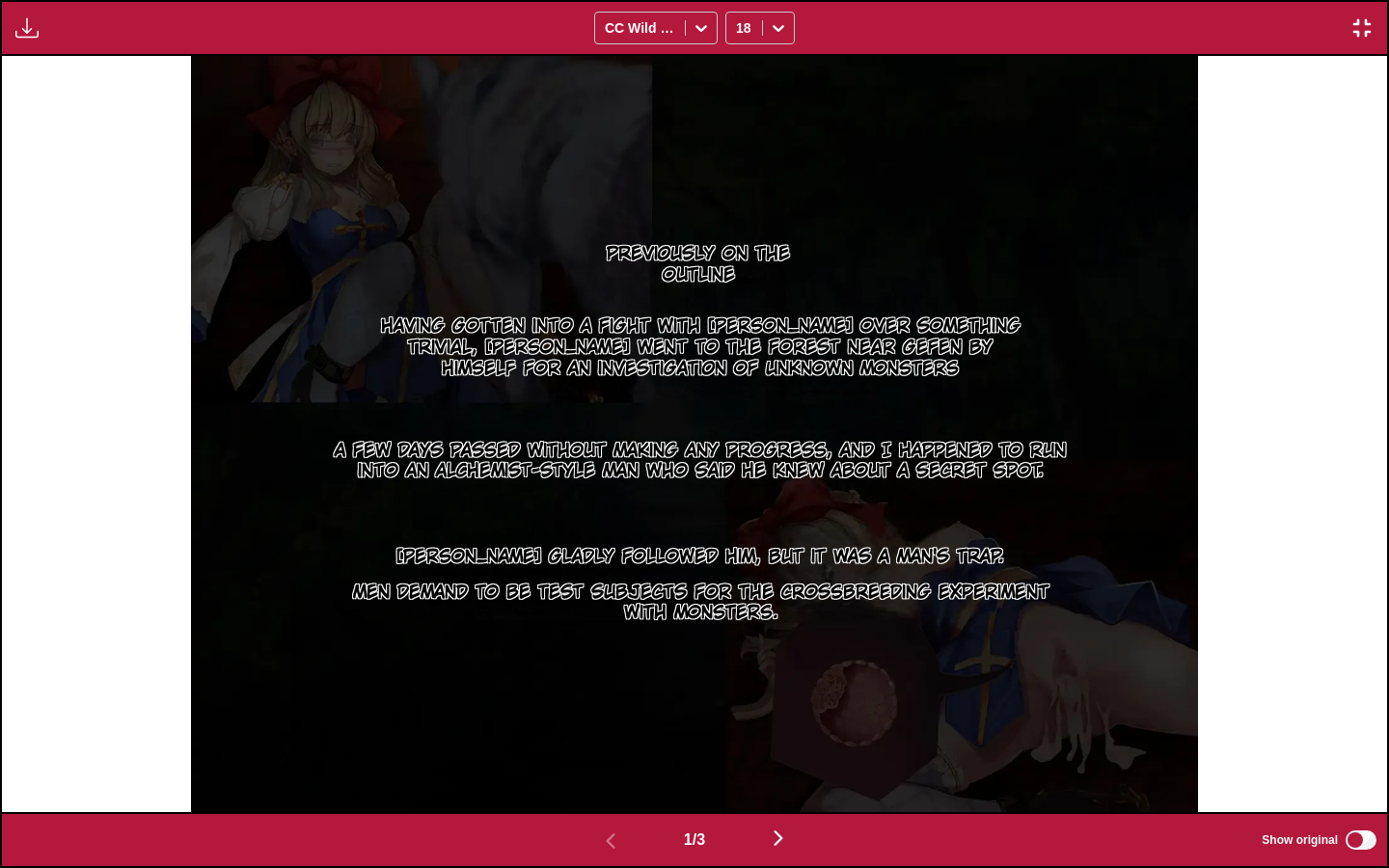 type 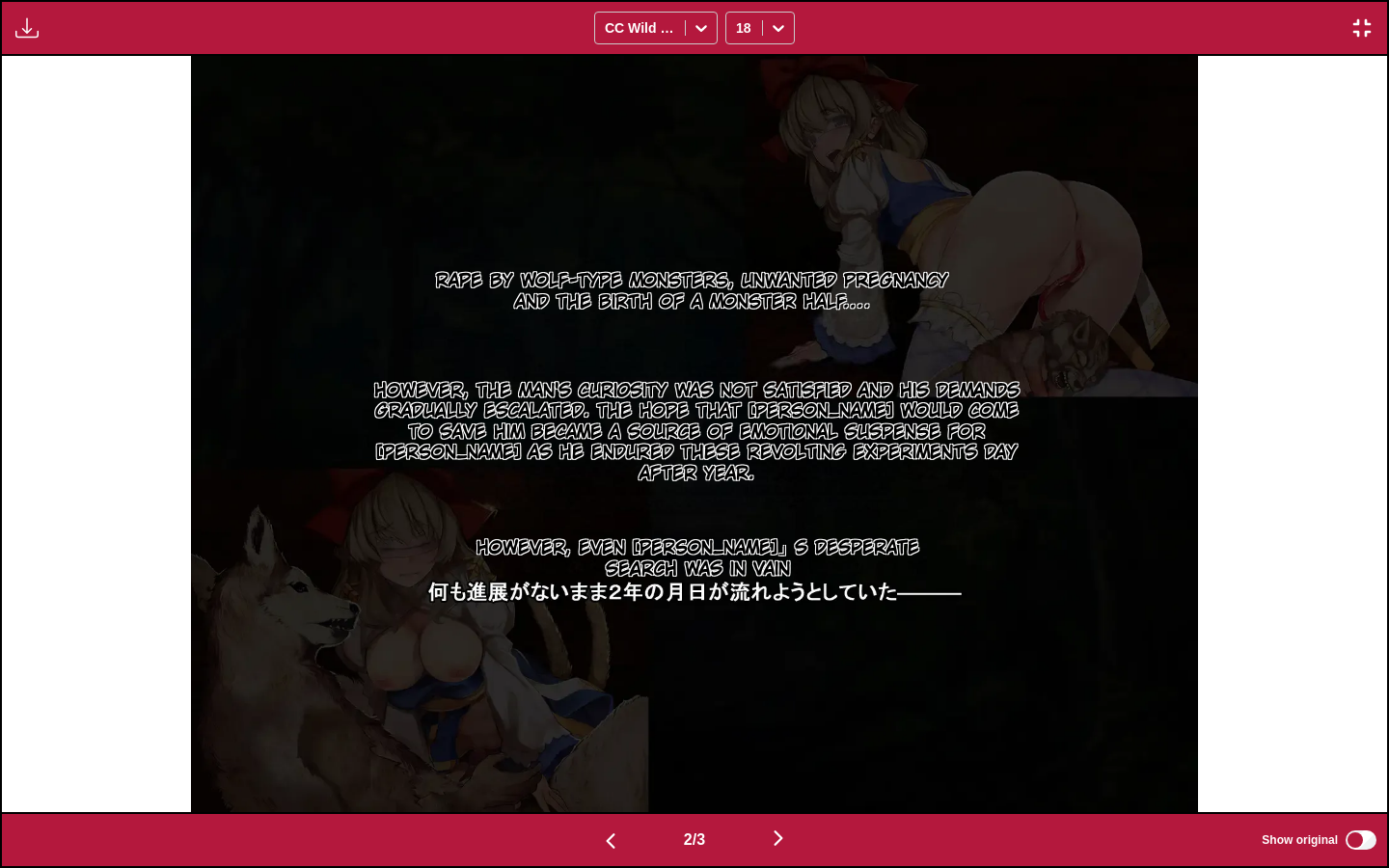 scroll, scrollTop: 0, scrollLeft: 2770, axis: horizontal 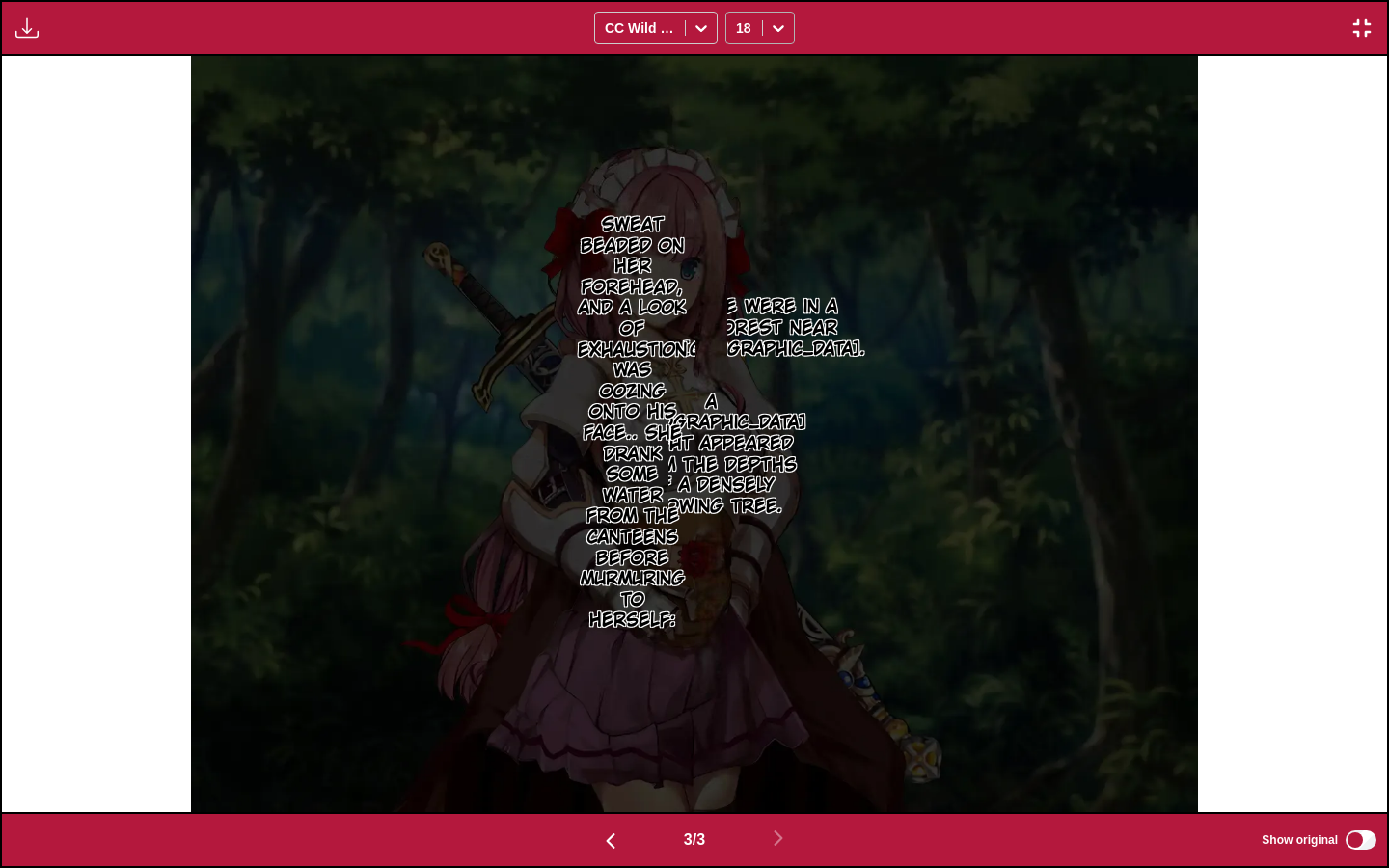 click 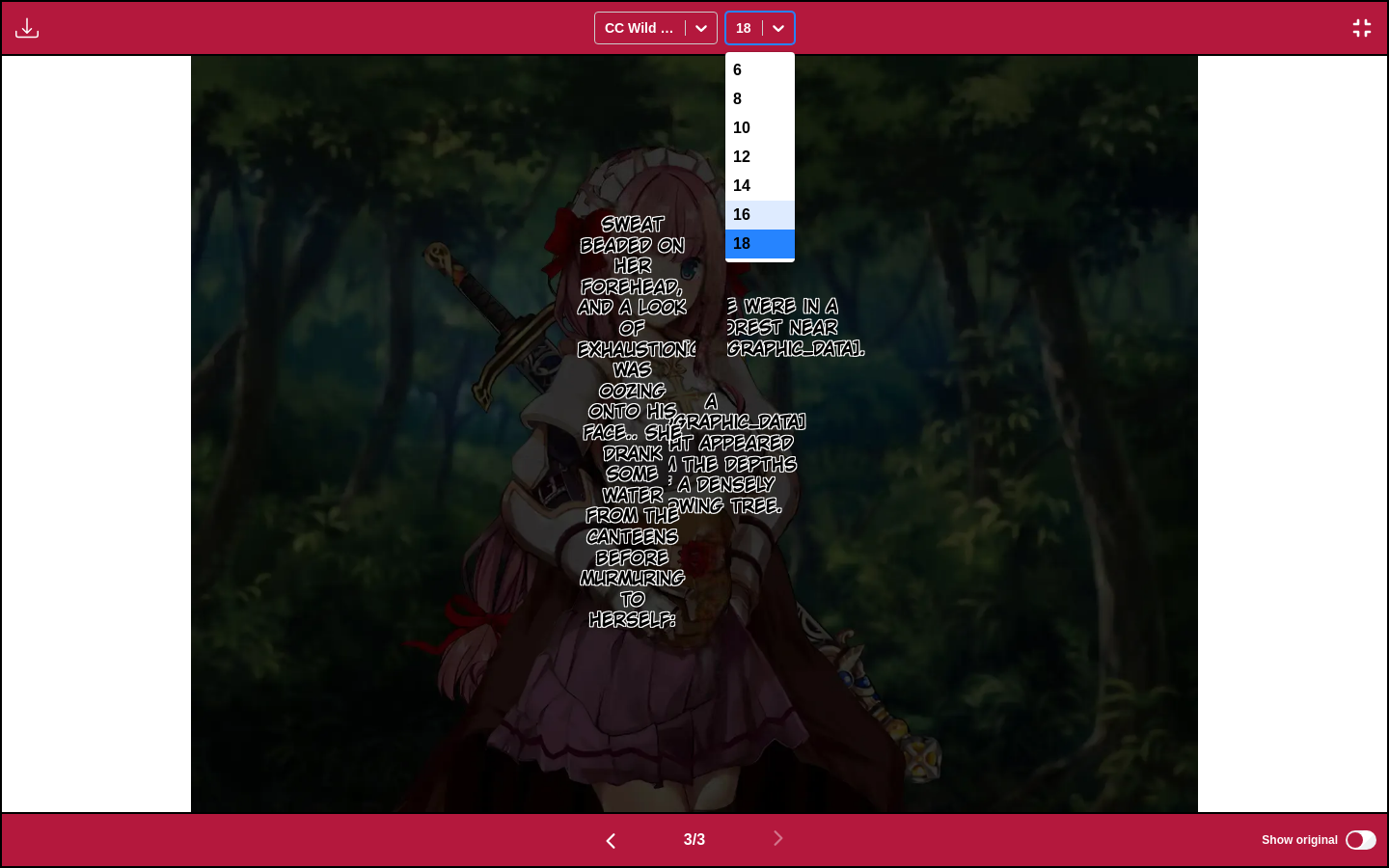 click on "16" at bounding box center [760, 215] 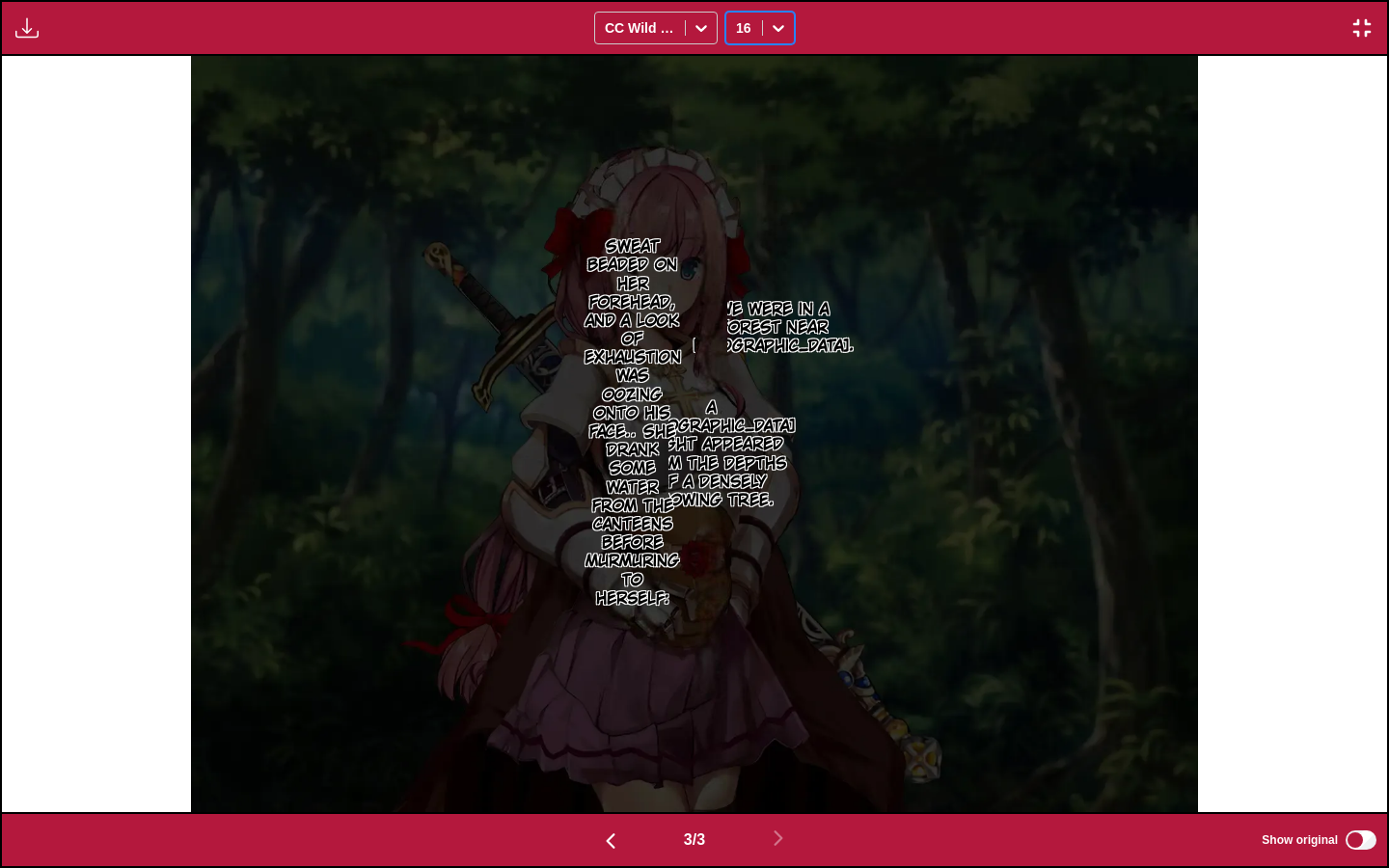 click on "16" at bounding box center (760, 28) 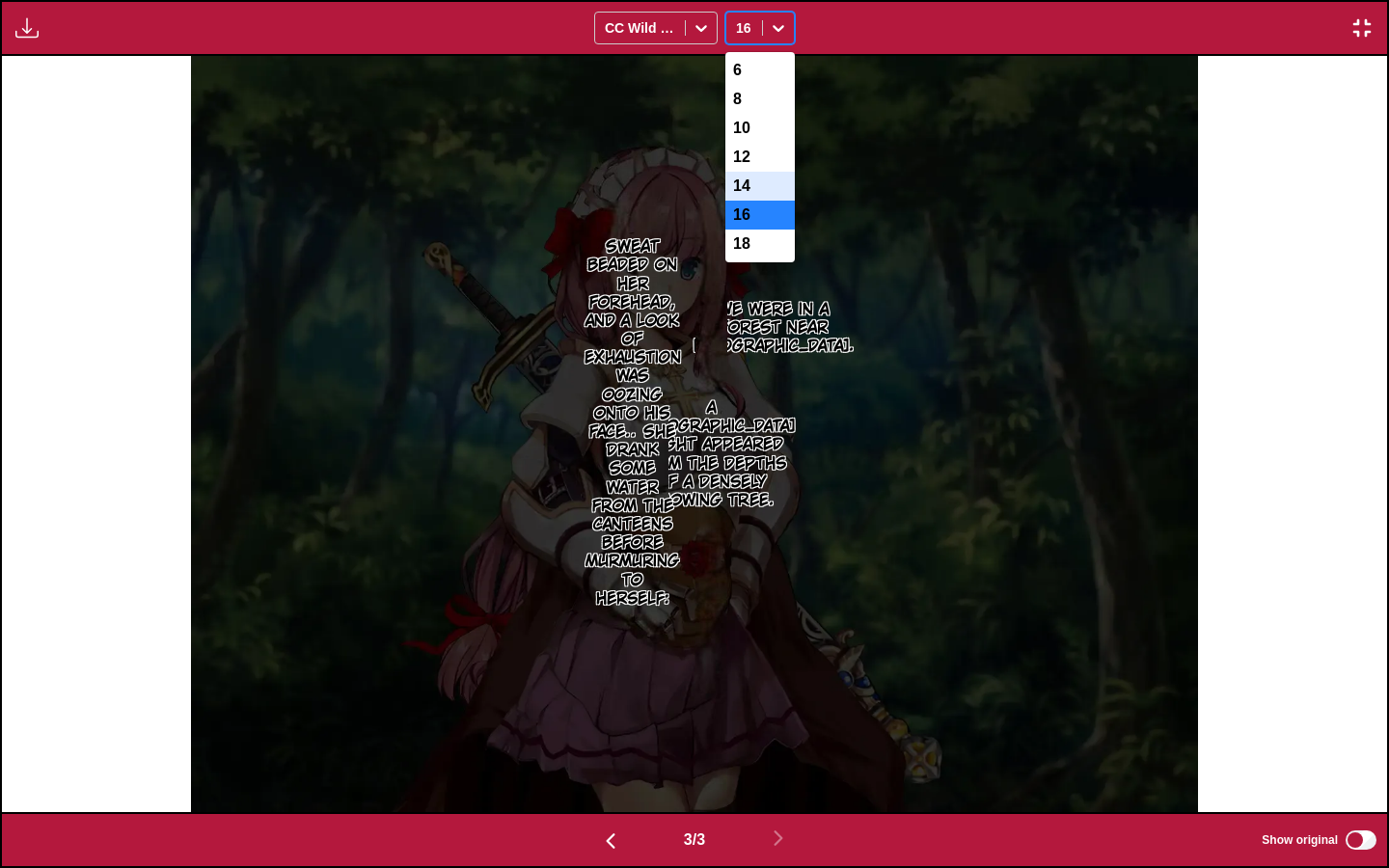 click on "14" at bounding box center (760, 186) 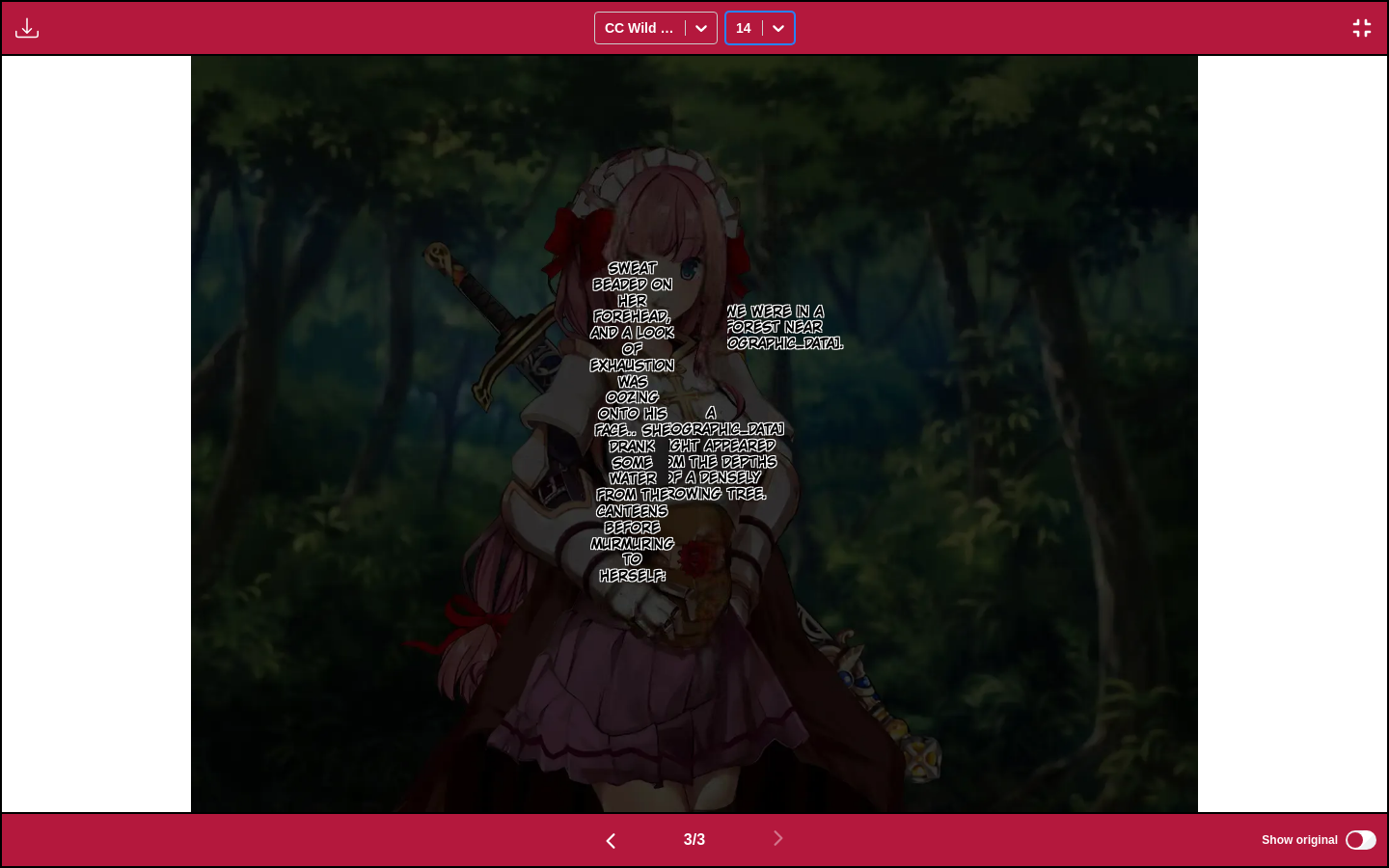 scroll, scrollTop: 0, scrollLeft: 1385, axis: horizontal 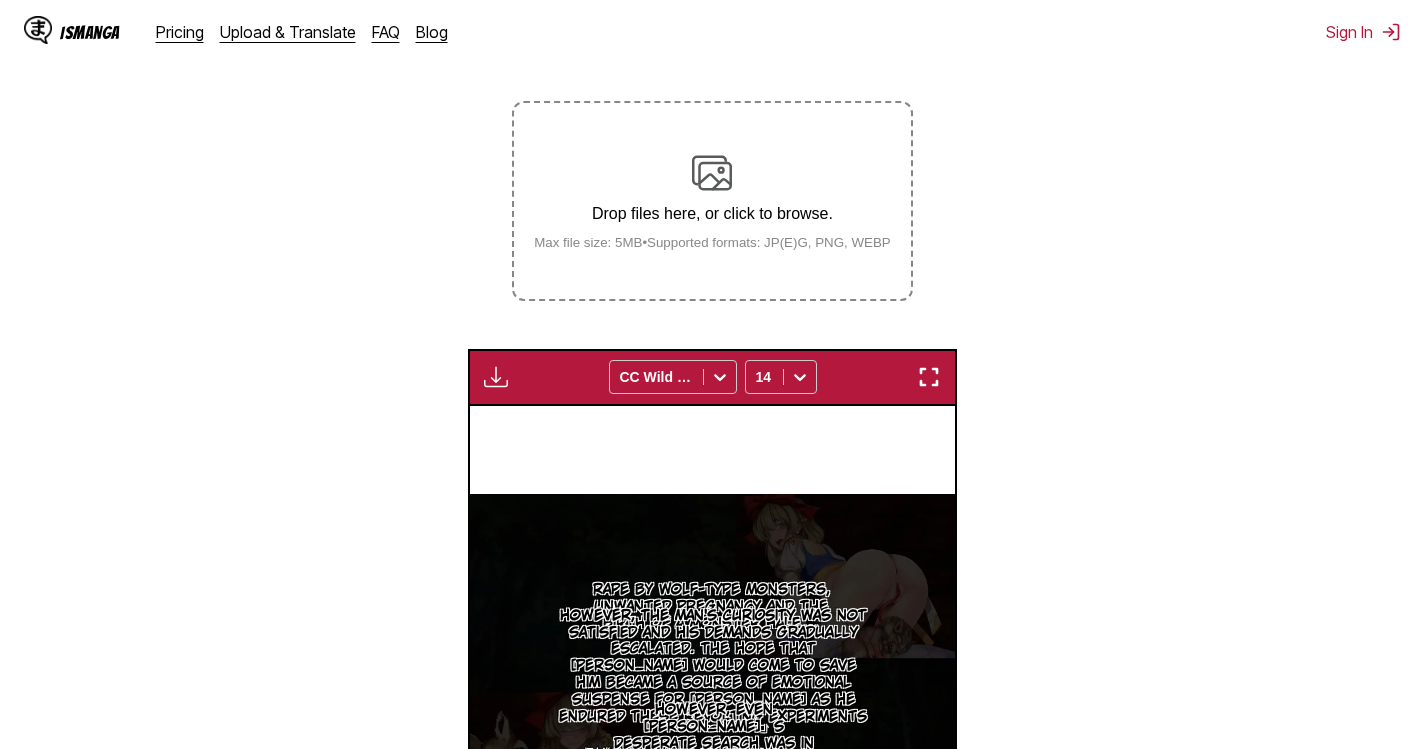 click on "Drop files here, or click to browse. Max file size: 5MB  •  Supported formats: JP(E)G, PNG, WEBP" at bounding box center (712, 201) 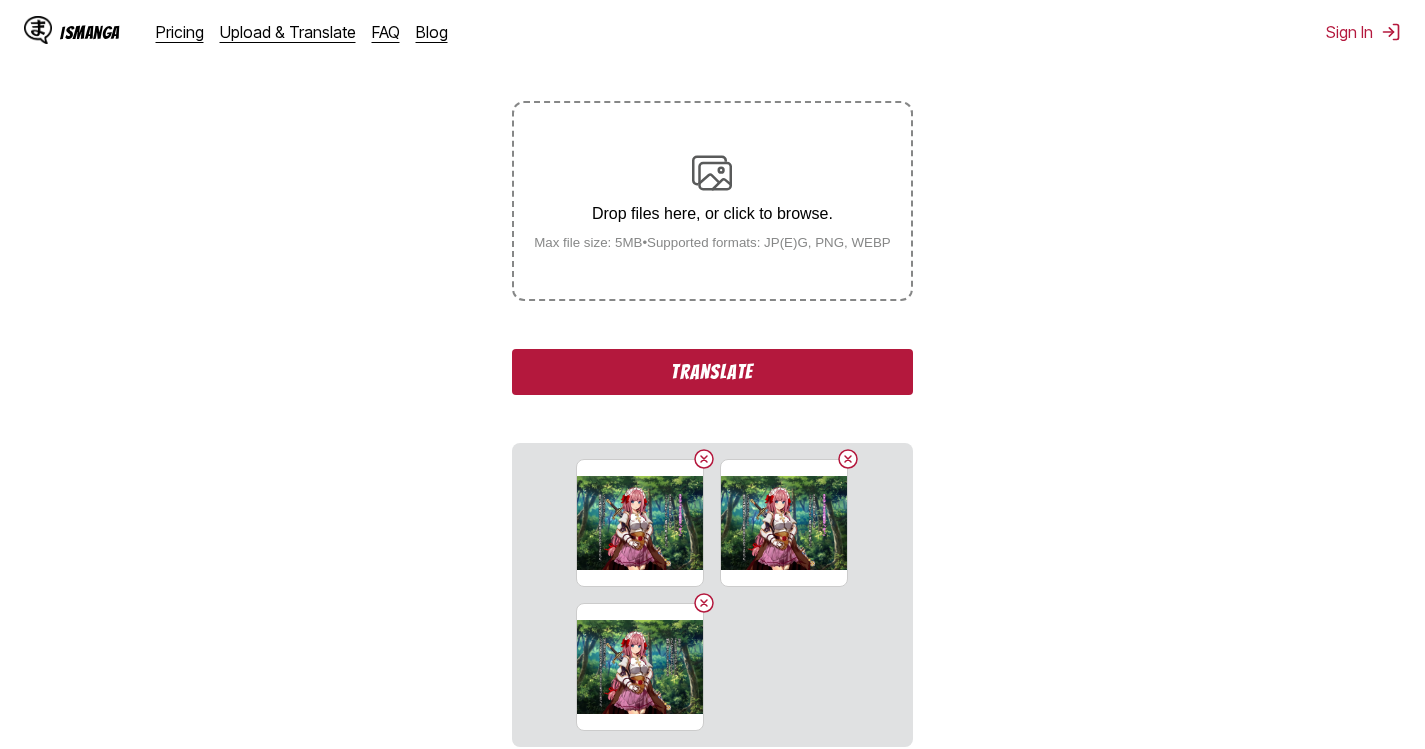 drag, startPoint x: 737, startPoint y: 376, endPoint x: 1016, endPoint y: 259, distance: 302.53925 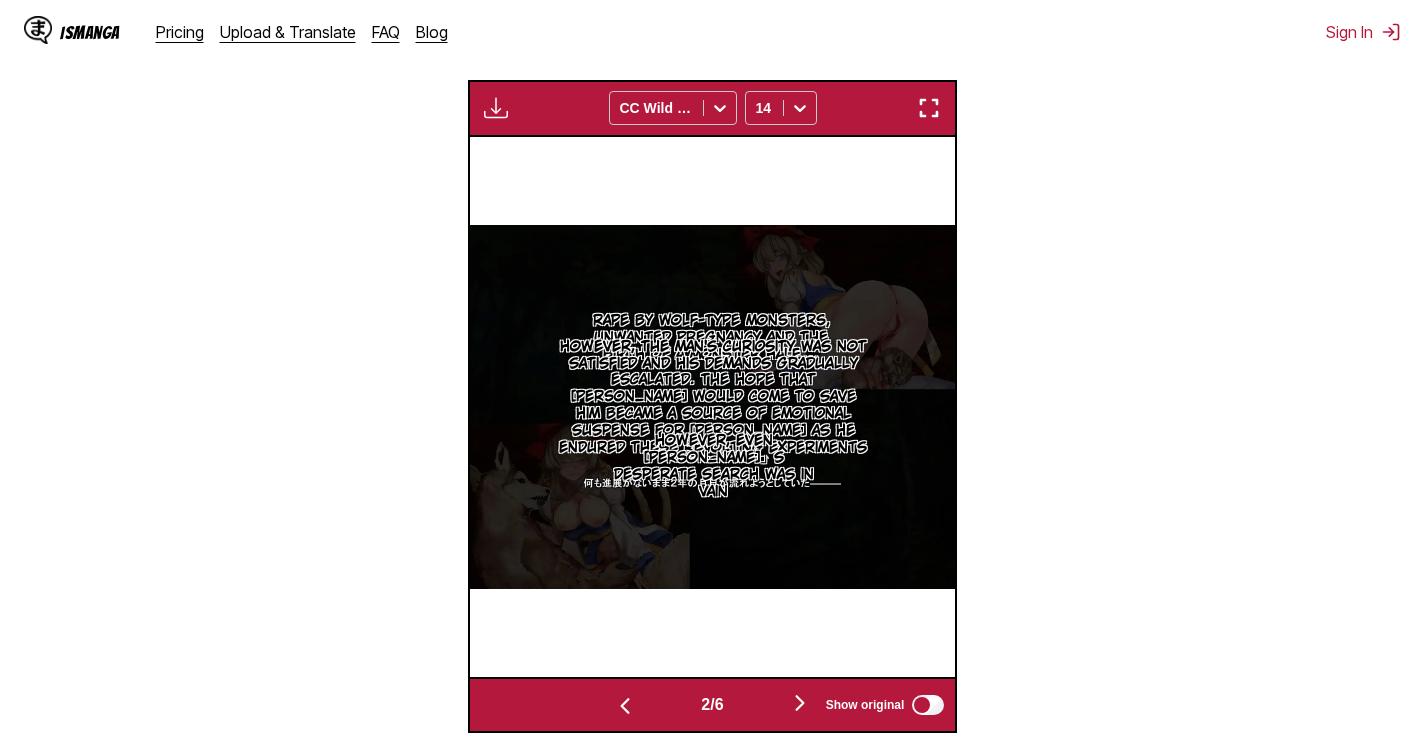 scroll, scrollTop: 822, scrollLeft: 0, axis: vertical 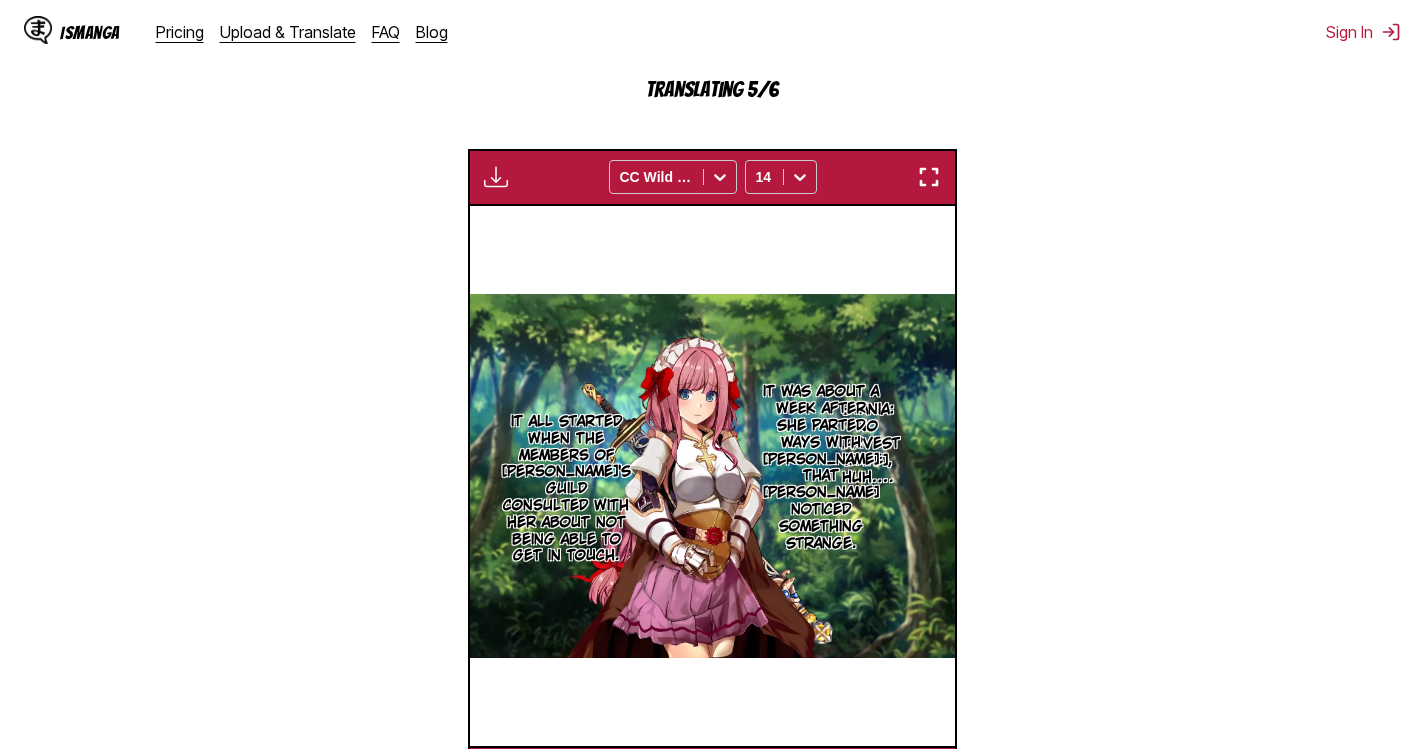 click at bounding box center [929, 177] 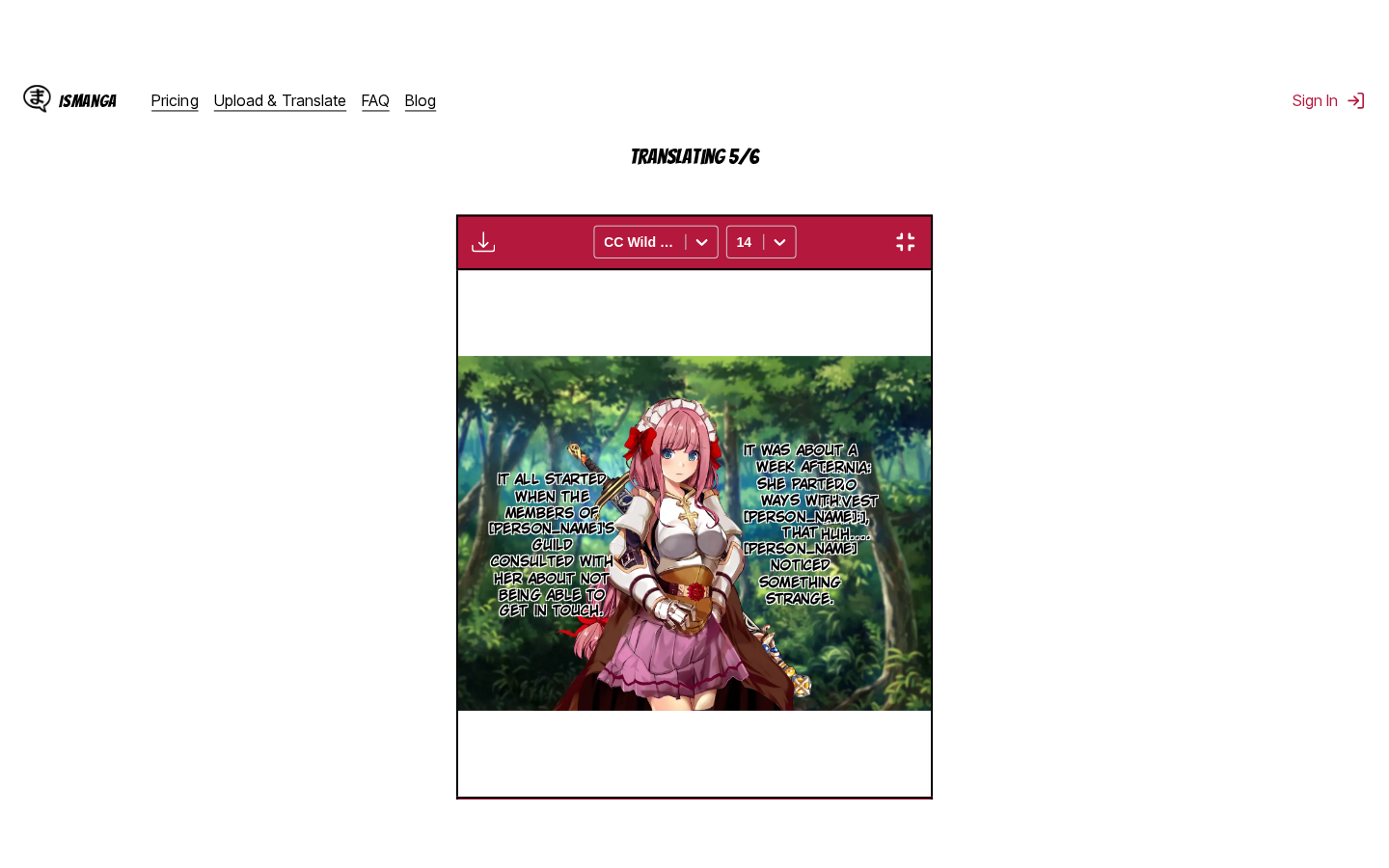 scroll, scrollTop: 220, scrollLeft: 0, axis: vertical 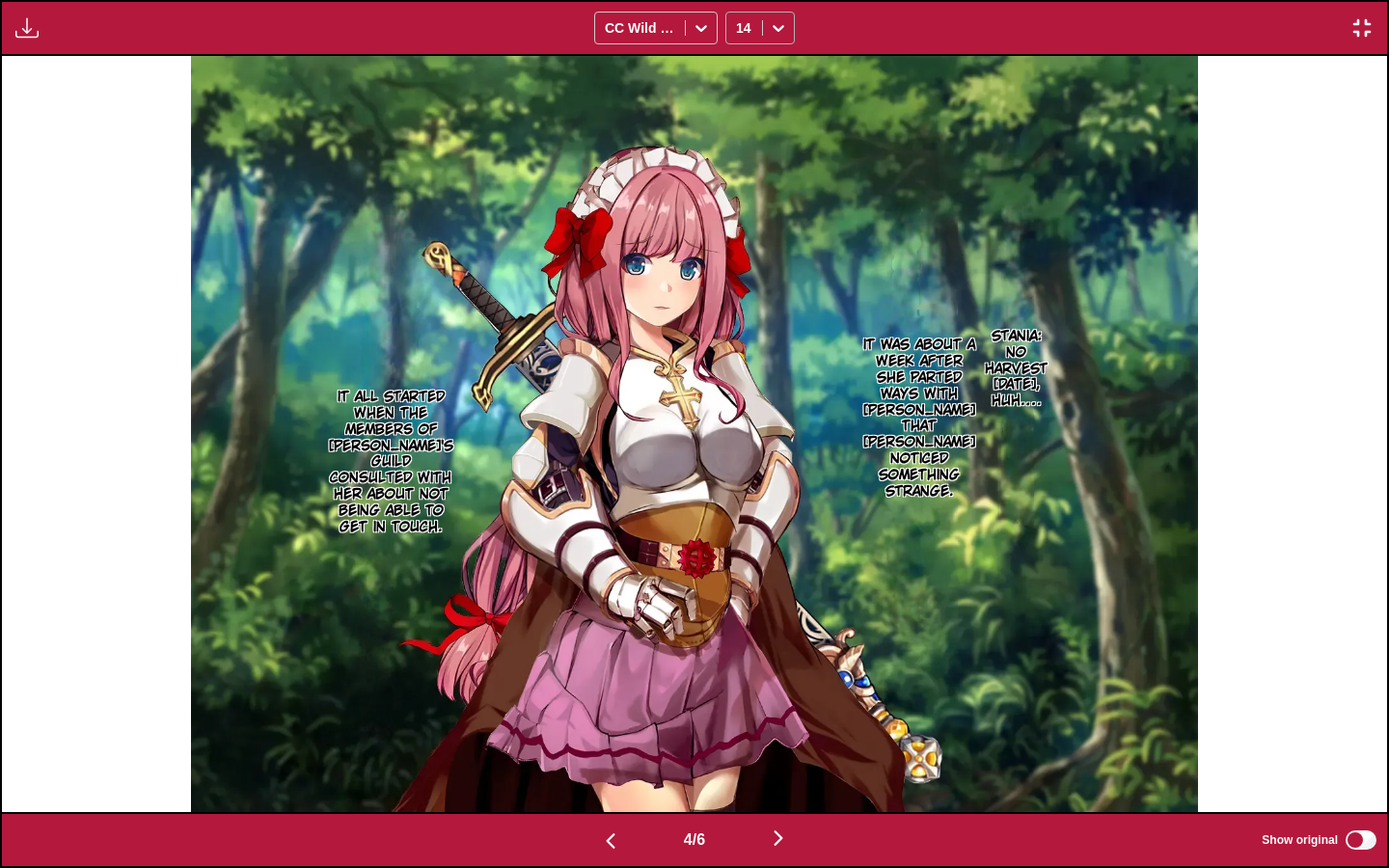 click 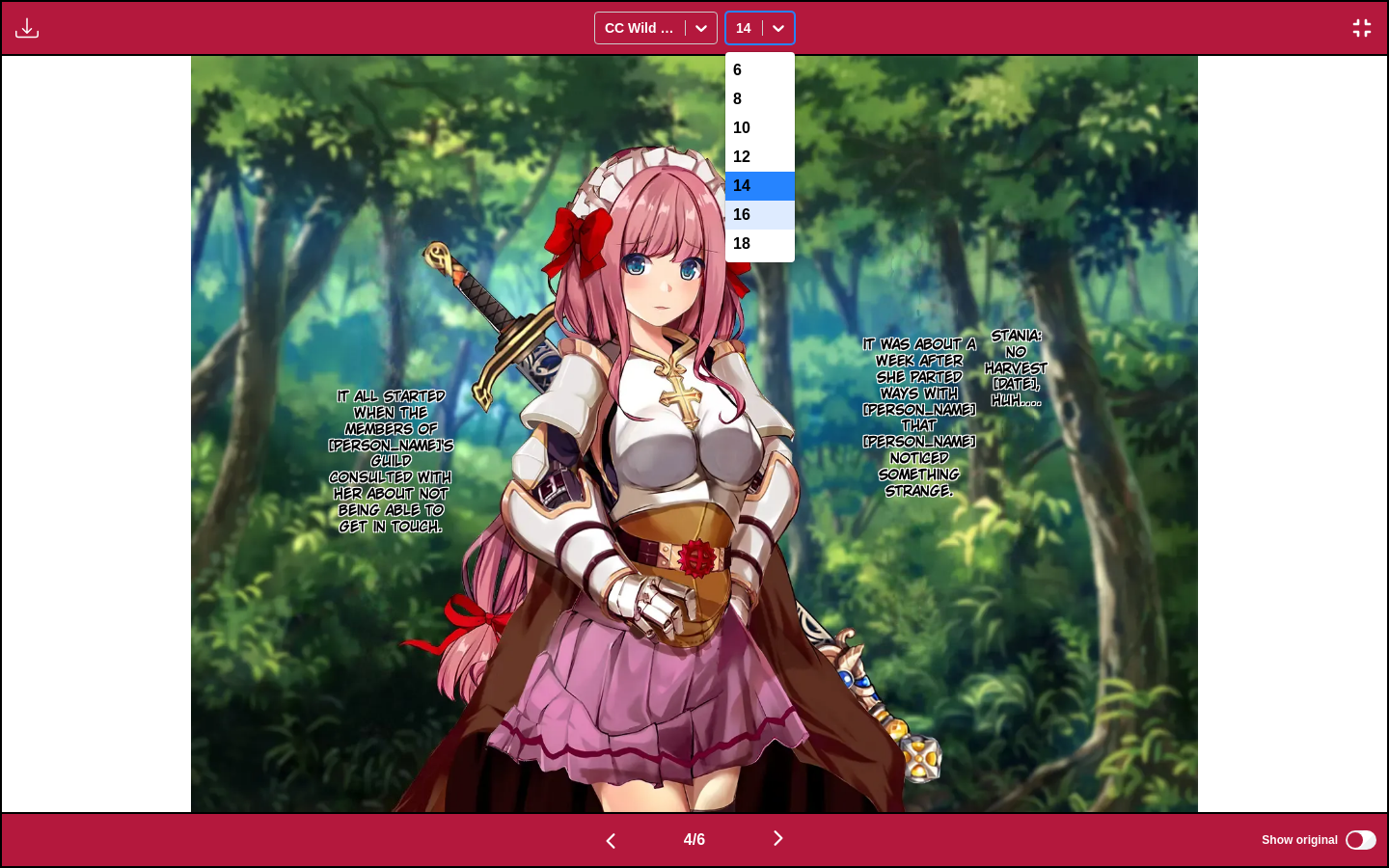 click on "16" at bounding box center (760, 215) 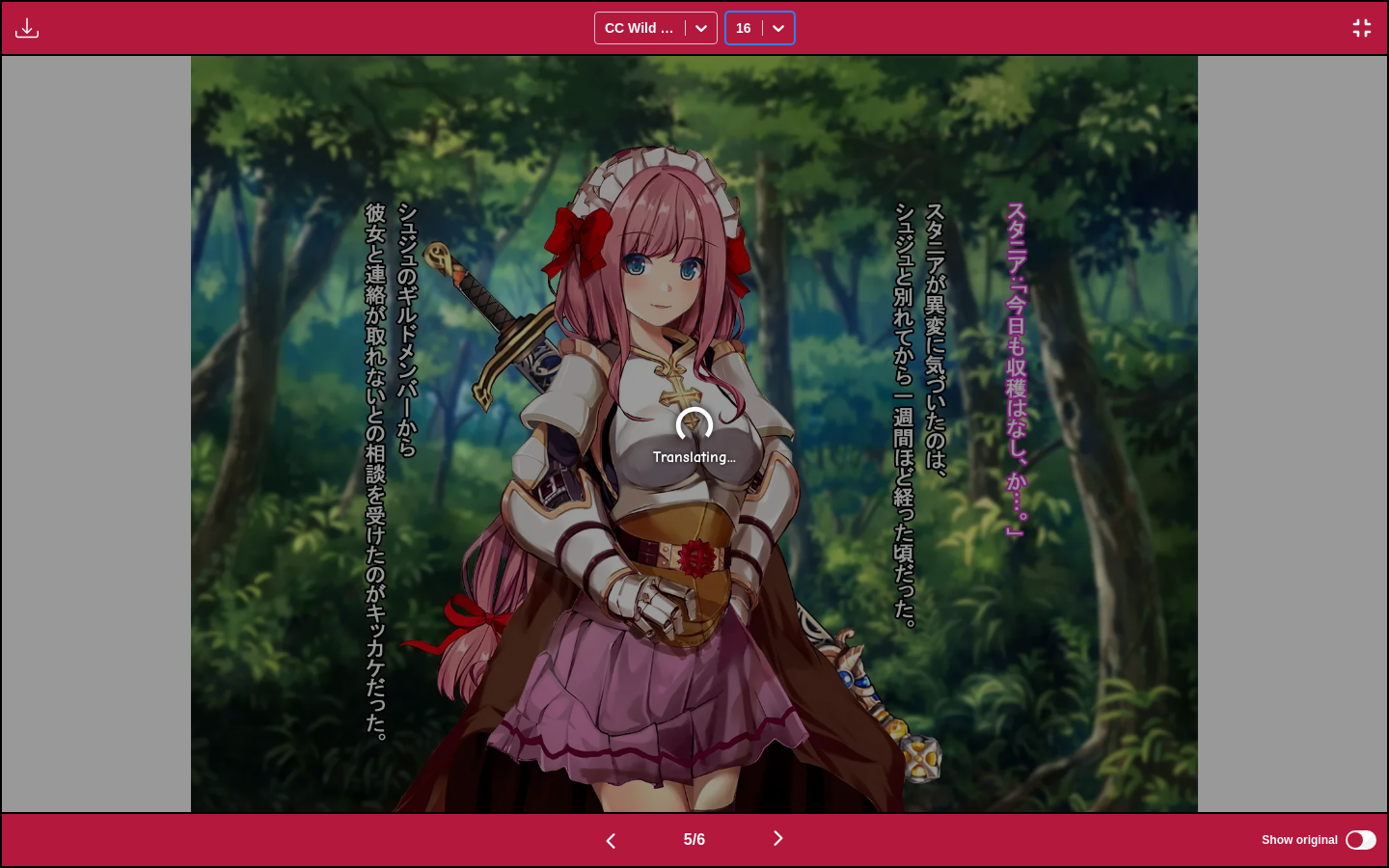 scroll, scrollTop: 0, scrollLeft: 4155, axis: horizontal 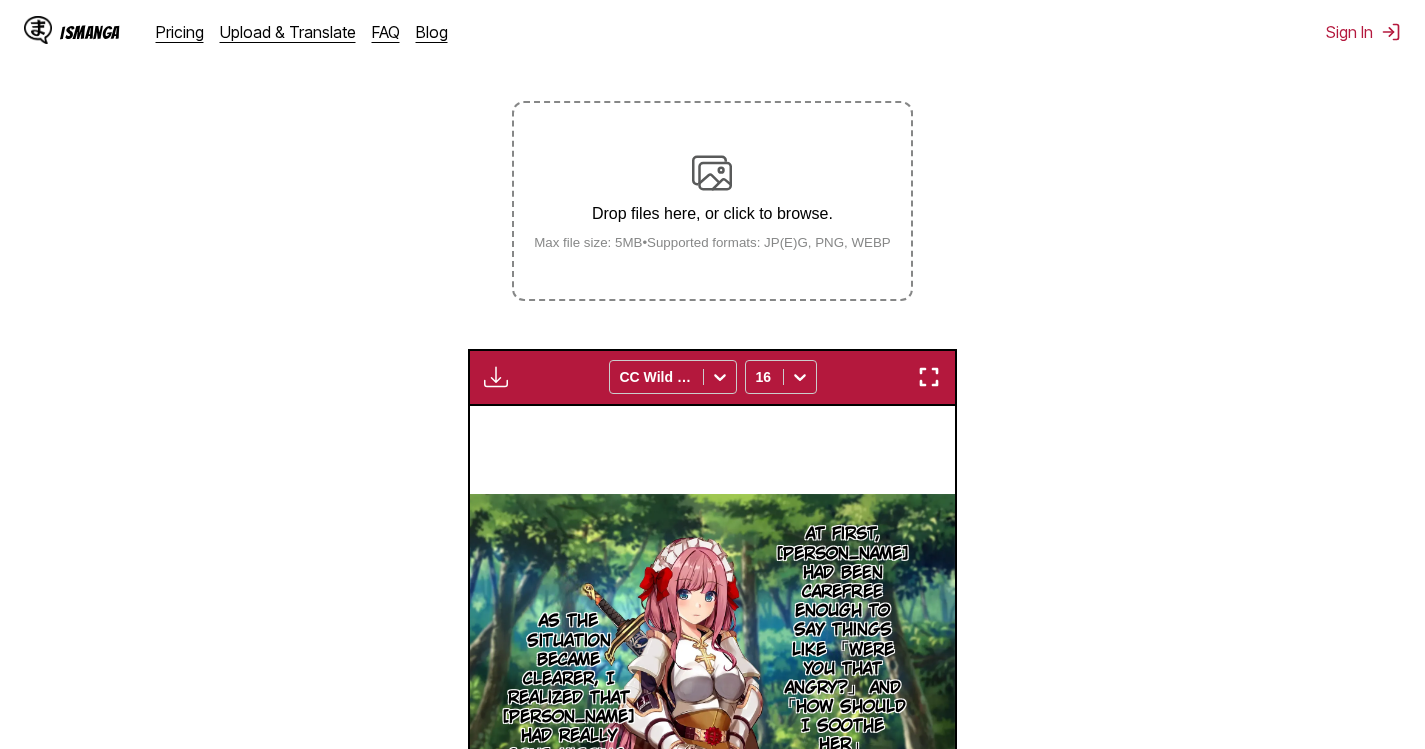 click on "Drop files here, or click to browse." at bounding box center [712, 214] 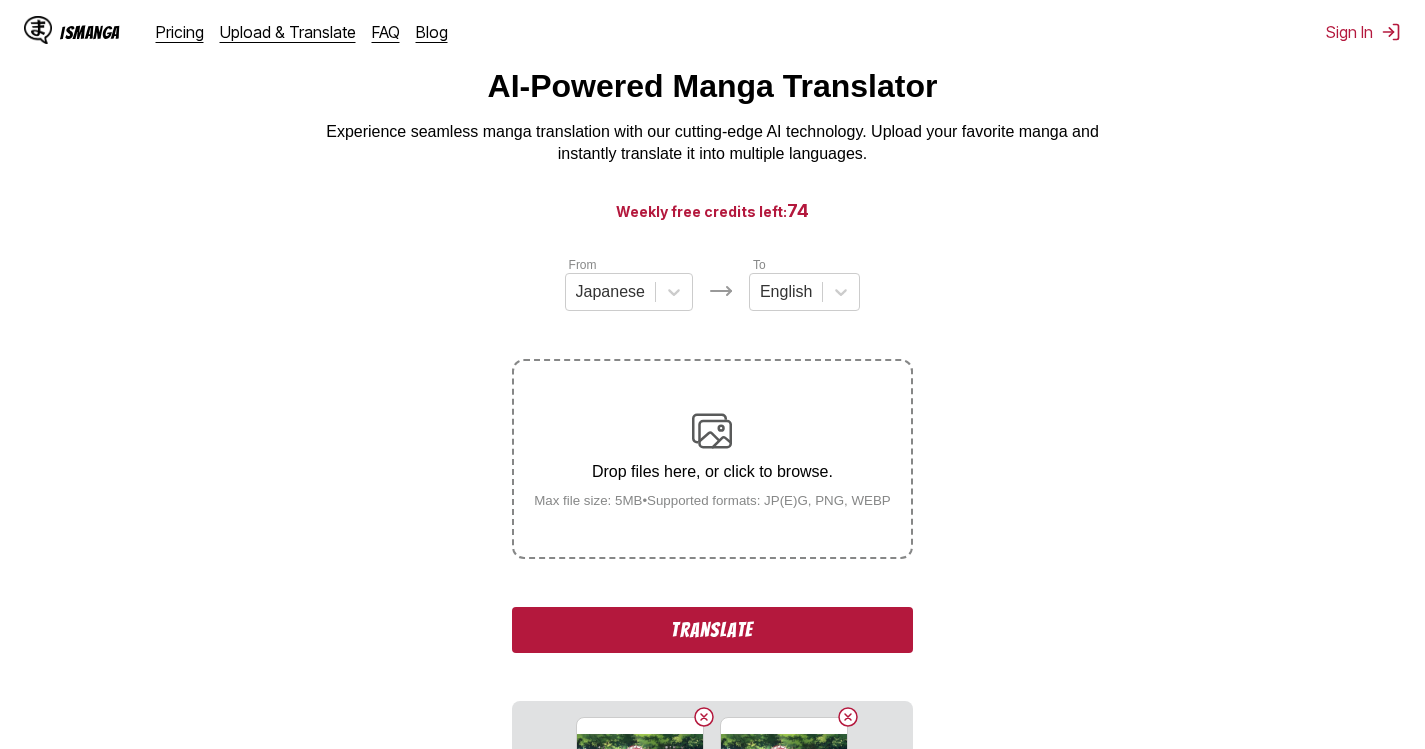 scroll, scrollTop: 322, scrollLeft: 0, axis: vertical 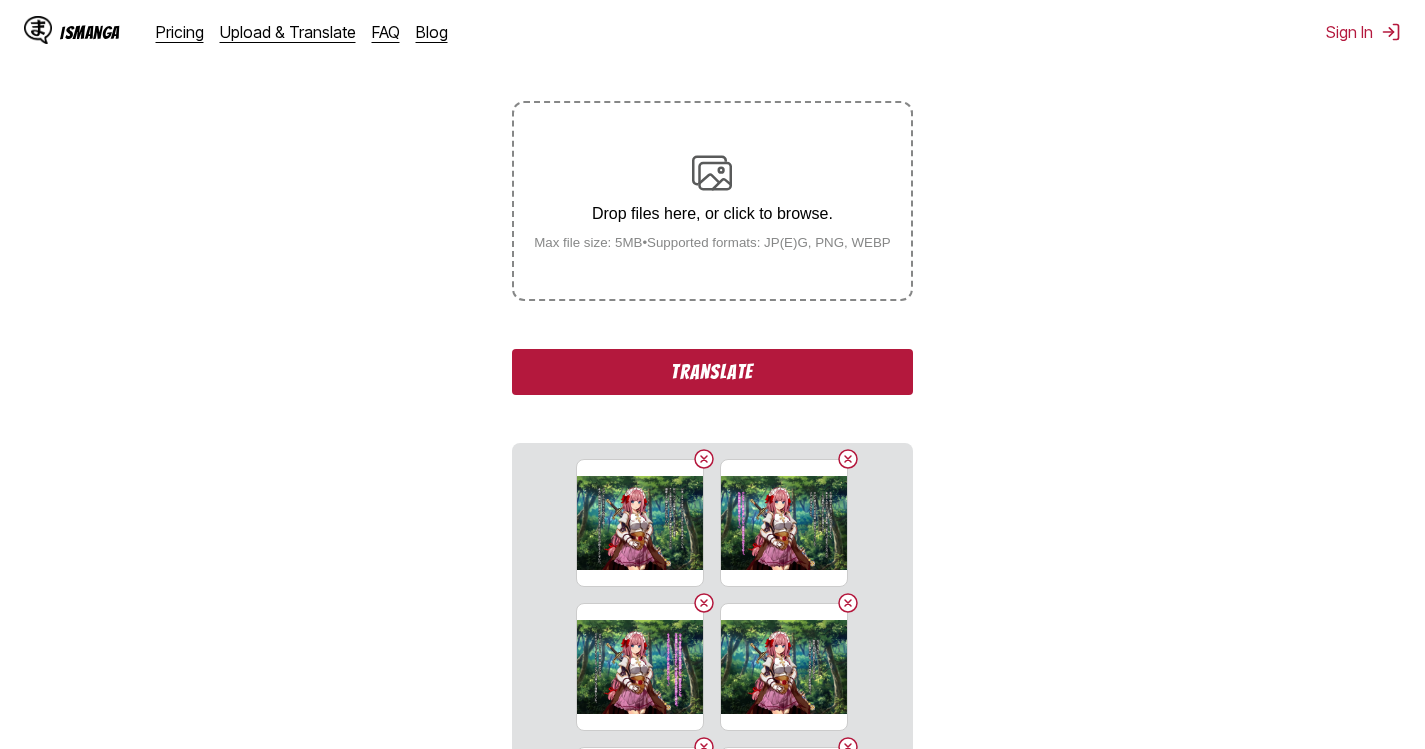click on "Translate" at bounding box center (712, 372) 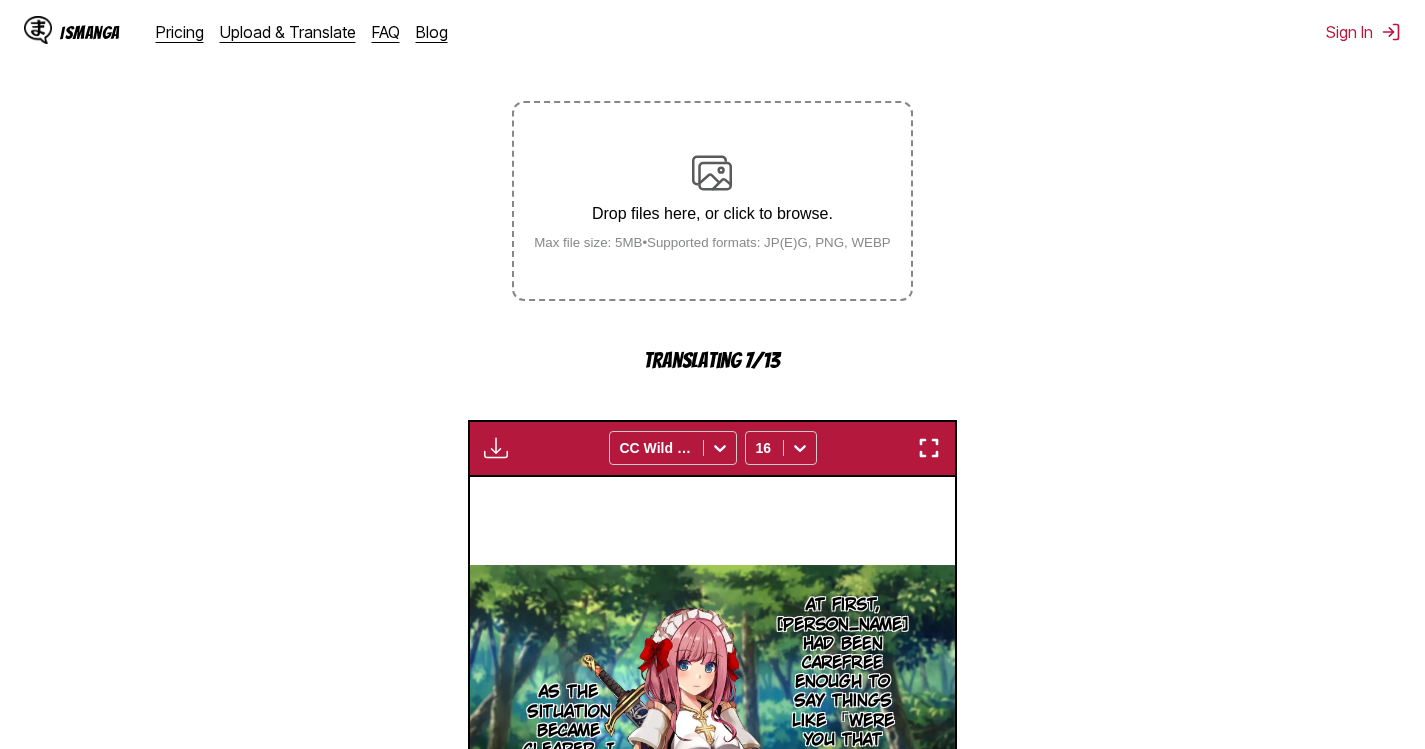 drag, startPoint x: 0, startPoint y: 514, endPoint x: 58, endPoint y: 496, distance: 60.728905 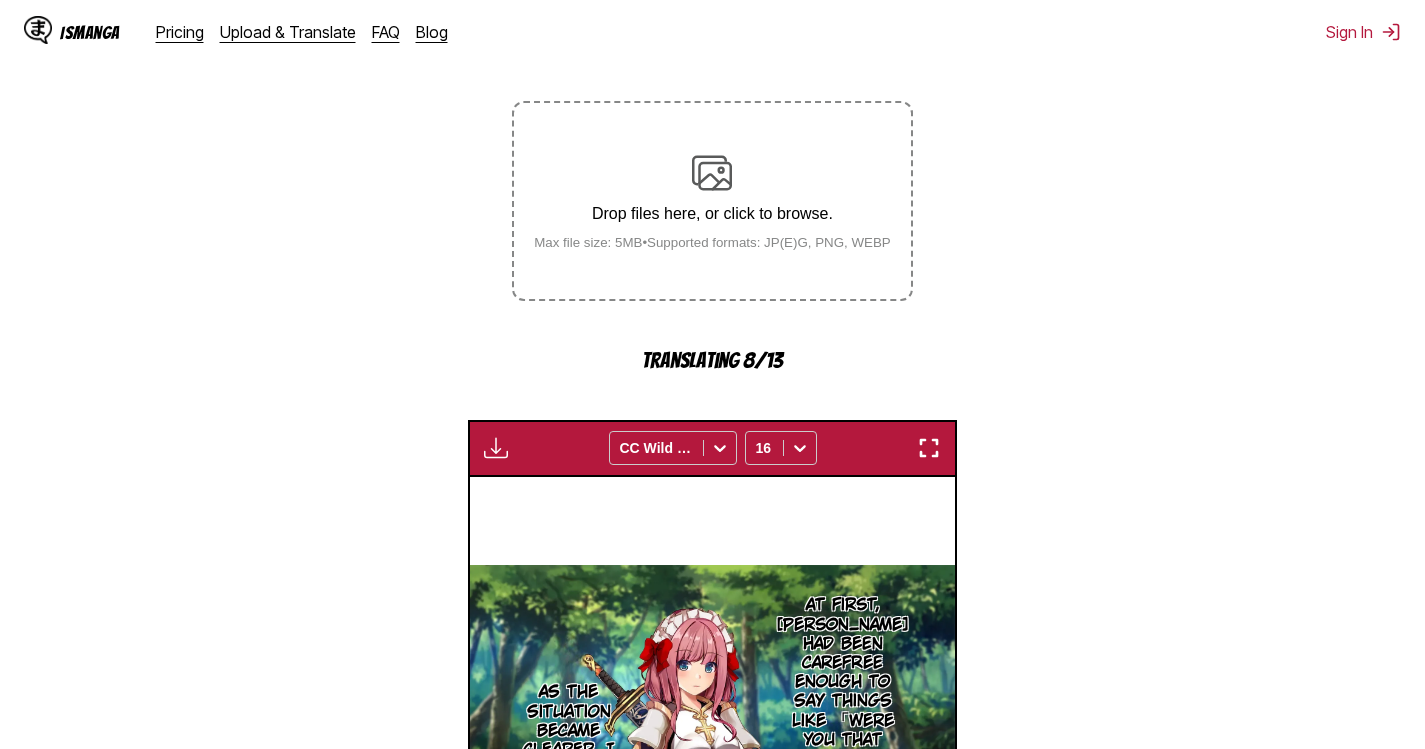 scroll, scrollTop: 593, scrollLeft: 0, axis: vertical 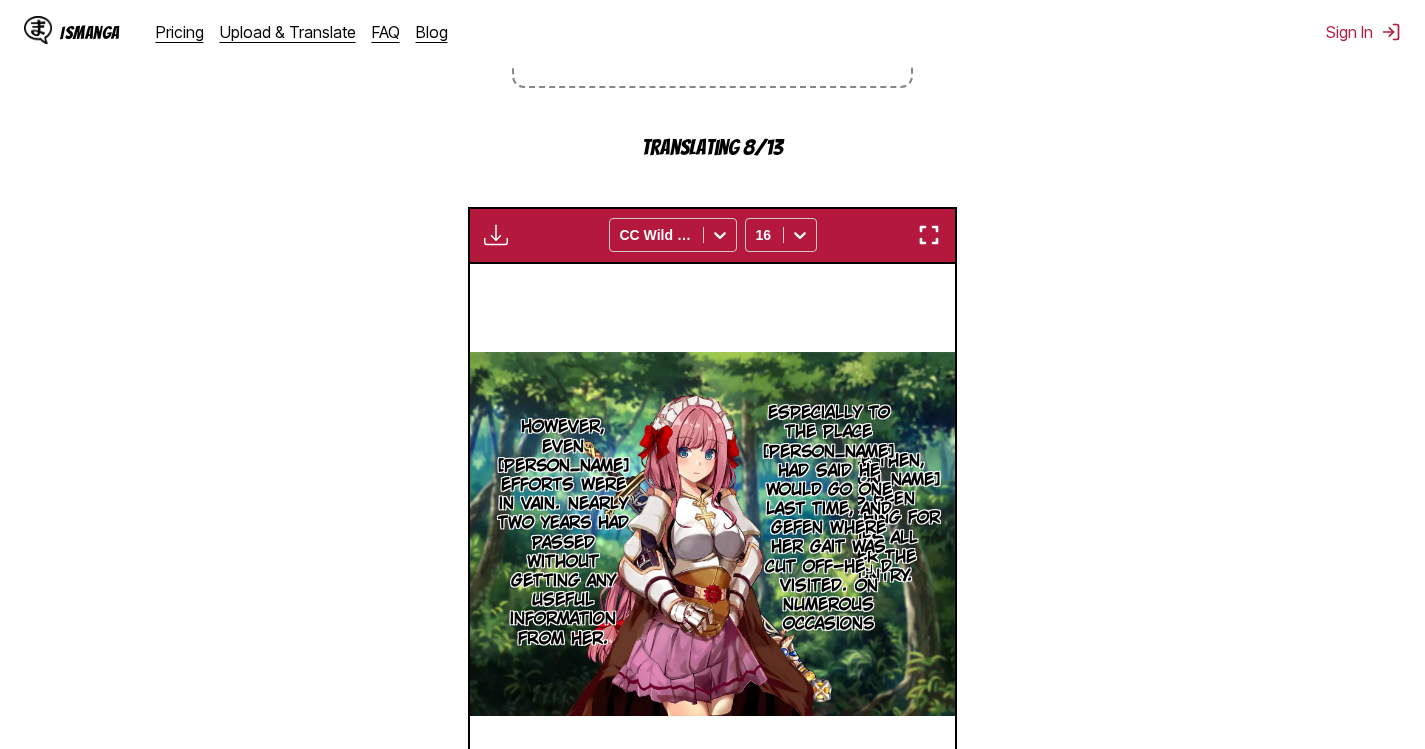 click at bounding box center [929, 235] 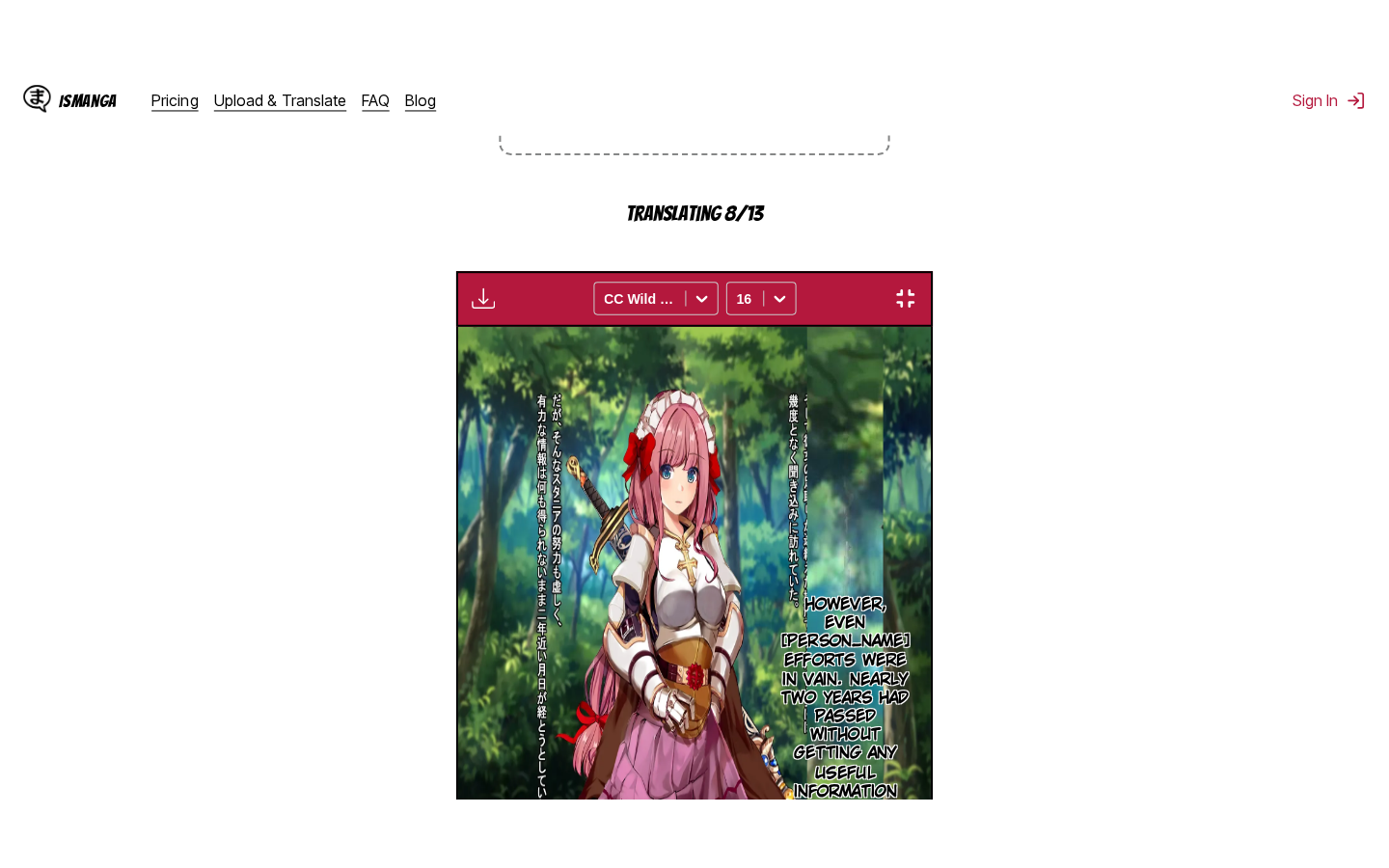 scroll, scrollTop: 220, scrollLeft: 0, axis: vertical 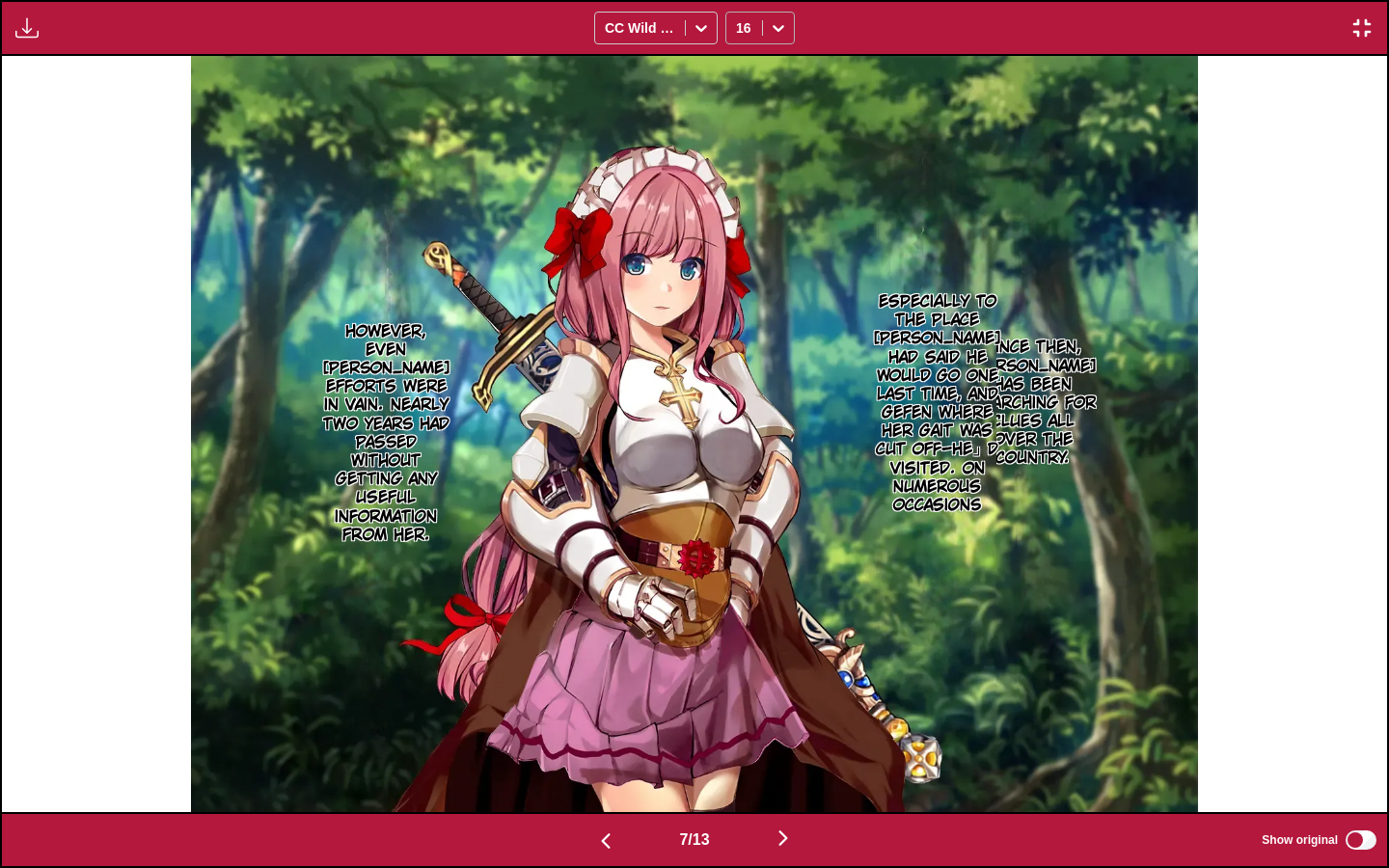 click 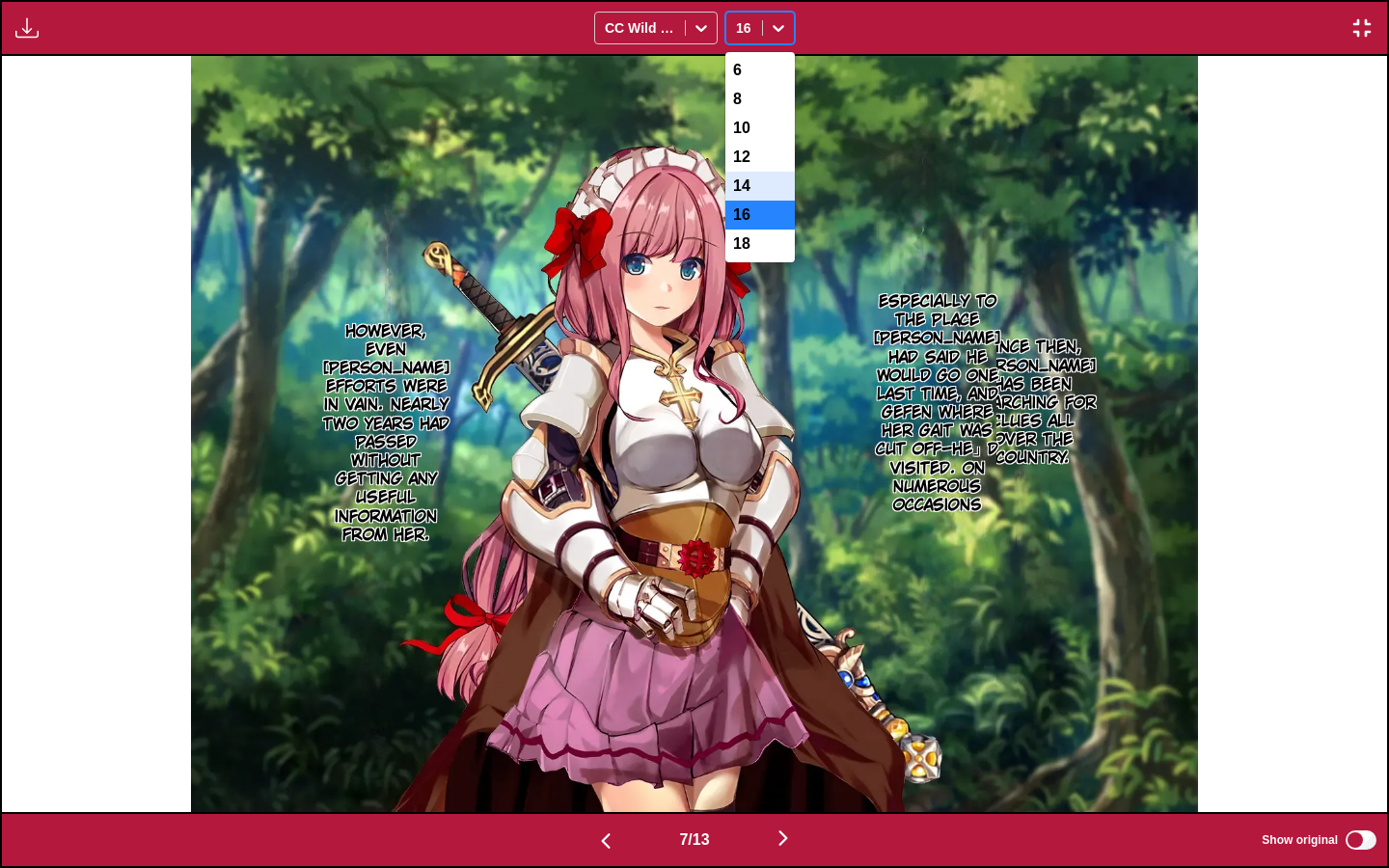 click on "14" at bounding box center (760, 186) 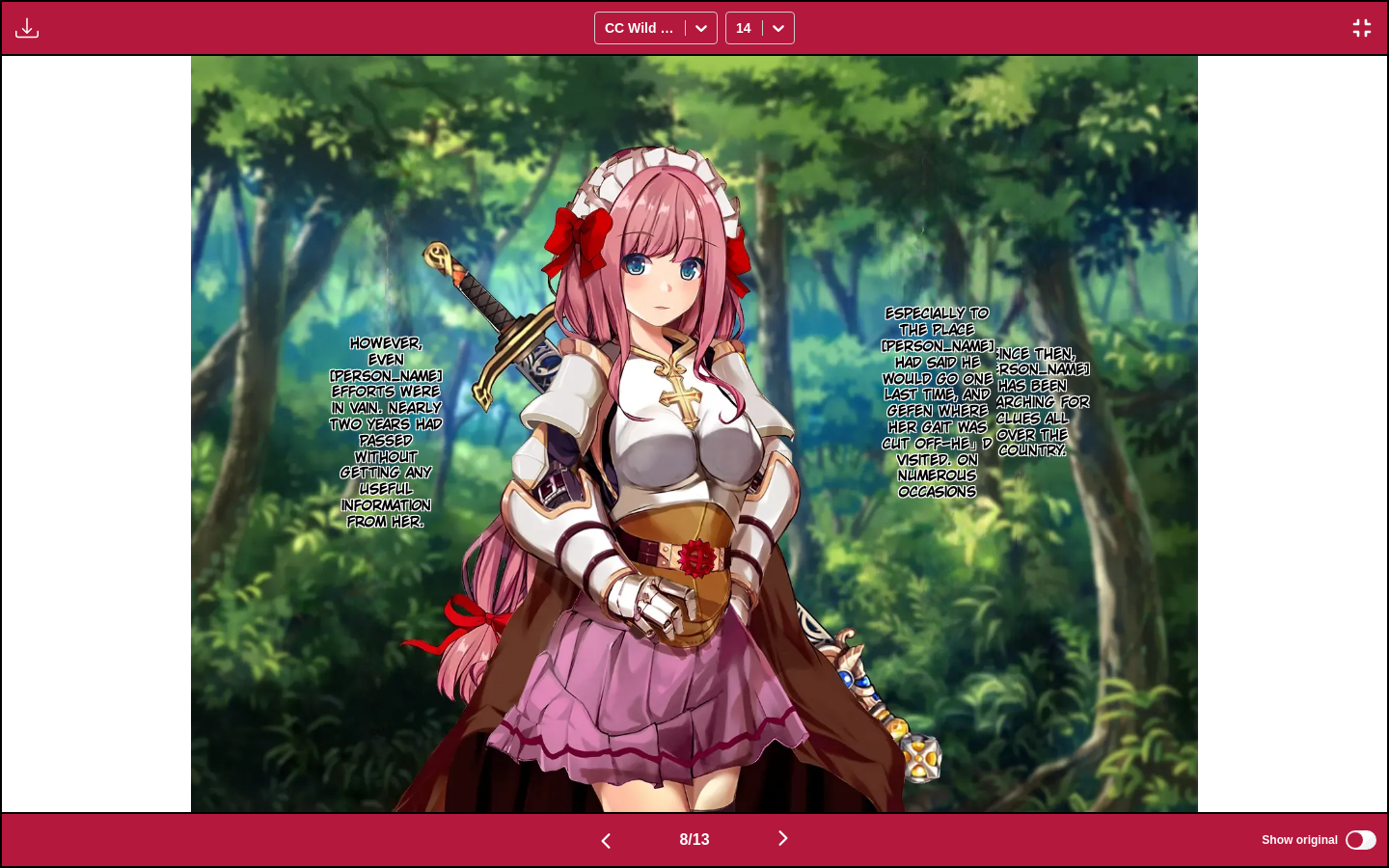 scroll, scrollTop: 0, scrollLeft: 9696, axis: horizontal 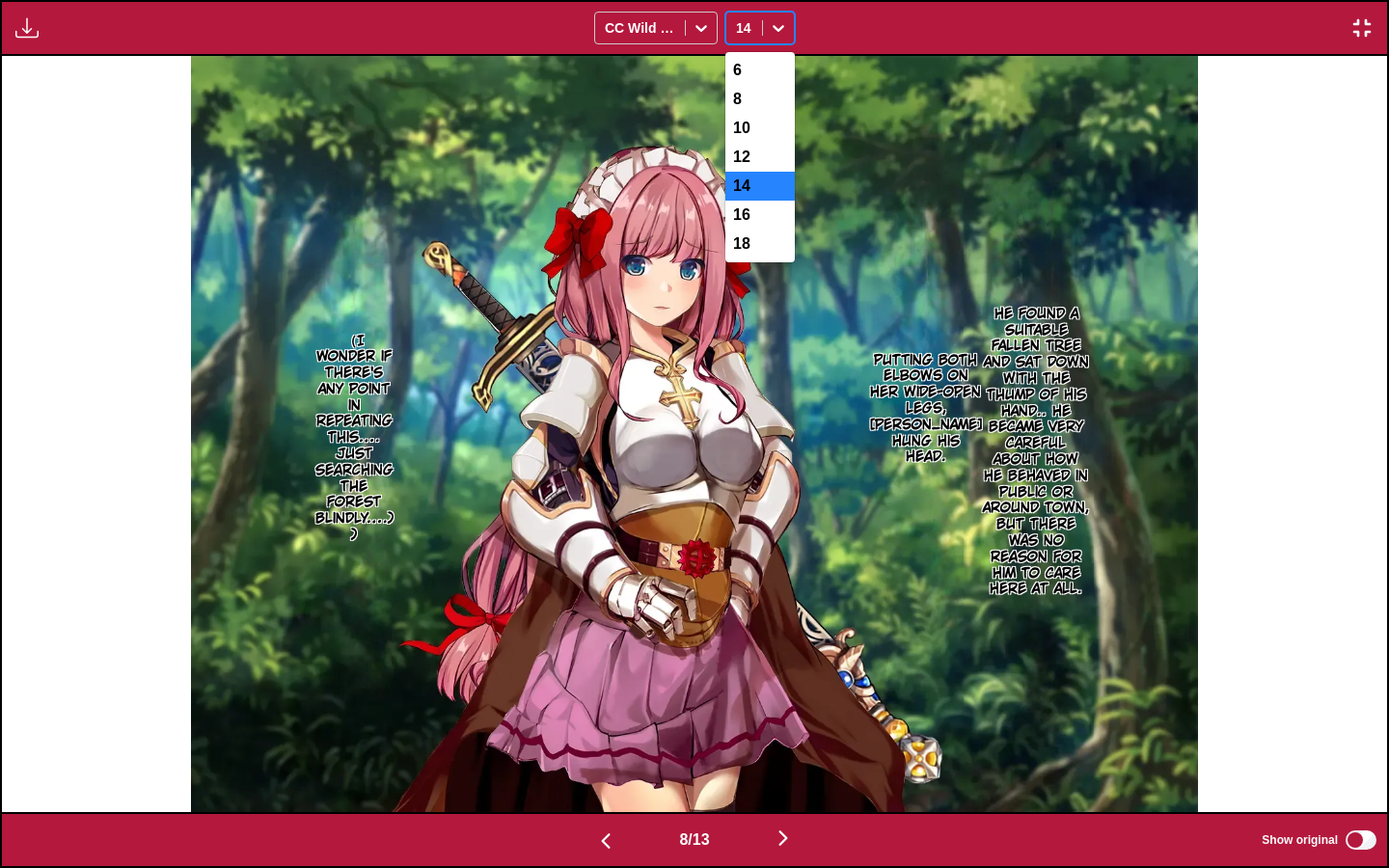 click 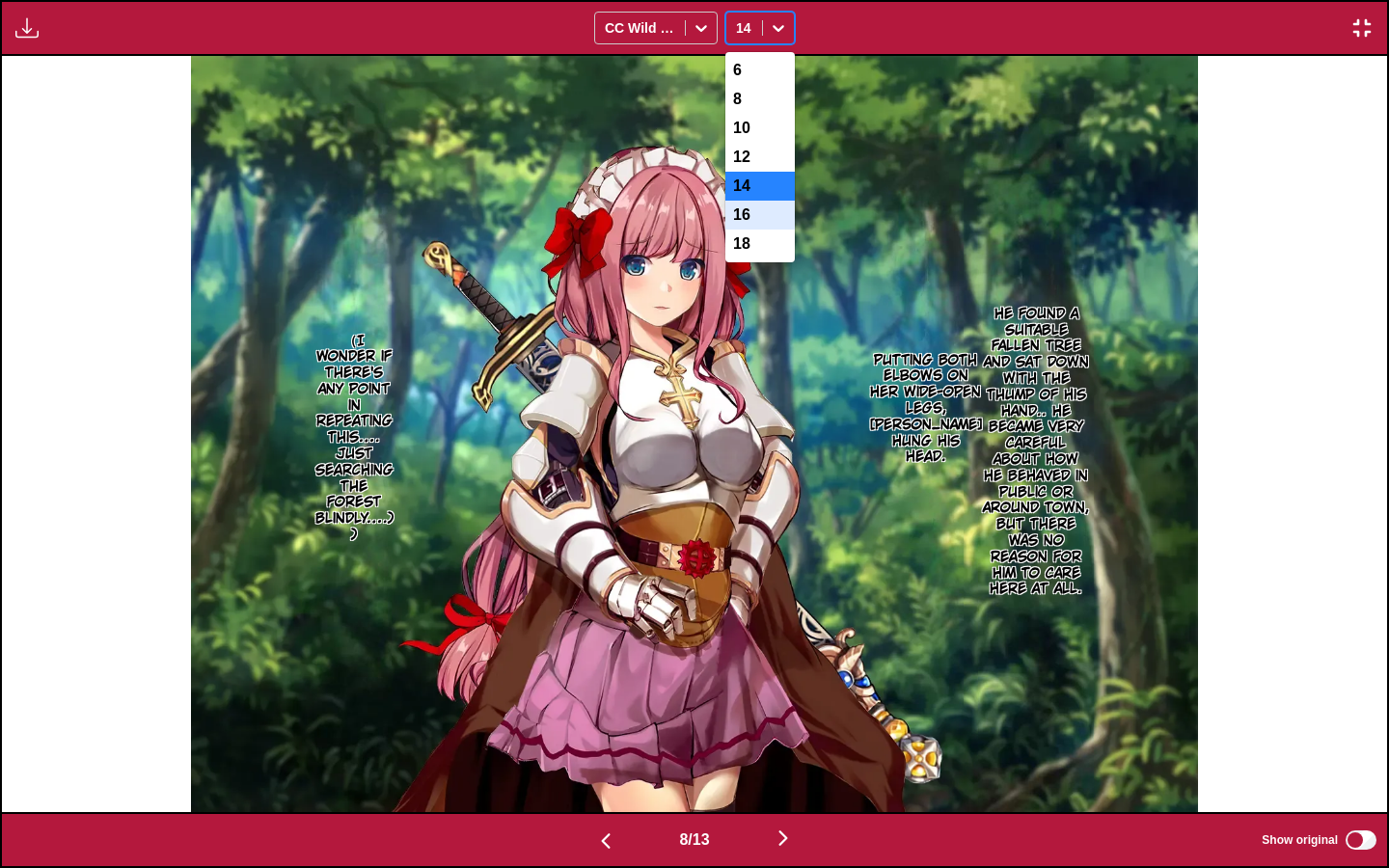 drag, startPoint x: 751, startPoint y: 228, endPoint x: 766, endPoint y: 231, distance: 15.297059 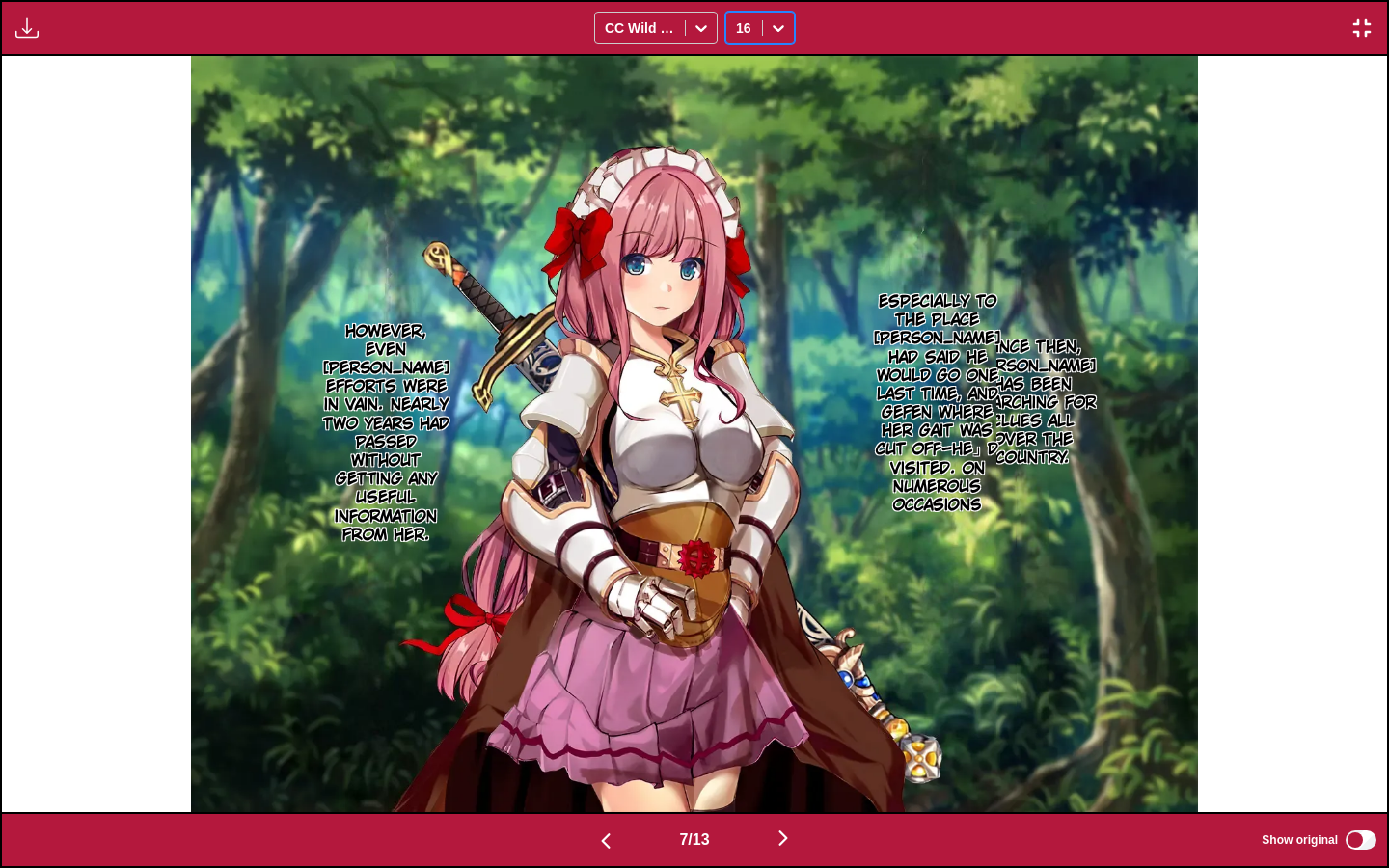 scroll, scrollTop: 0, scrollLeft: 9696, axis: horizontal 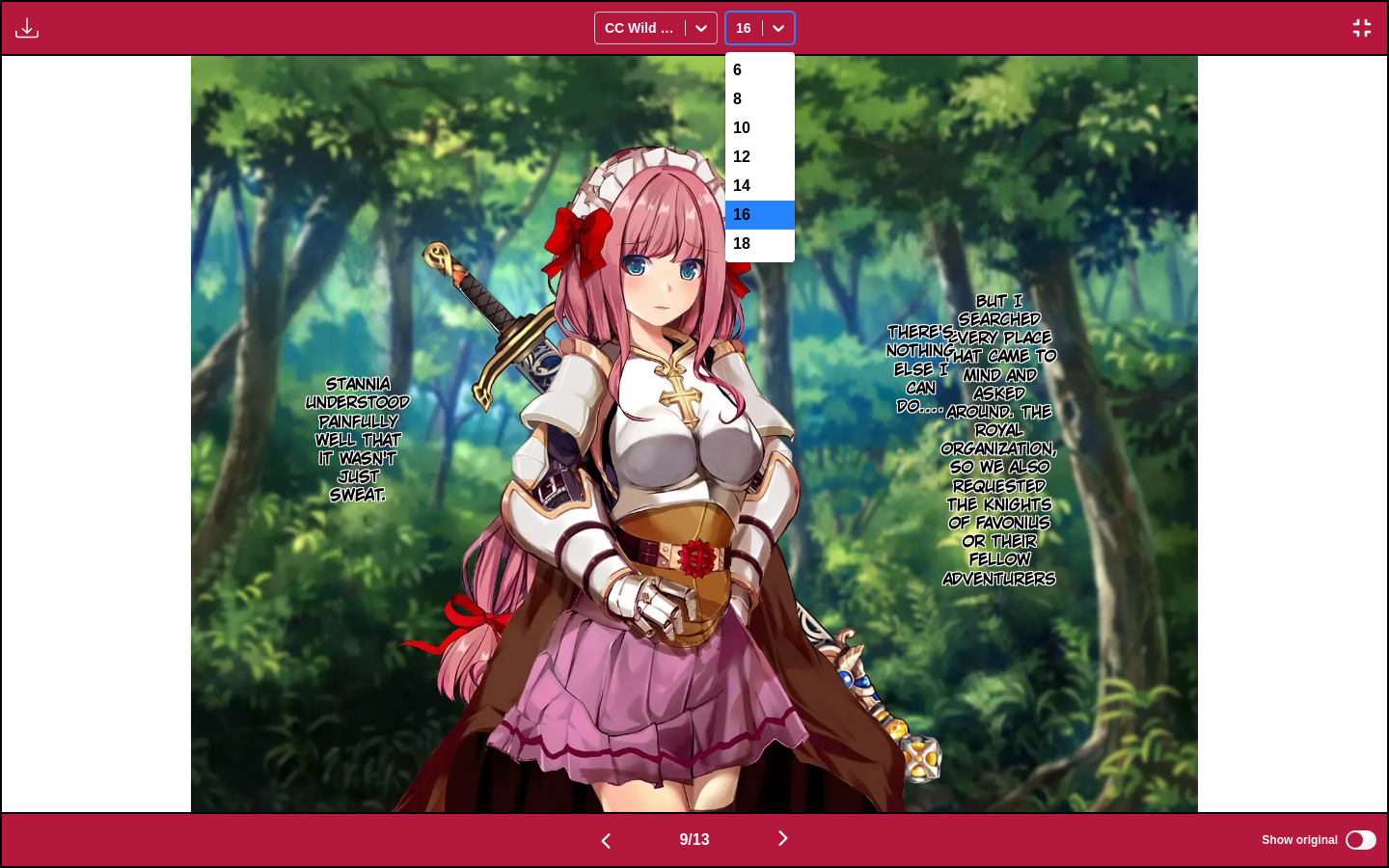 click 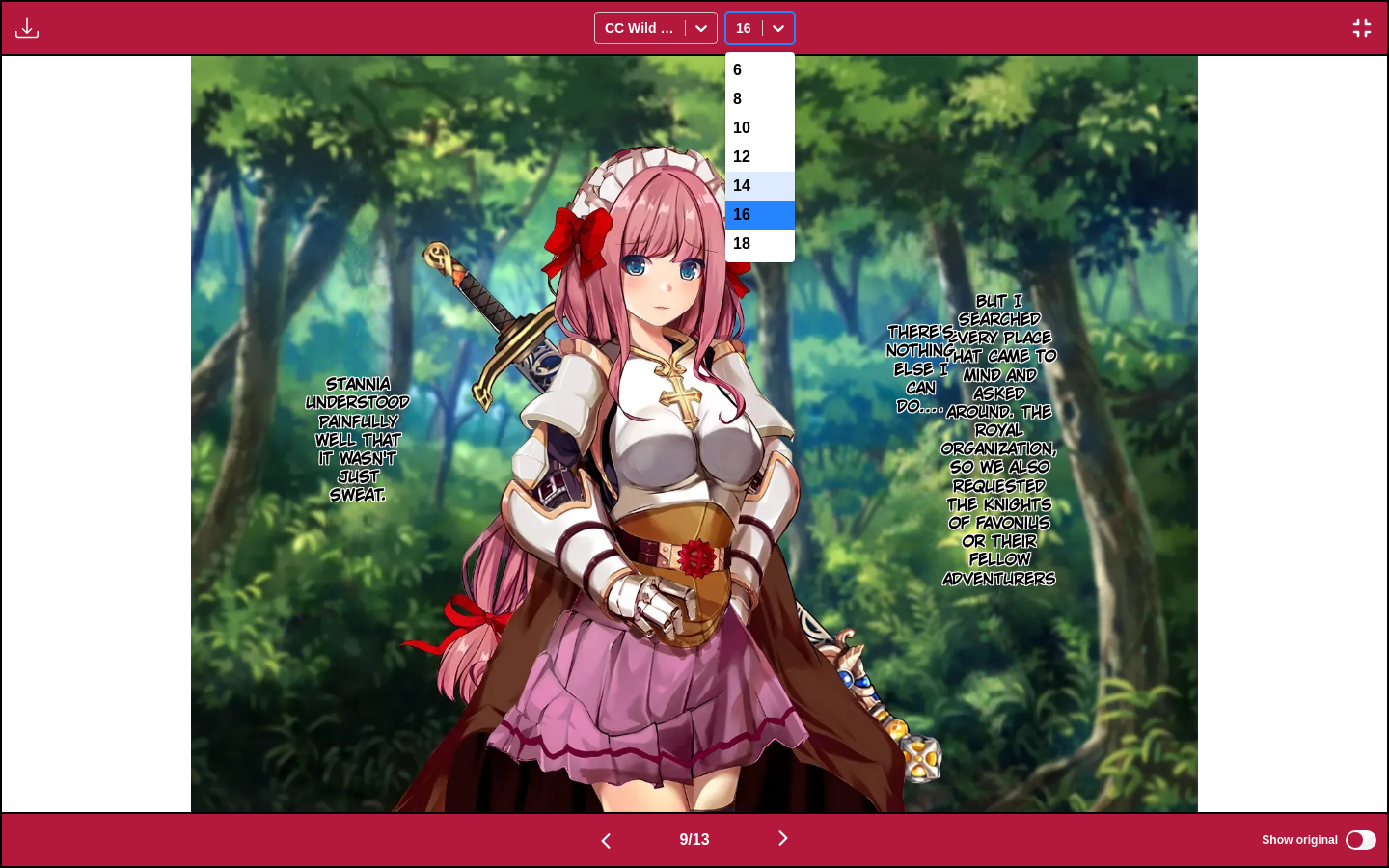 click on "14" at bounding box center [760, 186] 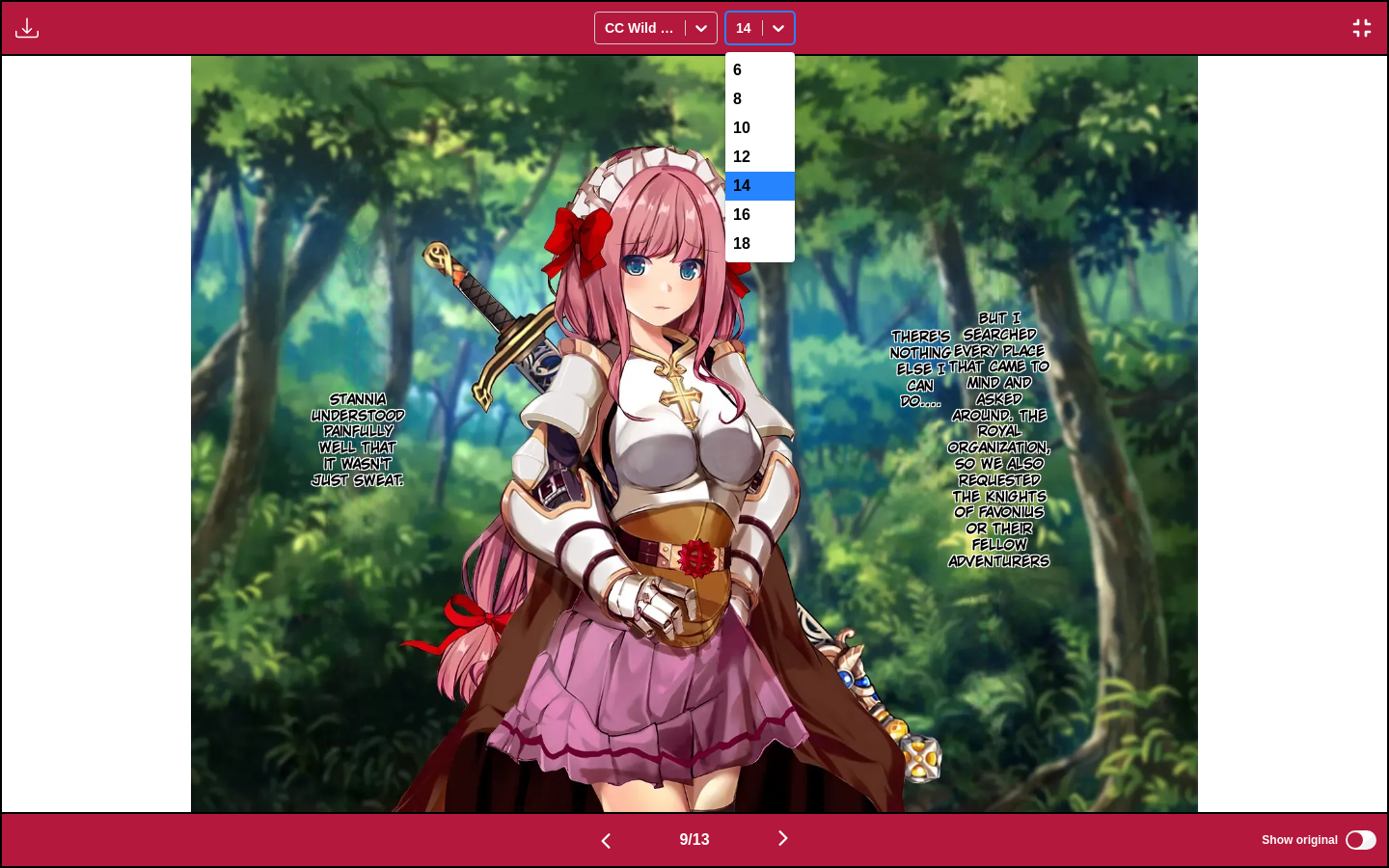 click 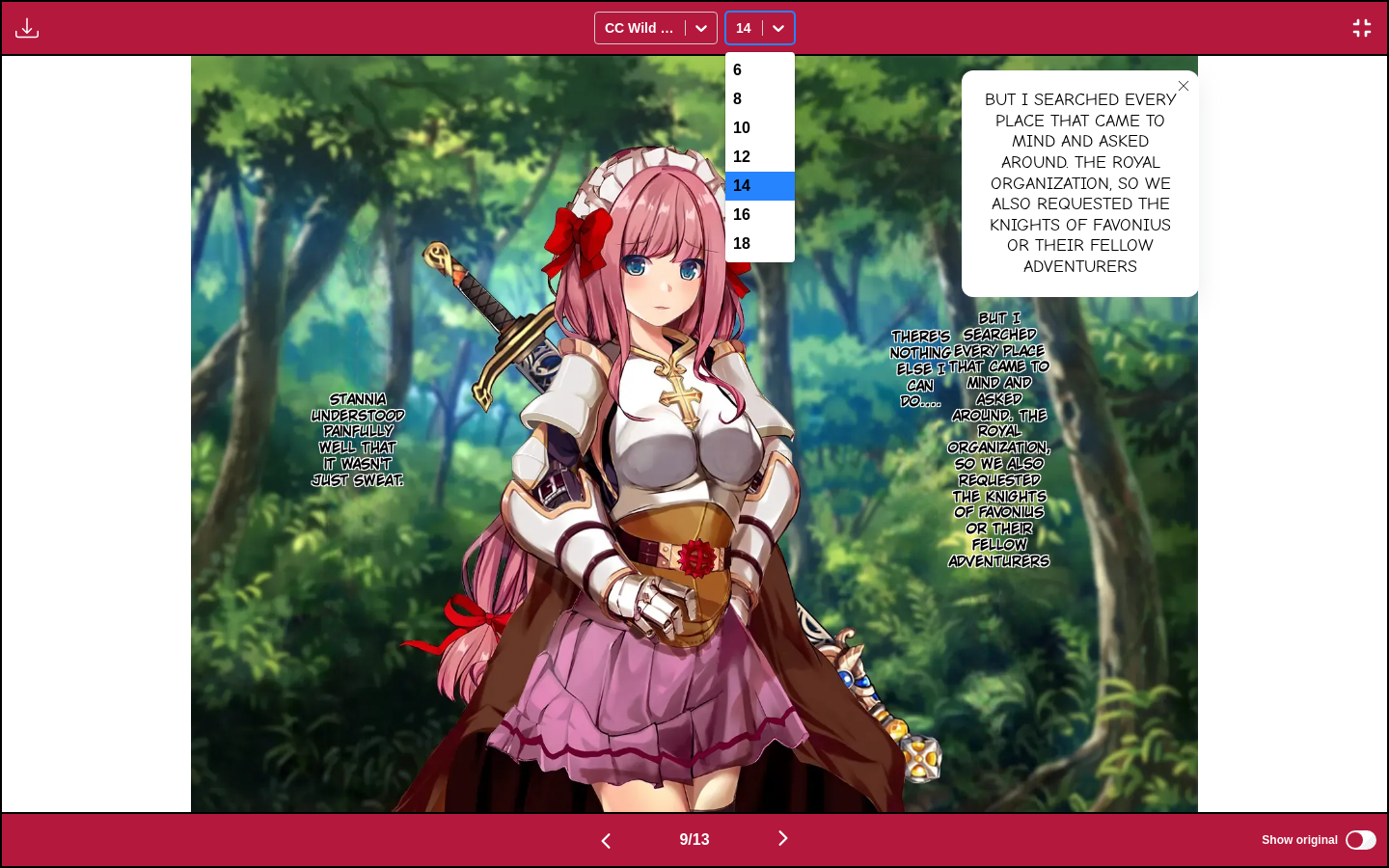 click 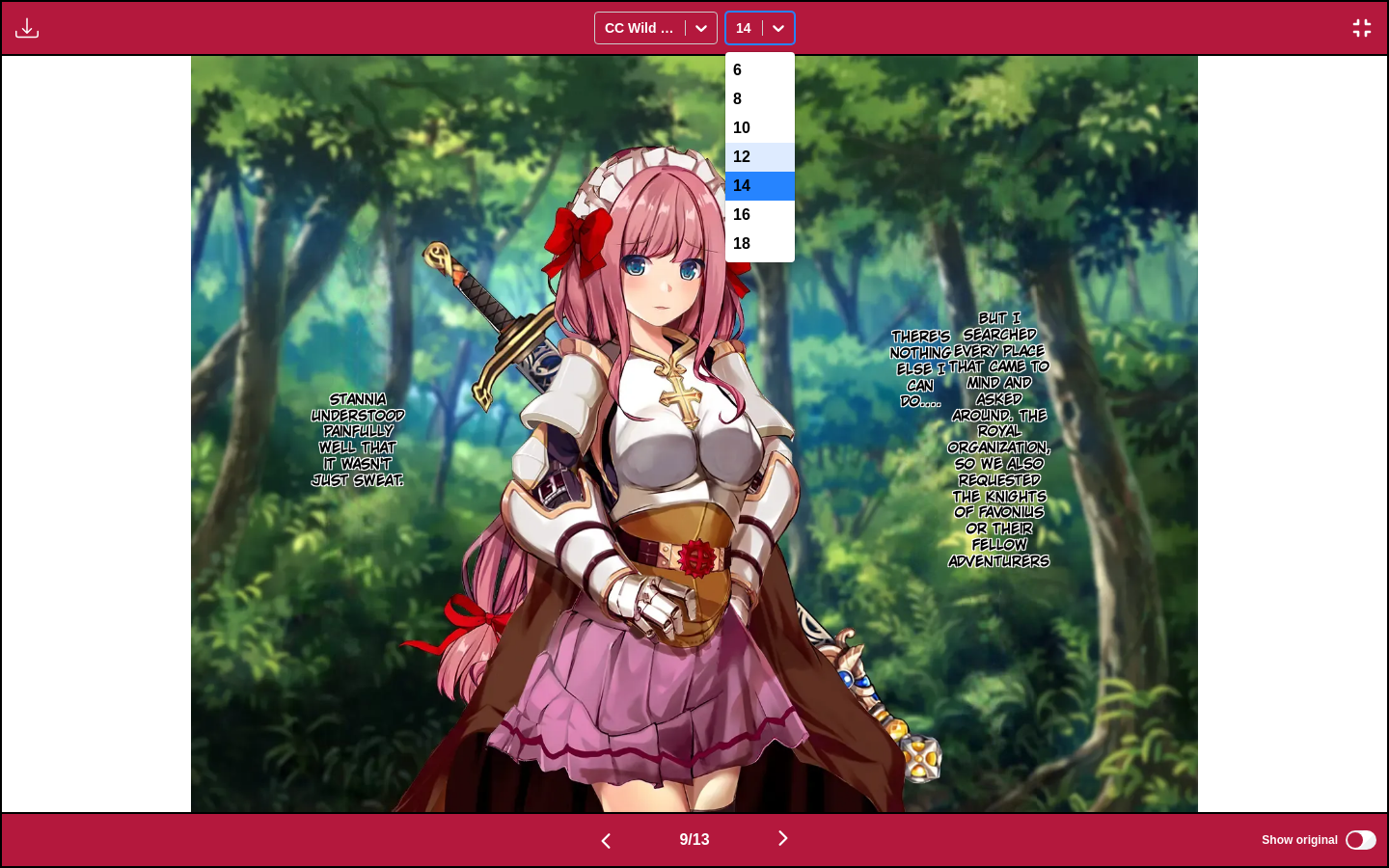 click on "12" at bounding box center (760, 157) 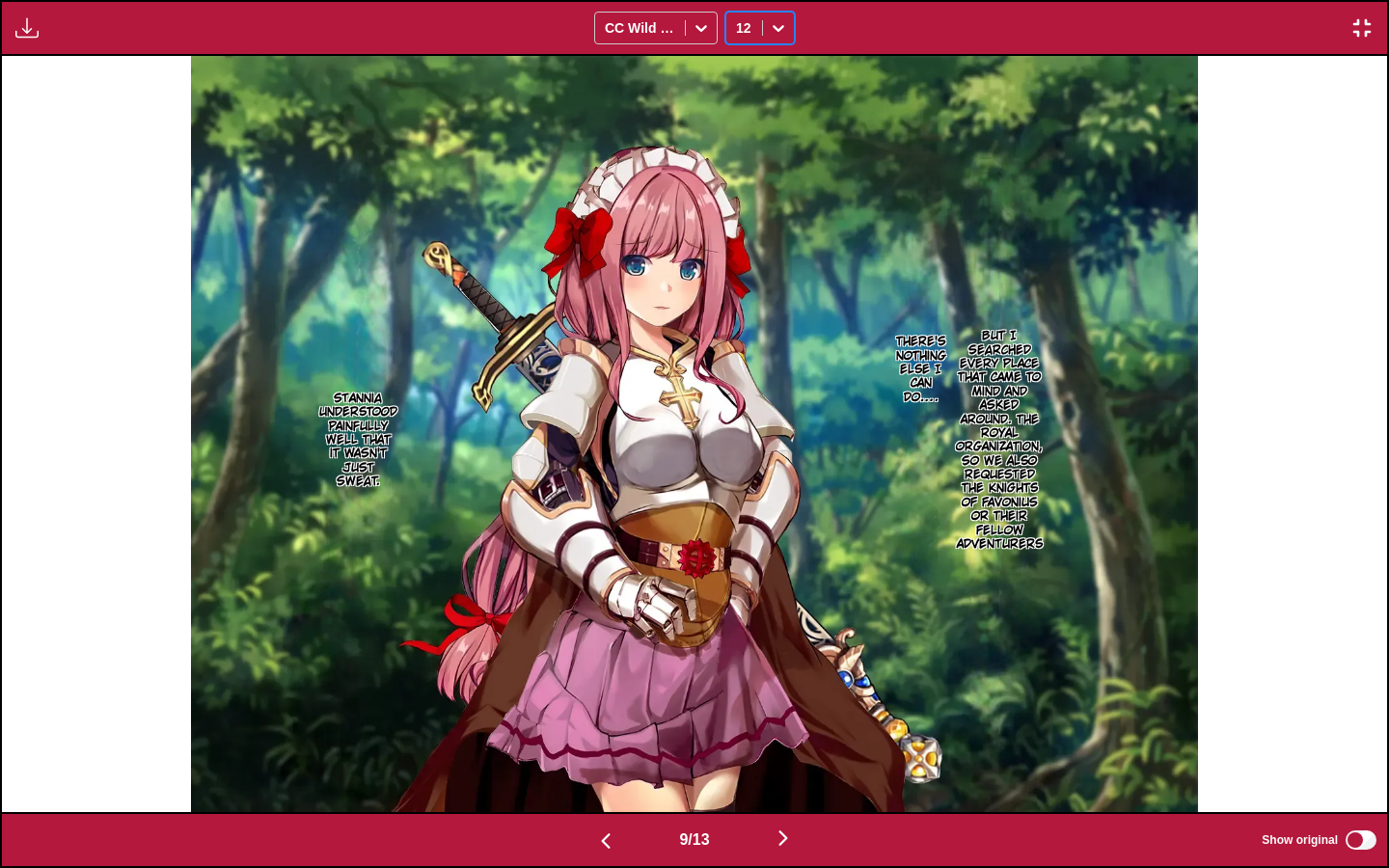 click on "But I searched every place that came to mind and asked around. The Royal Organization, so we also requested the Knights of Favonius or their fellow adventurers  There's nothing else I can do…. Stannia understood painfully well that it wasn't just sweat." at bounding box center (694, 433) 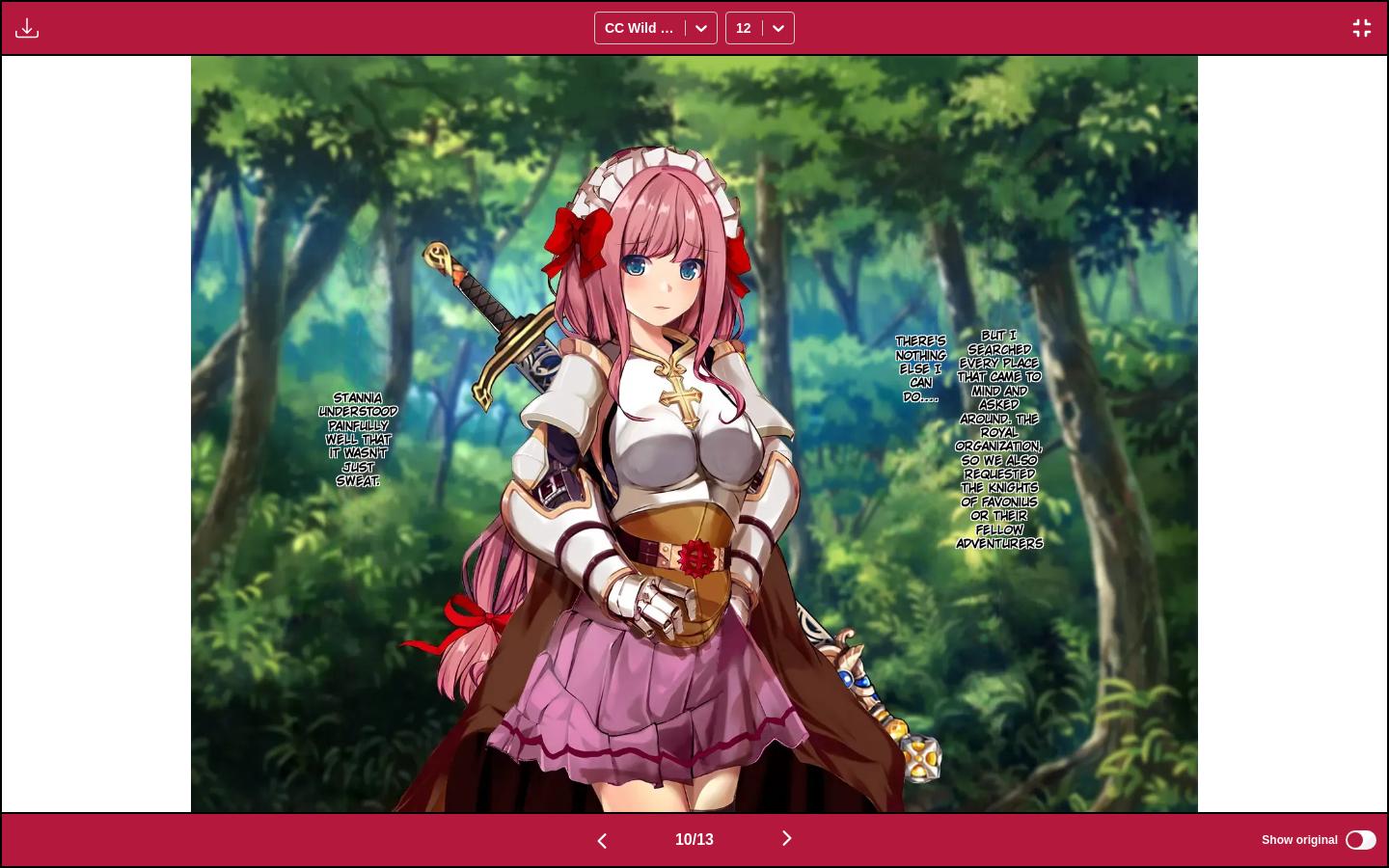 scroll, scrollTop: 0, scrollLeft: 12466, axis: horizontal 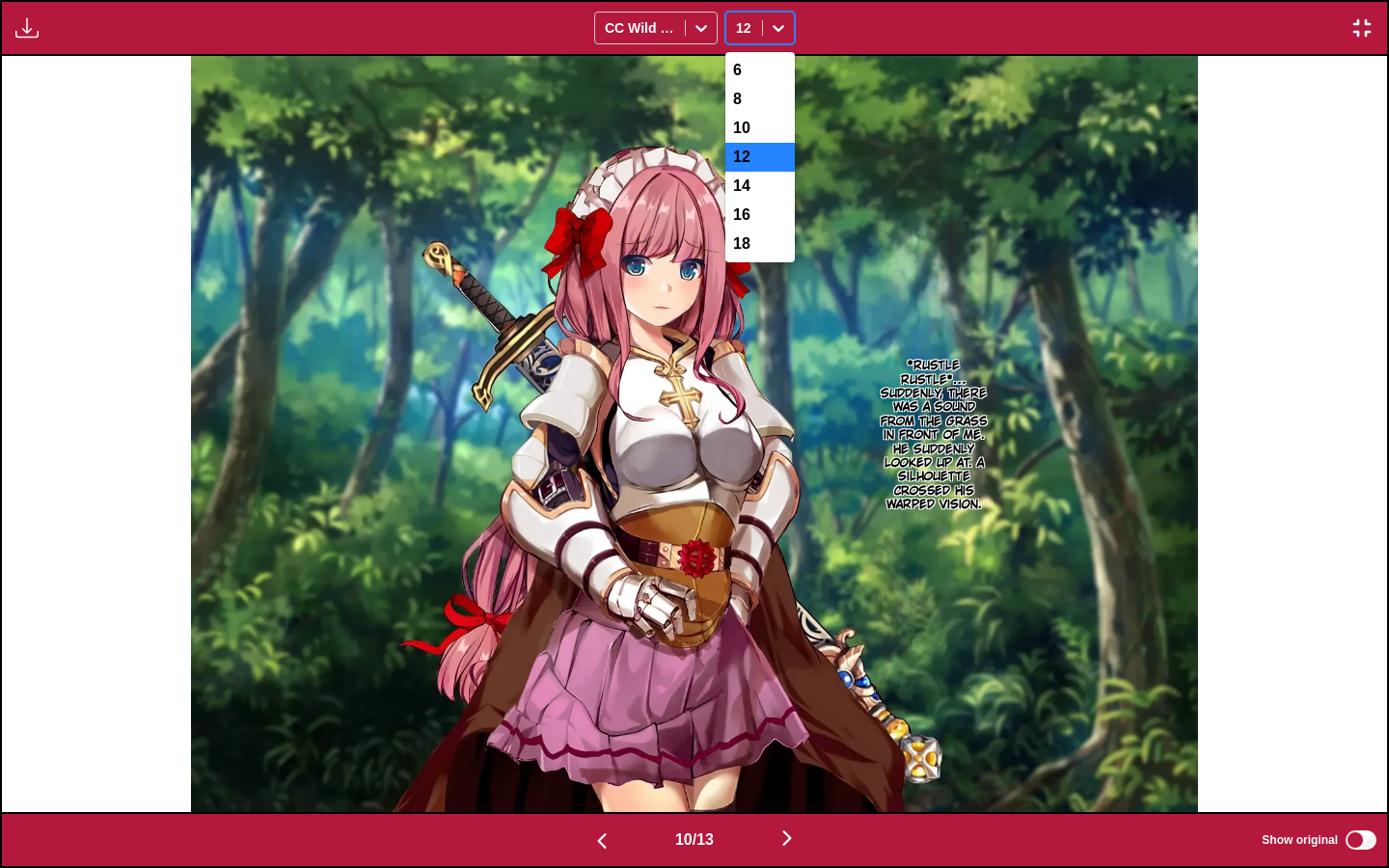 click 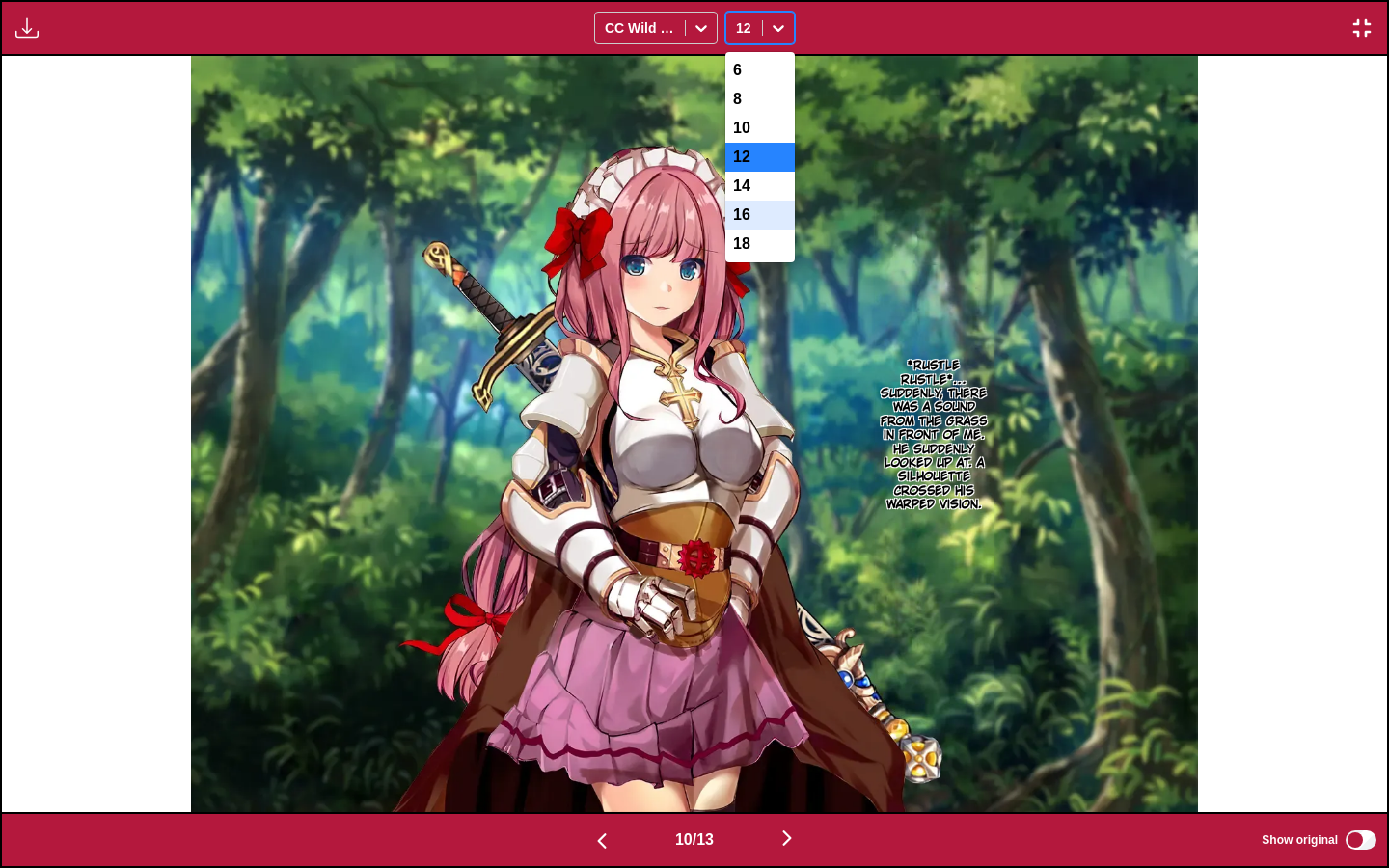 click on "16" at bounding box center (760, 215) 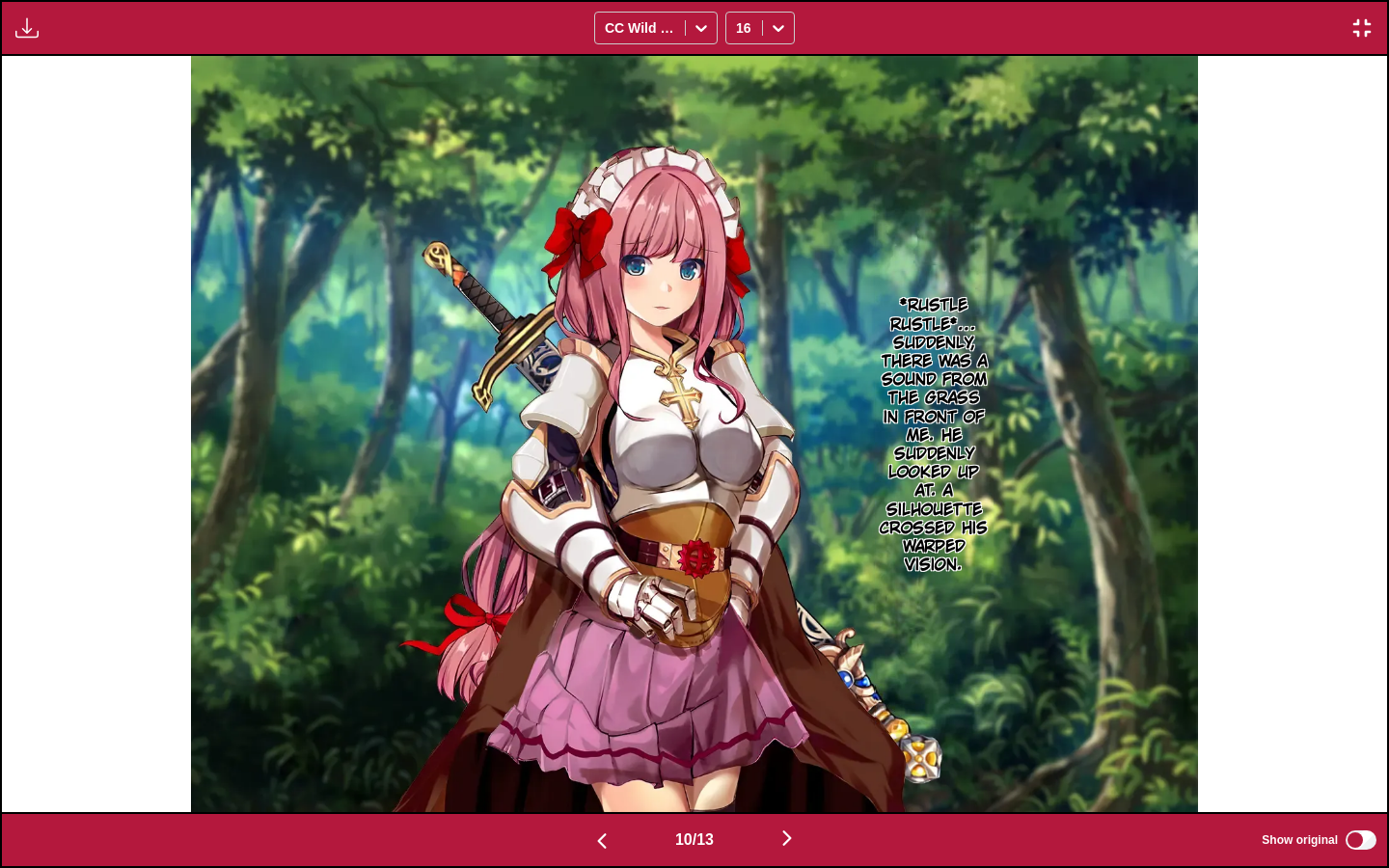 scroll, scrollTop: 0, scrollLeft: 13851, axis: horizontal 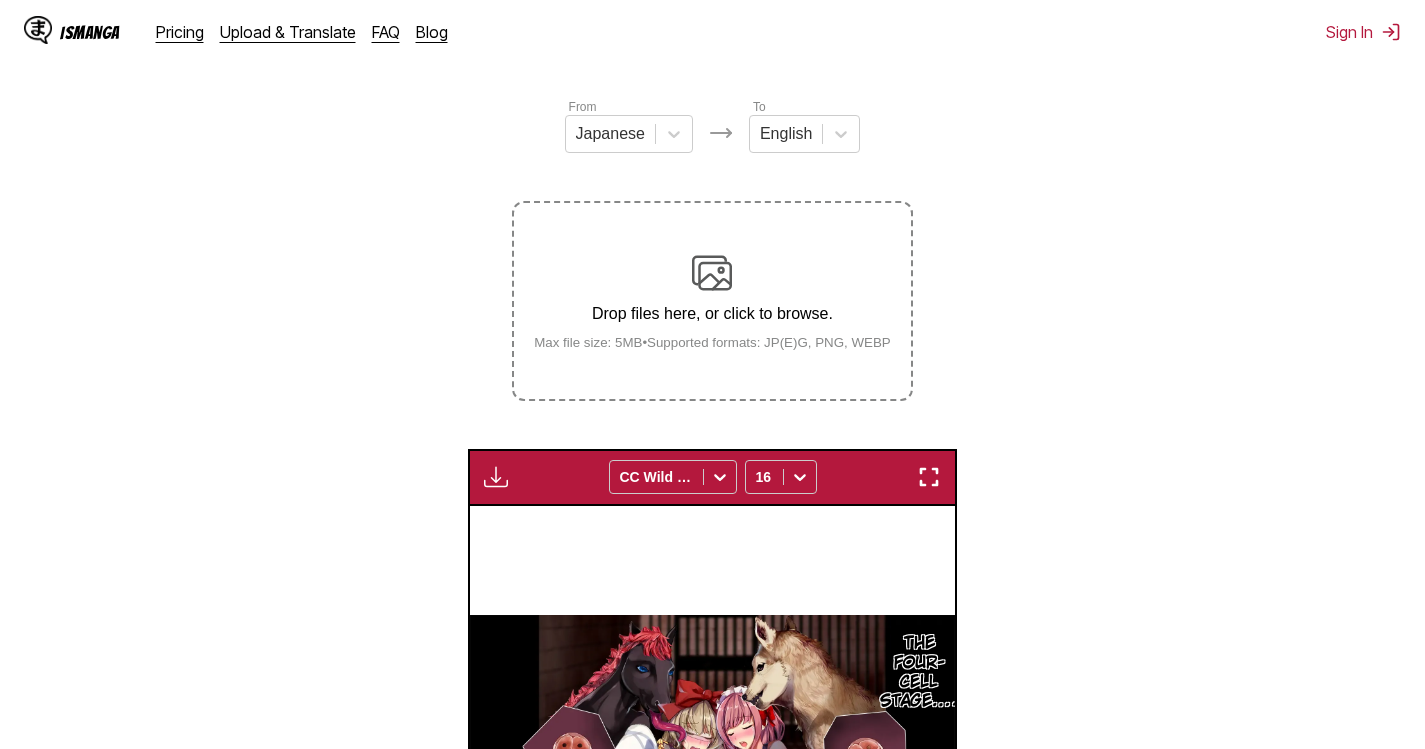 click on "Drop files here, or click to browse. Max file size: 5MB  •  Supported formats: JP(E)G, PNG, WEBP" at bounding box center (712, 301) 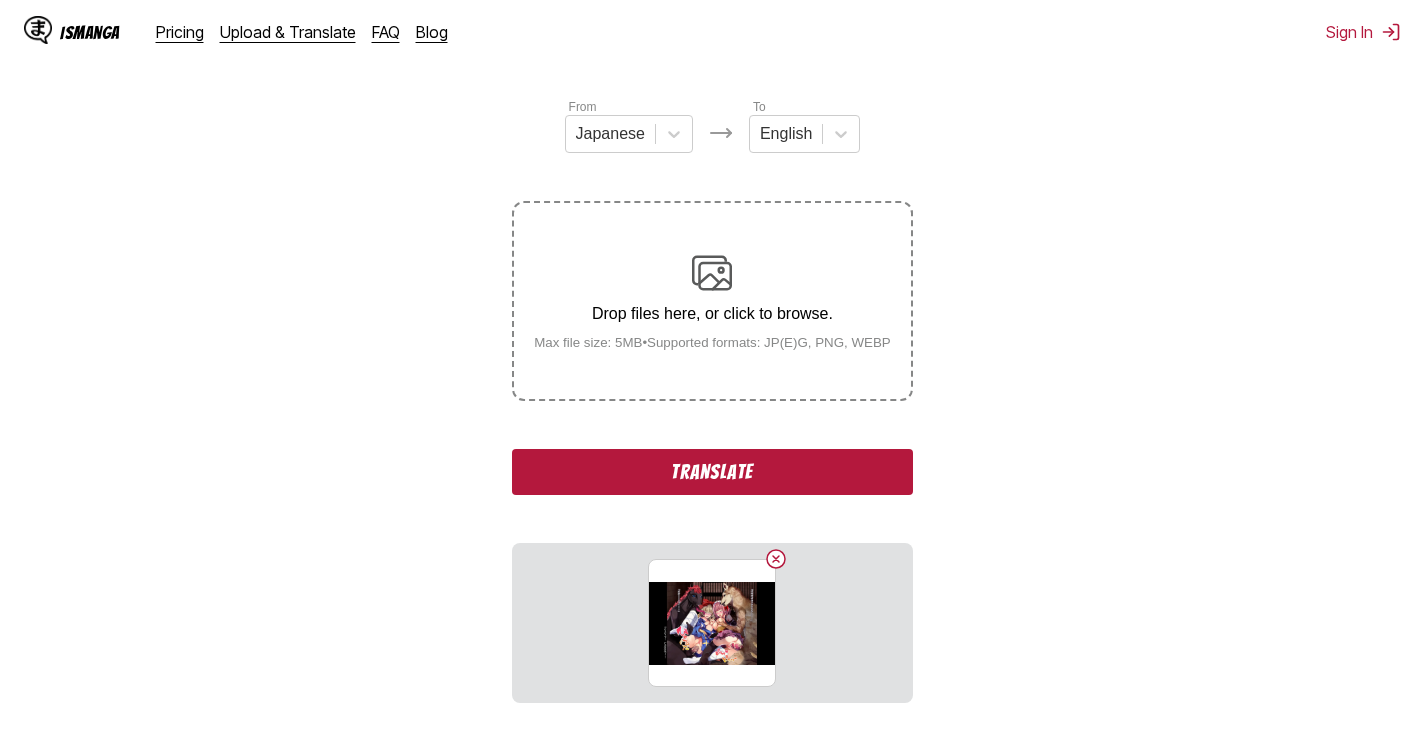 click on "Translate" at bounding box center [712, 472] 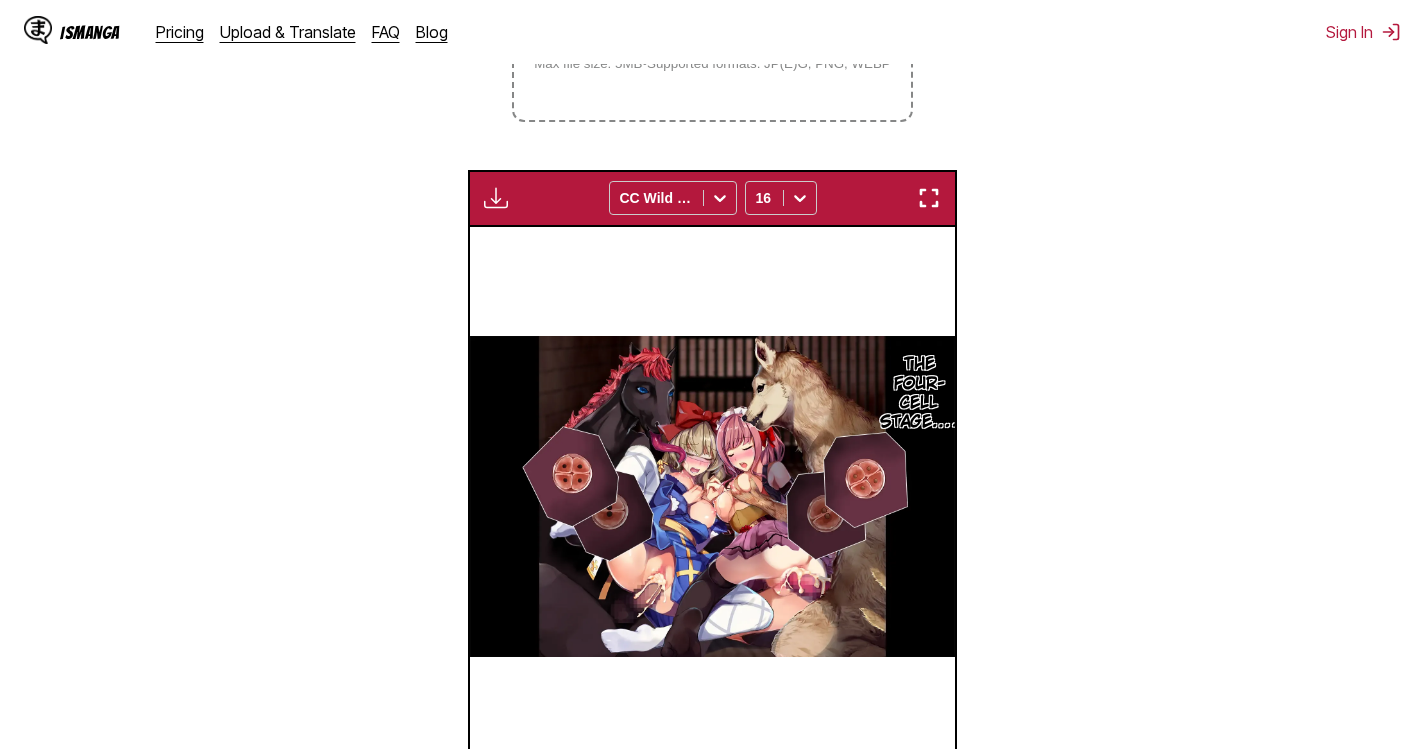 scroll, scrollTop: 622, scrollLeft: 0, axis: vertical 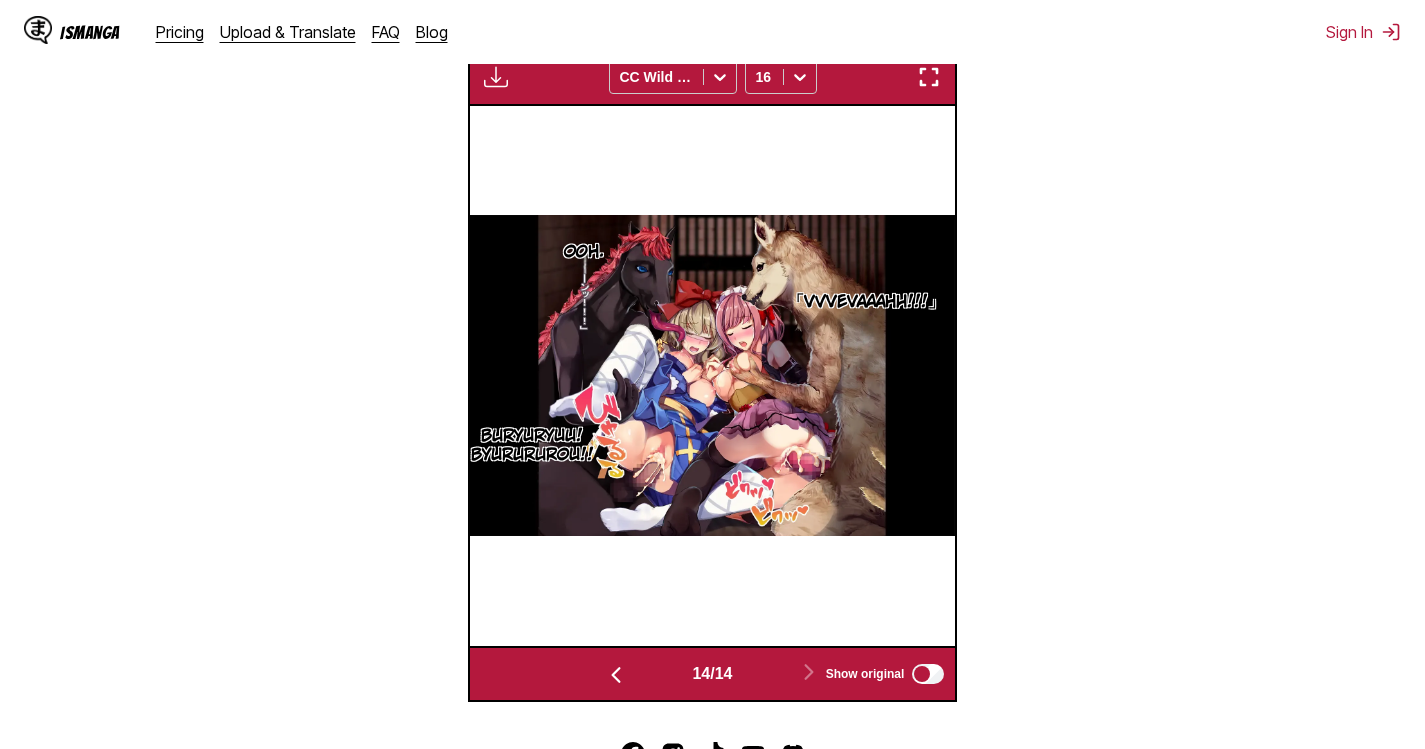 click at bounding box center [929, 77] 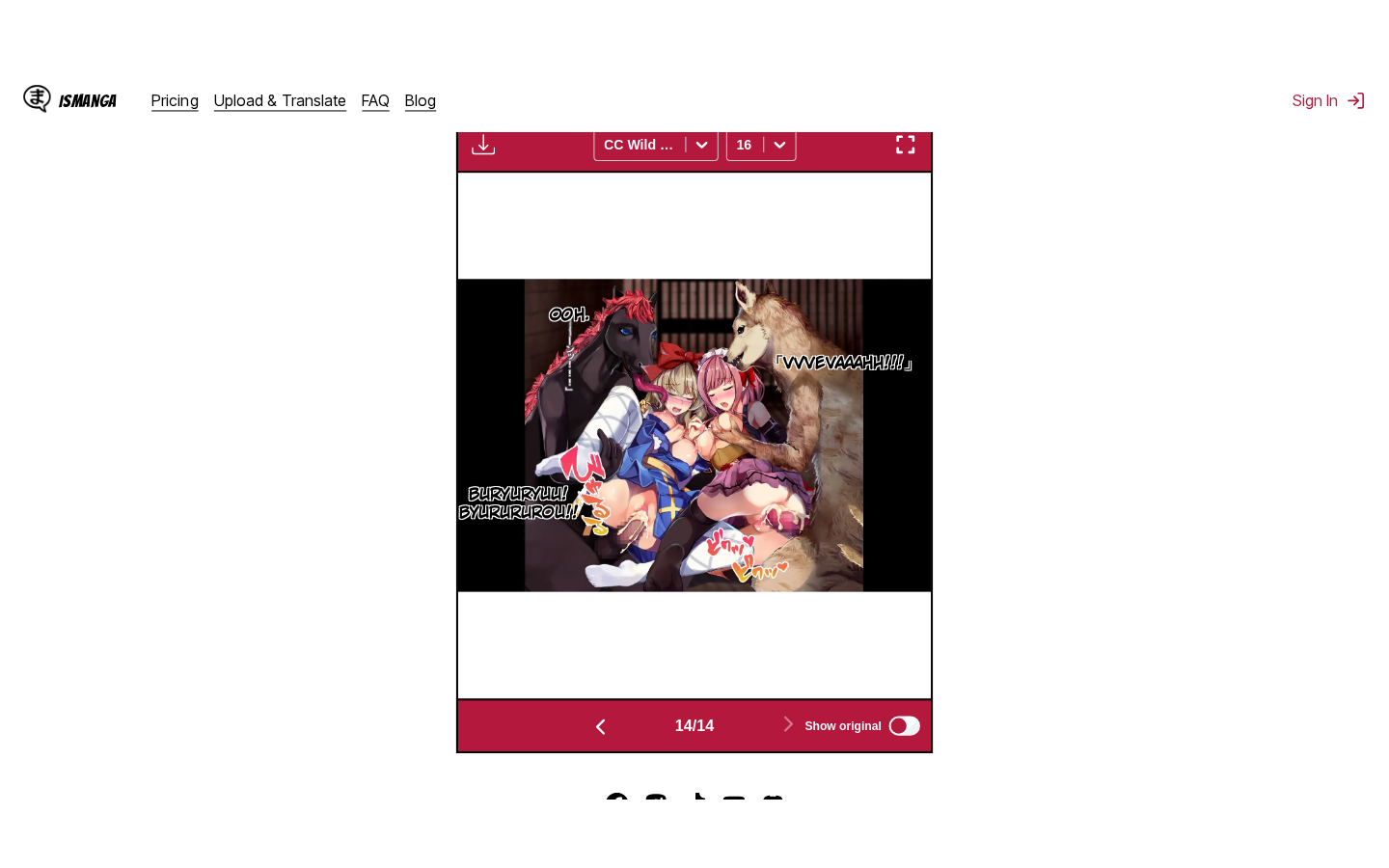 scroll, scrollTop: 220, scrollLeft: 0, axis: vertical 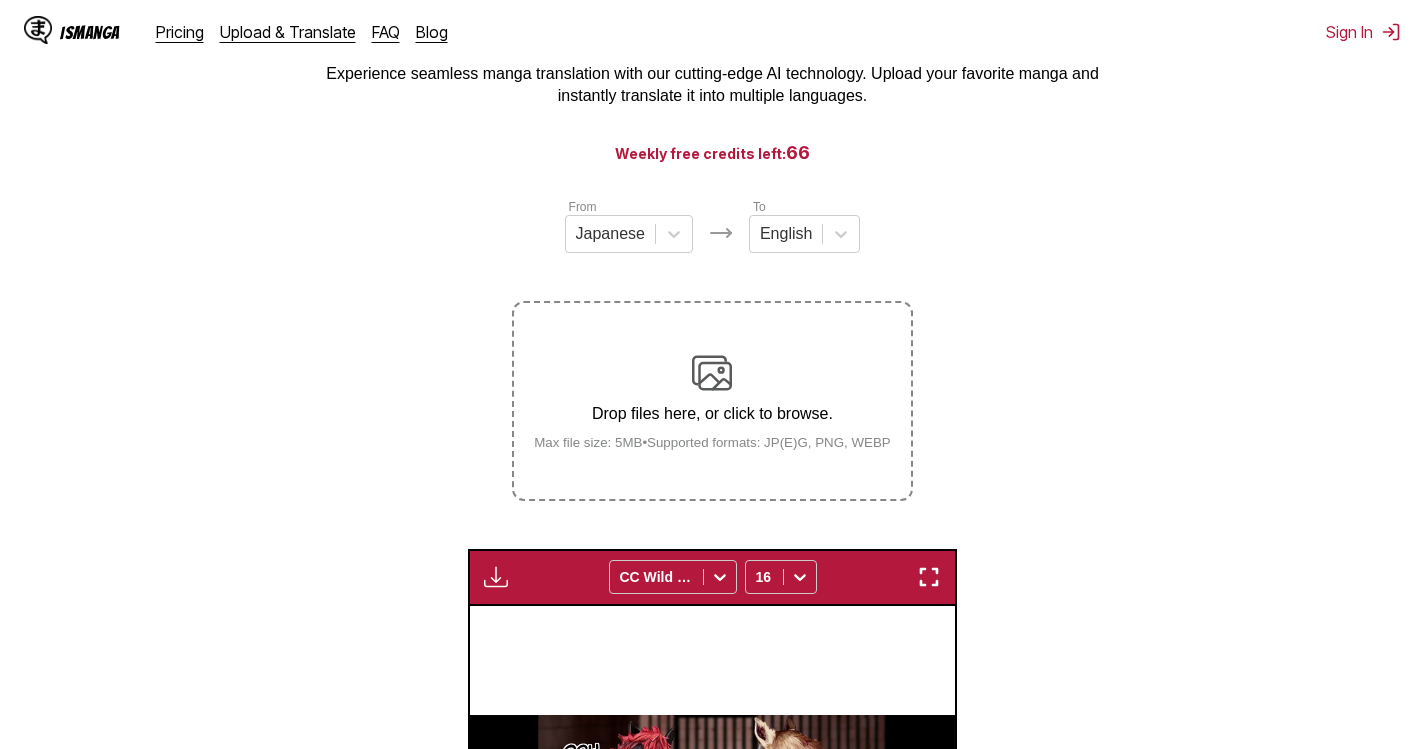 click on "Drop files here, or click to browse. Max file size: 5MB  •  Supported formats: JP(E)G, PNG, WEBP" at bounding box center [712, 401] 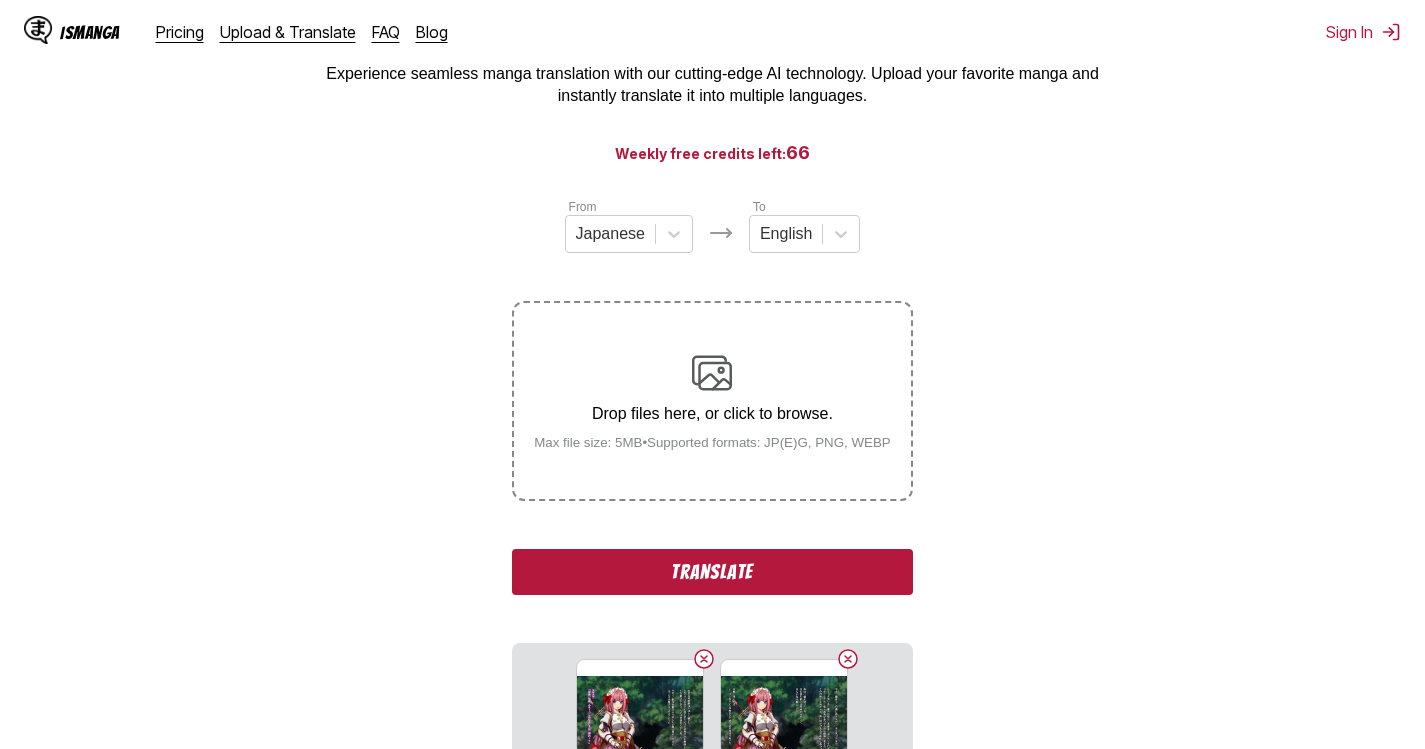 click on "Translate" at bounding box center (712, 572) 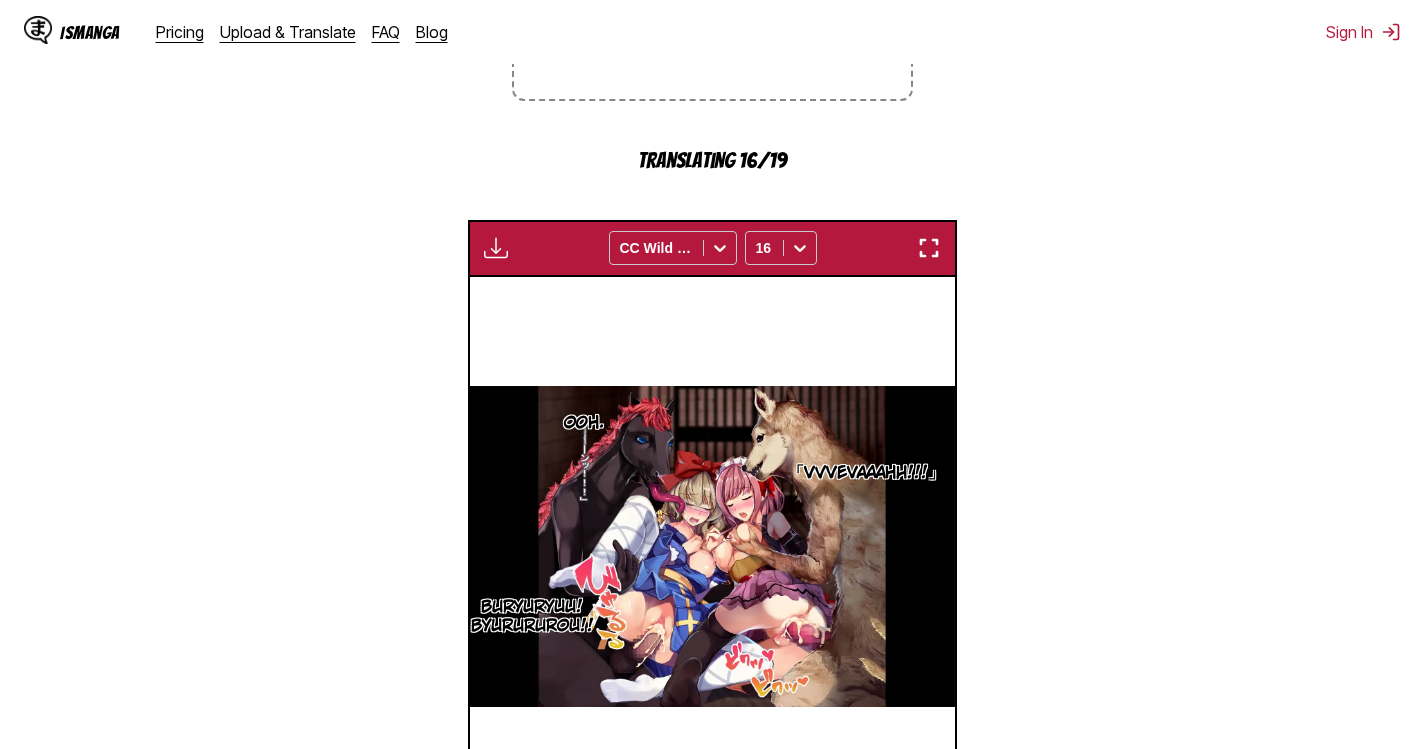 scroll, scrollTop: 593, scrollLeft: 0, axis: vertical 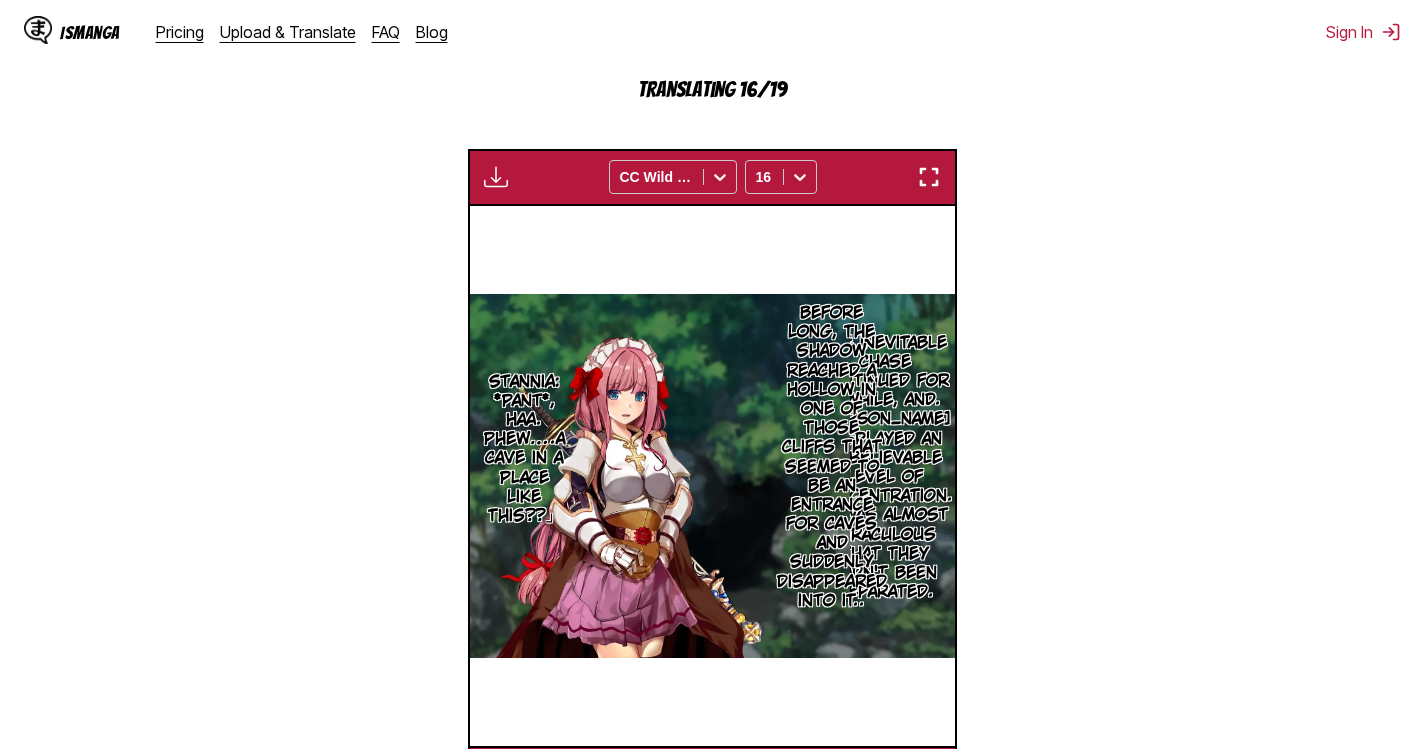 click at bounding box center [929, 177] 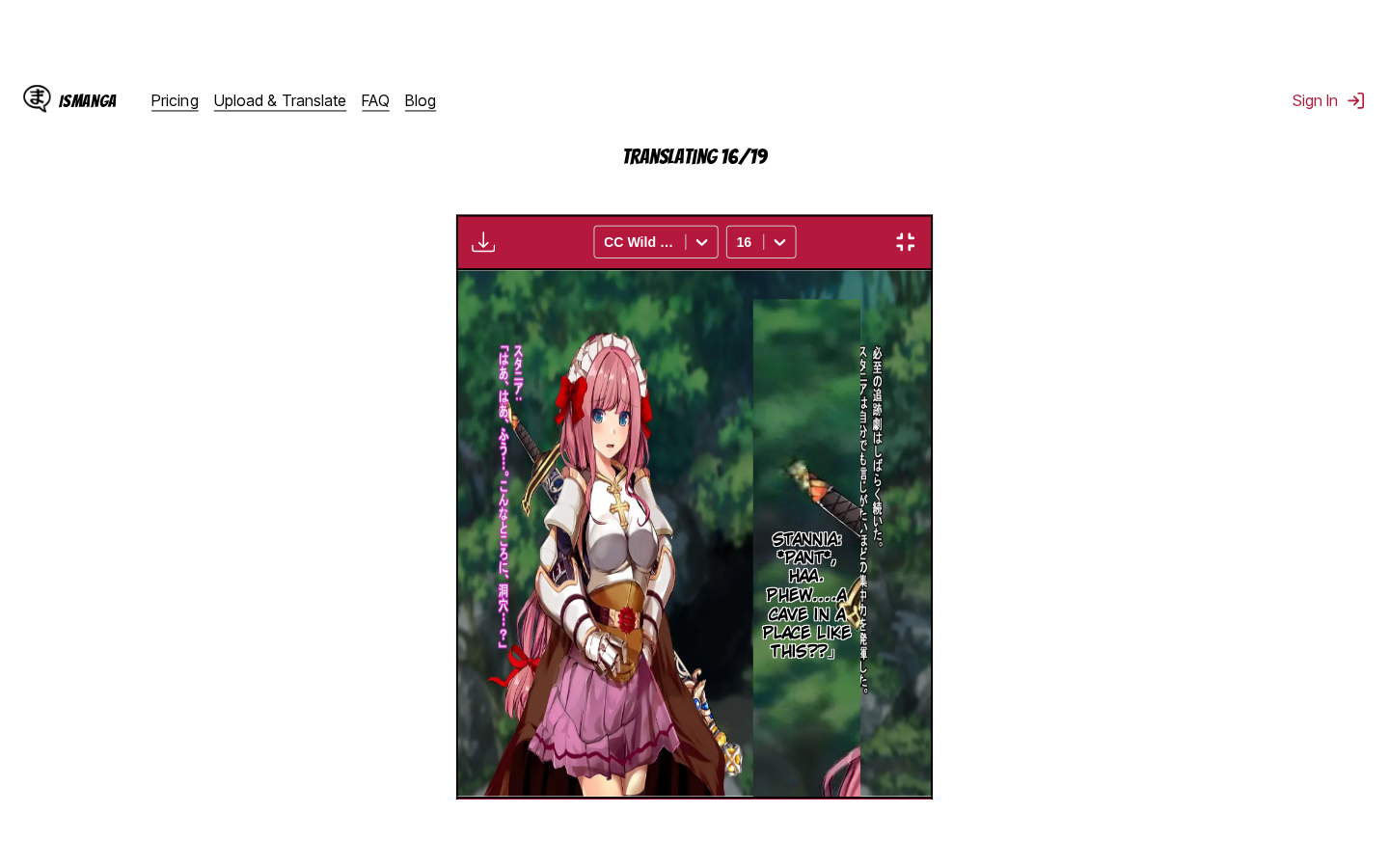 scroll, scrollTop: 220, scrollLeft: 0, axis: vertical 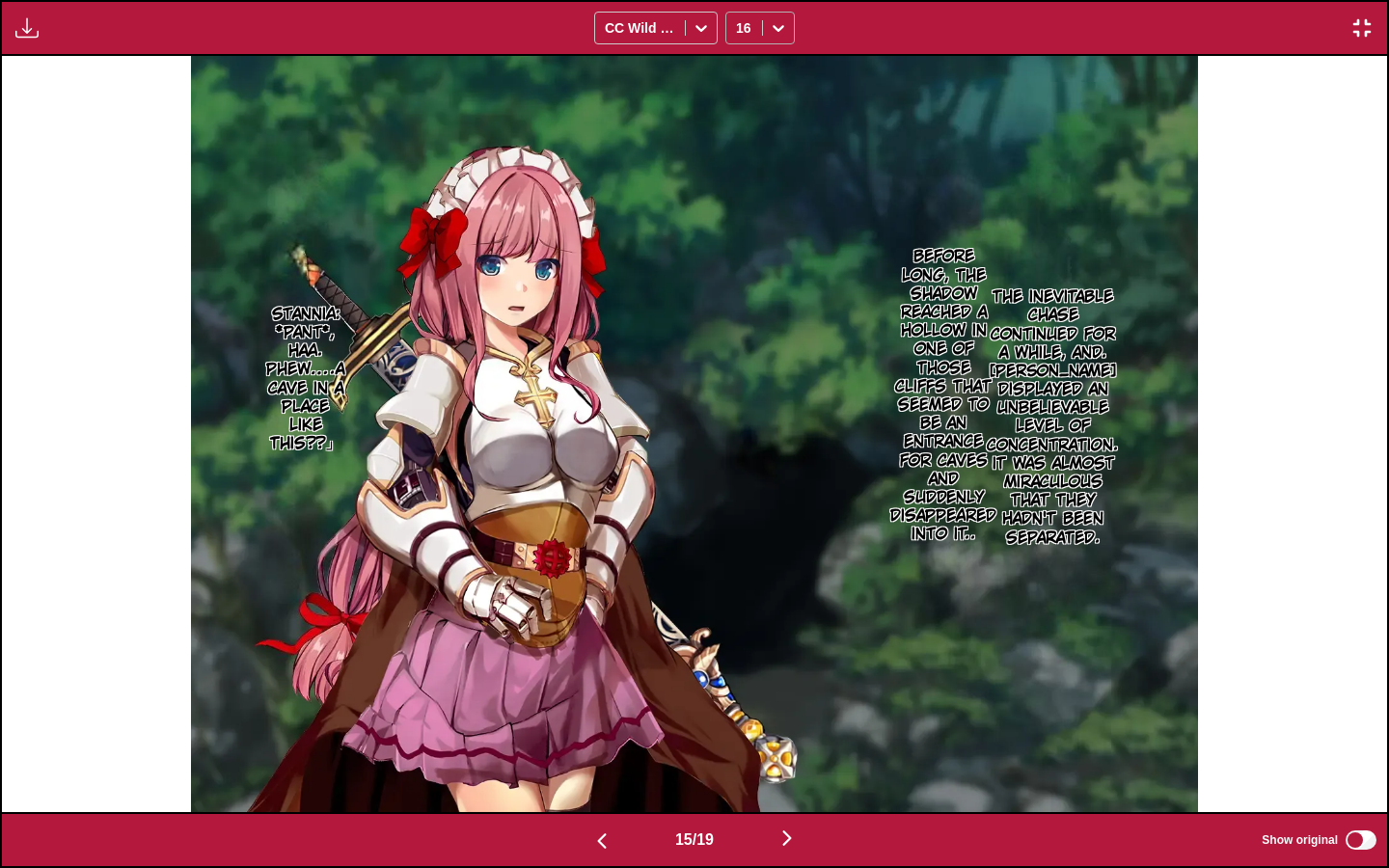 click at bounding box center [778, 28] 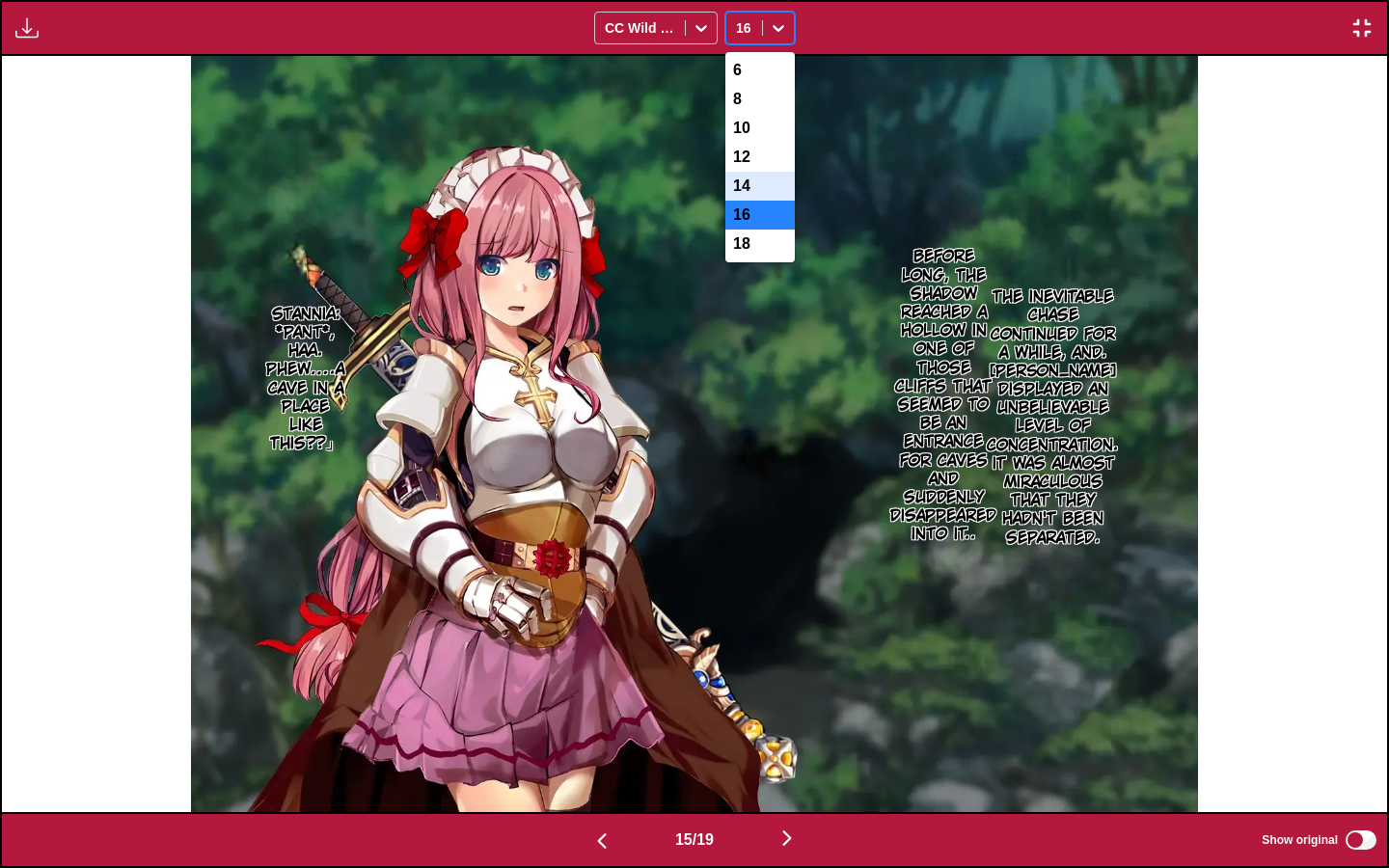 click on "14" at bounding box center [760, 186] 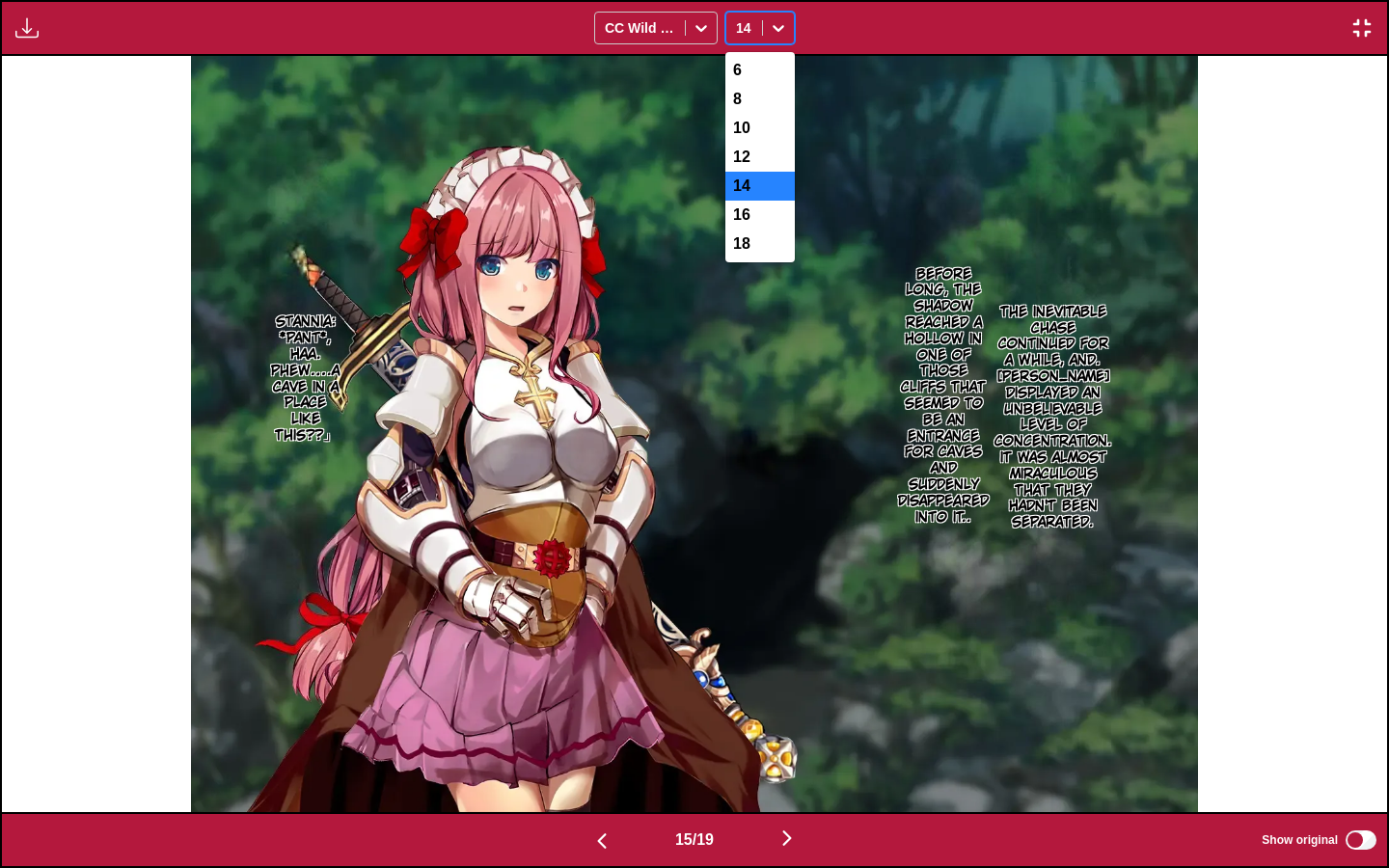 click 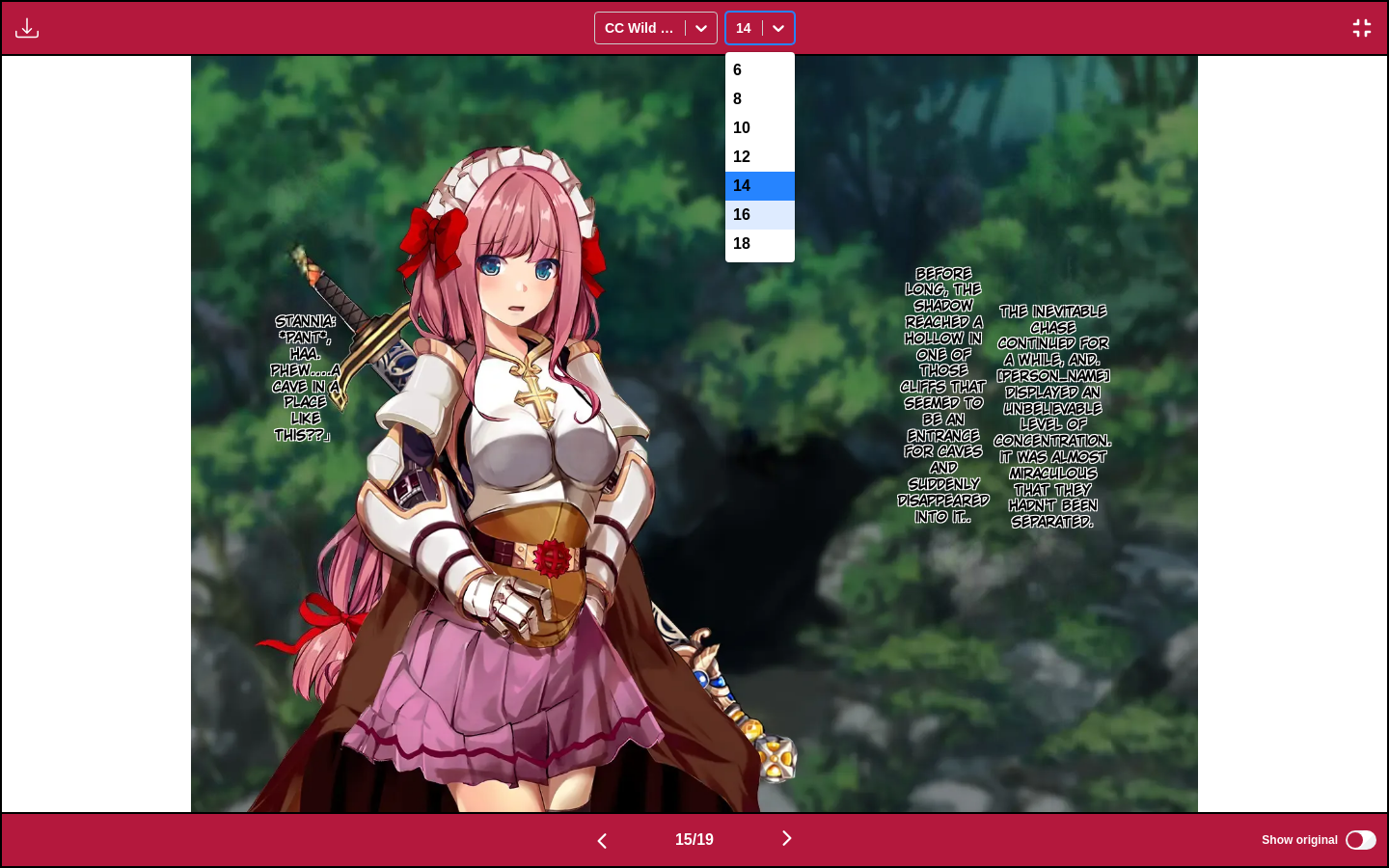 click on "16" at bounding box center (760, 215) 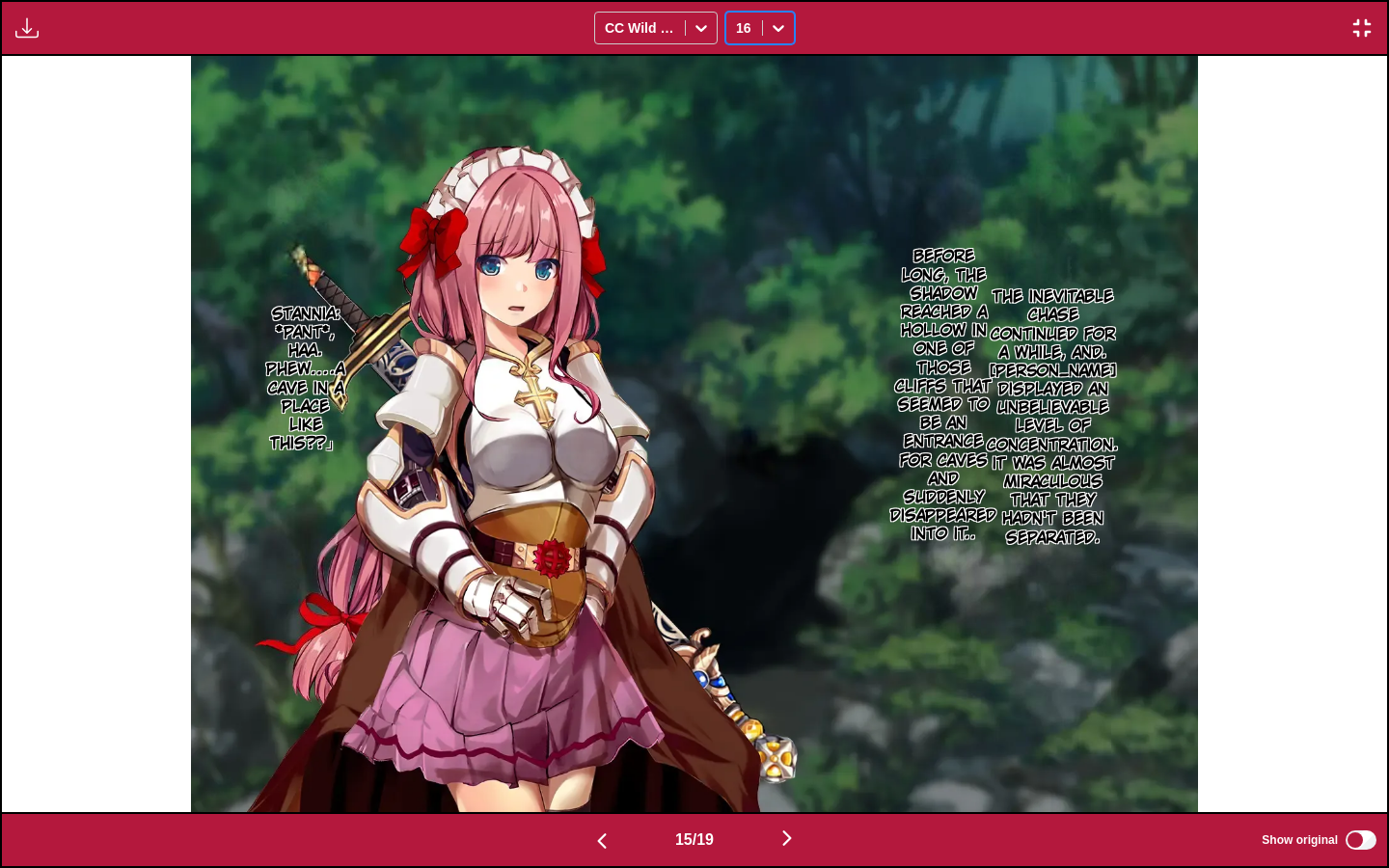click at bounding box center (778, 28) 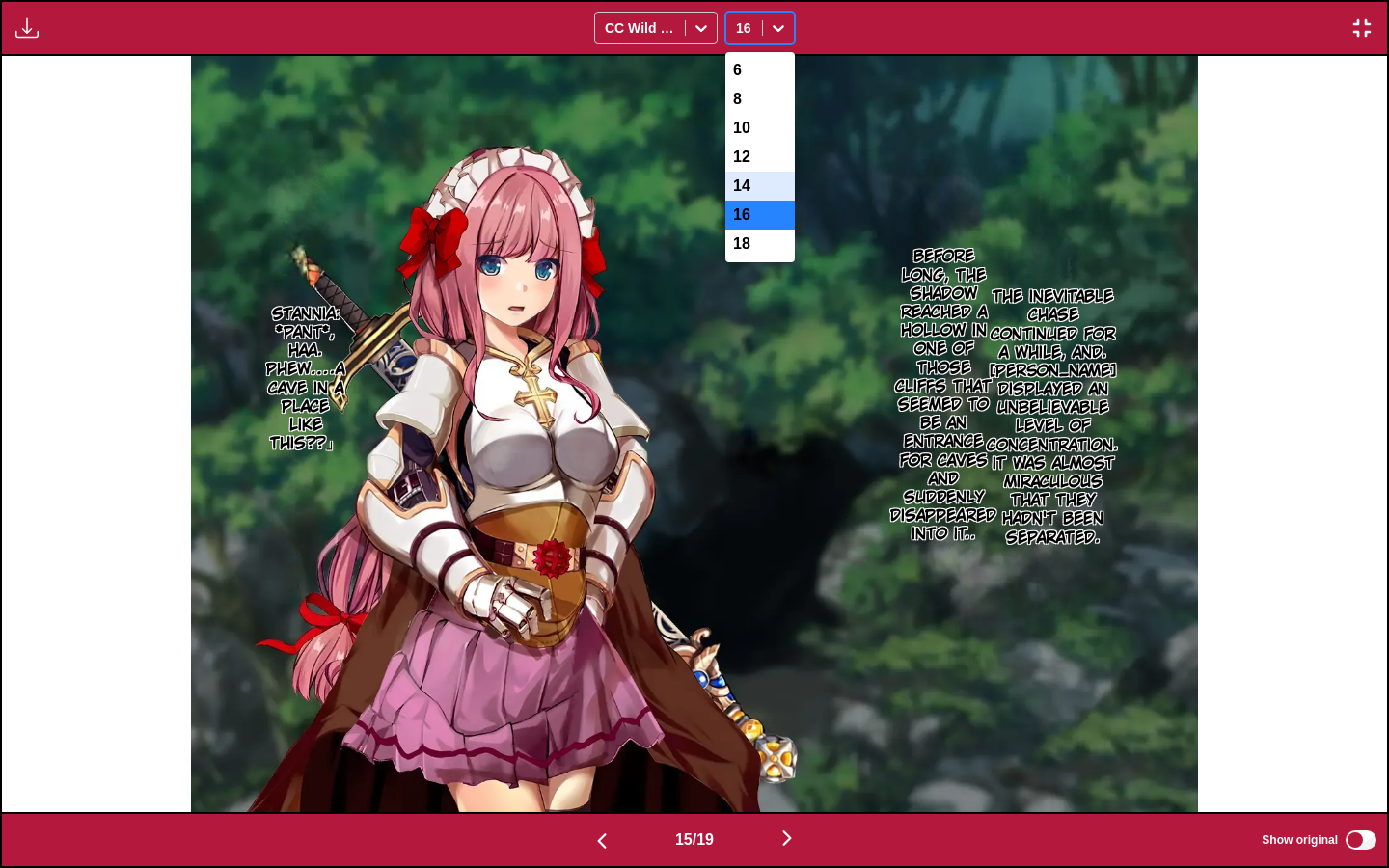 click on "14" at bounding box center [760, 186] 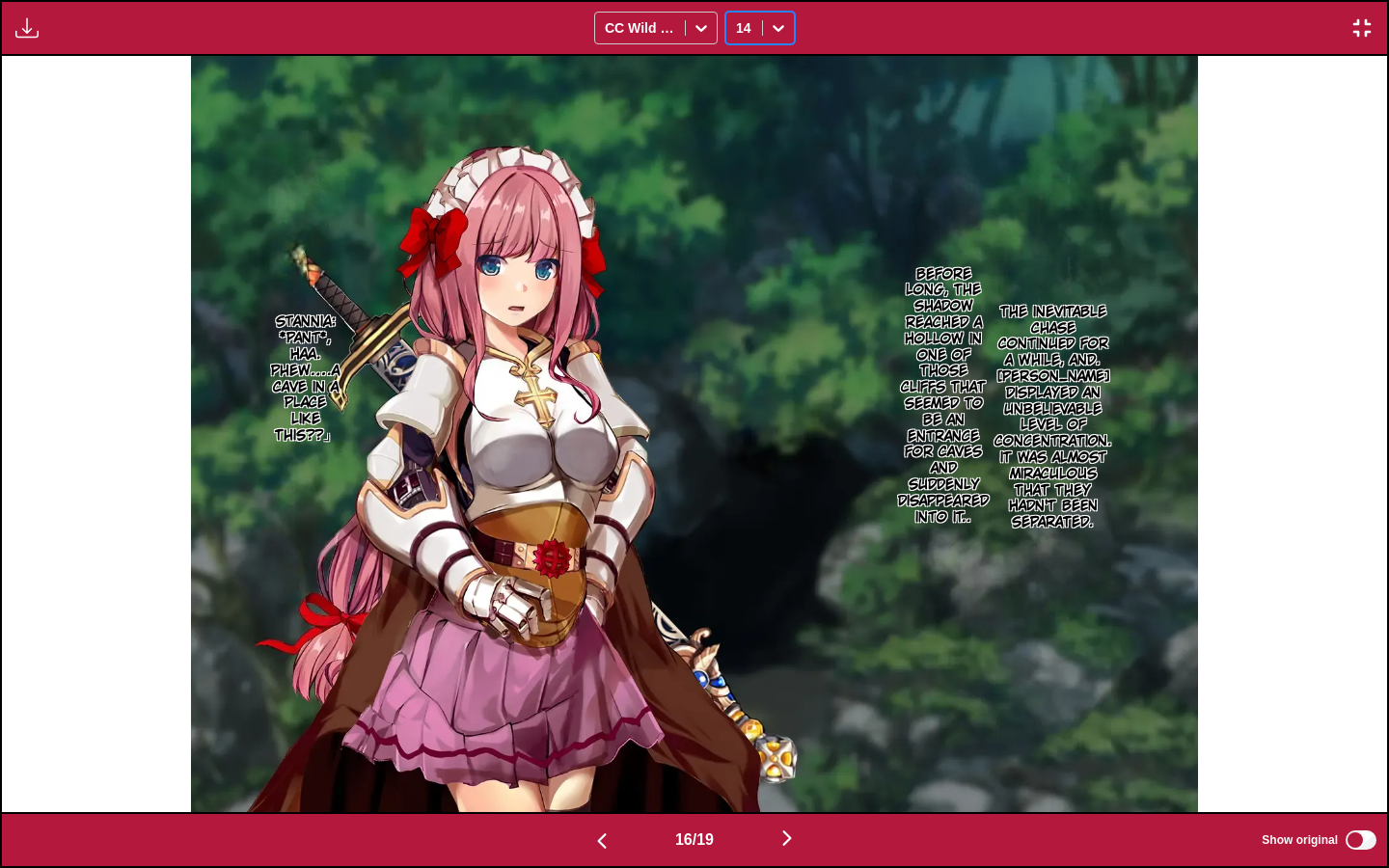 scroll, scrollTop: 0, scrollLeft: 20777, axis: horizontal 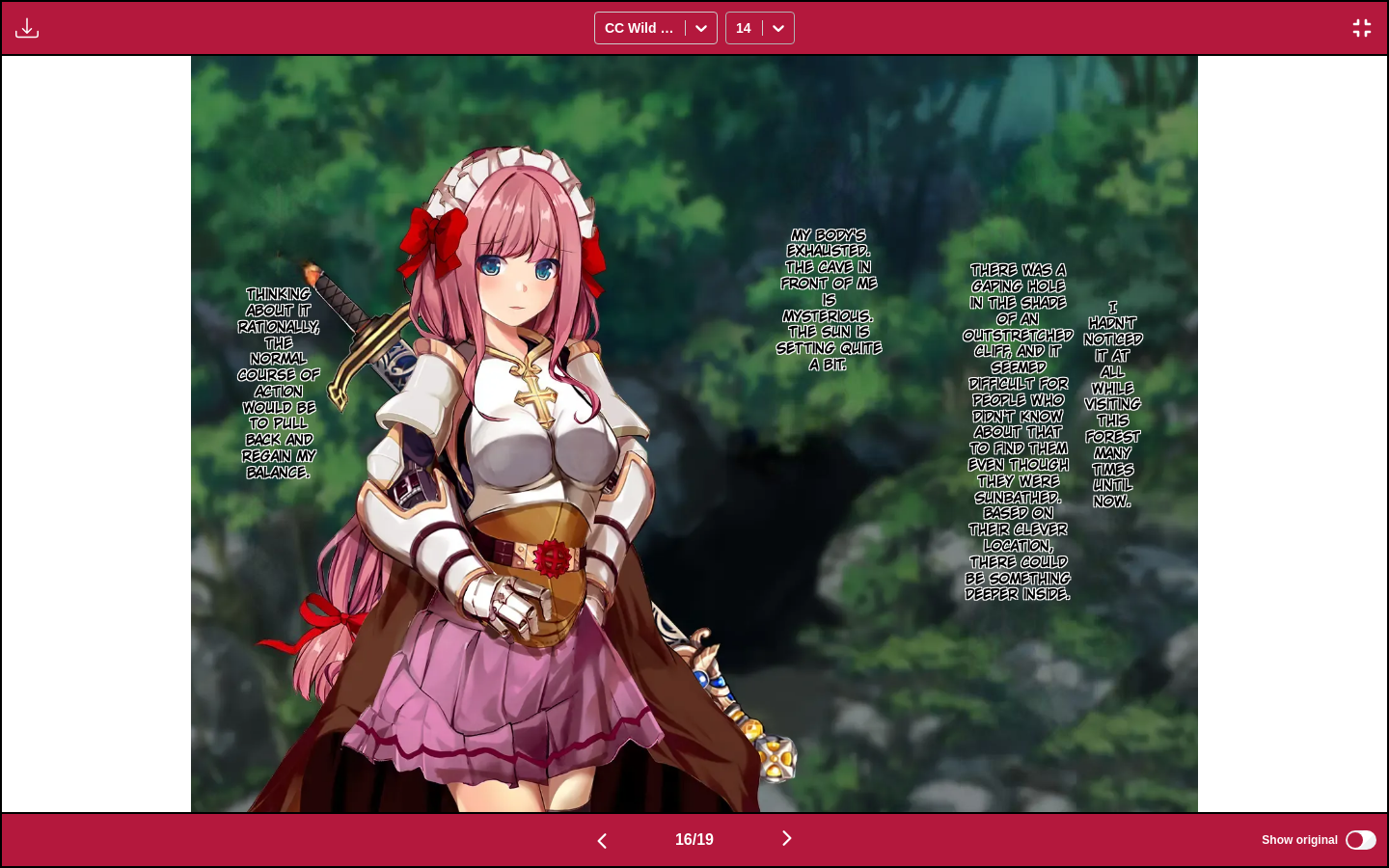 click 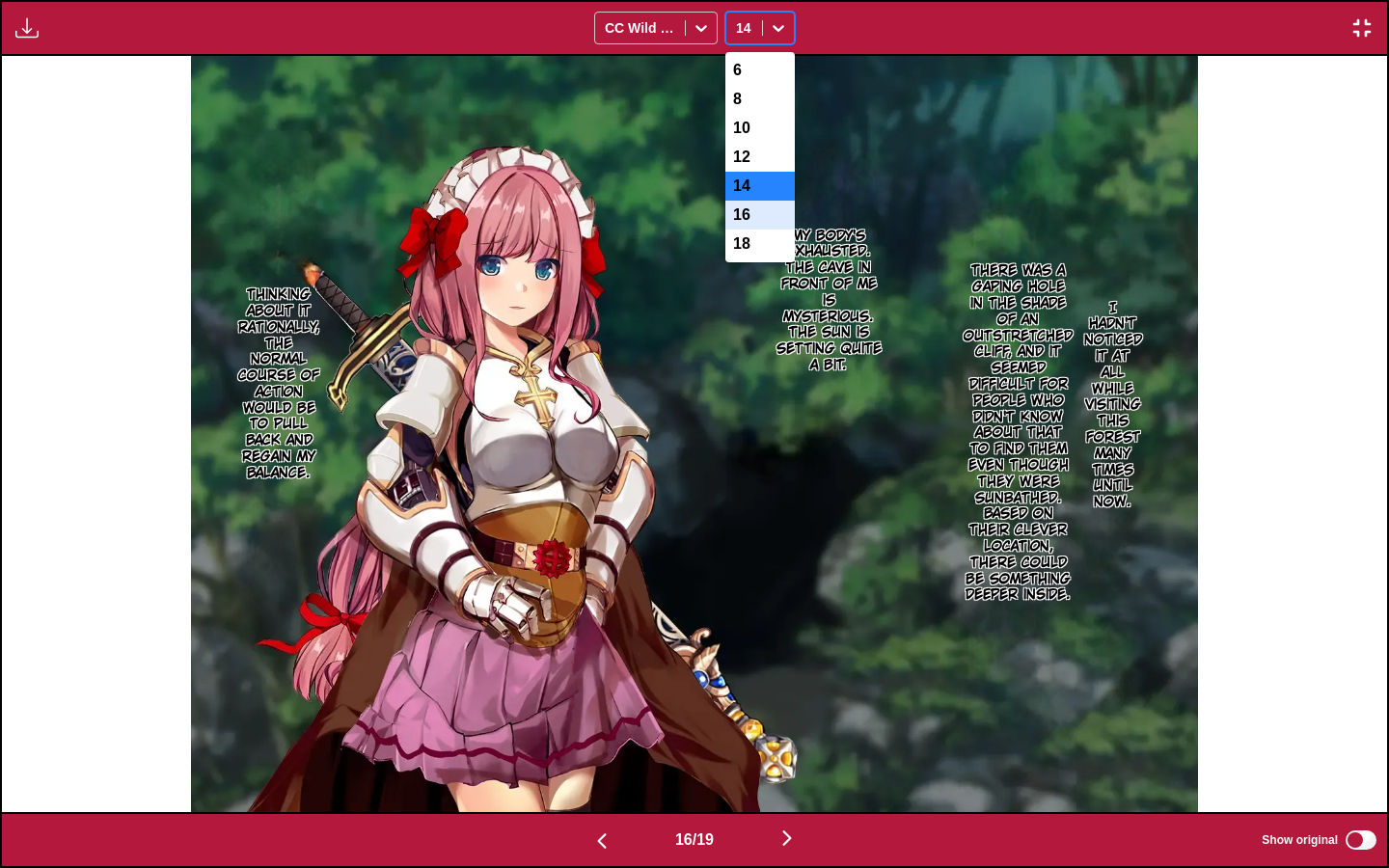 click on "16" at bounding box center [760, 215] 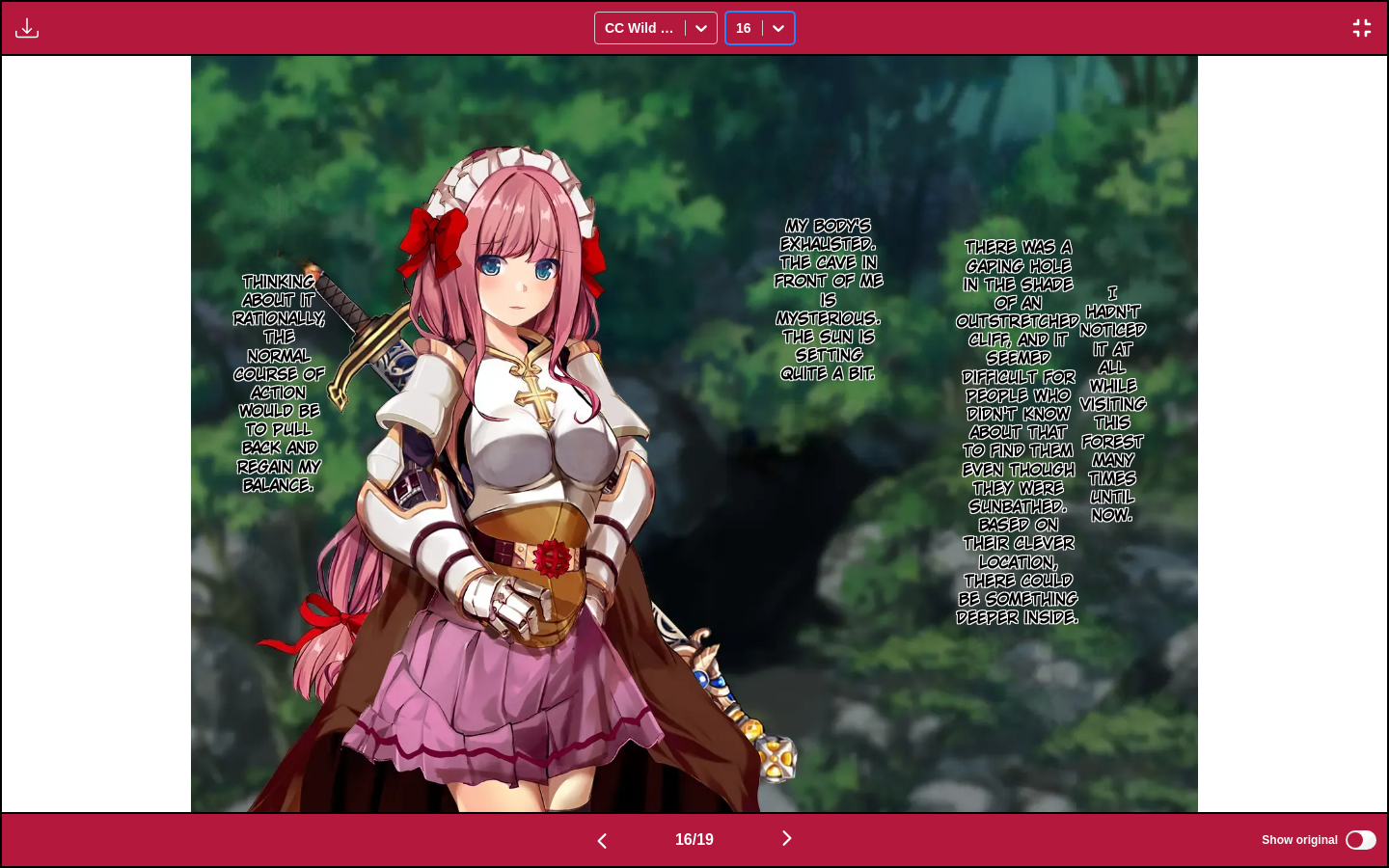 click 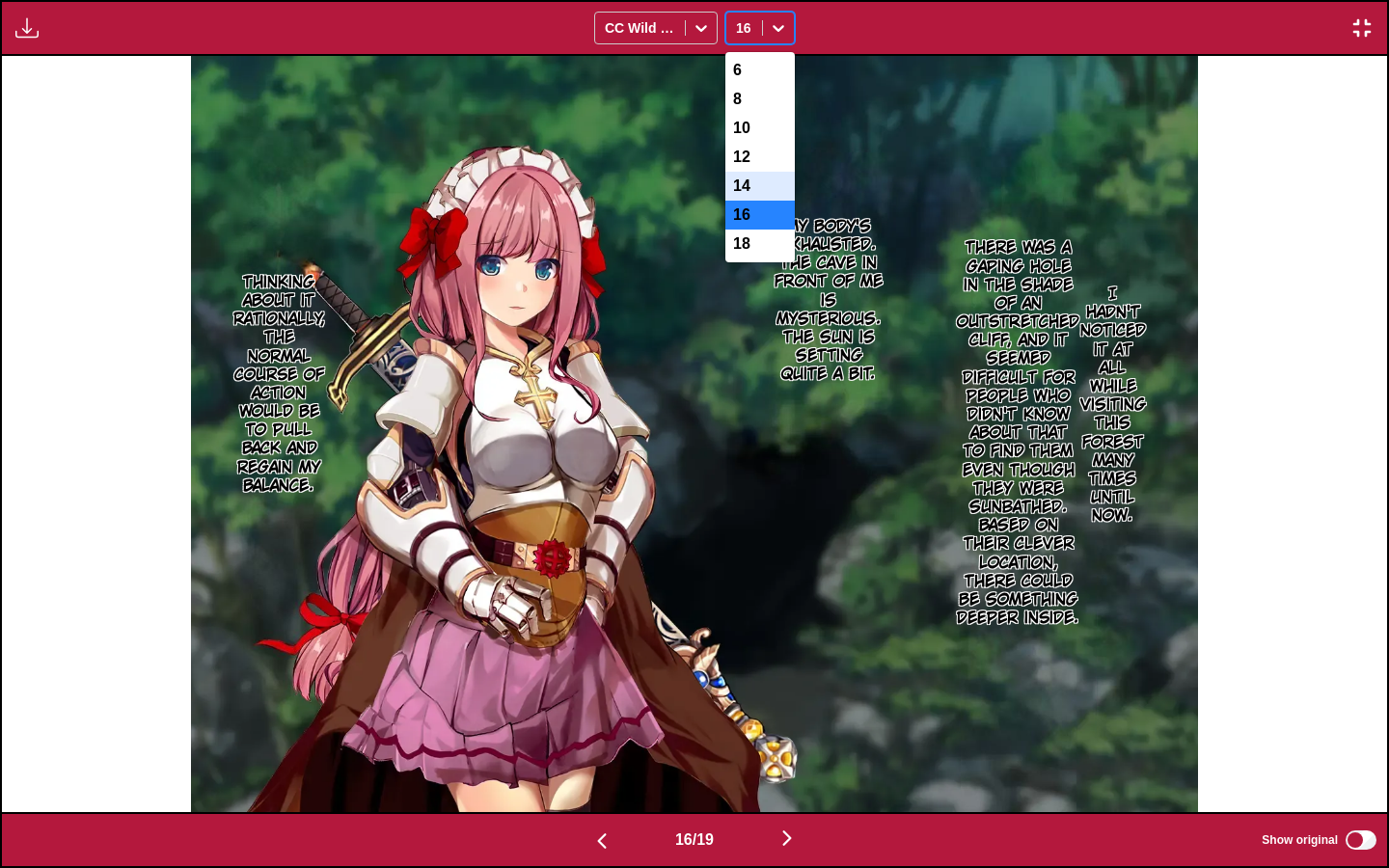 click on "I hadn't noticed it at all while visiting this forest many times until now. My body's exhausted. The cave in front of me is mysterious. The sun is setting quite a bit. There was a gaping hole in the shade of an outstretched cliff, and it seemed difficult for people who didn't know about that to find them even though they were sunbathed. Based on their clever location, there could be something deeper inside. Thinking about it rationally, the normal course of action would be to pull back and regain my balance." at bounding box center [694, 433] 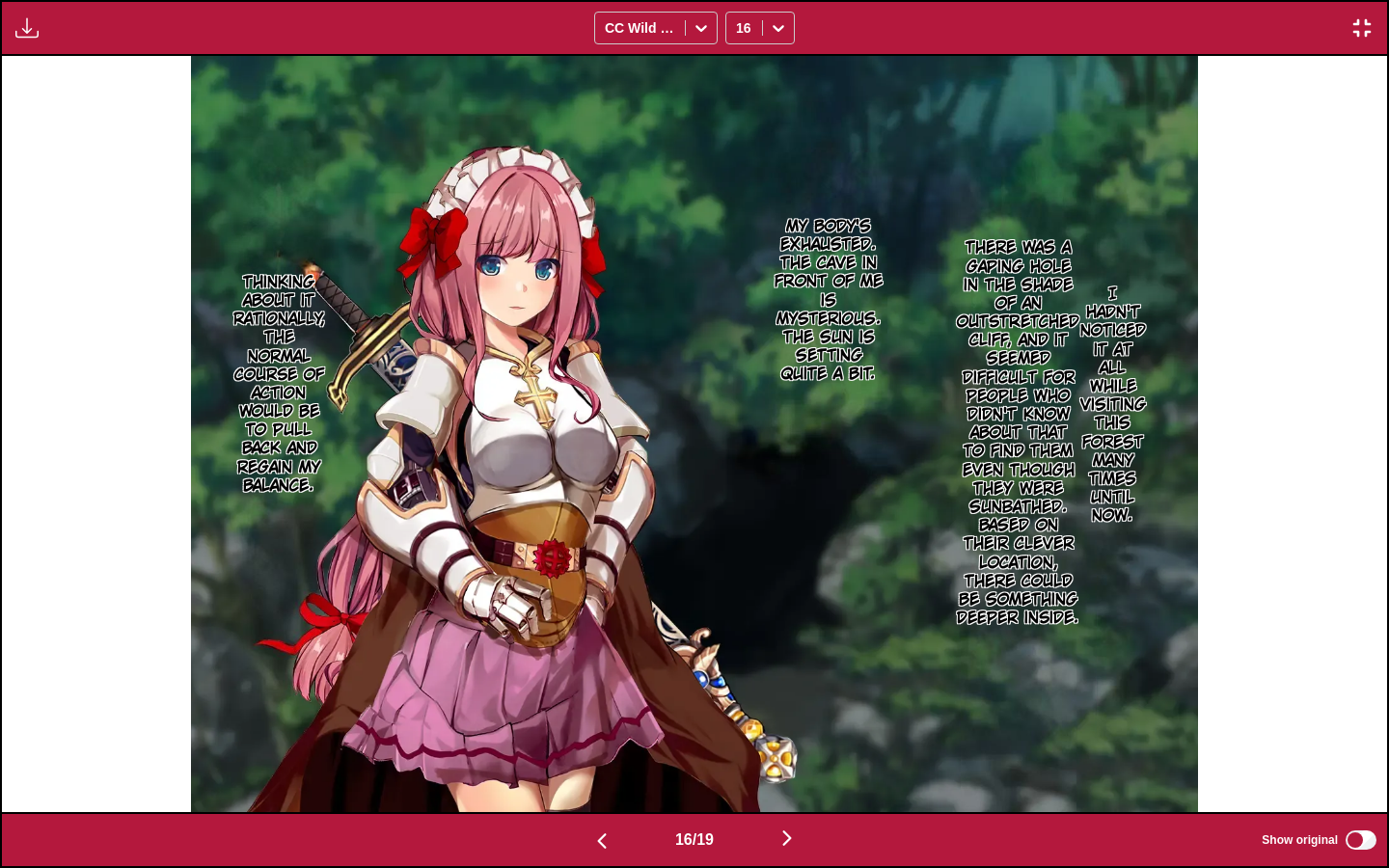 scroll, scrollTop: 0, scrollLeft: 22162, axis: horizontal 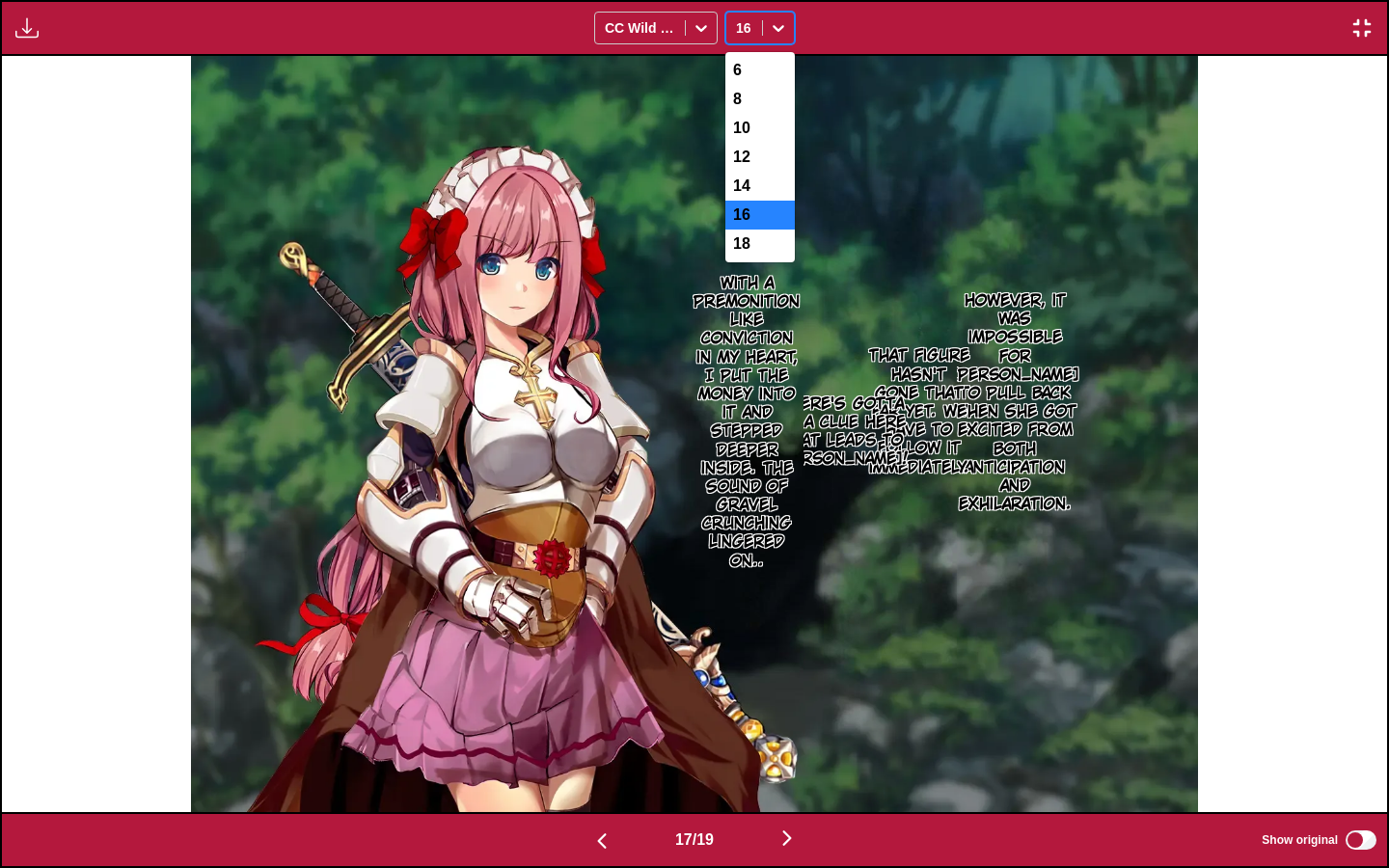 click at bounding box center (778, 28) 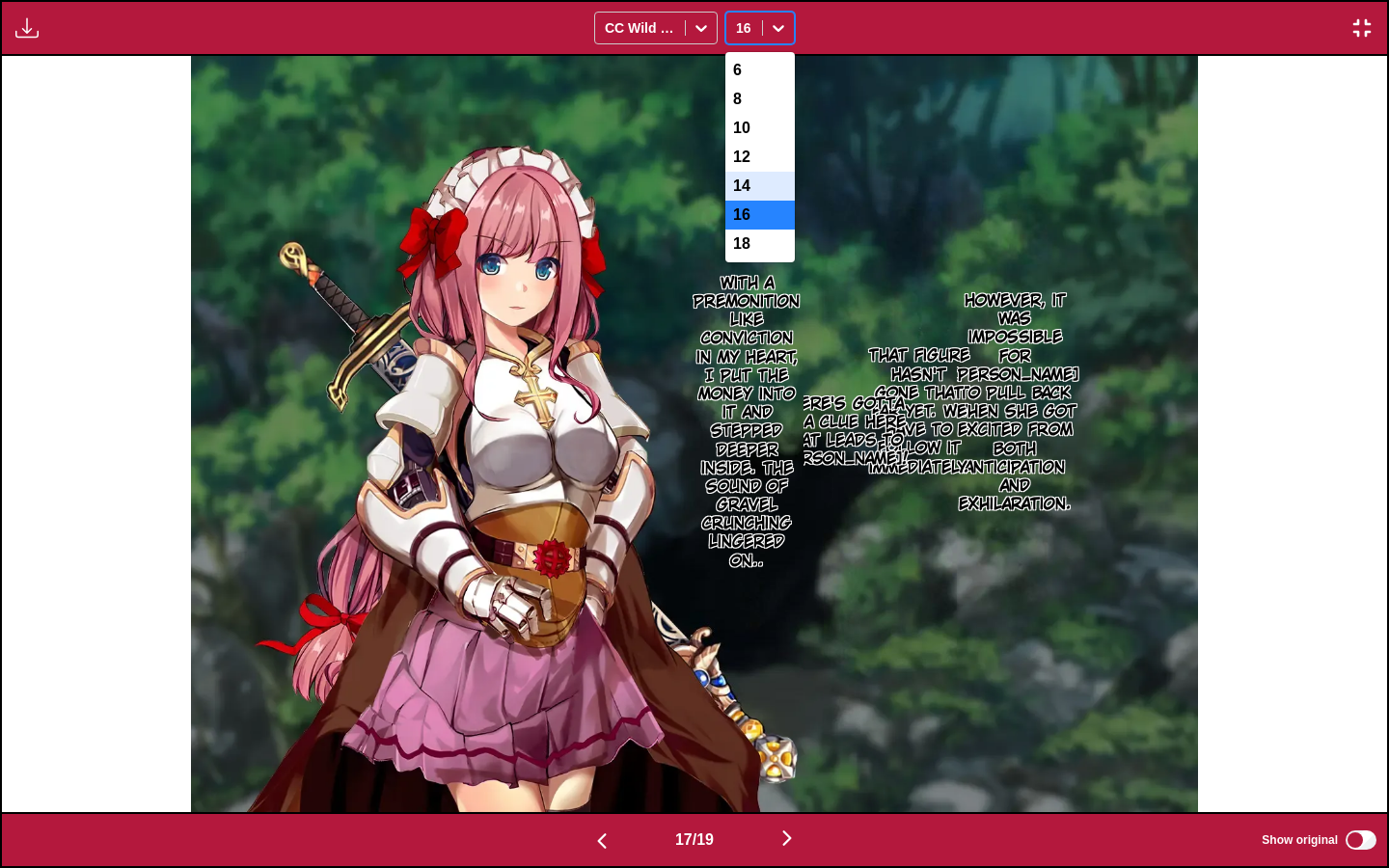 click on "14" at bounding box center [760, 186] 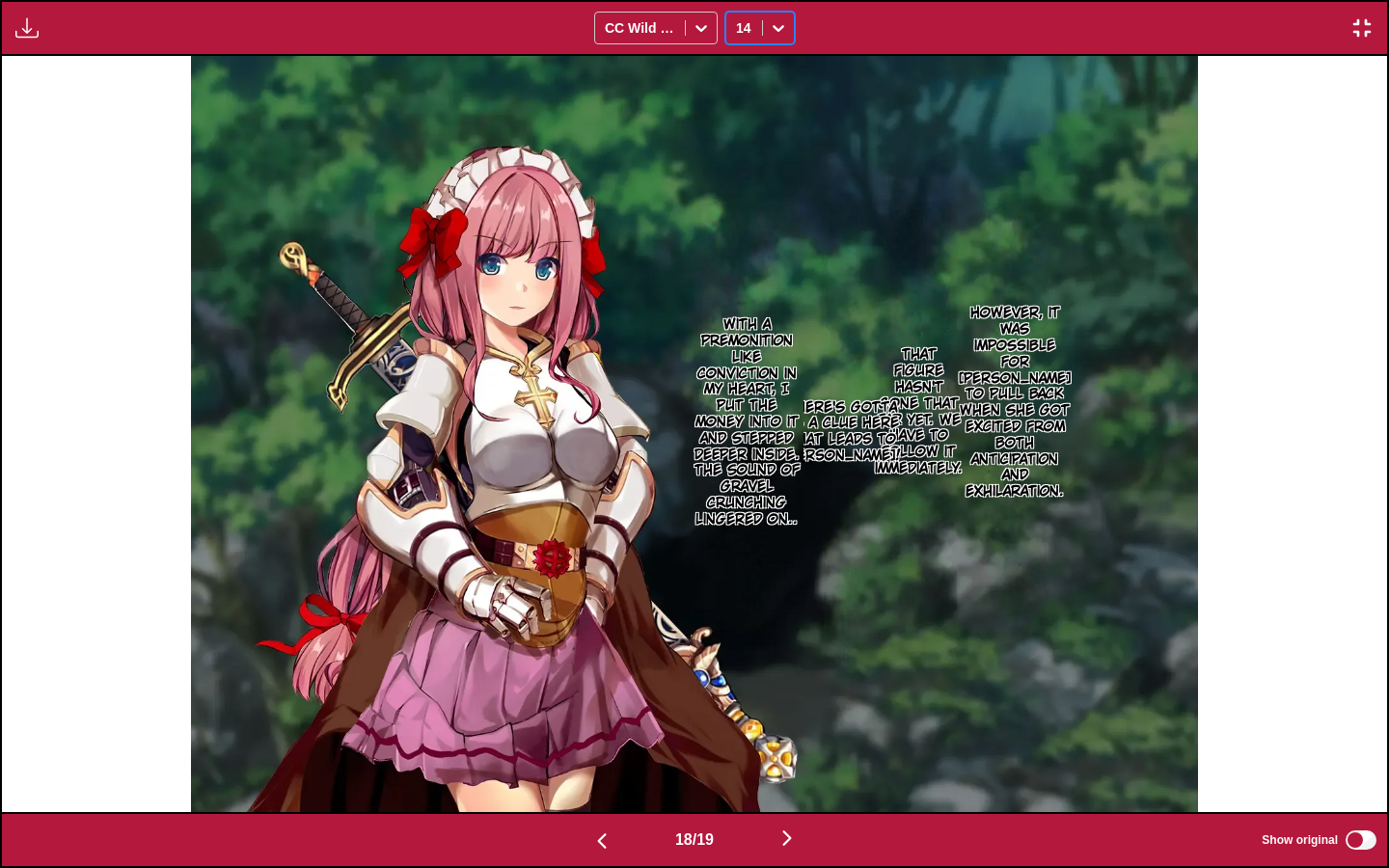 scroll, scrollTop: 0, scrollLeft: 23547, axis: horizontal 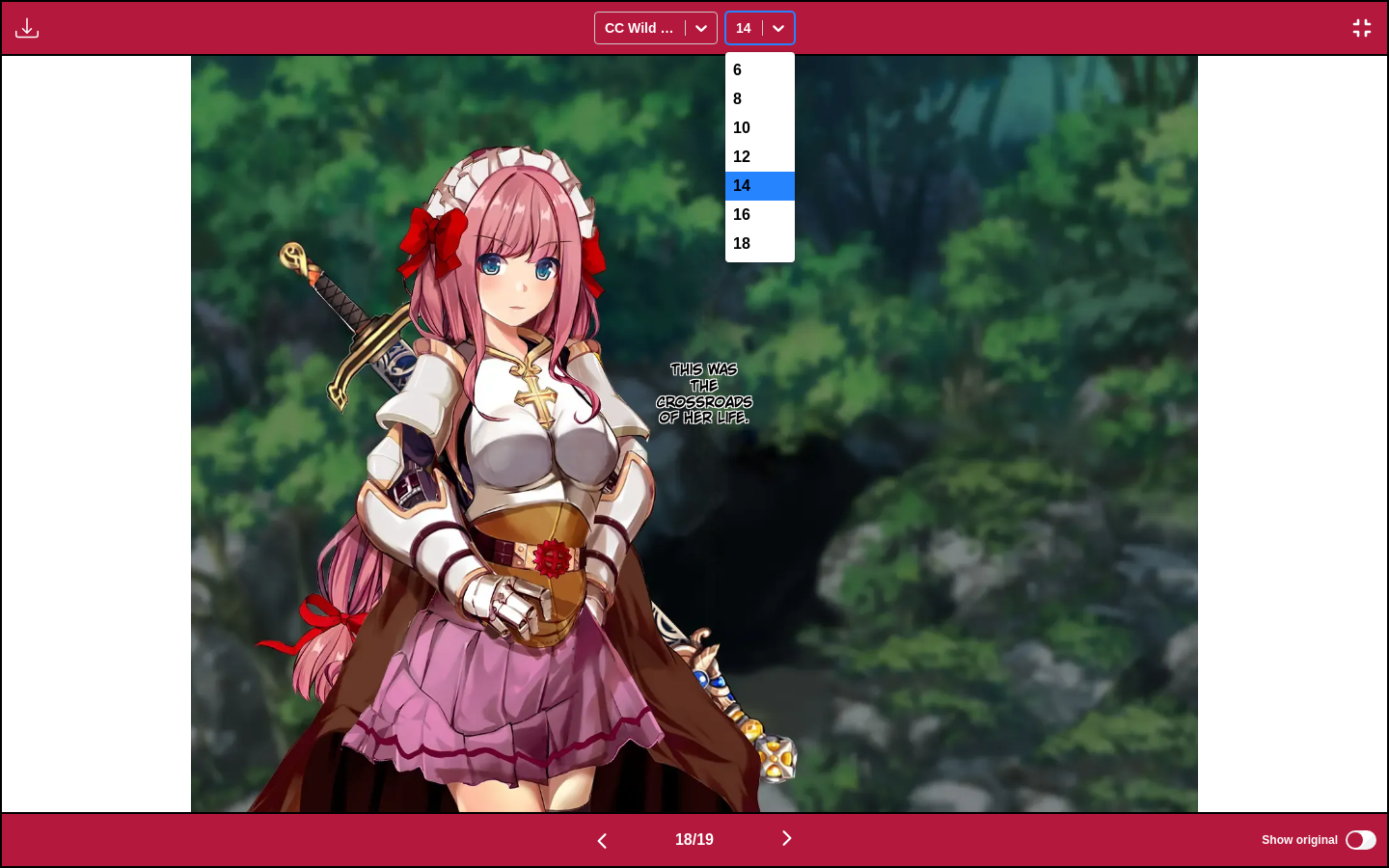 click 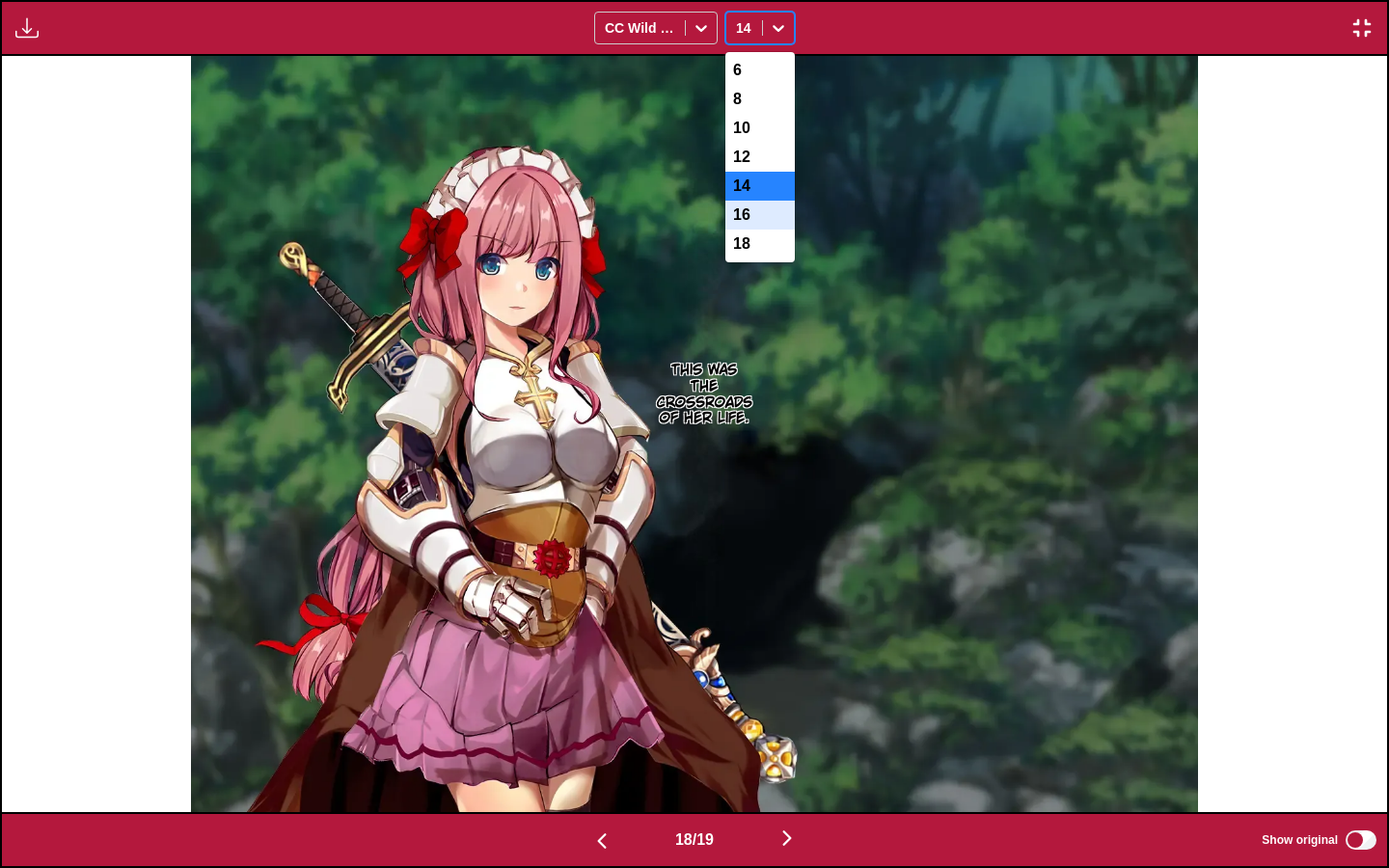 click on "16" at bounding box center (760, 215) 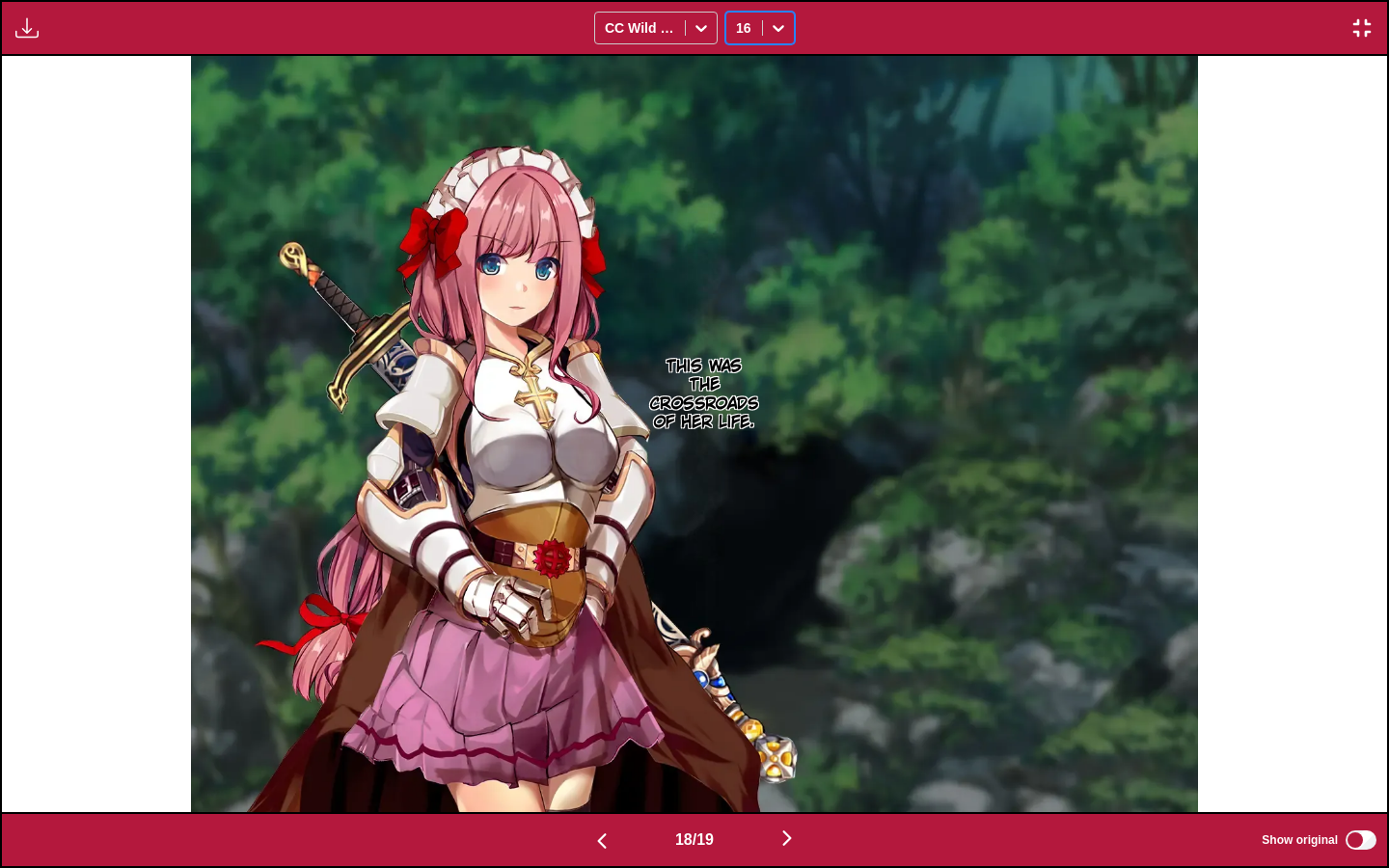 scroll, scrollTop: 0, scrollLeft: 24933, axis: horizontal 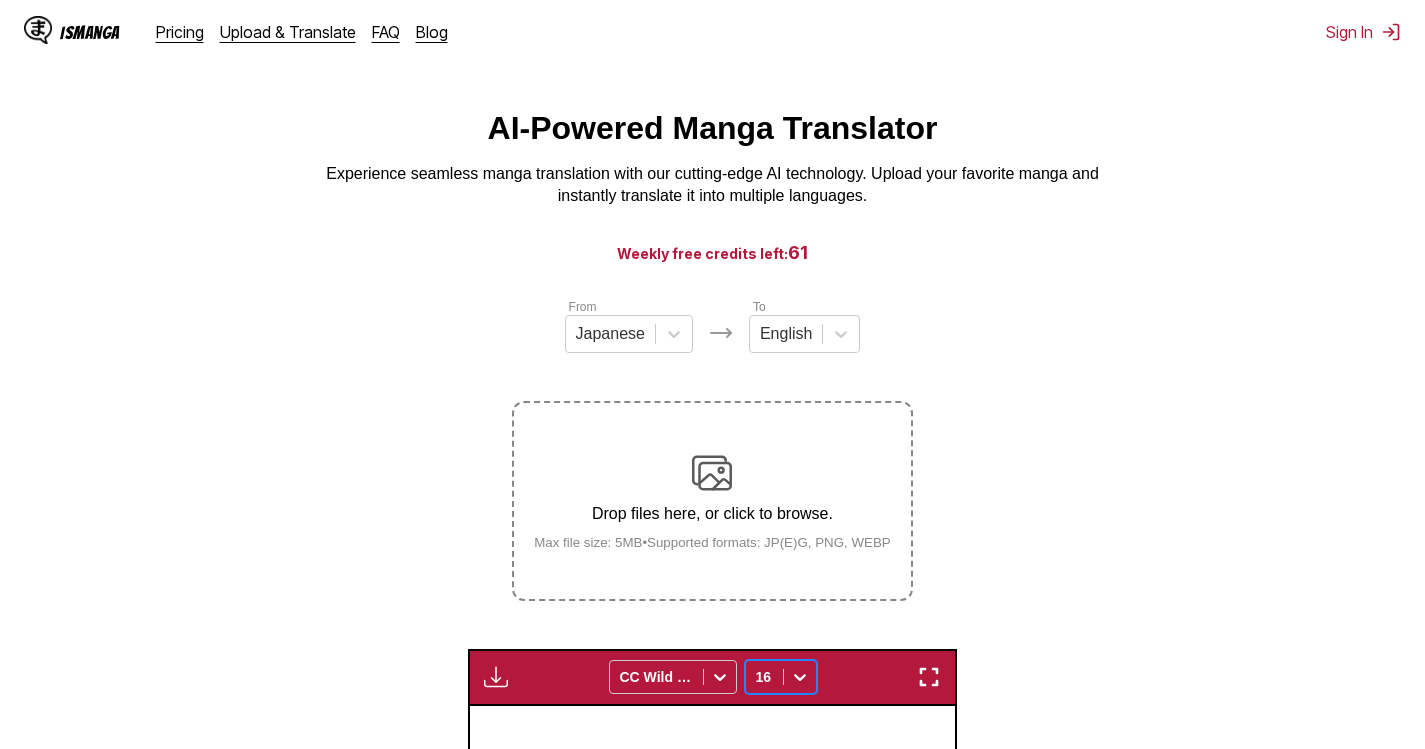 click at bounding box center (712, 473) 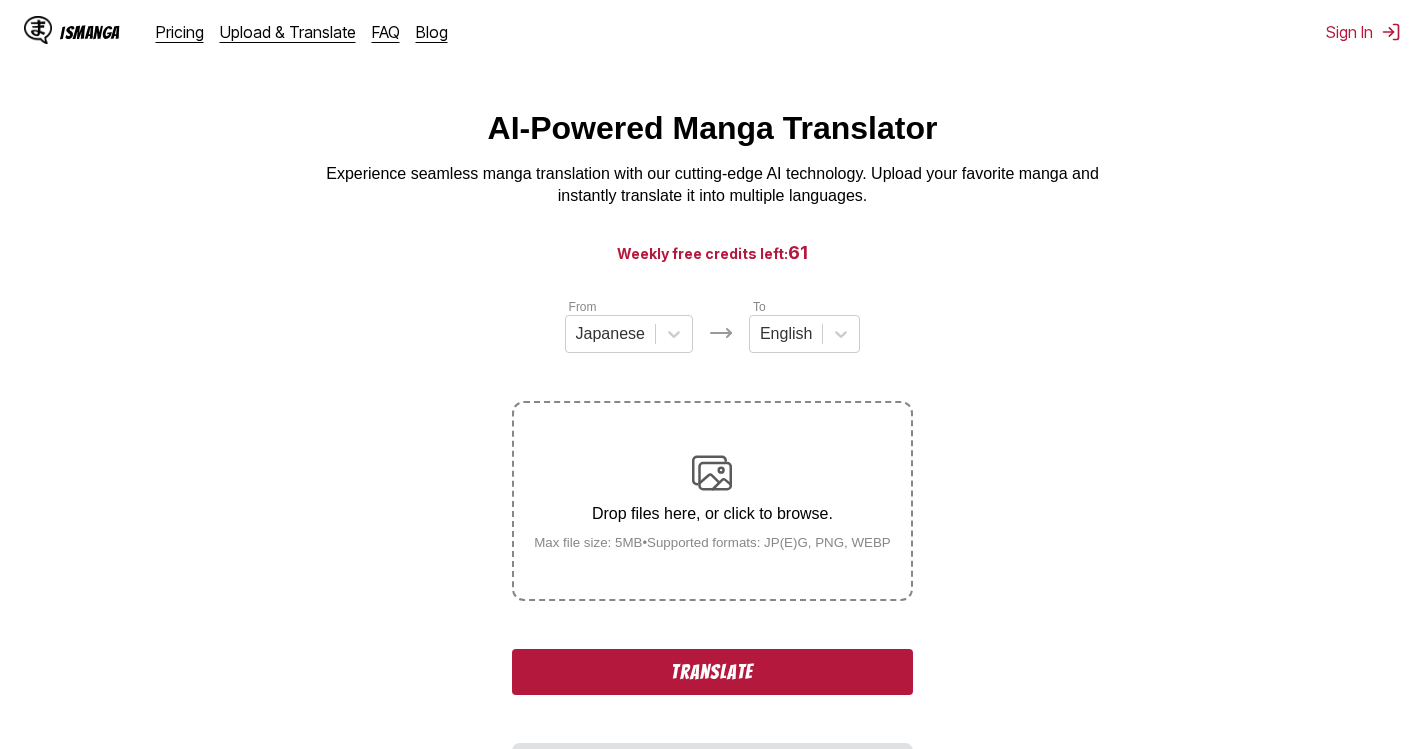 drag, startPoint x: 739, startPoint y: 666, endPoint x: 322, endPoint y: 739, distance: 423.34146 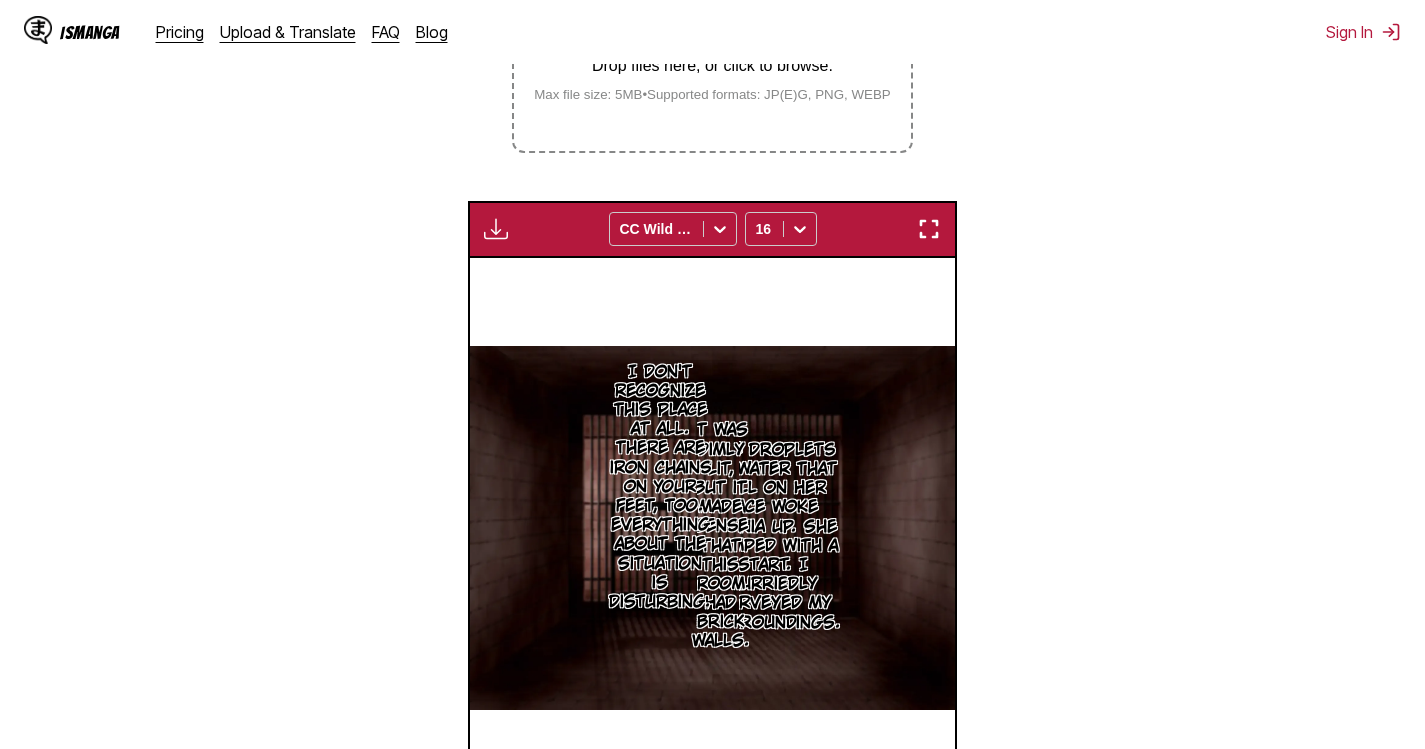 scroll, scrollTop: 522, scrollLeft: 0, axis: vertical 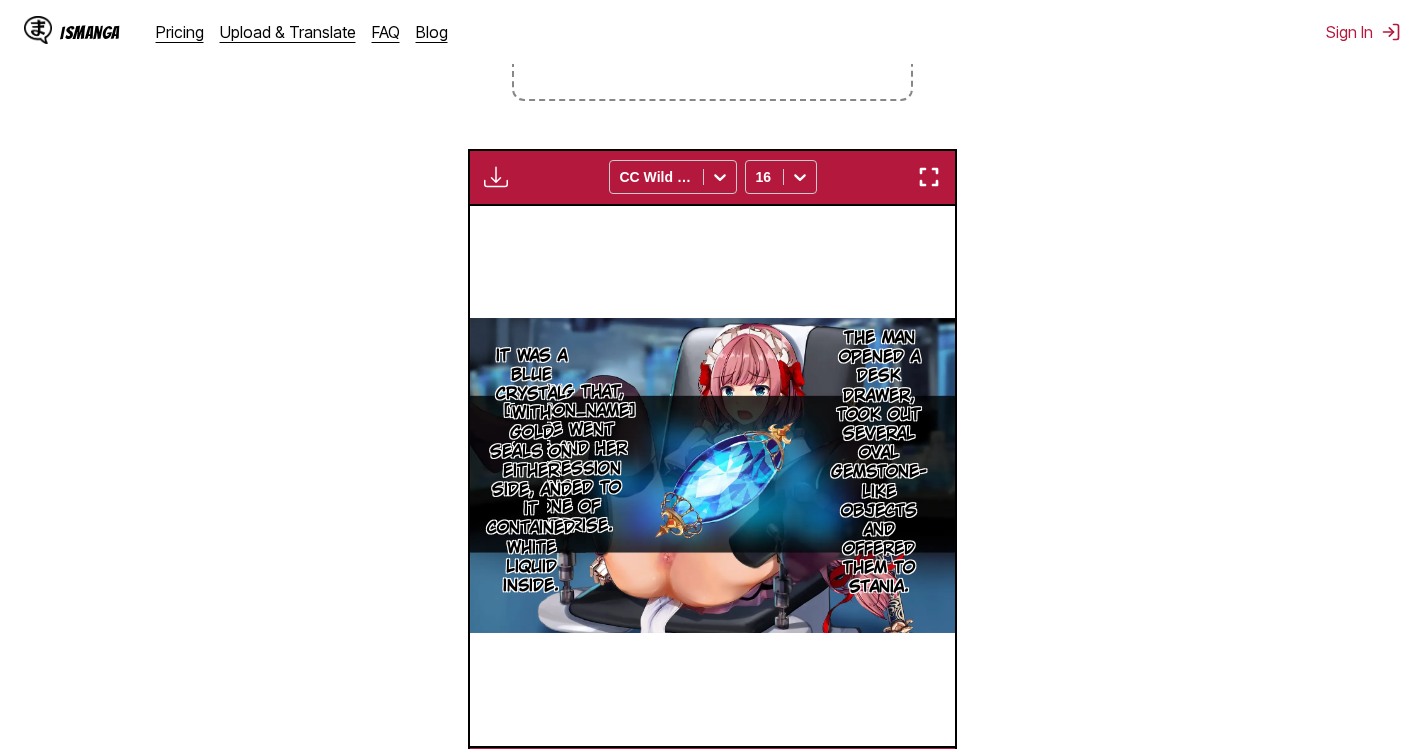 click at bounding box center [929, 177] 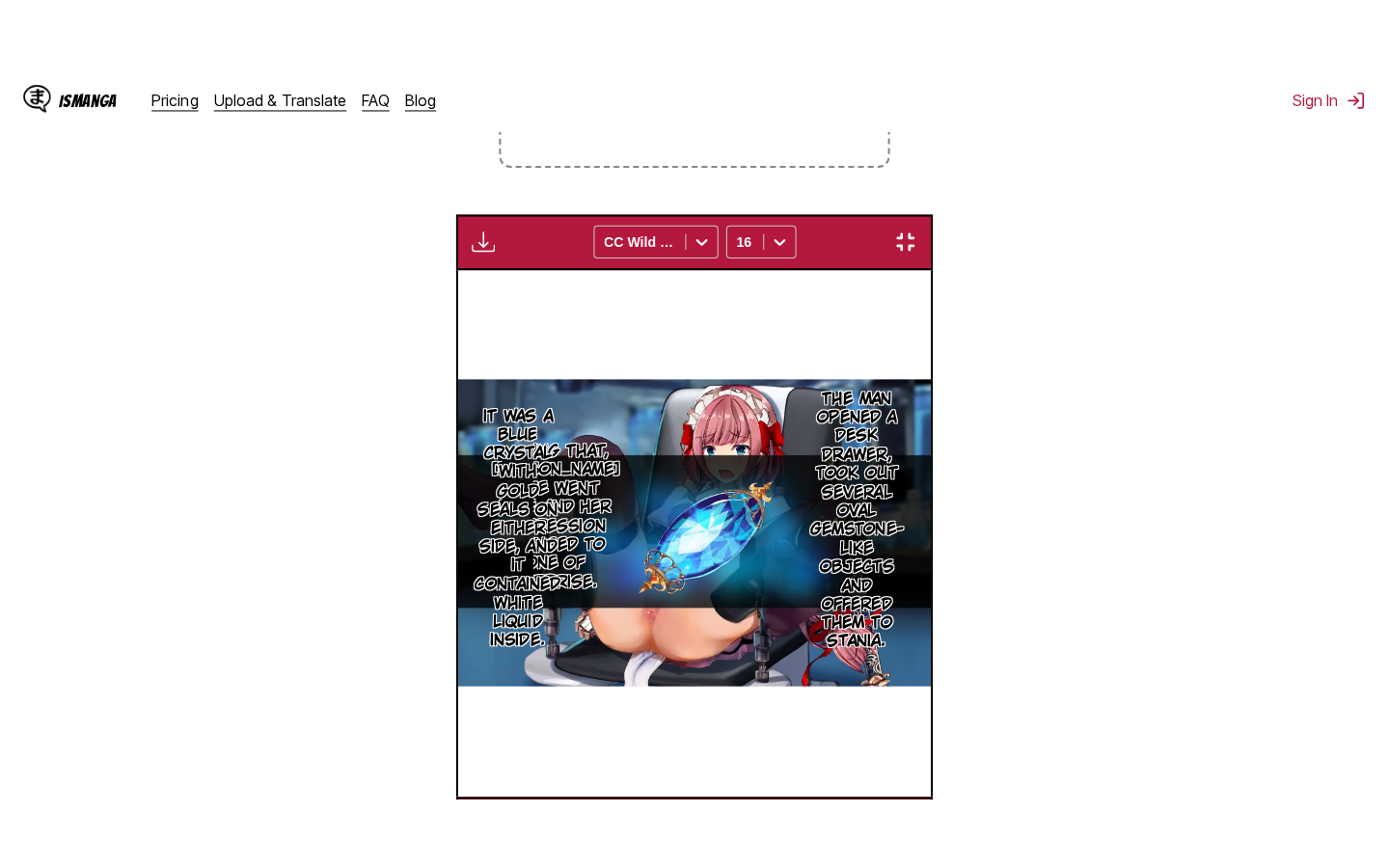 scroll, scrollTop: 220, scrollLeft: 0, axis: vertical 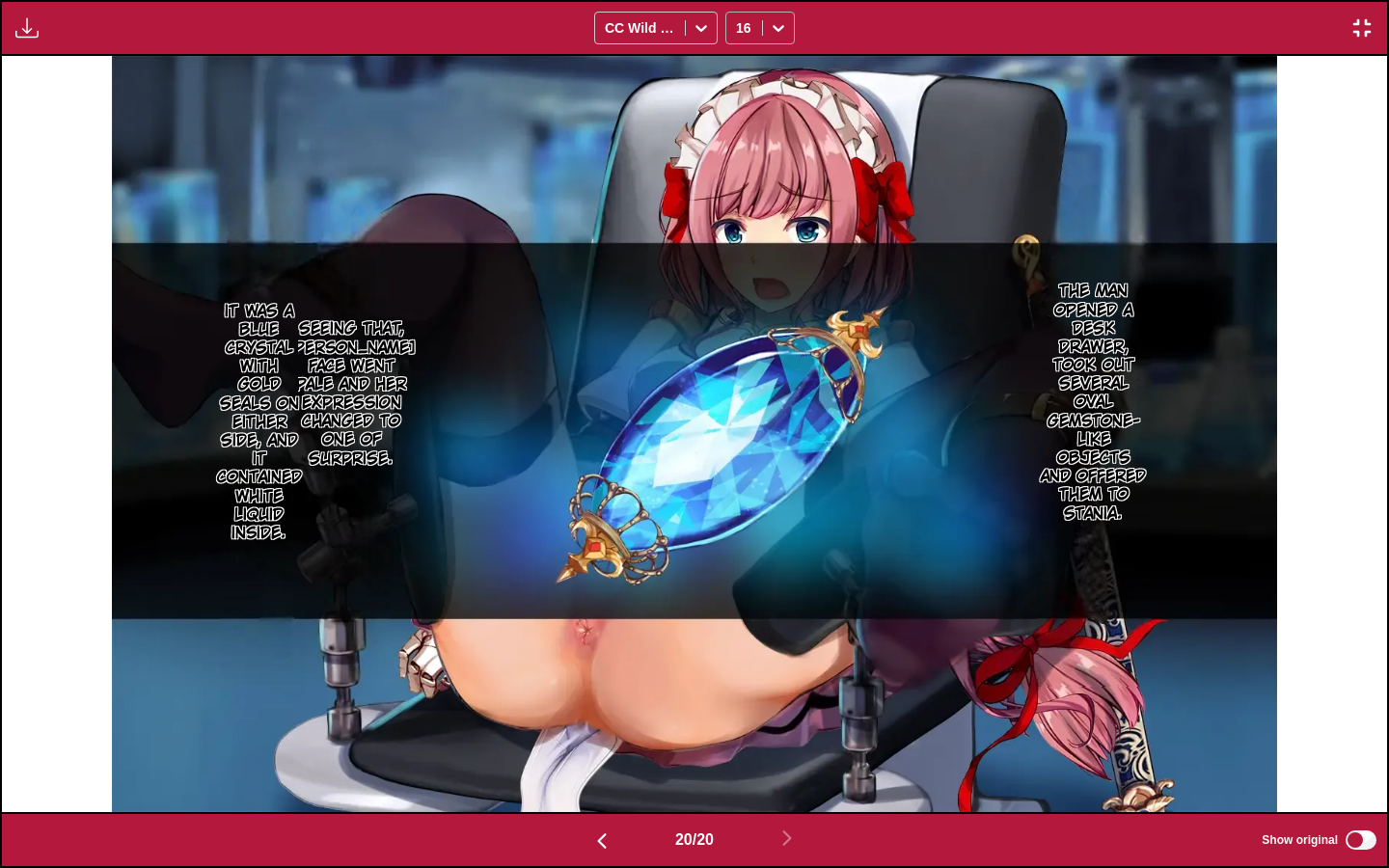 click 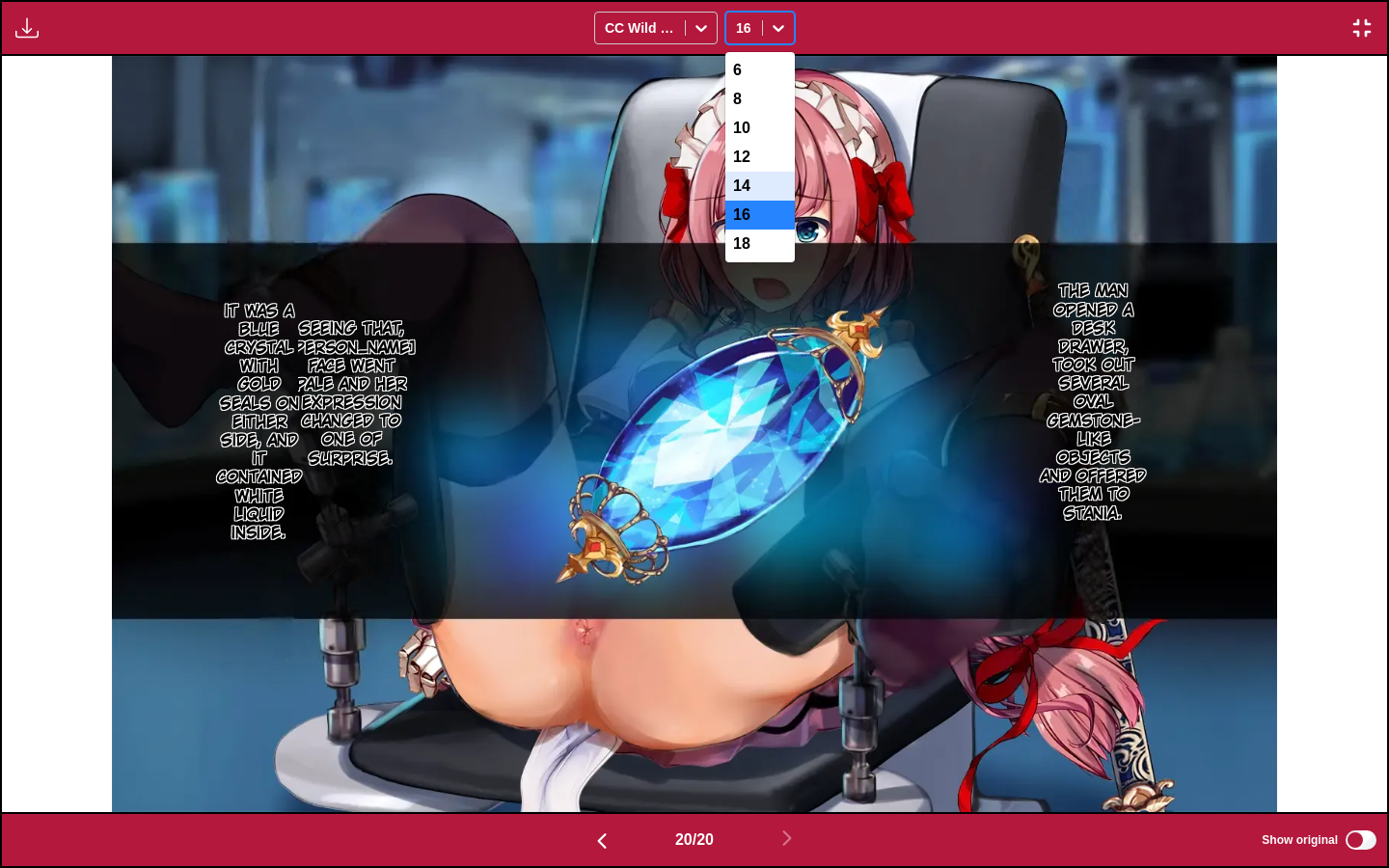 click on "14" at bounding box center (760, 186) 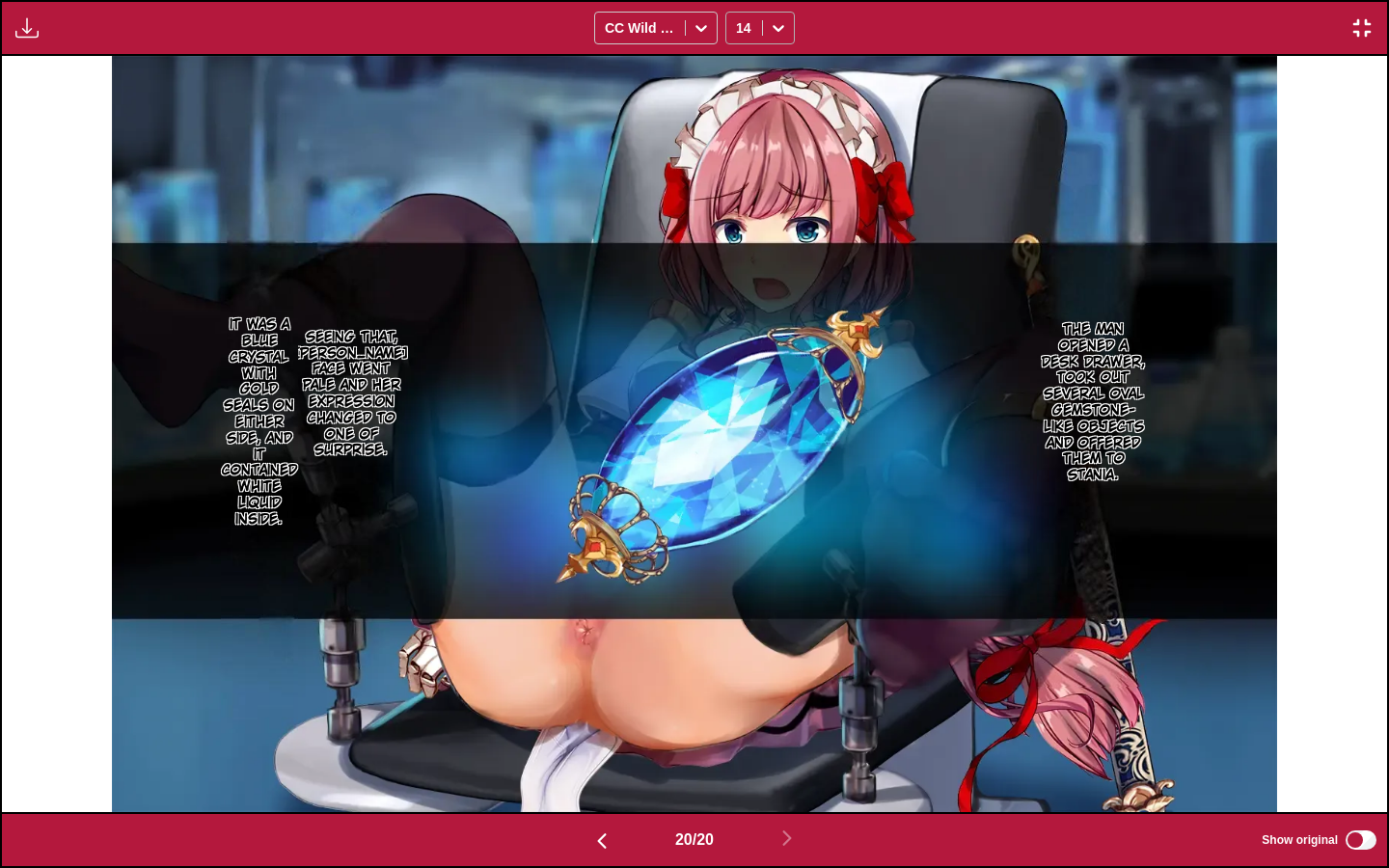 click 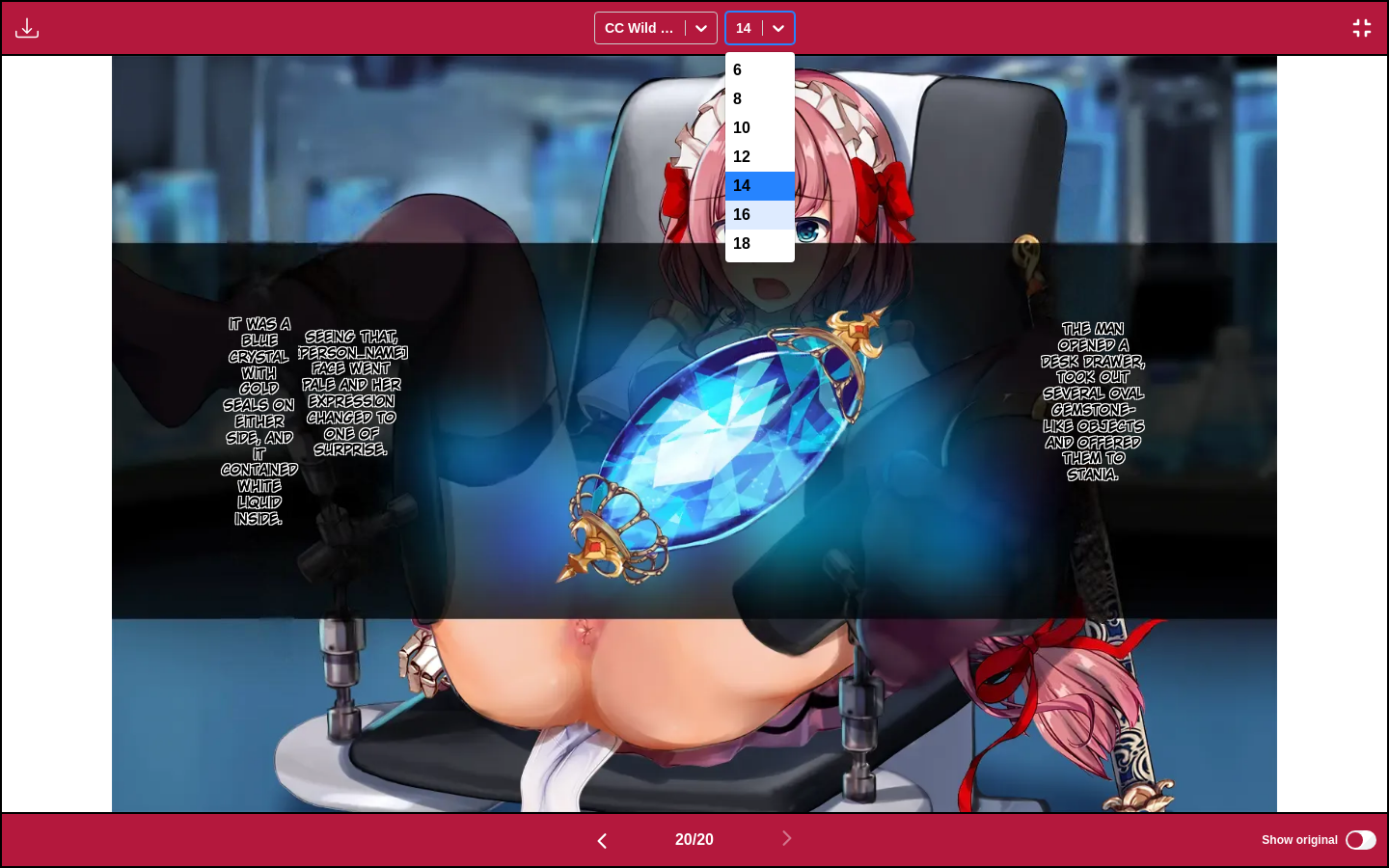 click on "16" at bounding box center [760, 215] 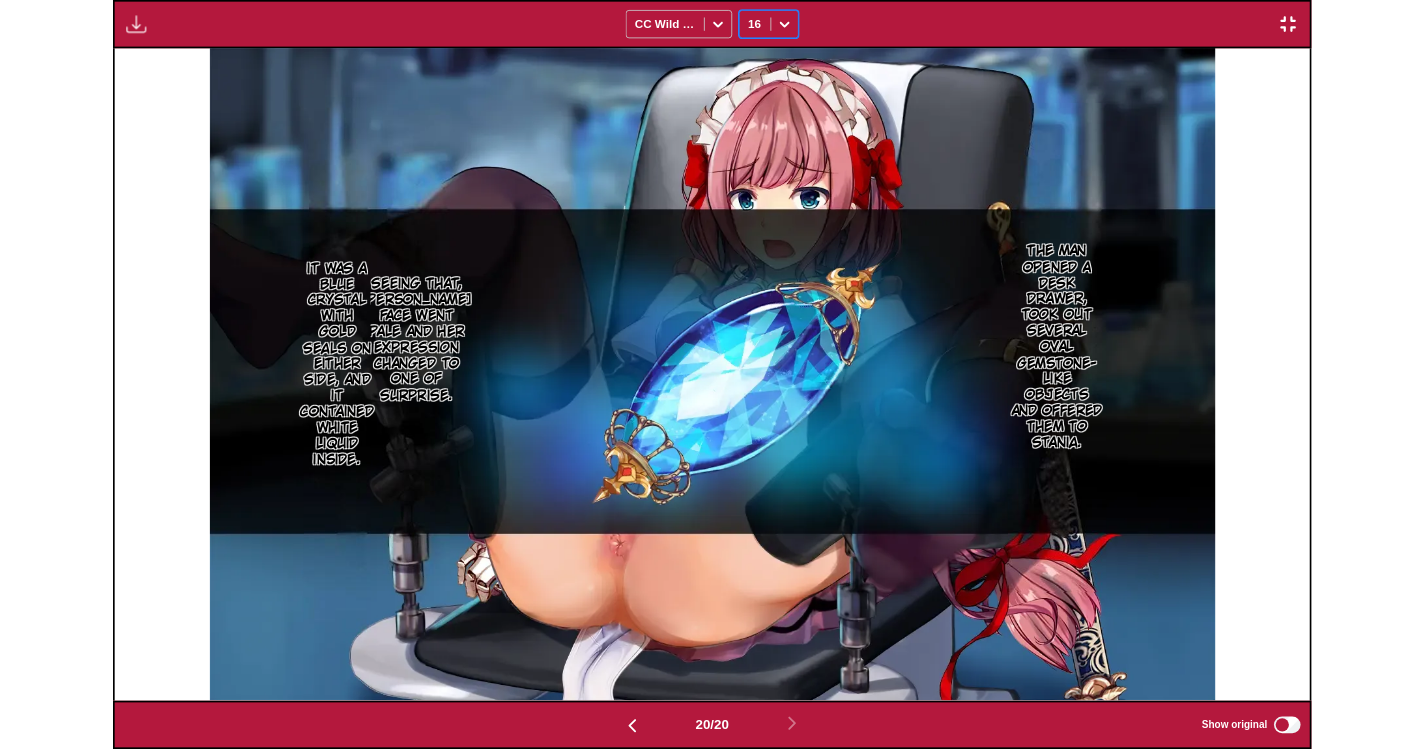 scroll, scrollTop: 522, scrollLeft: 0, axis: vertical 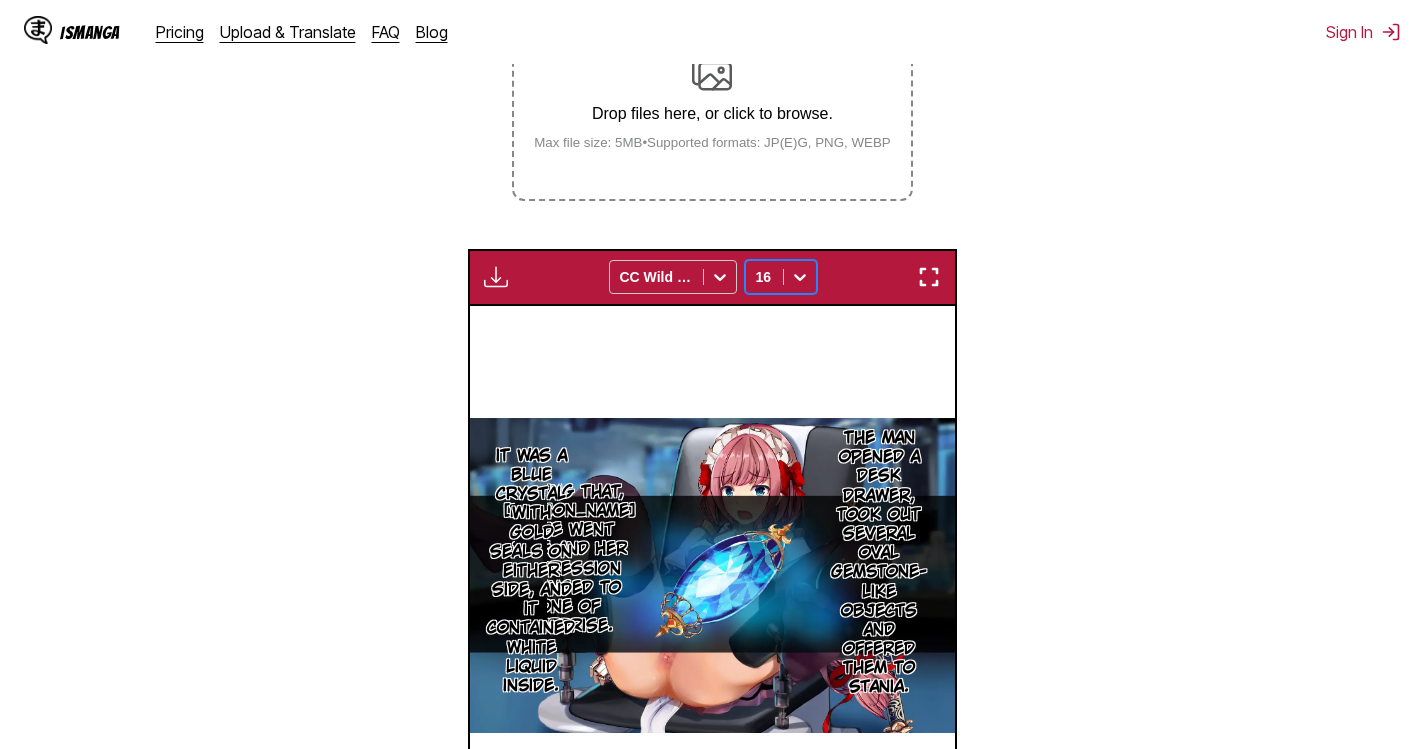 click on "Drop files here, or click to browse. Max file size: 5MB  •  Supported formats: JP(E)G, PNG, WEBP" at bounding box center [712, 101] 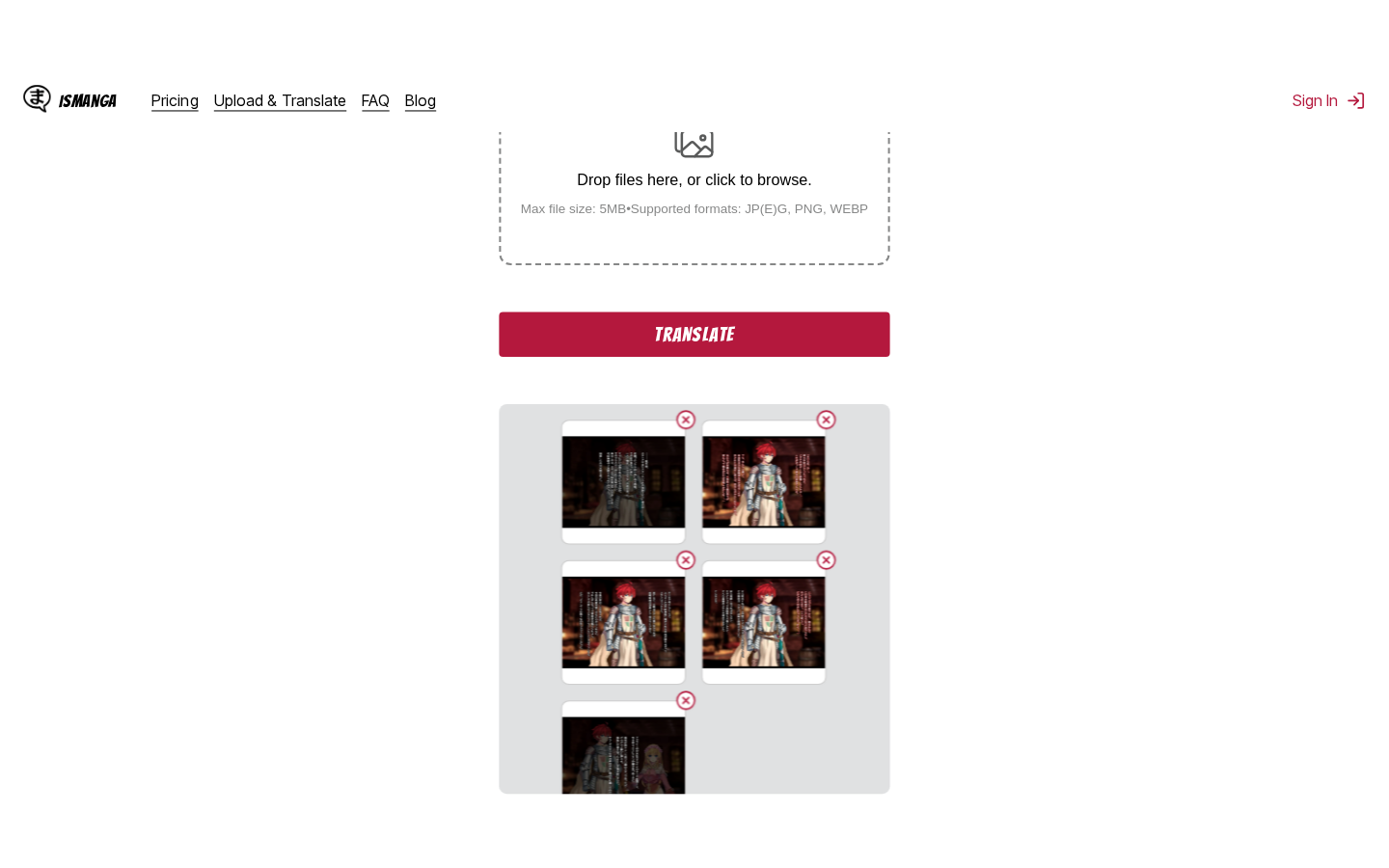 scroll, scrollTop: 214, scrollLeft: 0, axis: vertical 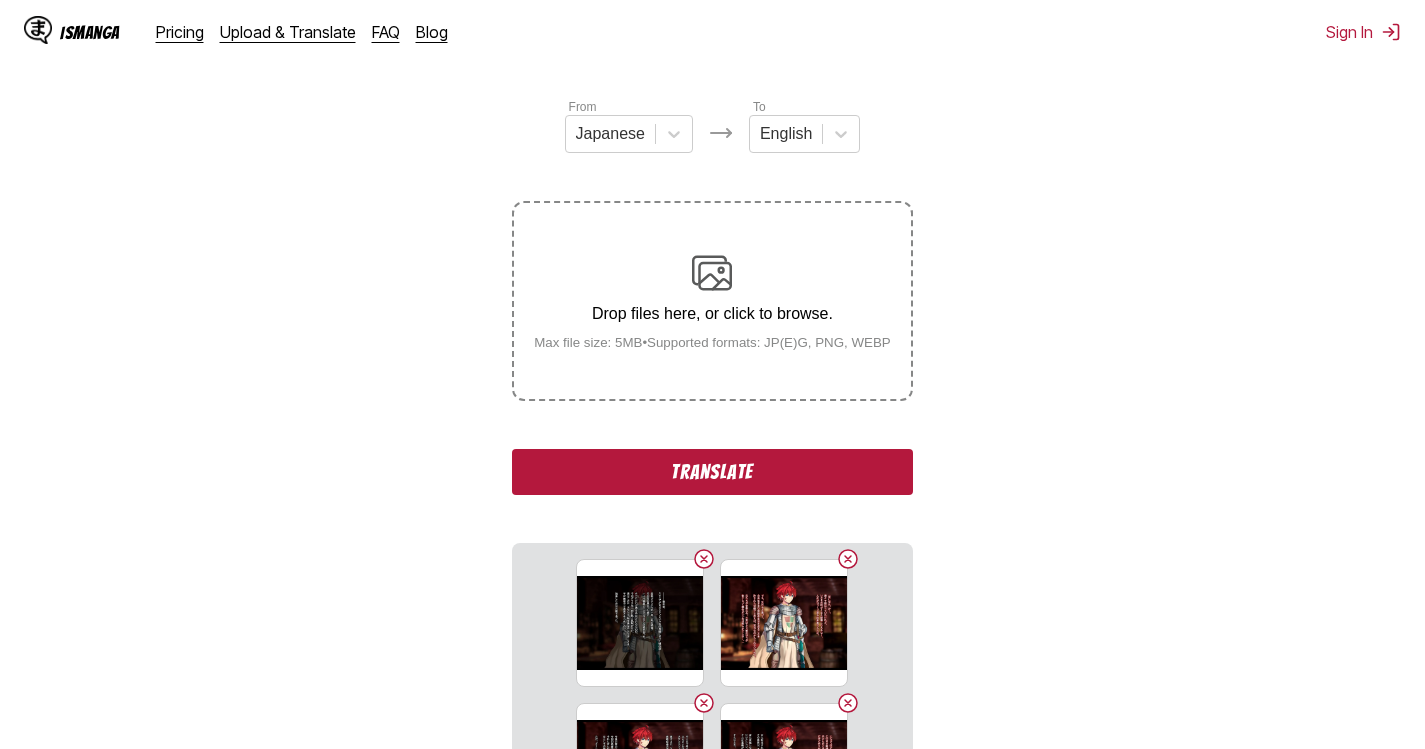 click on "Translate" at bounding box center [712, 472] 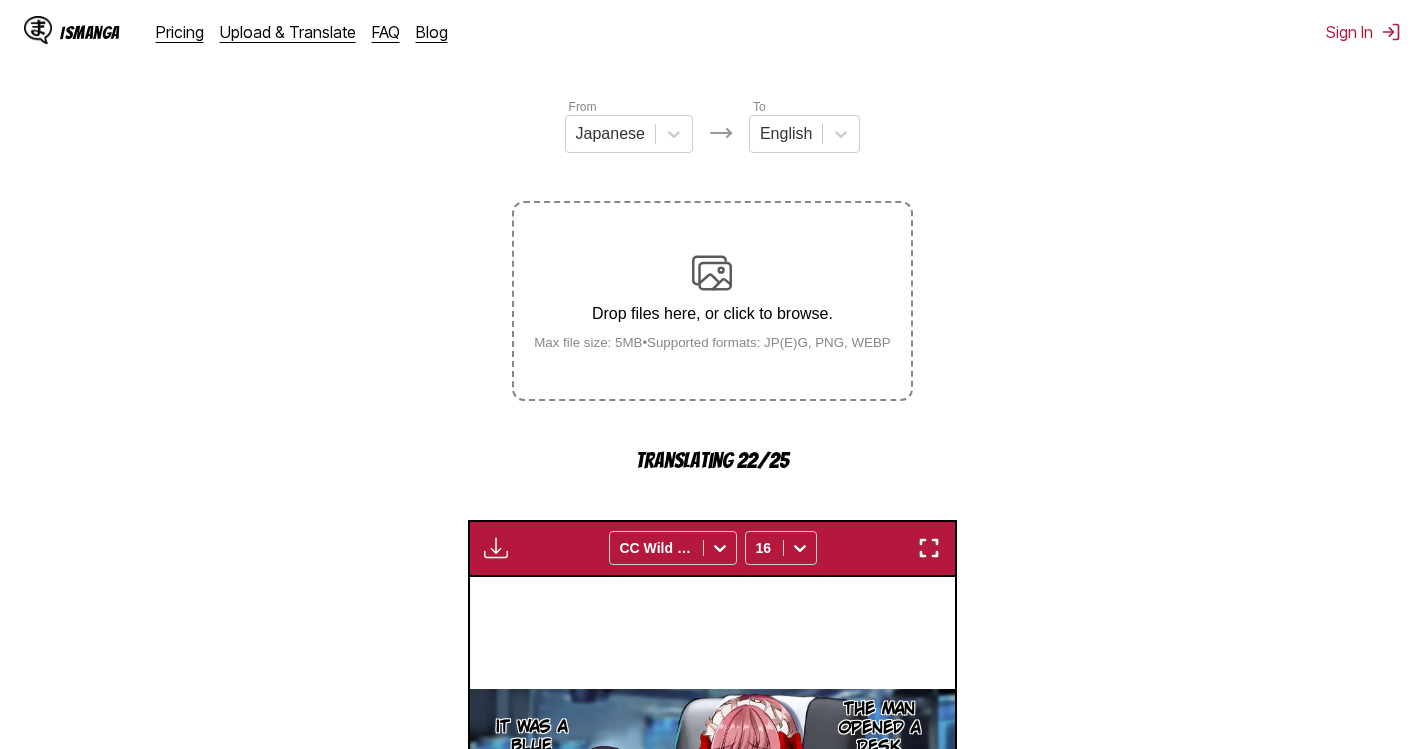 click at bounding box center (929, 548) 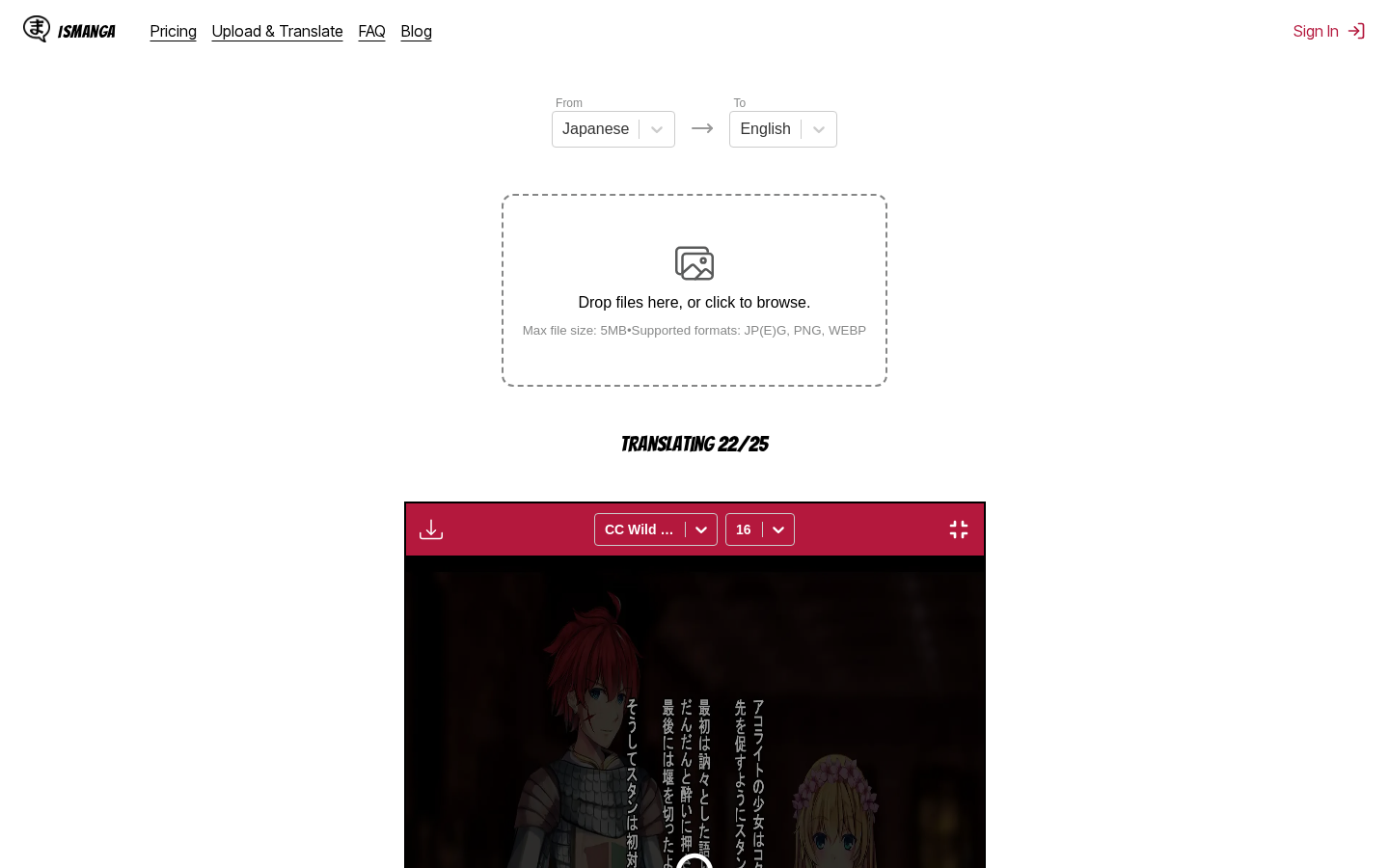 scroll, scrollTop: 0, scrollLeft: 27703, axis: horizontal 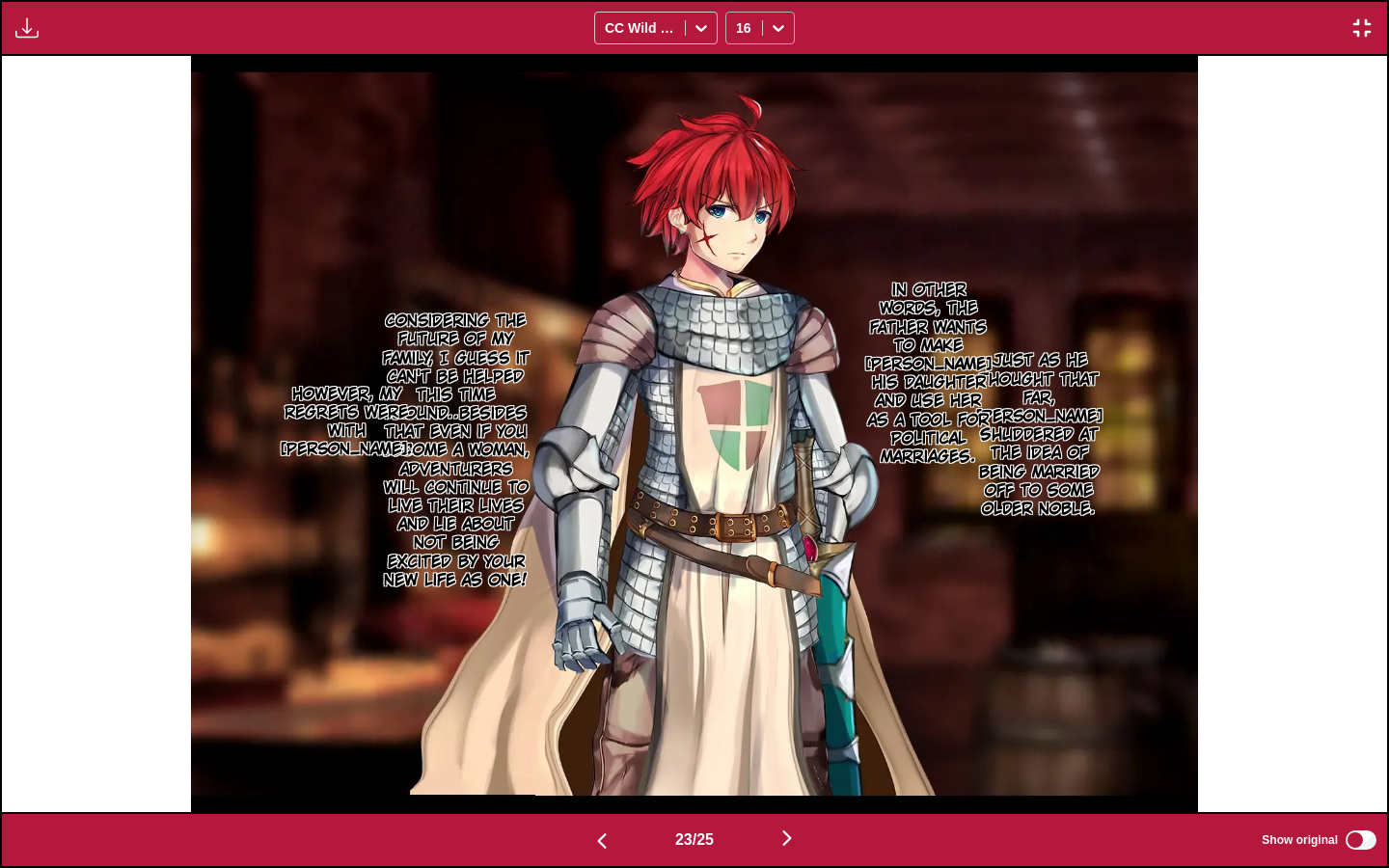 click 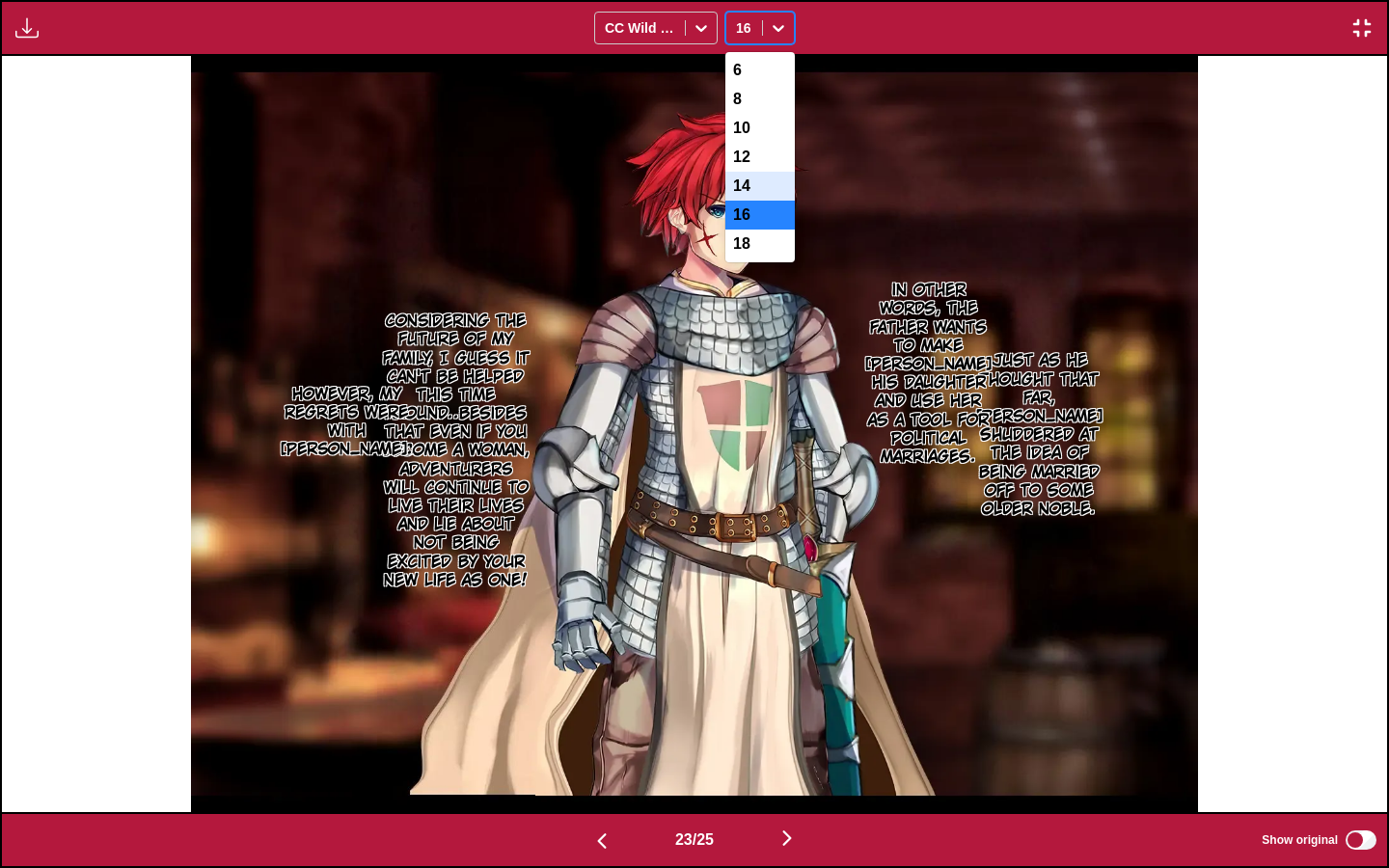 click on "14" at bounding box center [760, 186] 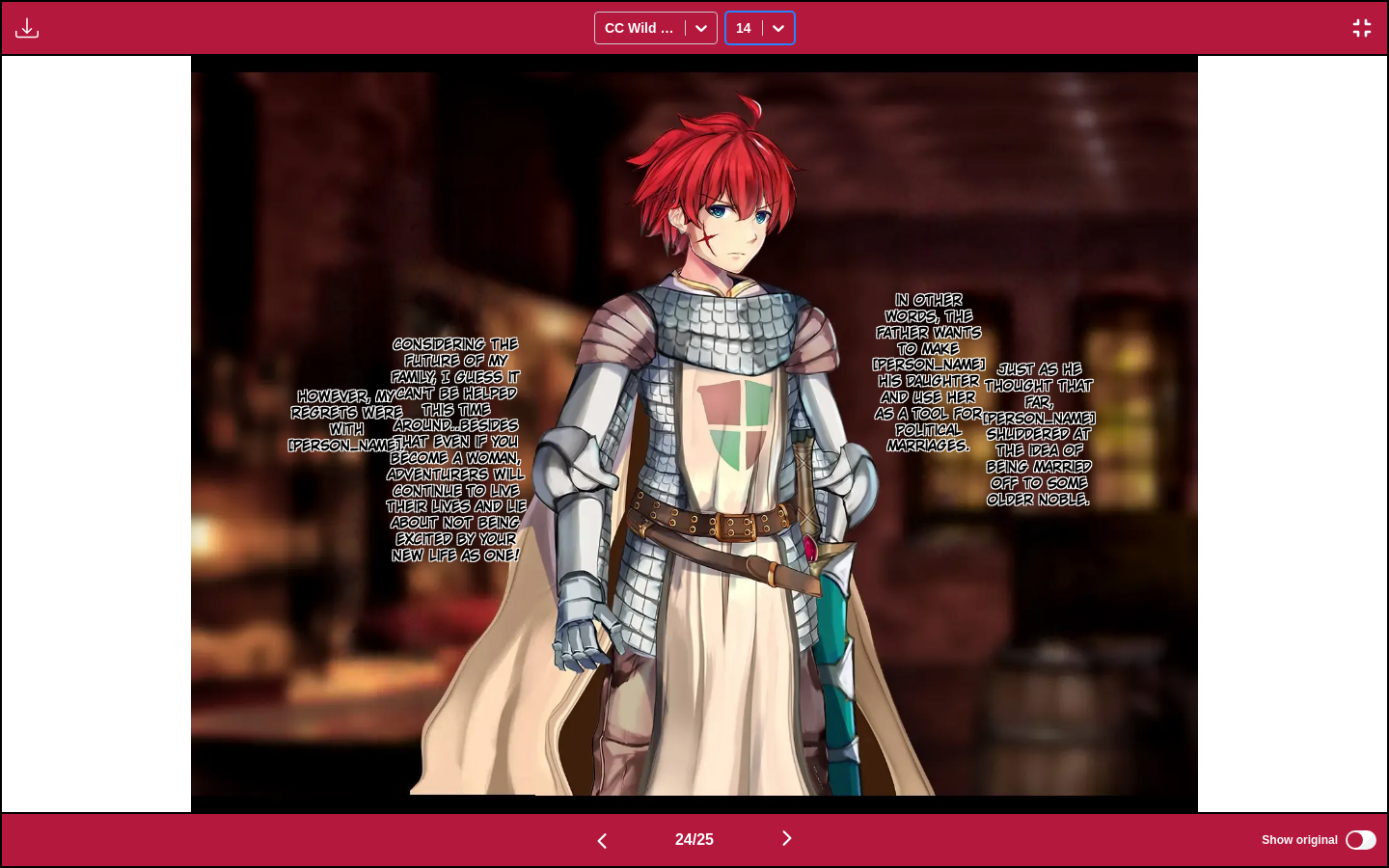 scroll, scrollTop: 0, scrollLeft: 31858, axis: horizontal 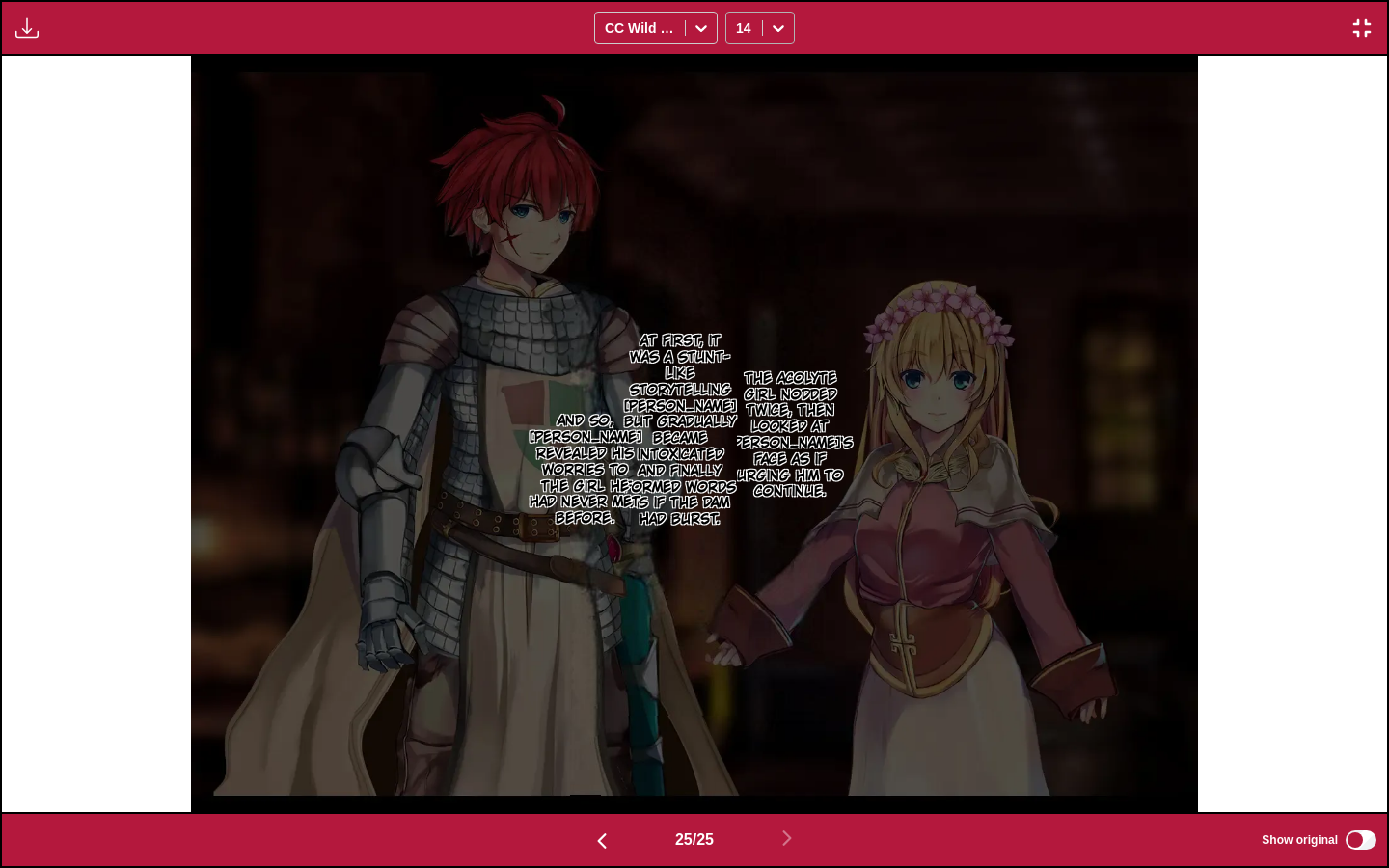 click at bounding box center [778, 28] 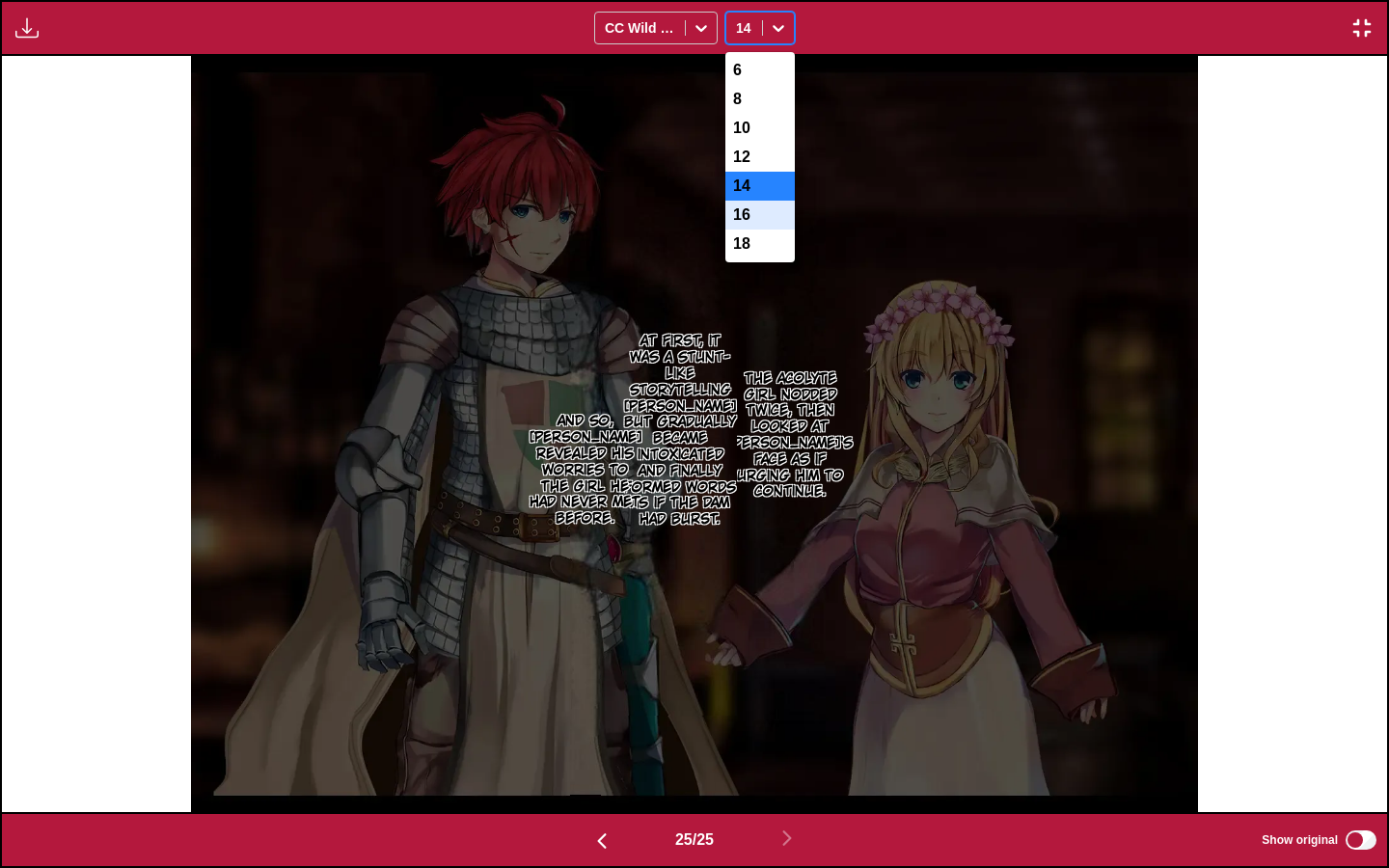 click on "16" at bounding box center (760, 215) 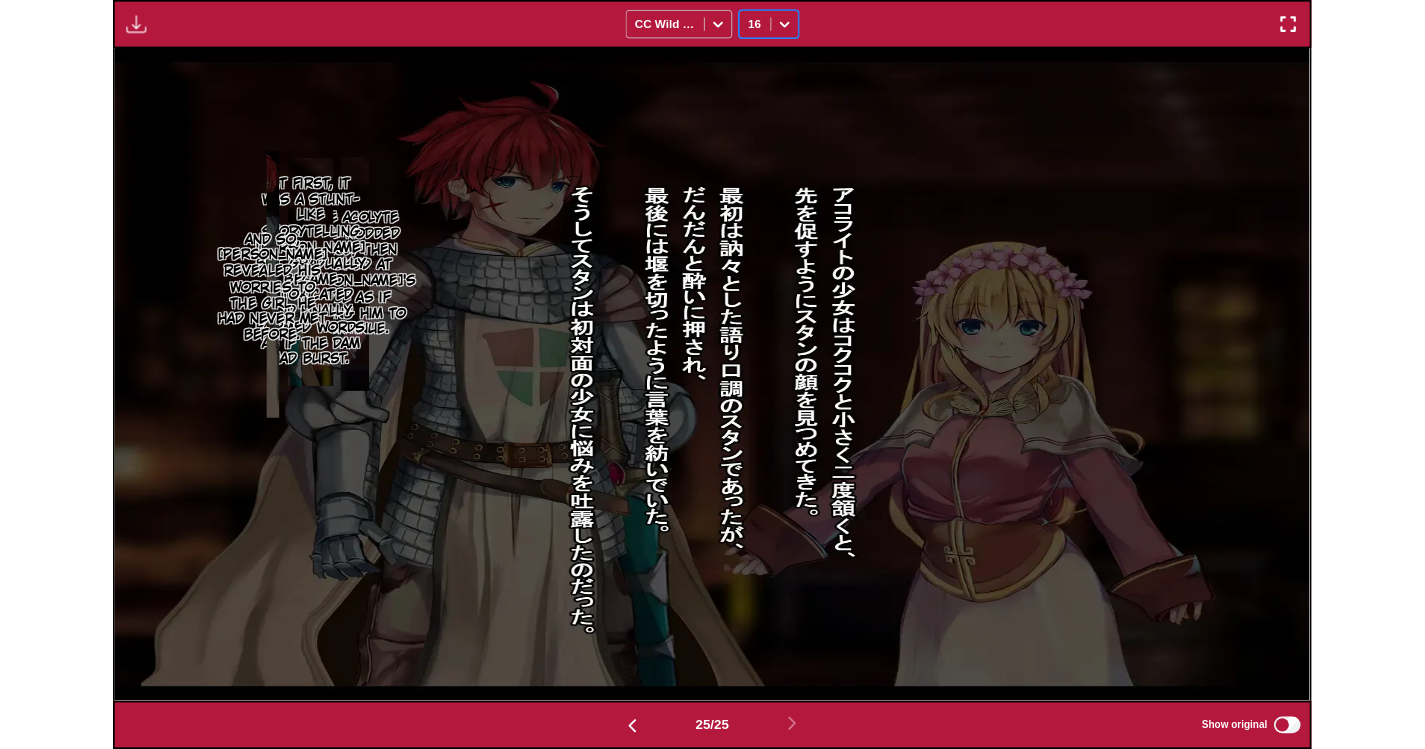 scroll, scrollTop: 522, scrollLeft: 0, axis: vertical 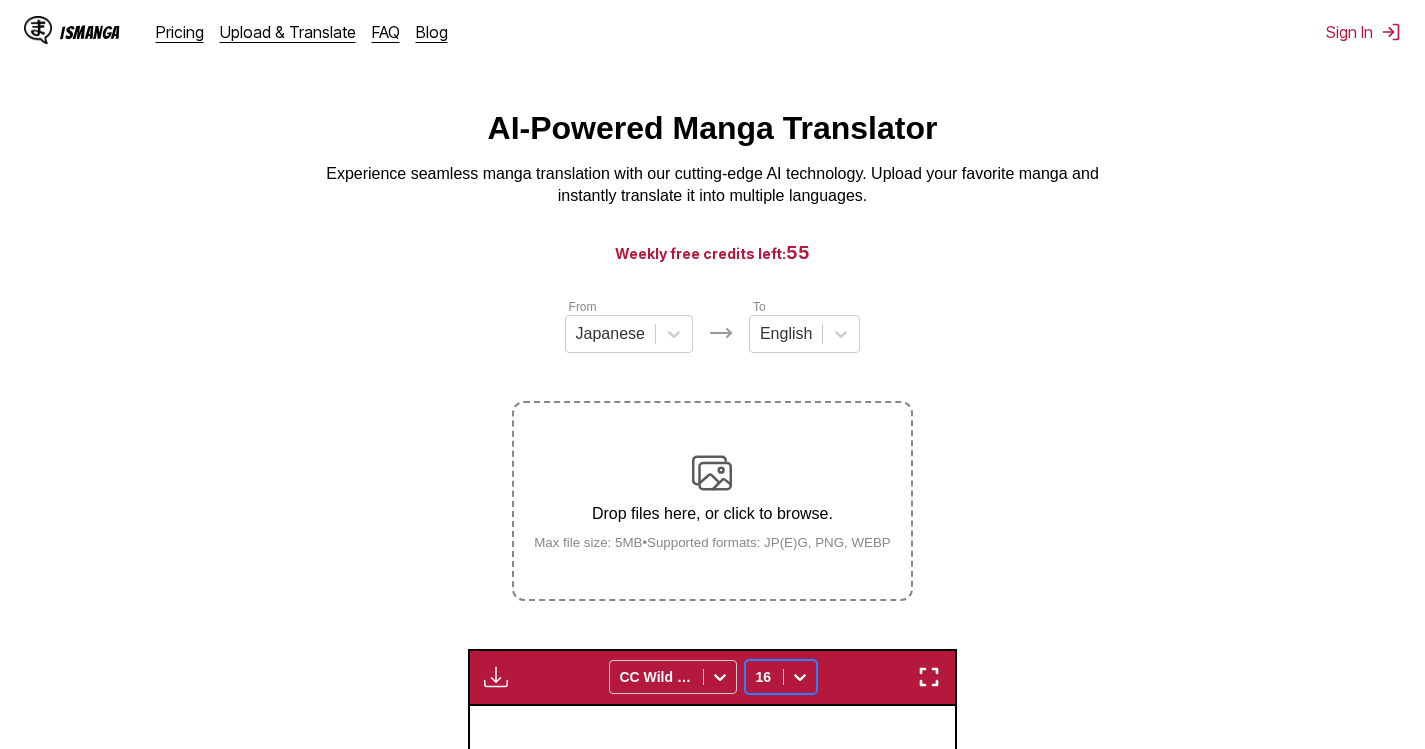 click at bounding box center (712, 473) 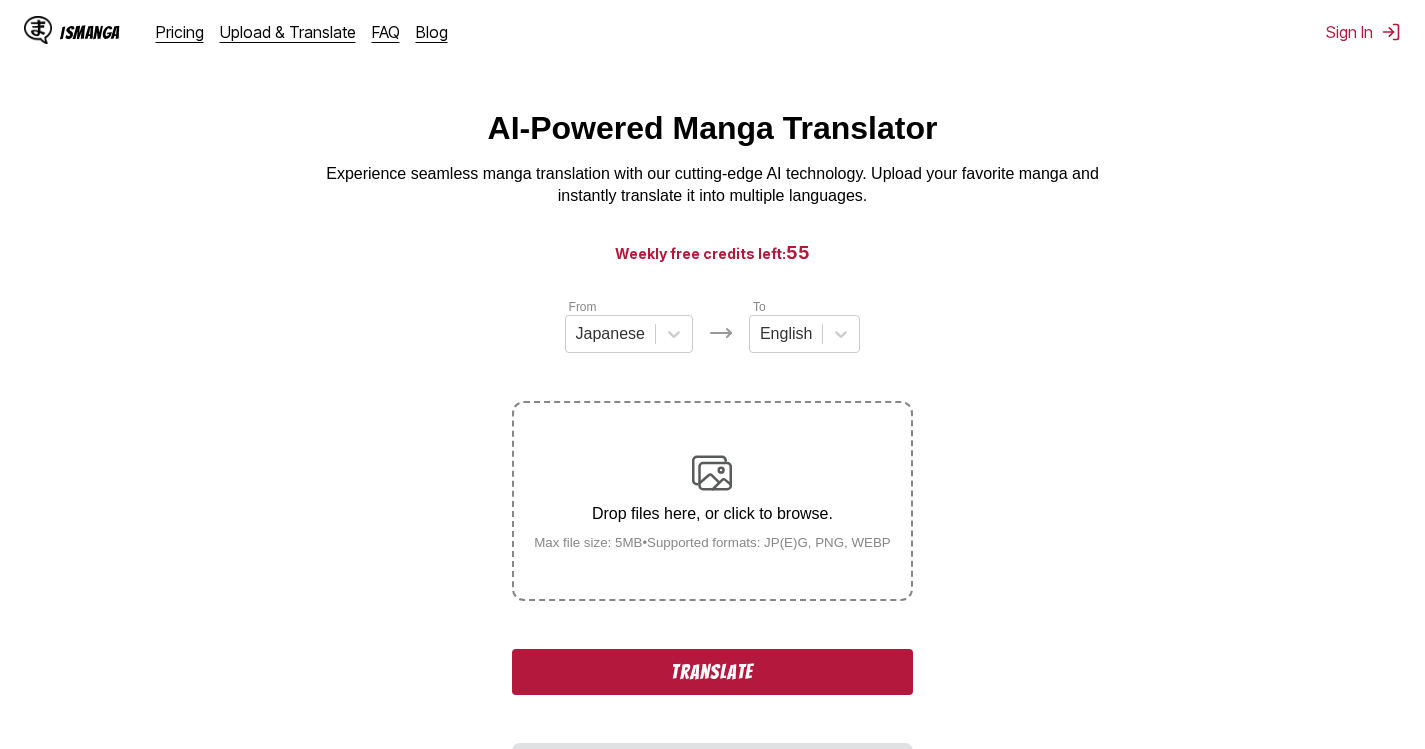 click on "Translate" at bounding box center (712, 672) 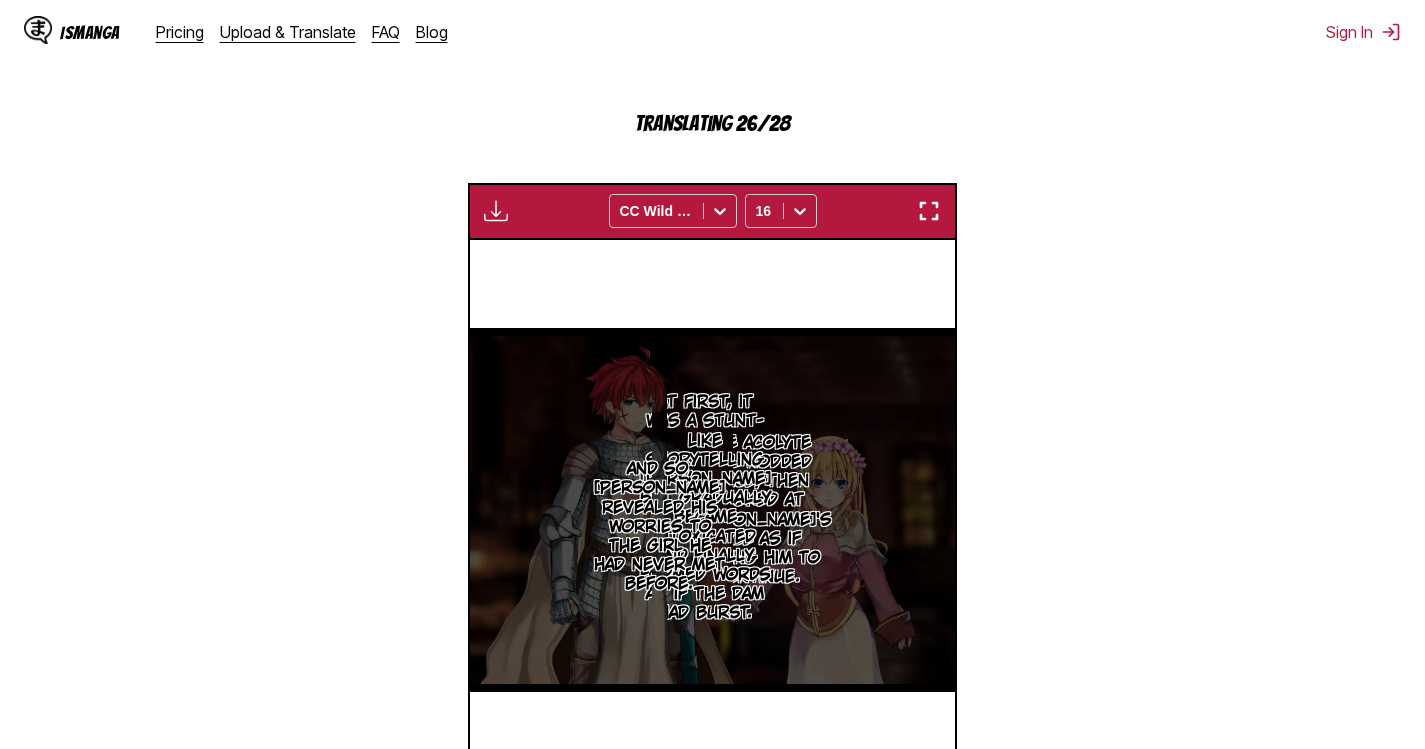 scroll, scrollTop: 622, scrollLeft: 0, axis: vertical 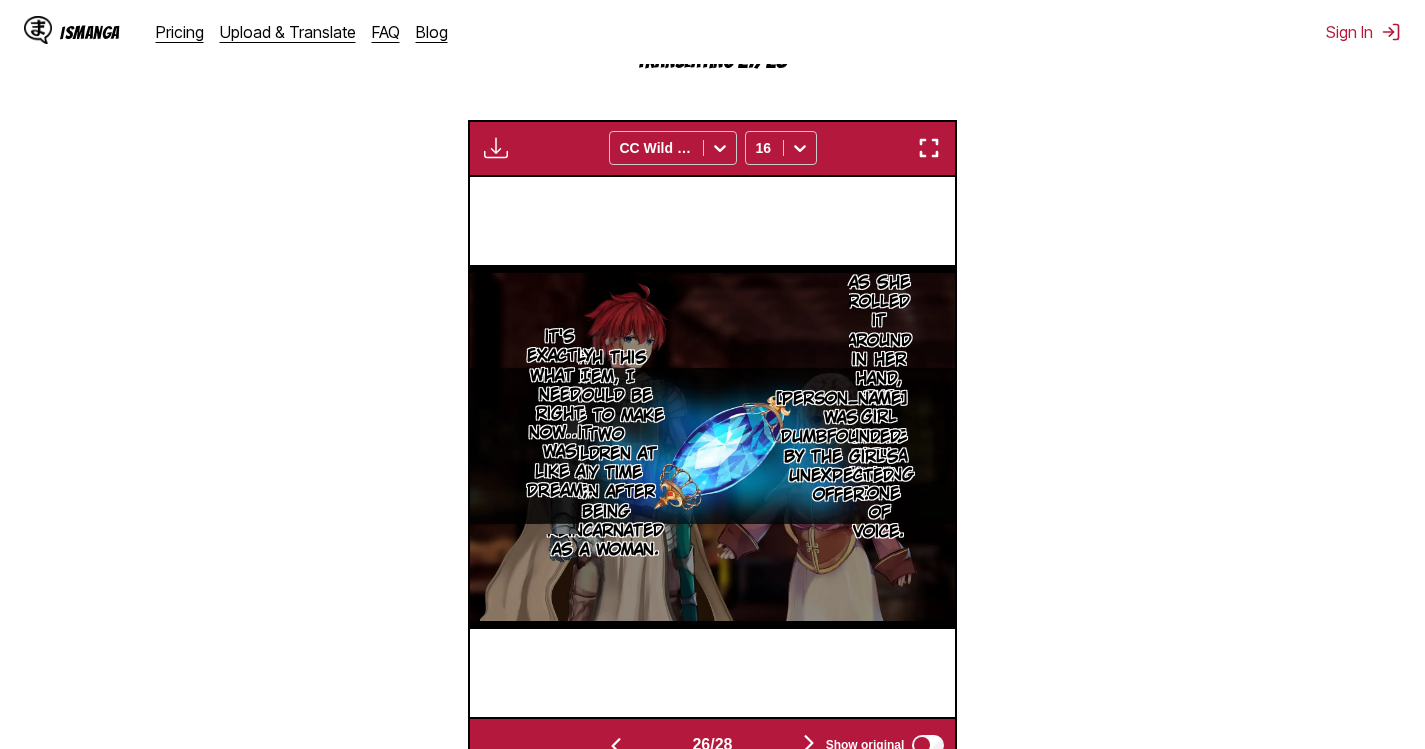 click at bounding box center [929, 148] 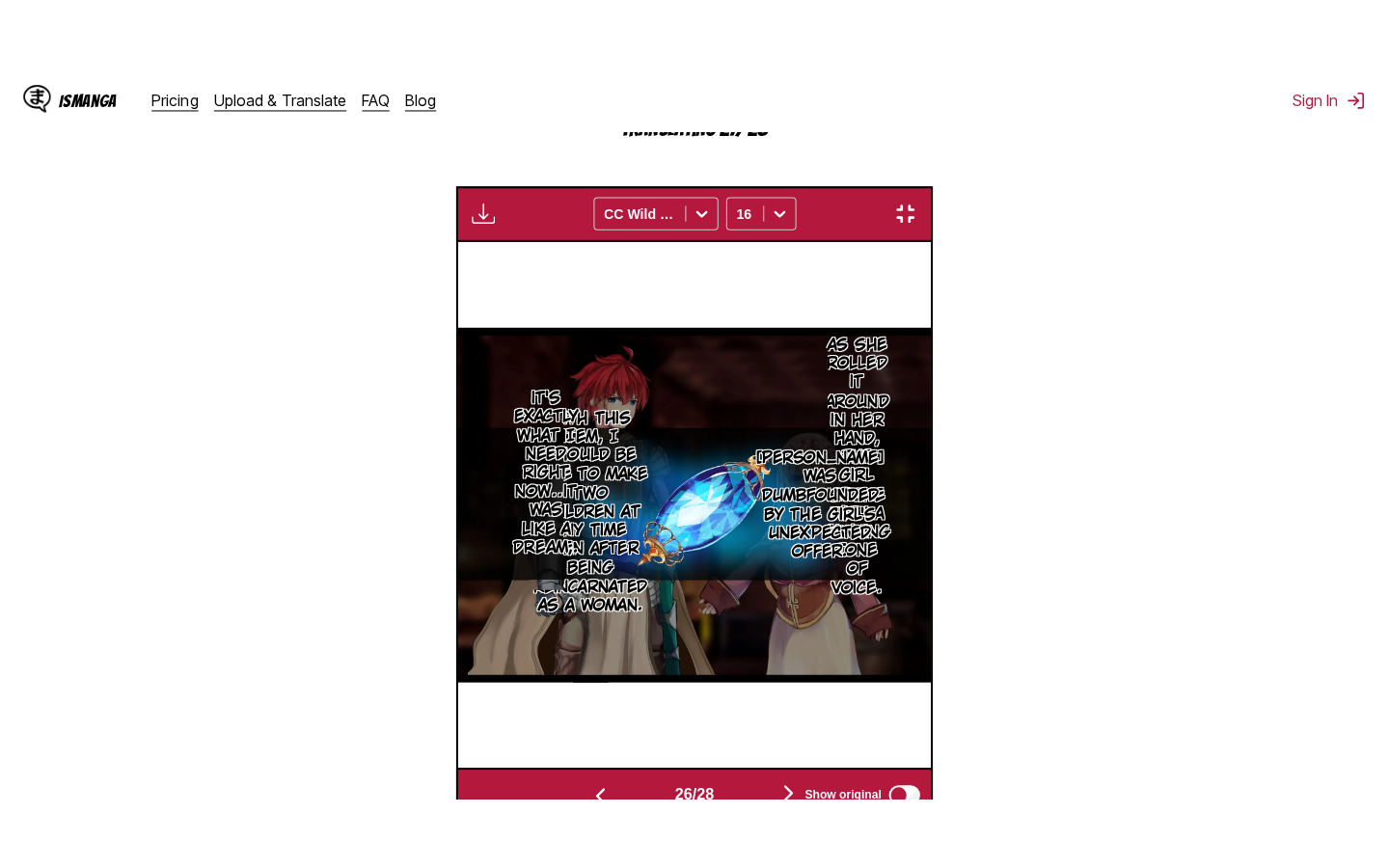 scroll, scrollTop: 220, scrollLeft: 0, axis: vertical 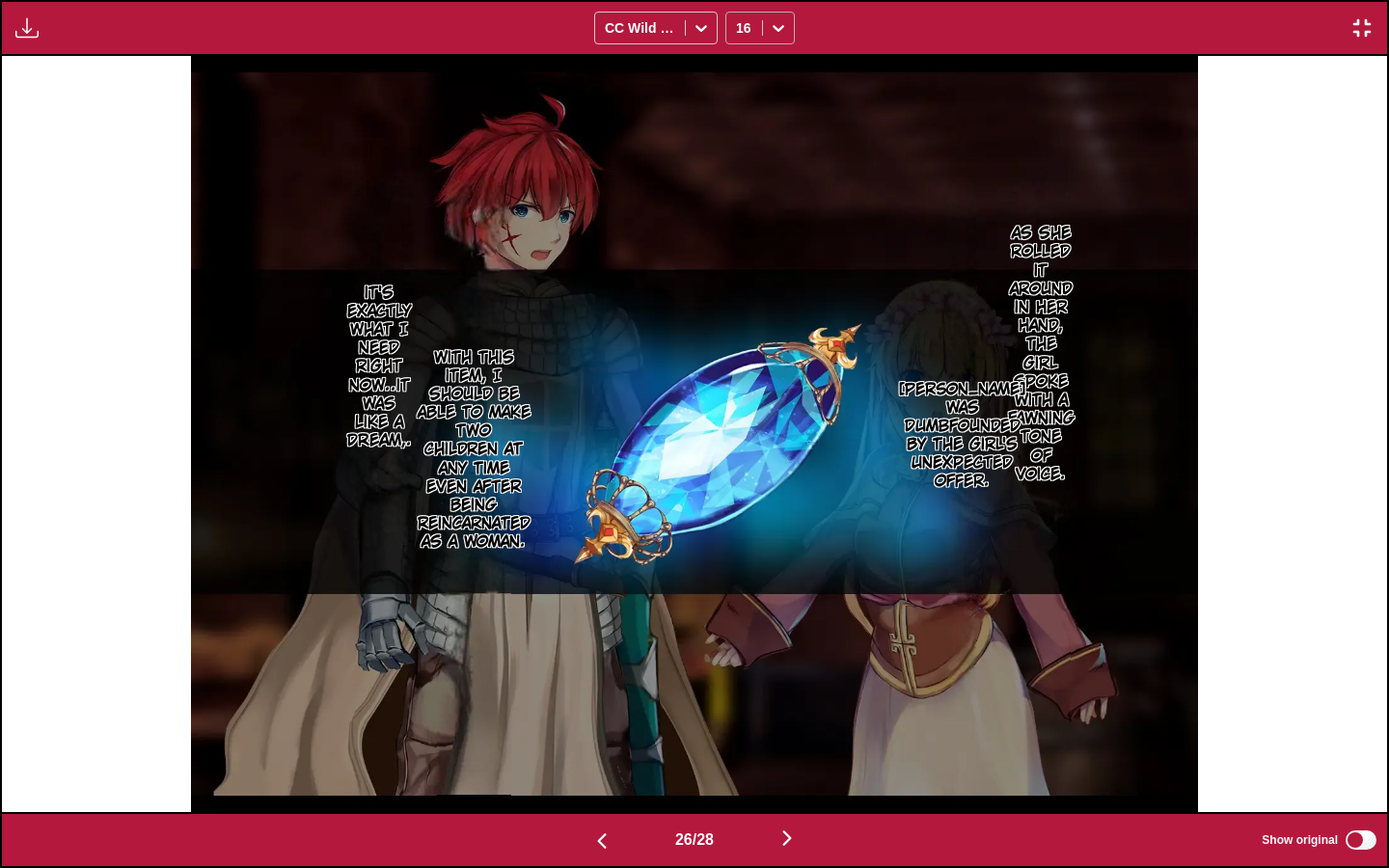 click 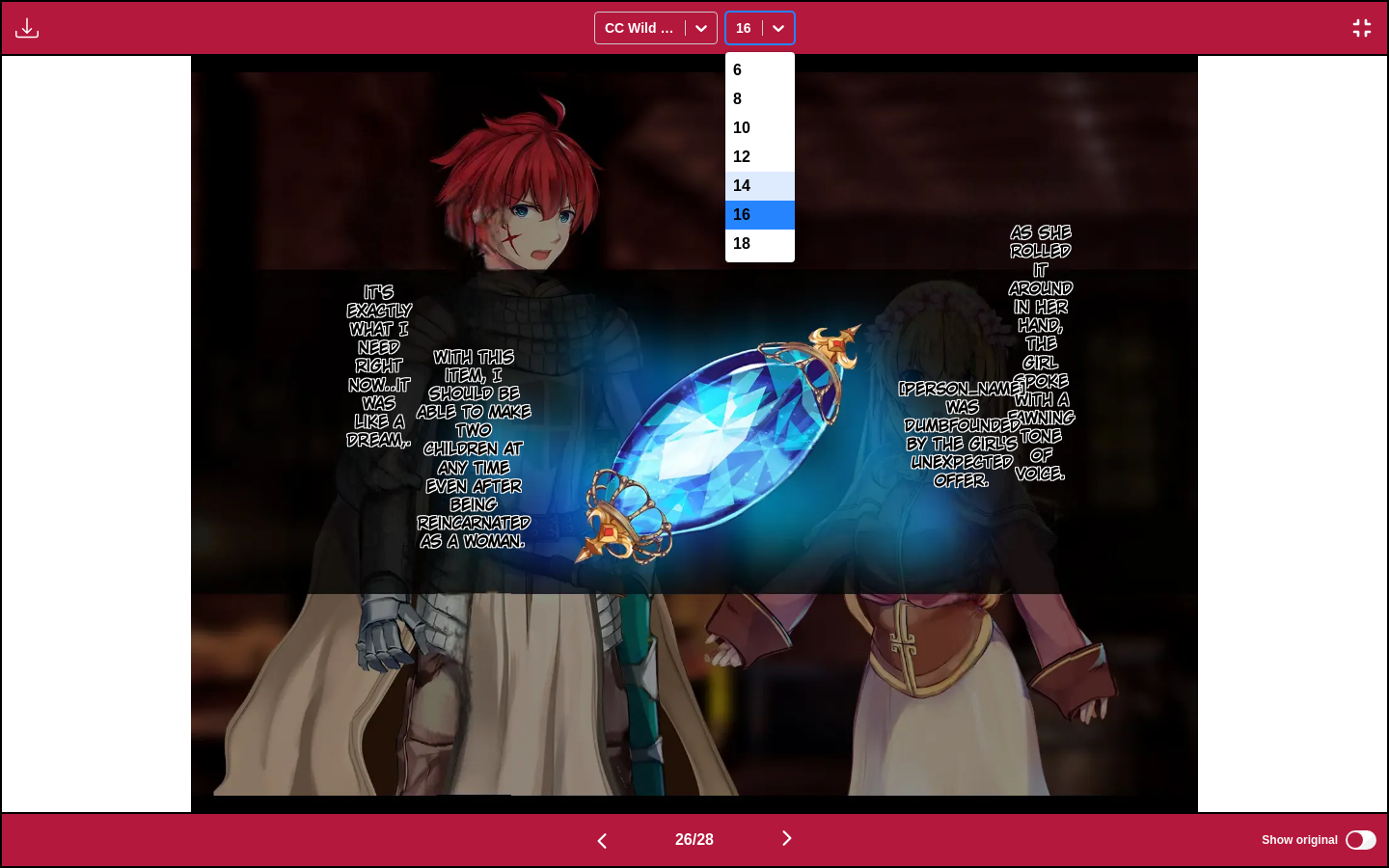 click on "14" at bounding box center (760, 186) 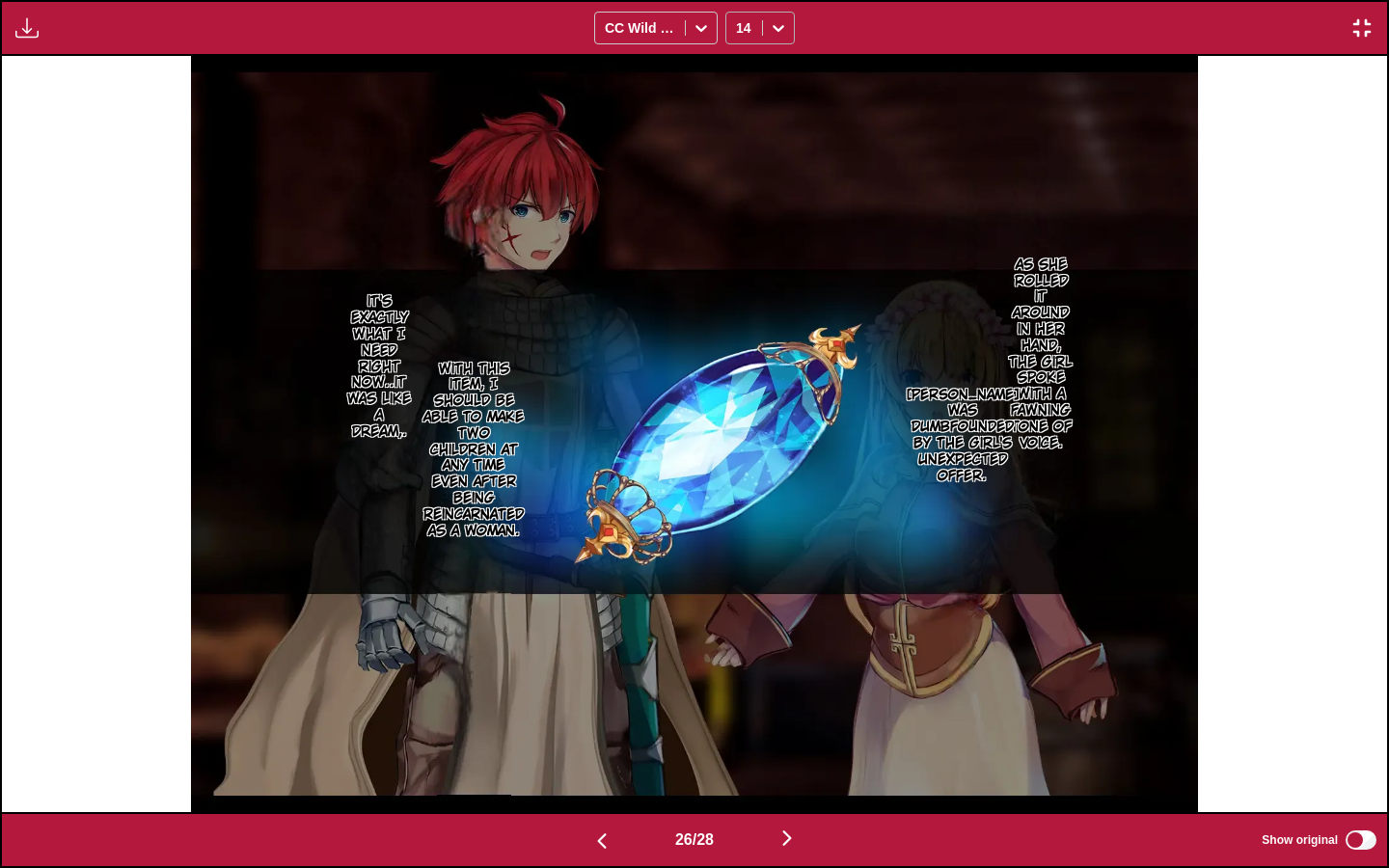 click at bounding box center [778, 28] 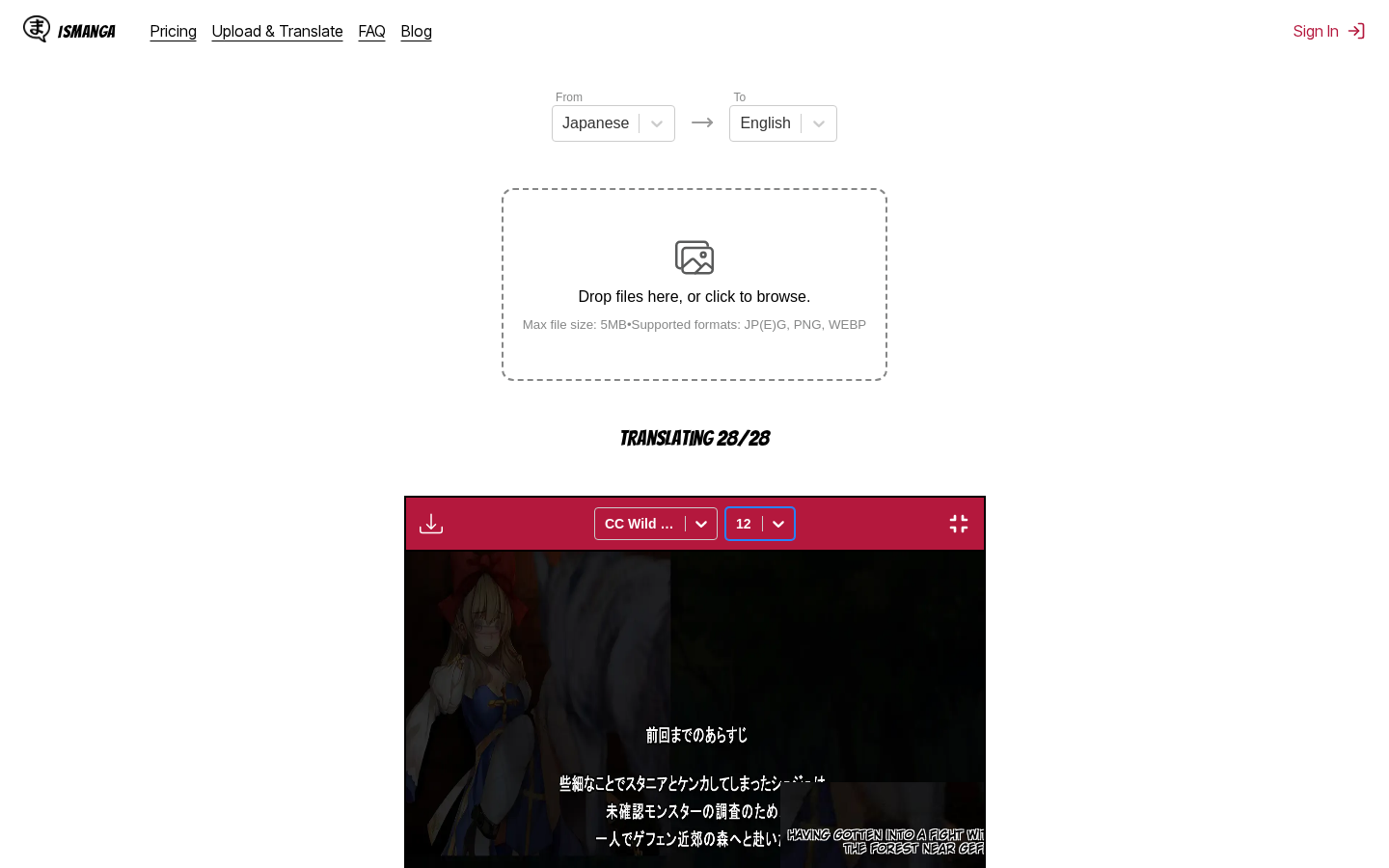 scroll, scrollTop: 0, scrollLeft: 0, axis: both 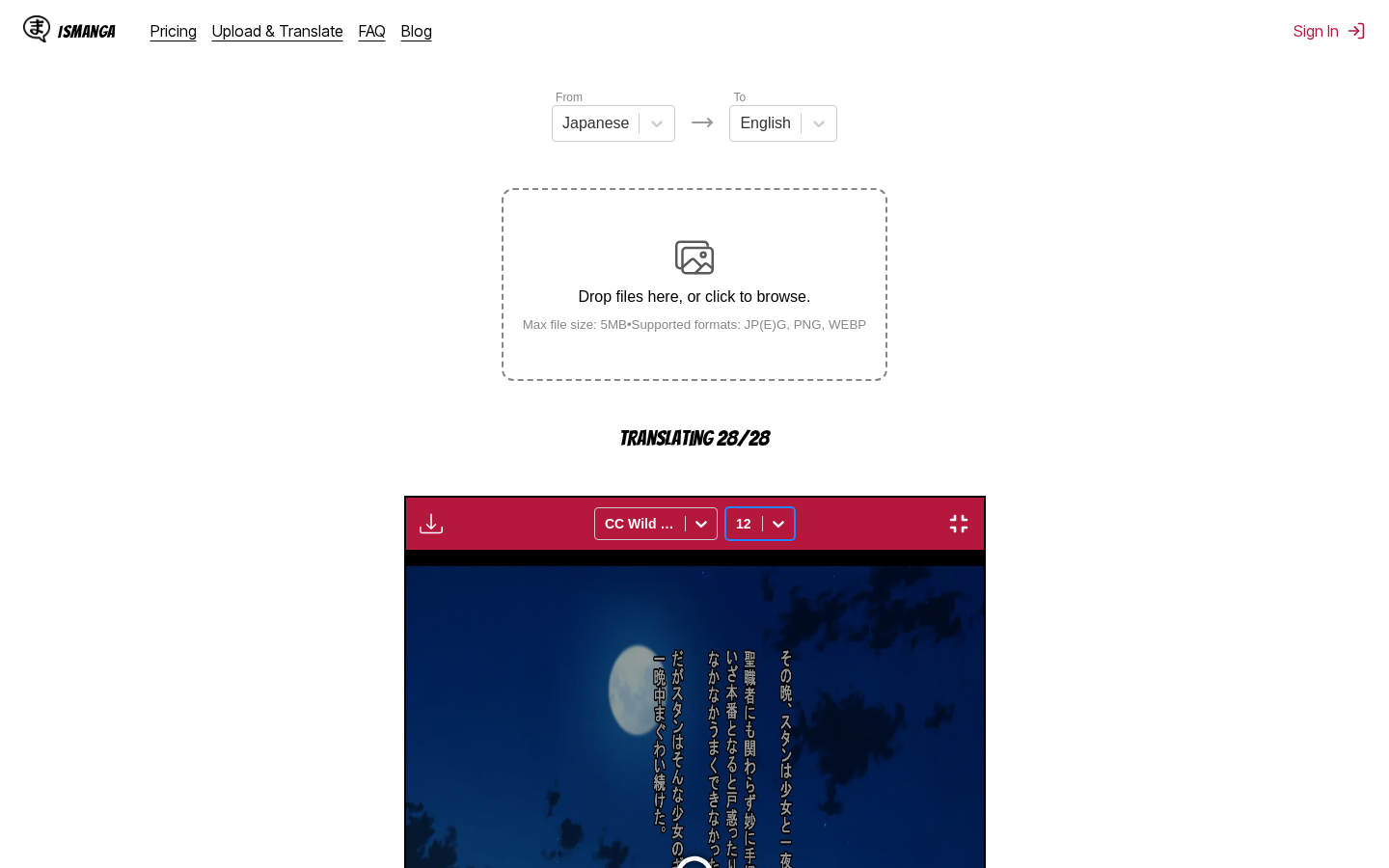 click 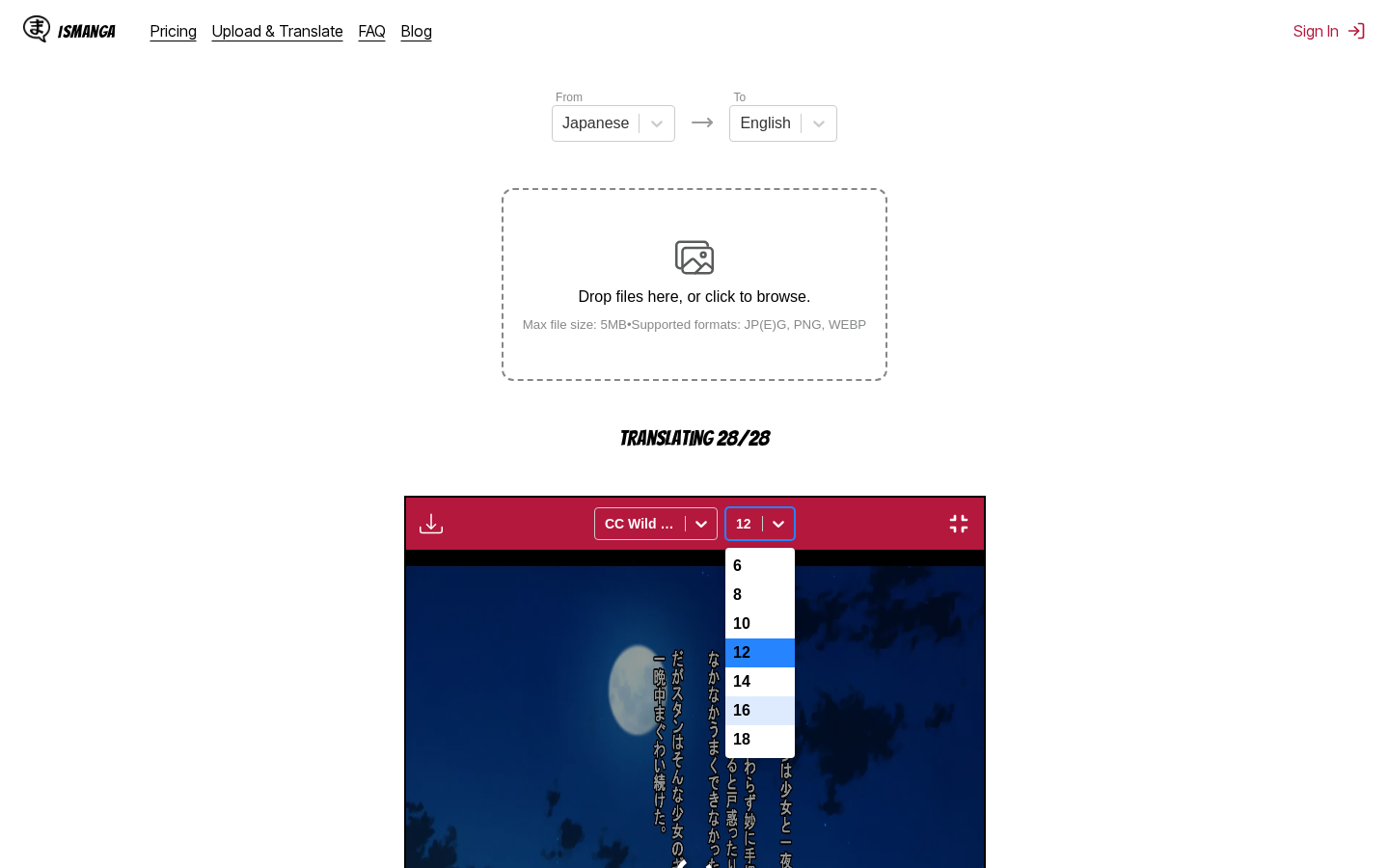 click on "16" at bounding box center [760, 711] 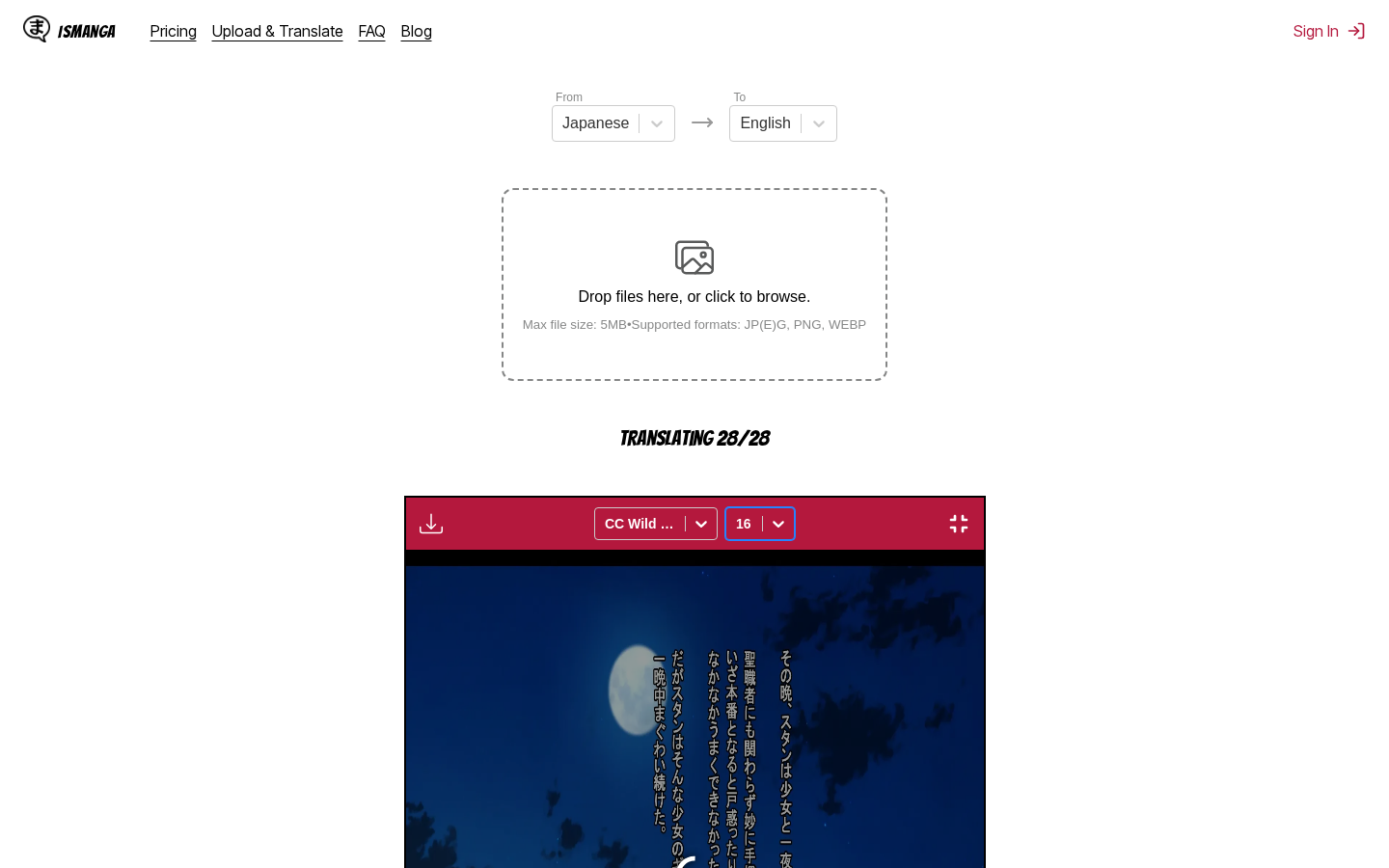 scroll, scrollTop: 0, scrollLeft: 36014, axis: horizontal 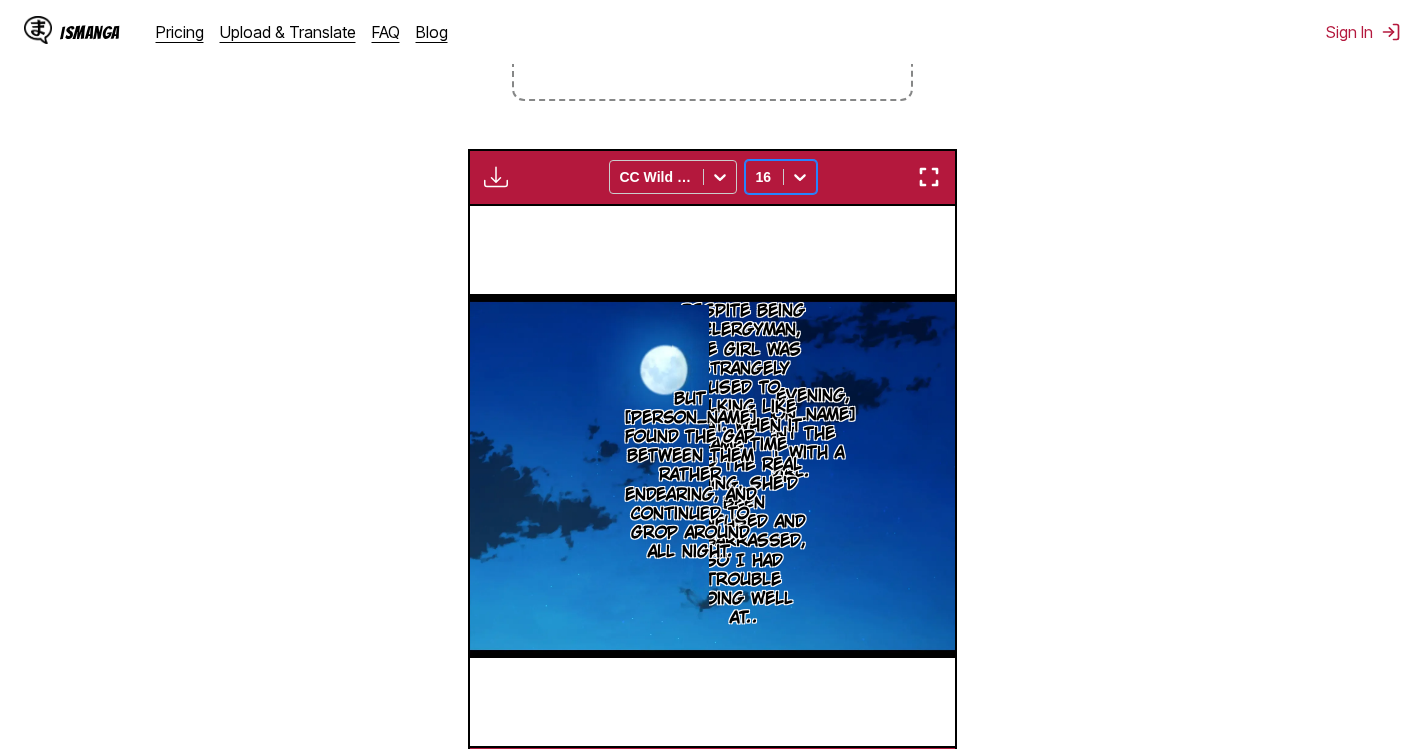 click at bounding box center (929, 177) 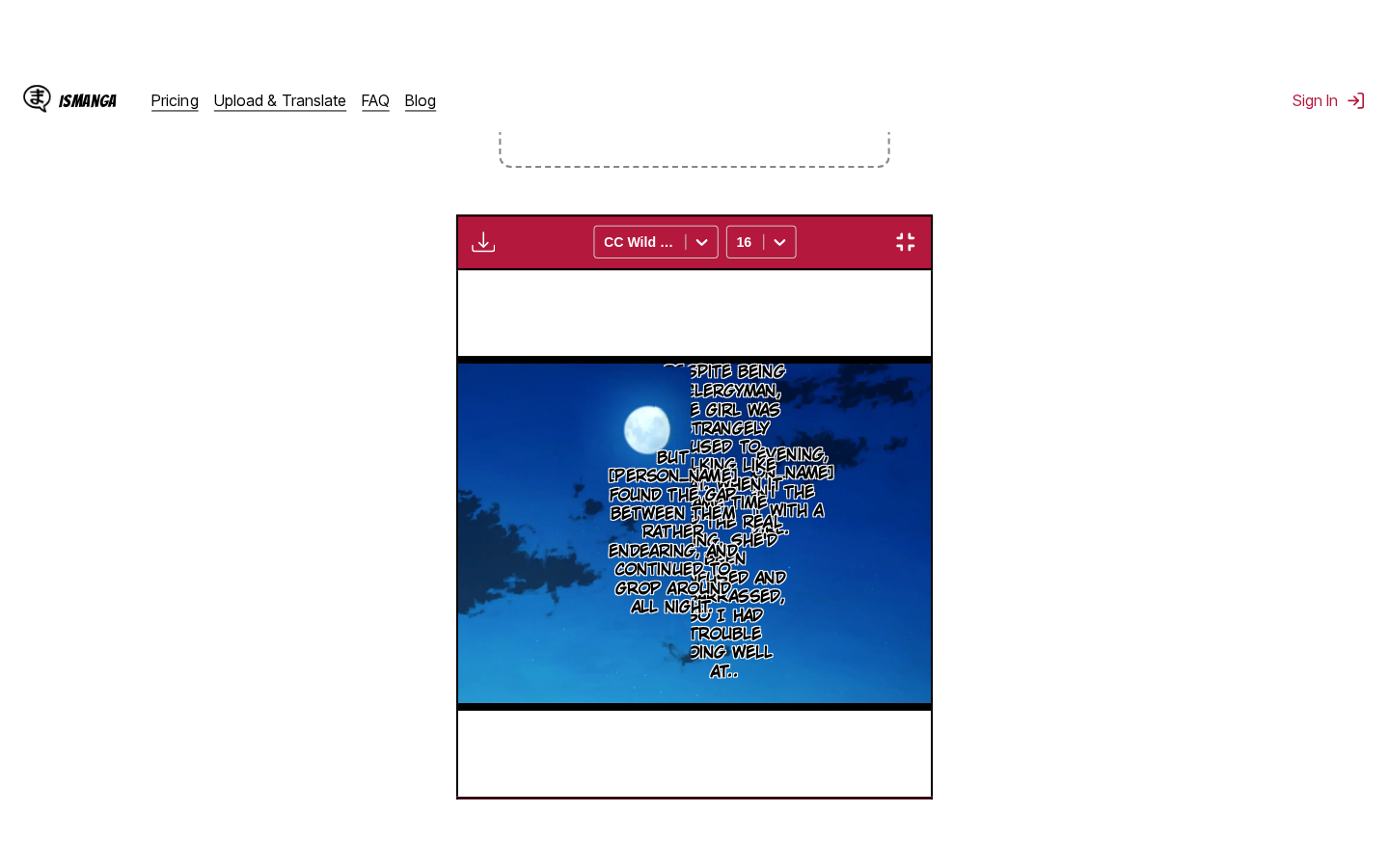 scroll, scrollTop: 220, scrollLeft: 0, axis: vertical 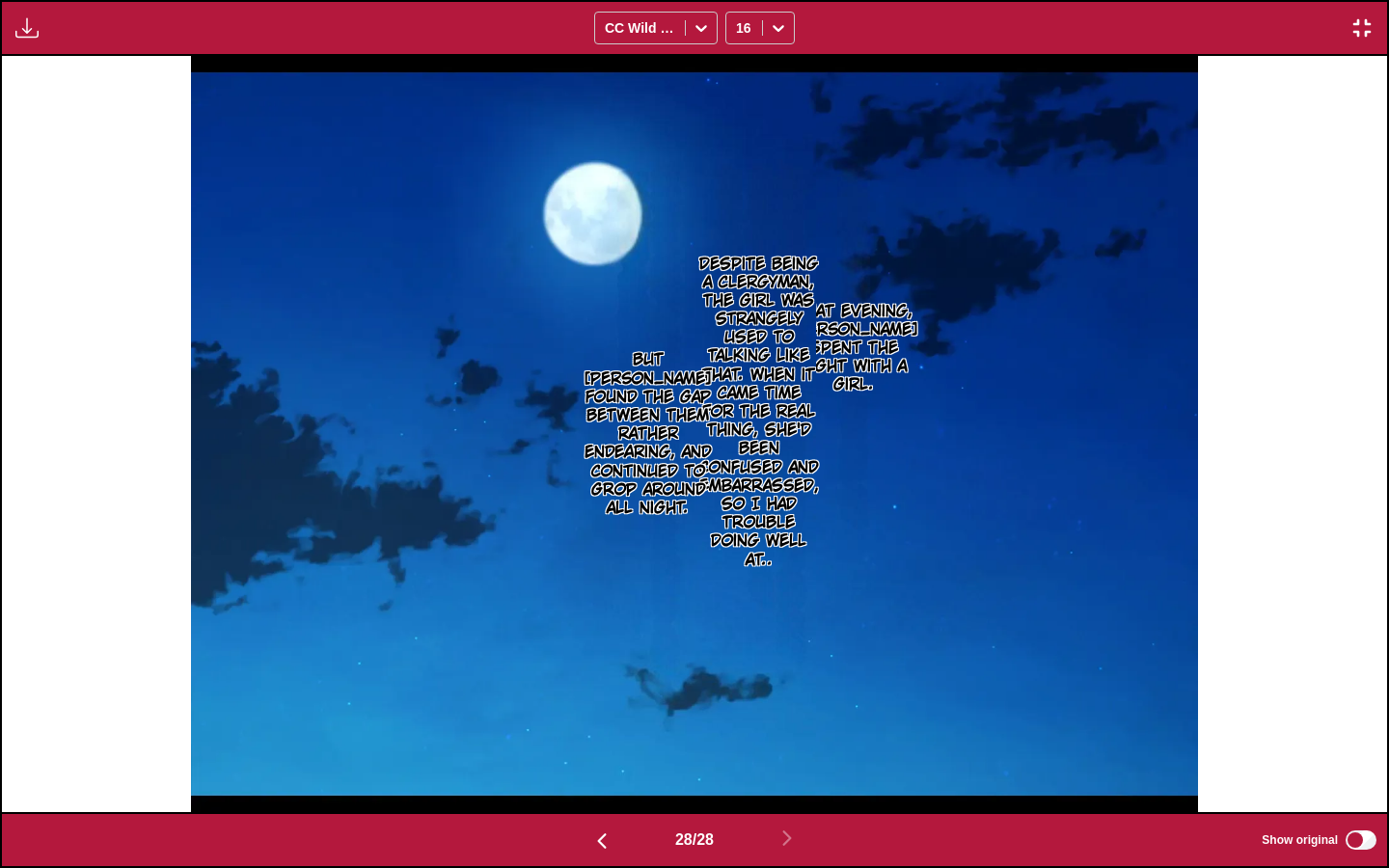 type 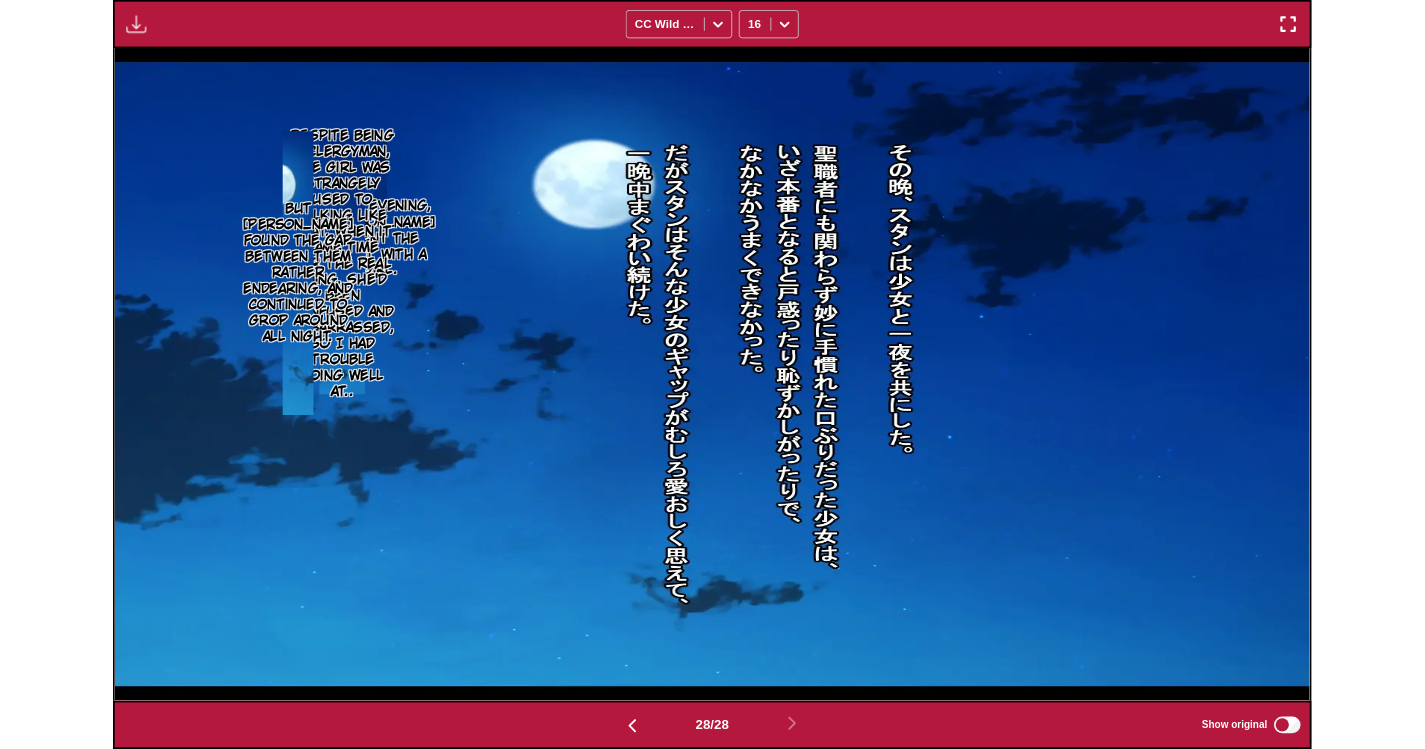 scroll, scrollTop: 522, scrollLeft: 0, axis: vertical 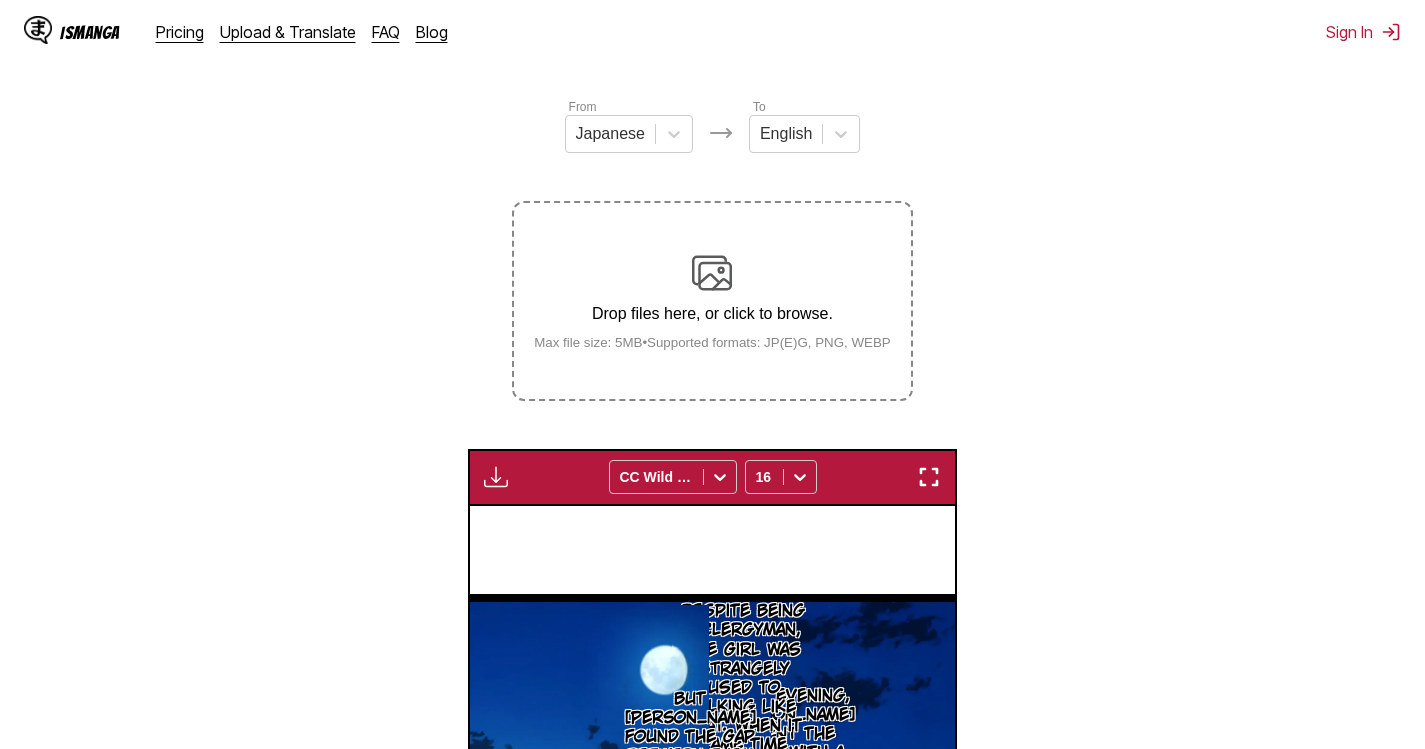 click on "Drop files here, or click to browse. Max file size: 5MB  •  Supported formats: JP(E)G, PNG, WEBP" at bounding box center (712, 301) 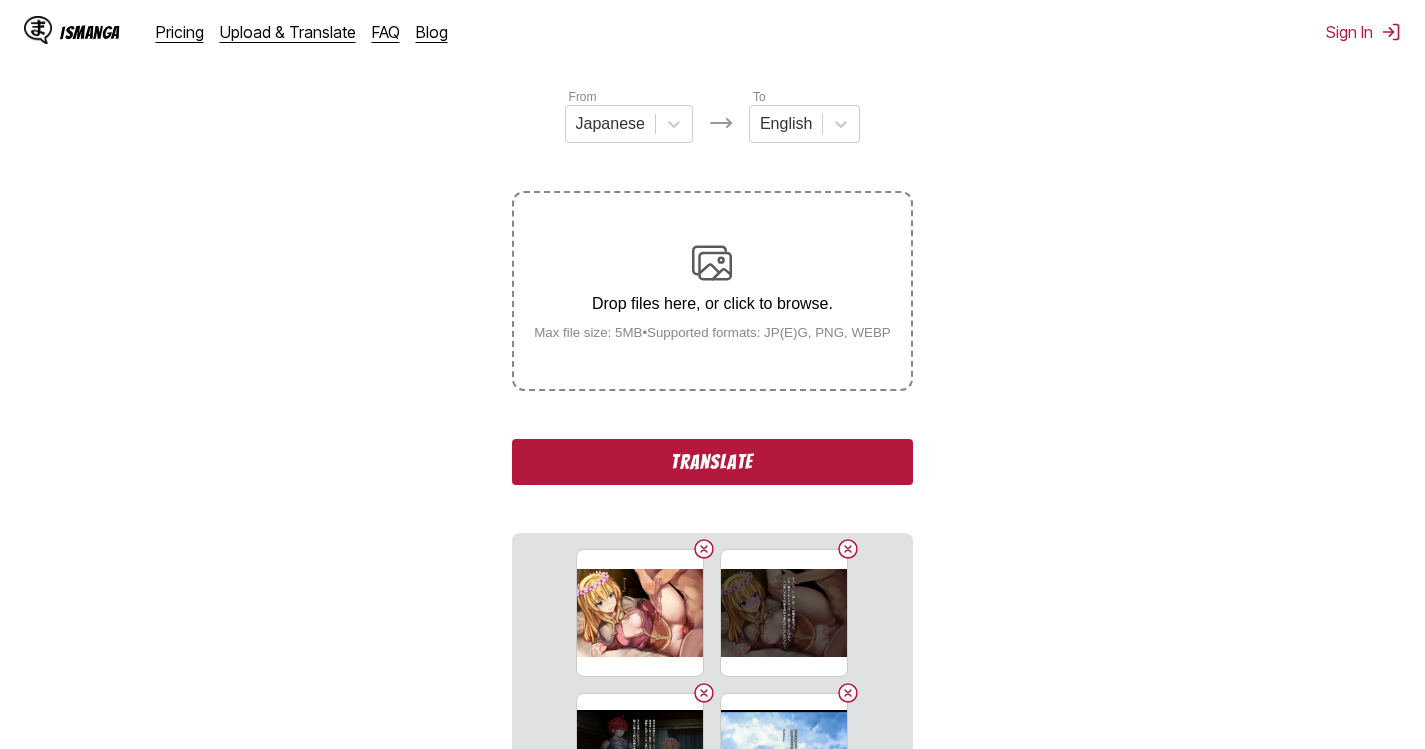 scroll, scrollTop: 500, scrollLeft: 0, axis: vertical 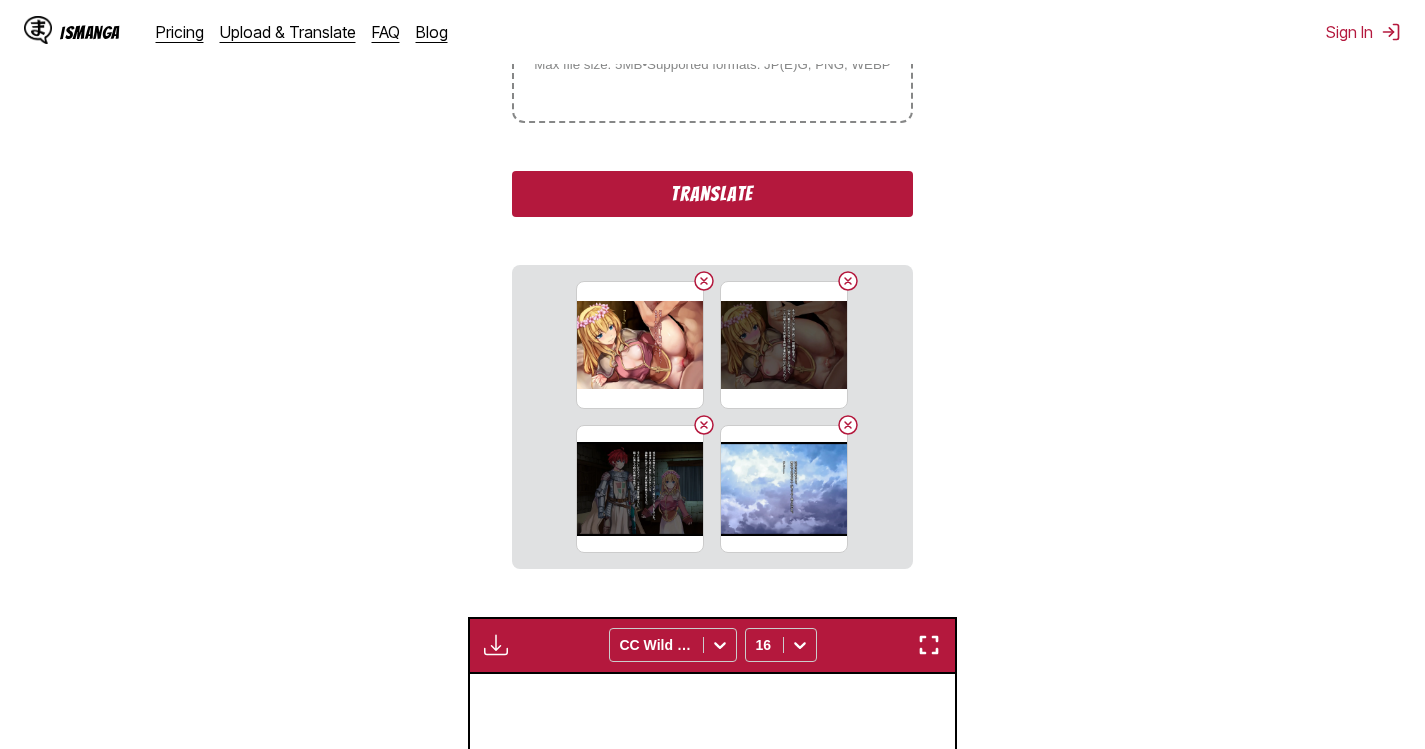 click on "Translate" at bounding box center (712, 194) 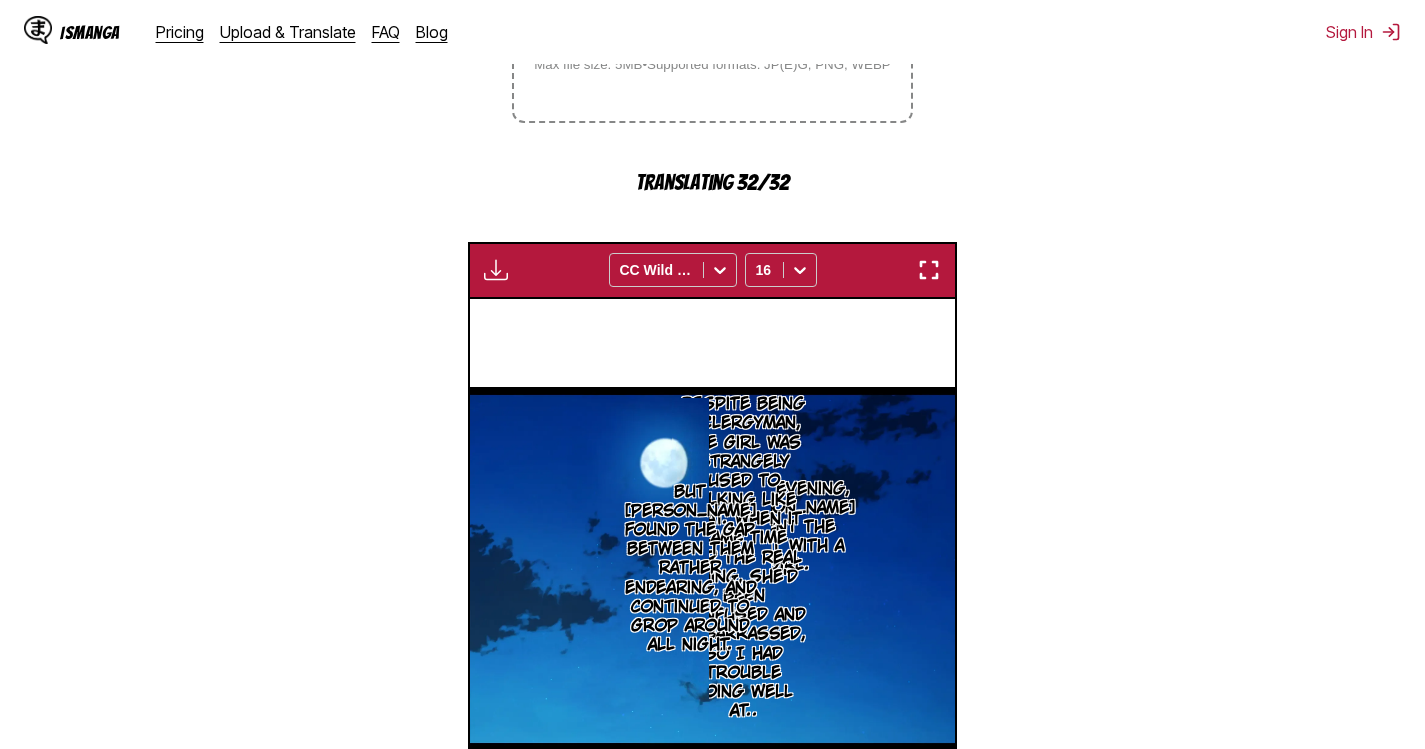 scroll, scrollTop: 0, scrollLeft: 13601, axis: horizontal 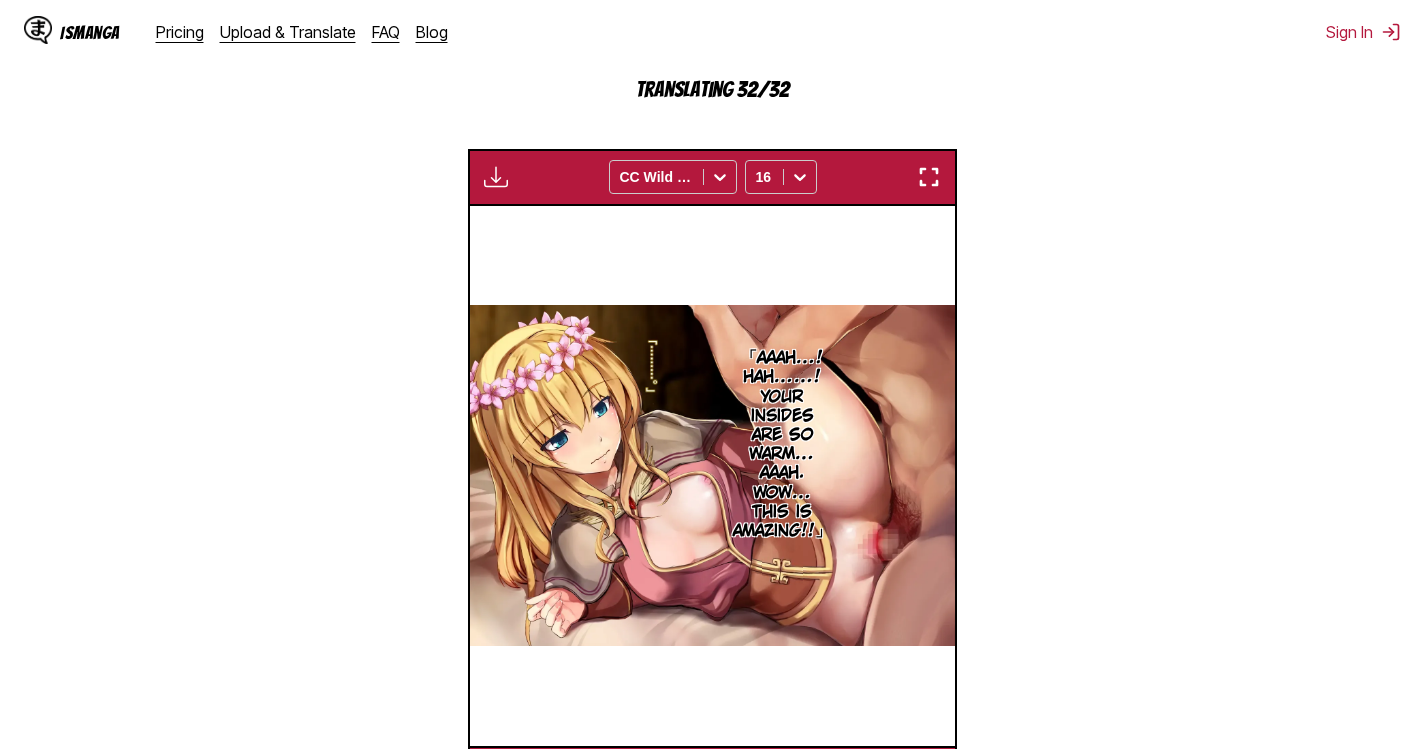 click at bounding box center [929, 177] 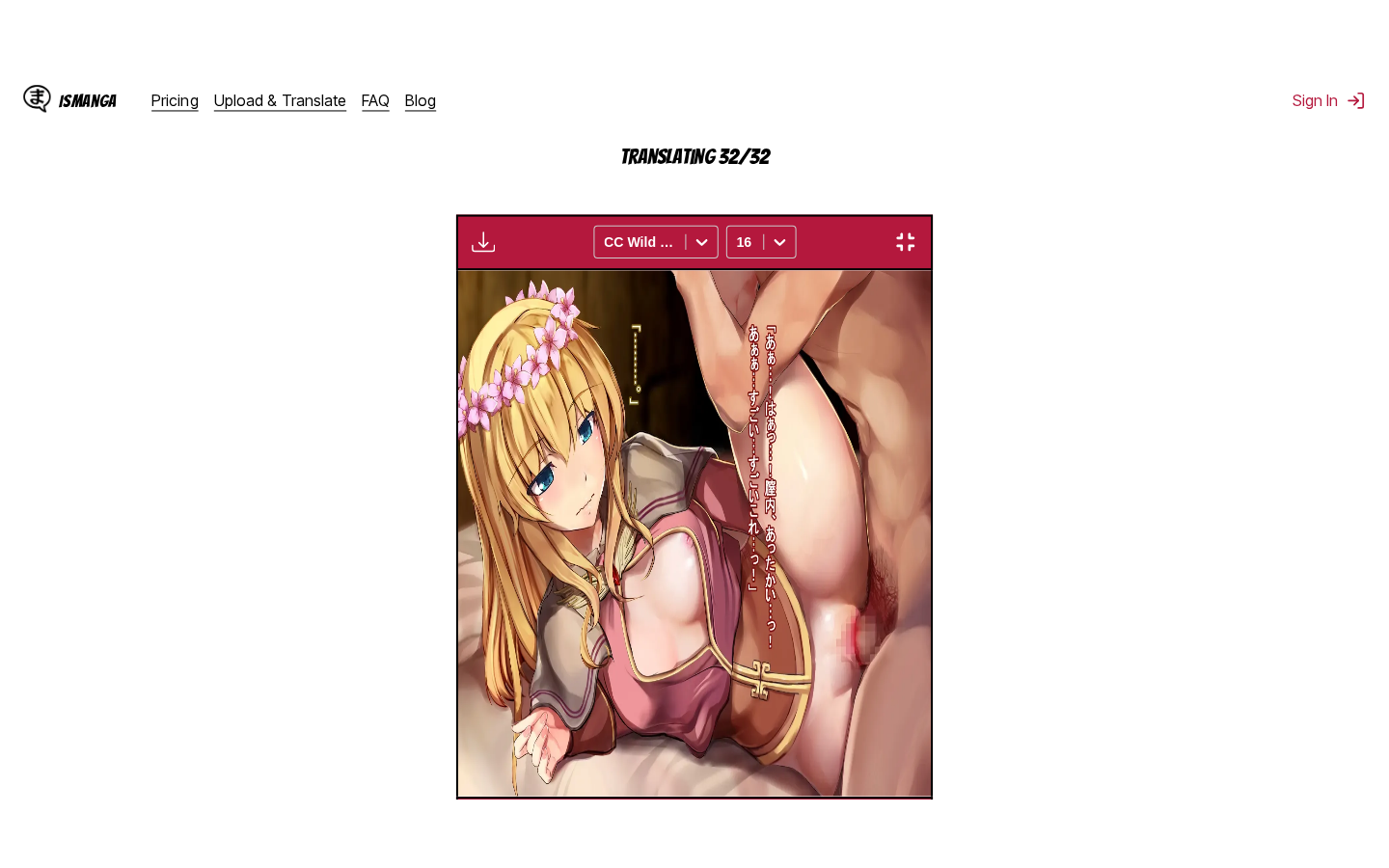 scroll, scrollTop: 220, scrollLeft: 0, axis: vertical 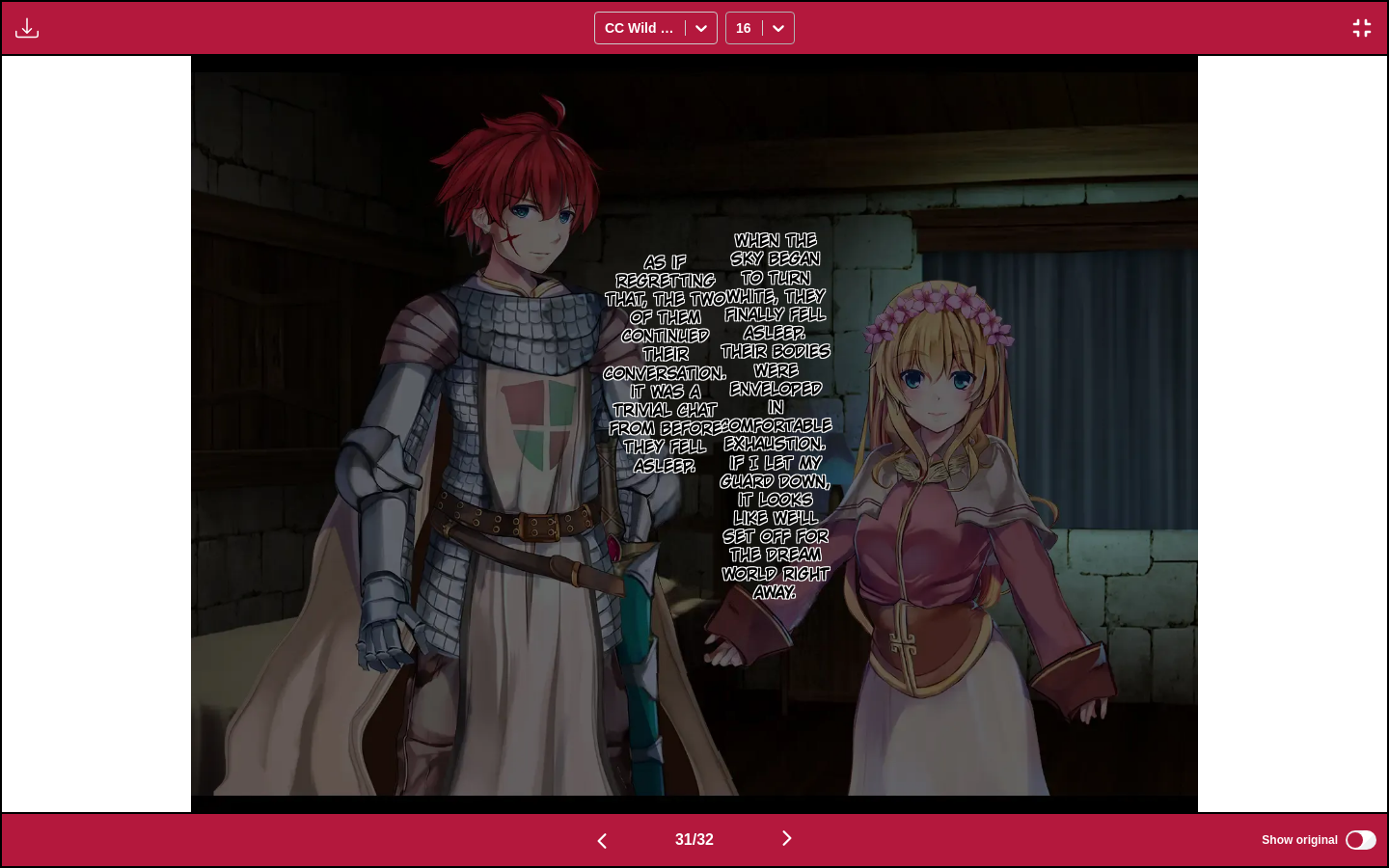 click at bounding box center (778, 28) 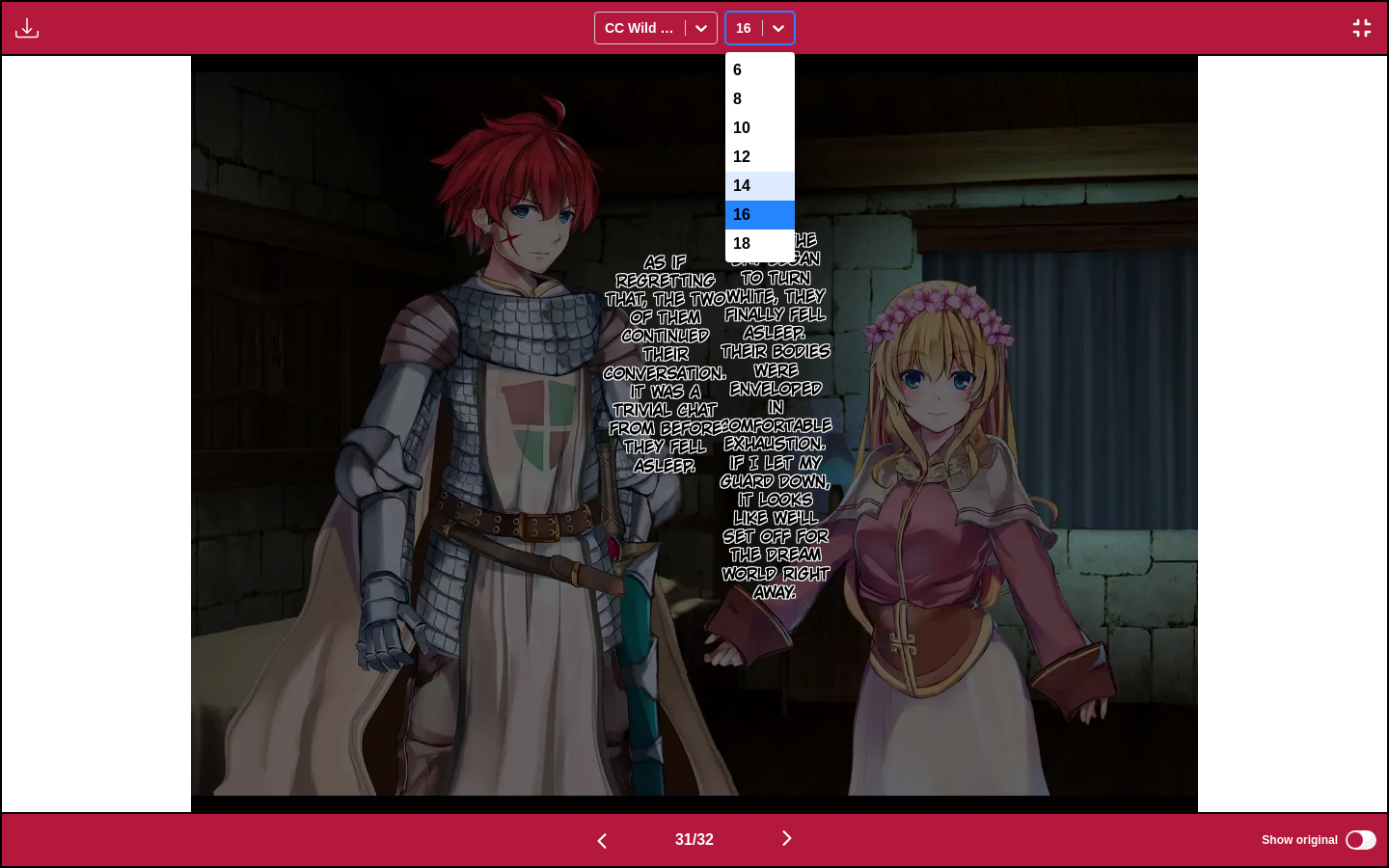 click on "14" at bounding box center (760, 186) 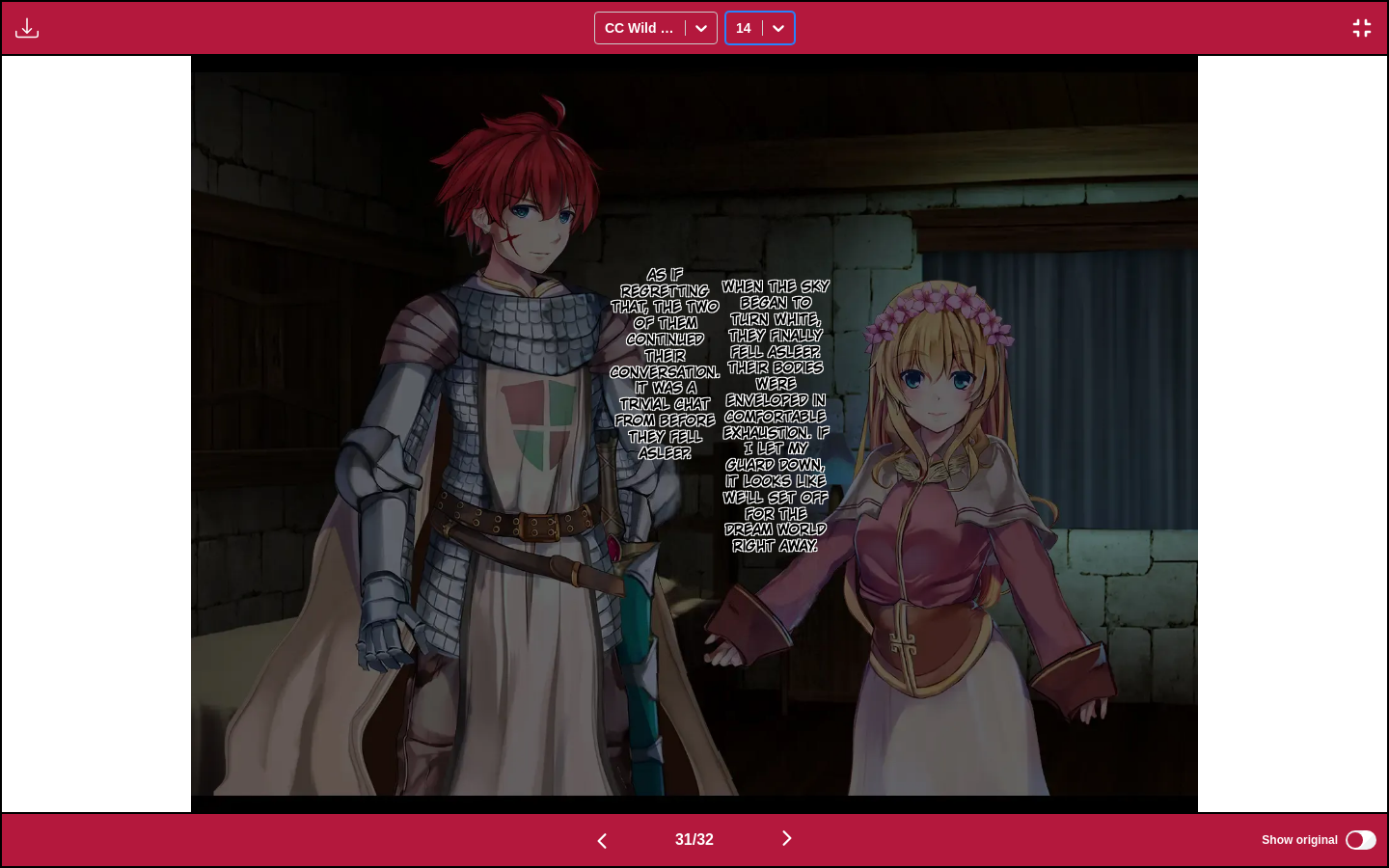 scroll, scrollTop: 0, scrollLeft: 42939, axis: horizontal 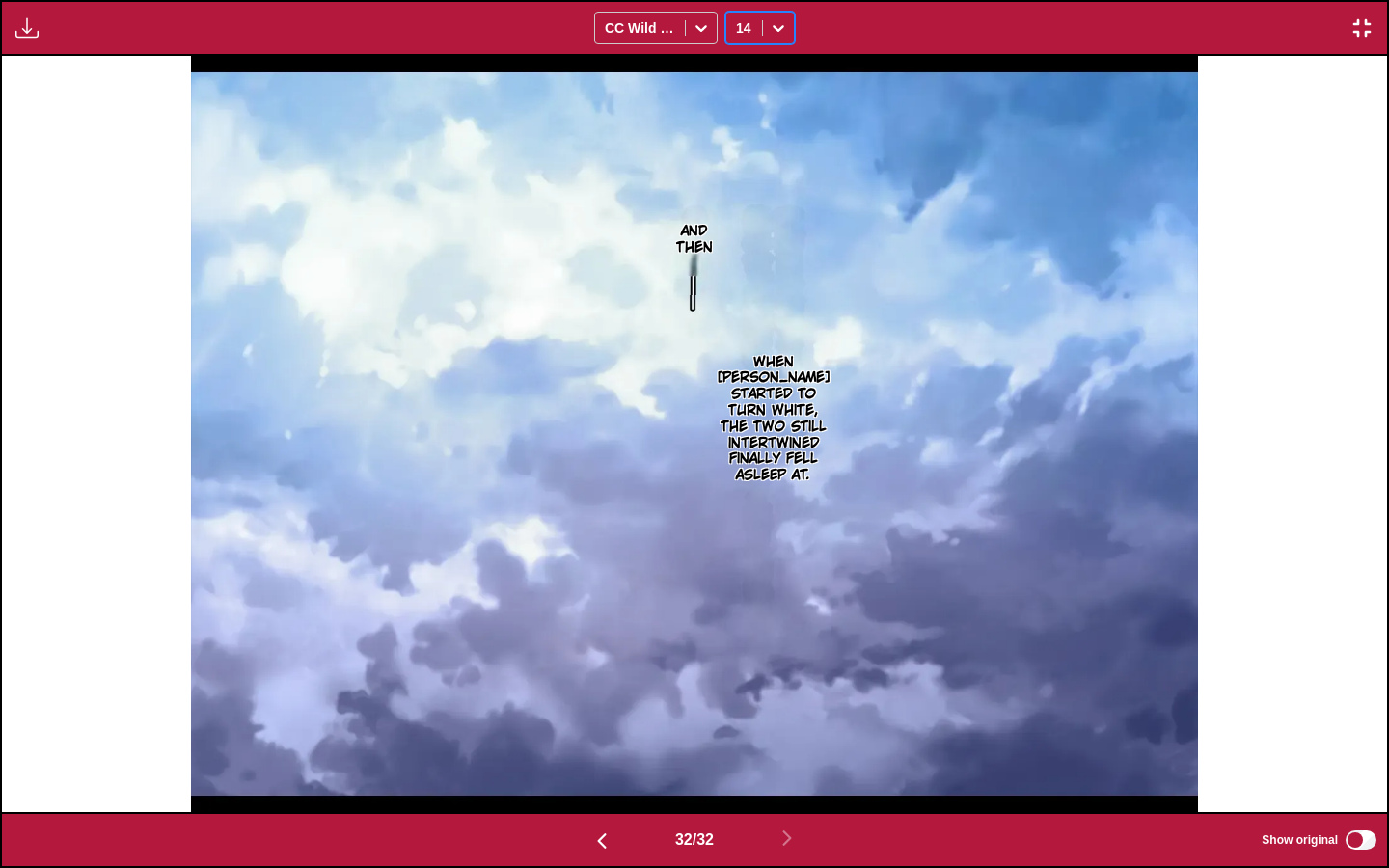 click 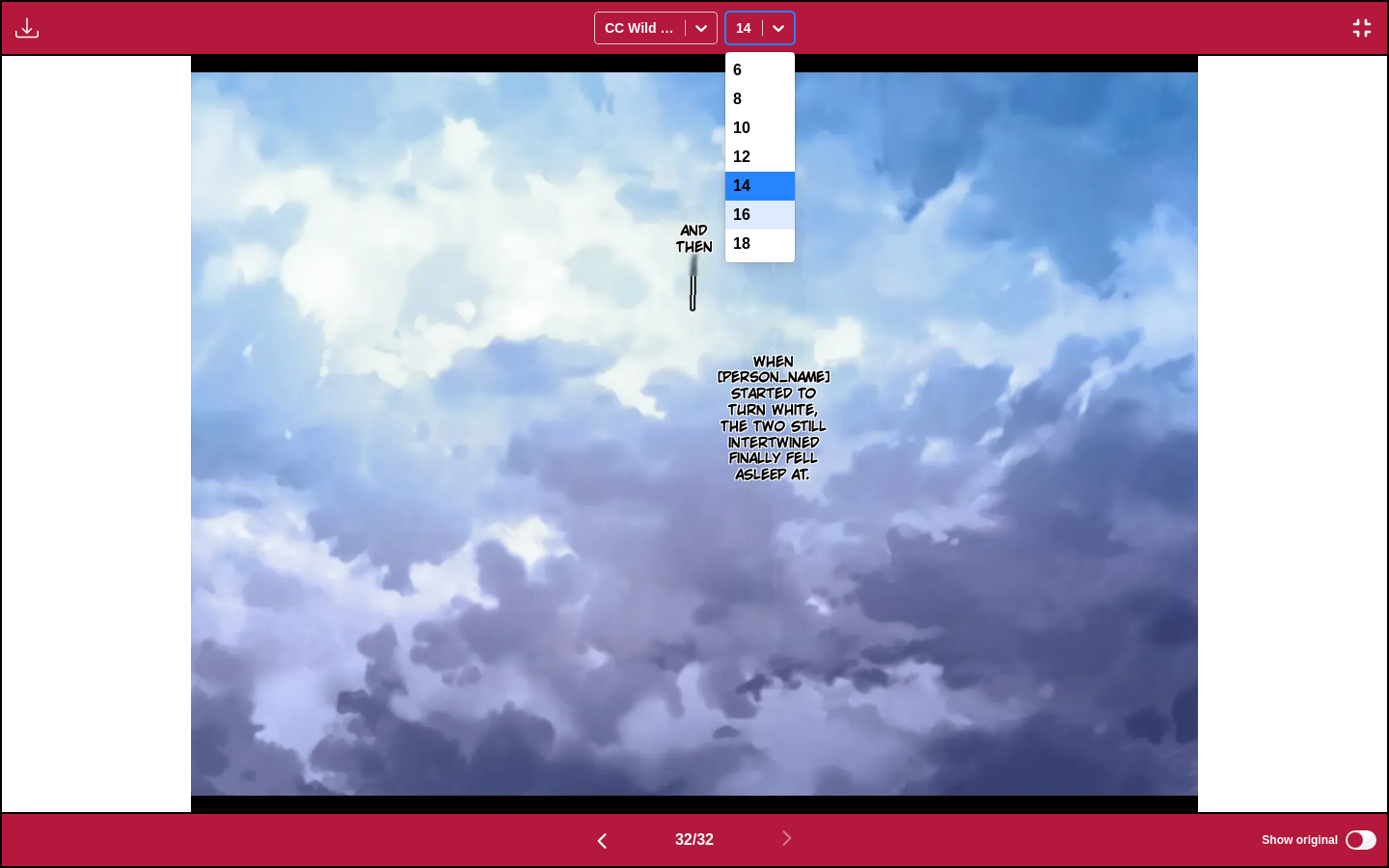 click on "16" at bounding box center [760, 215] 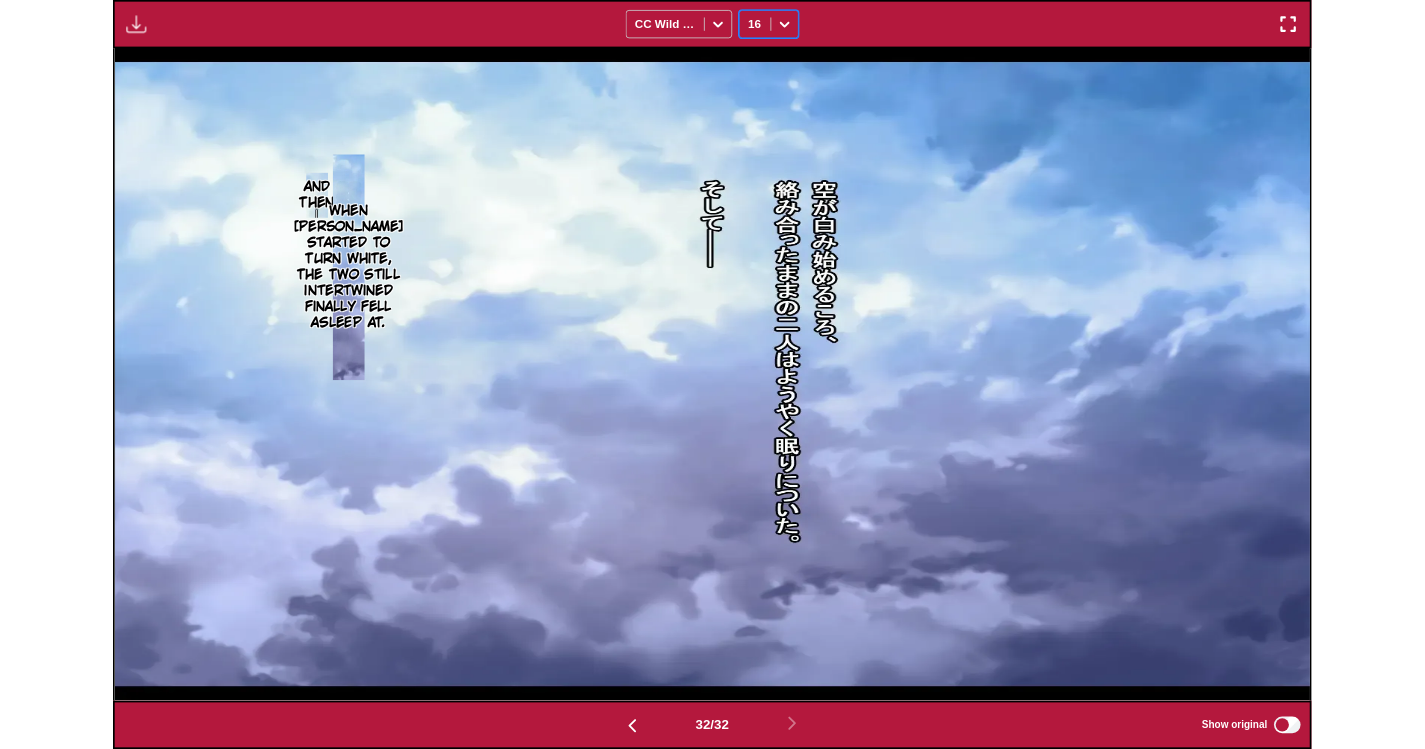 scroll, scrollTop: 522, scrollLeft: 0, axis: vertical 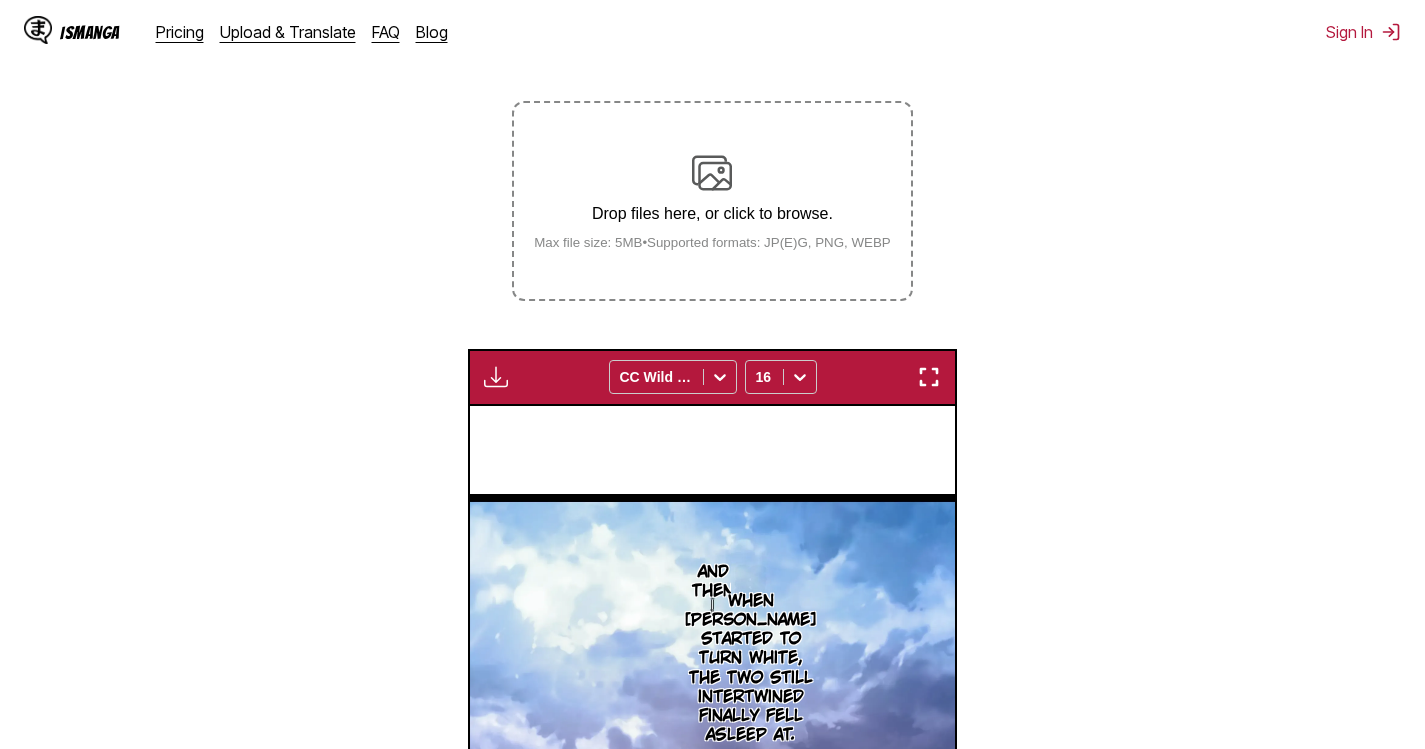 click on "Drop files here, or click to browse. Max file size: 5MB  •  Supported formats: JP(E)G, PNG, WEBP" at bounding box center [712, 201] 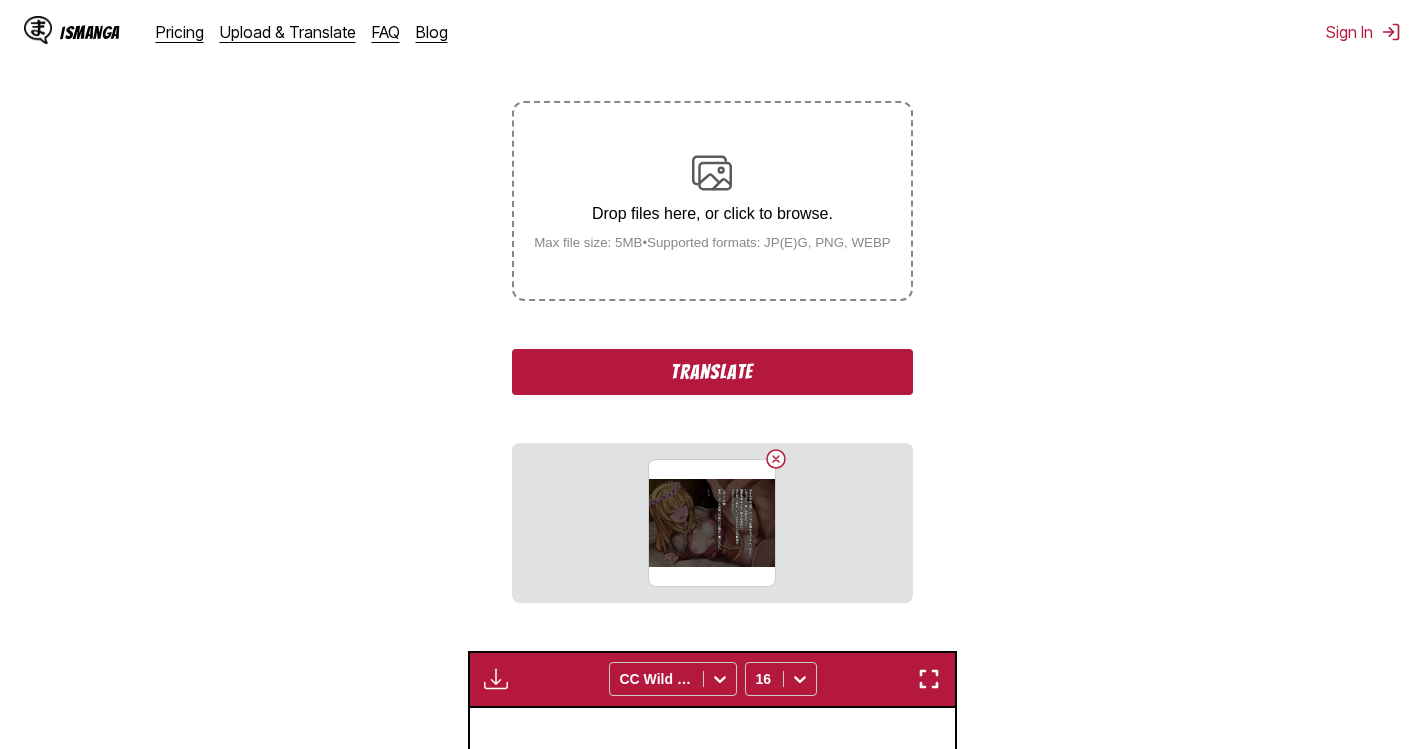 click on "Translate" at bounding box center [712, 372] 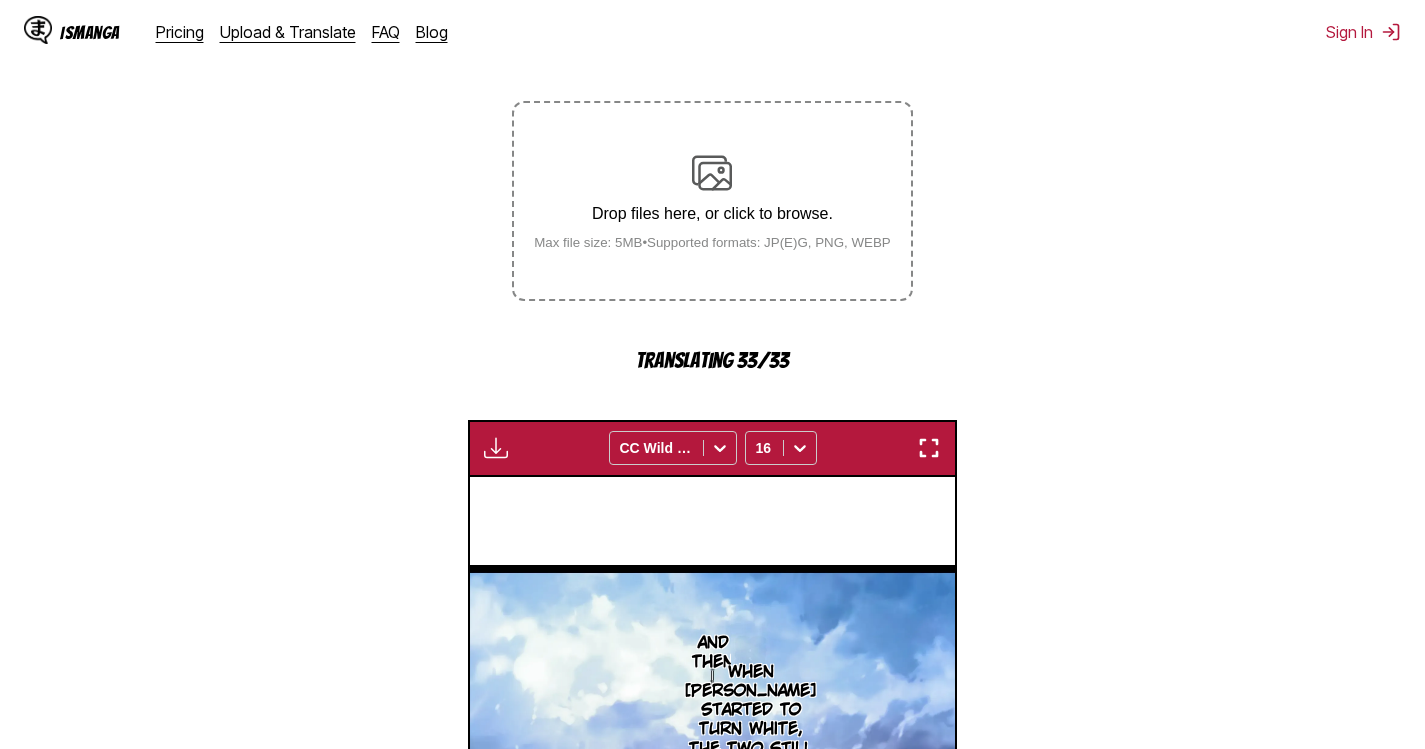 click on "Drop files here, or click to browse. Max file size: 5MB  •  Supported formats: JP(E)G, PNG, WEBP" at bounding box center (712, 201) 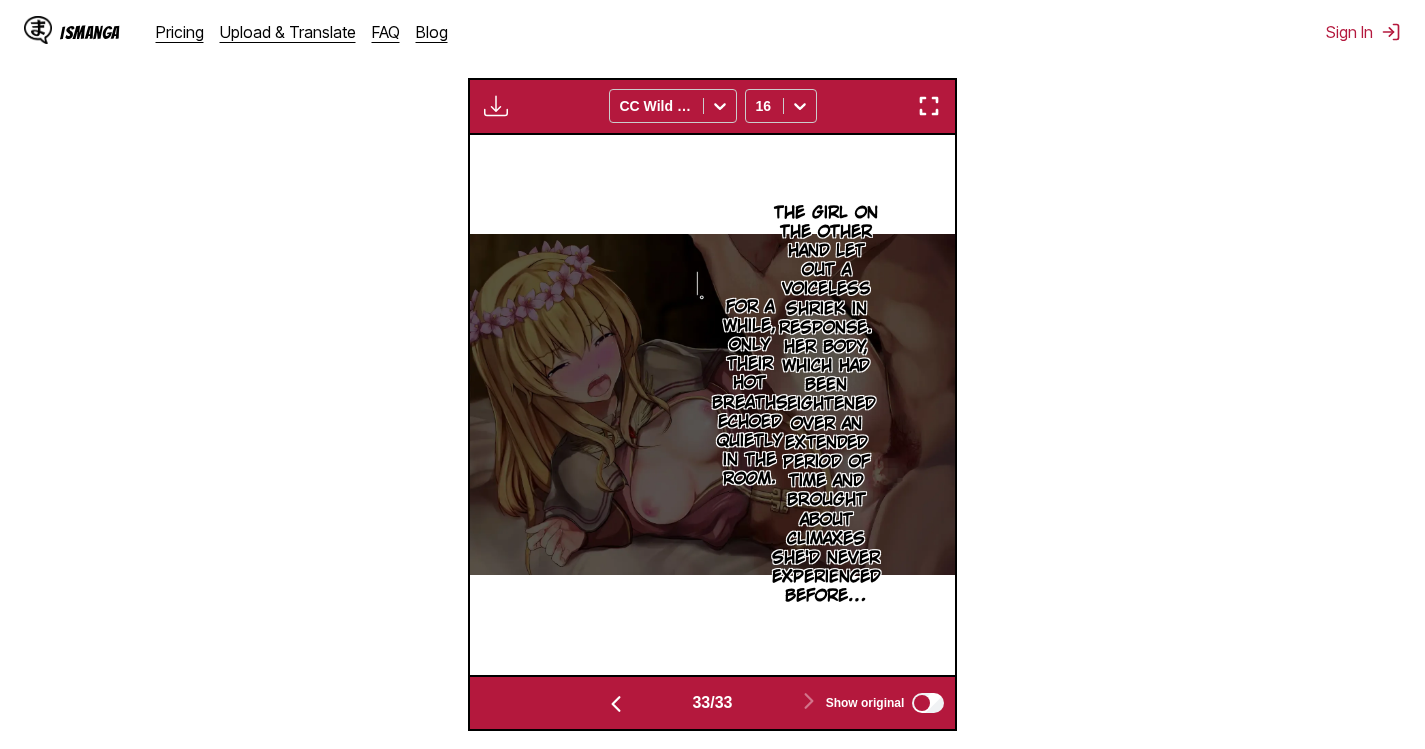 click at bounding box center (929, 106) 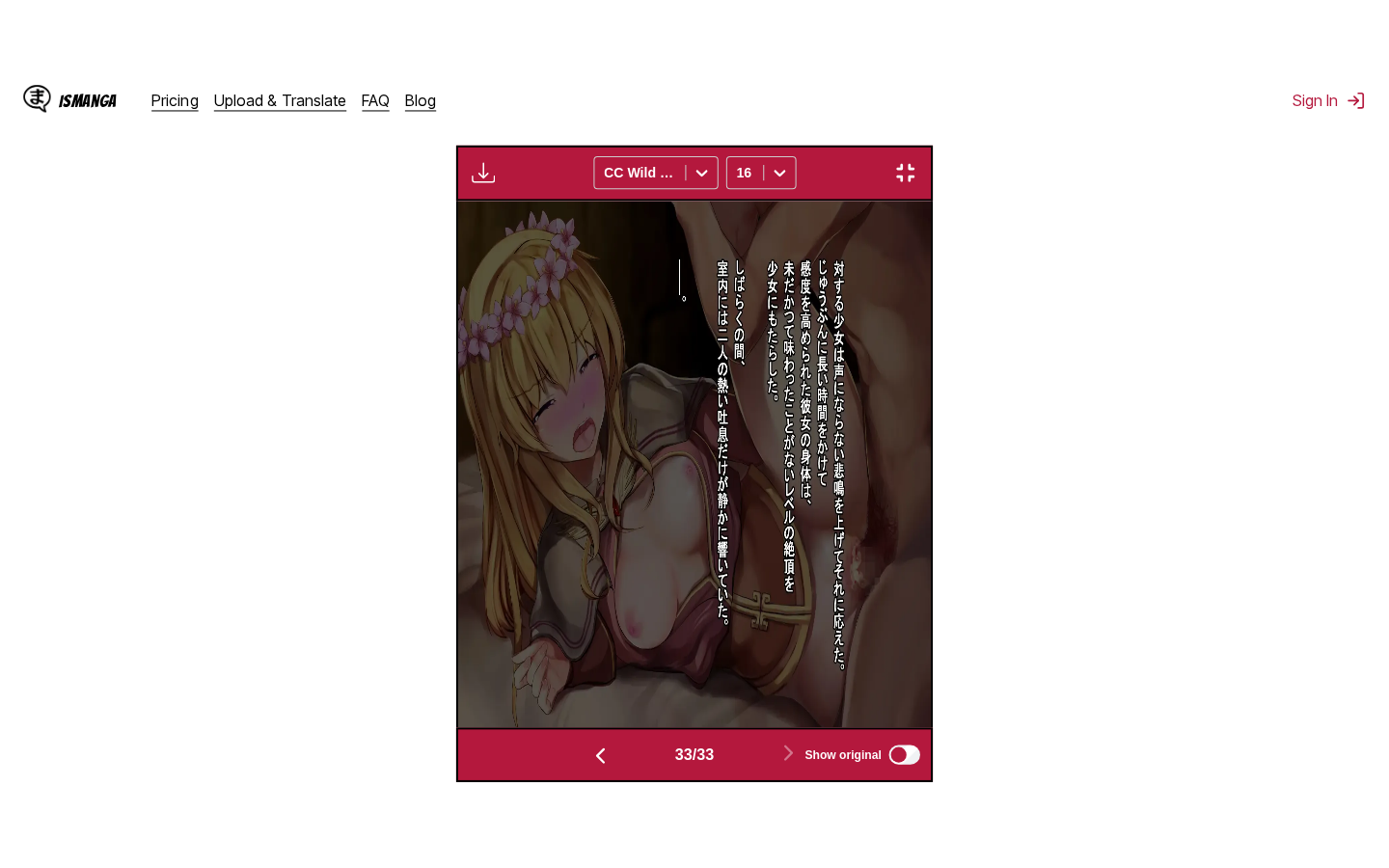 scroll, scrollTop: 220, scrollLeft: 0, axis: vertical 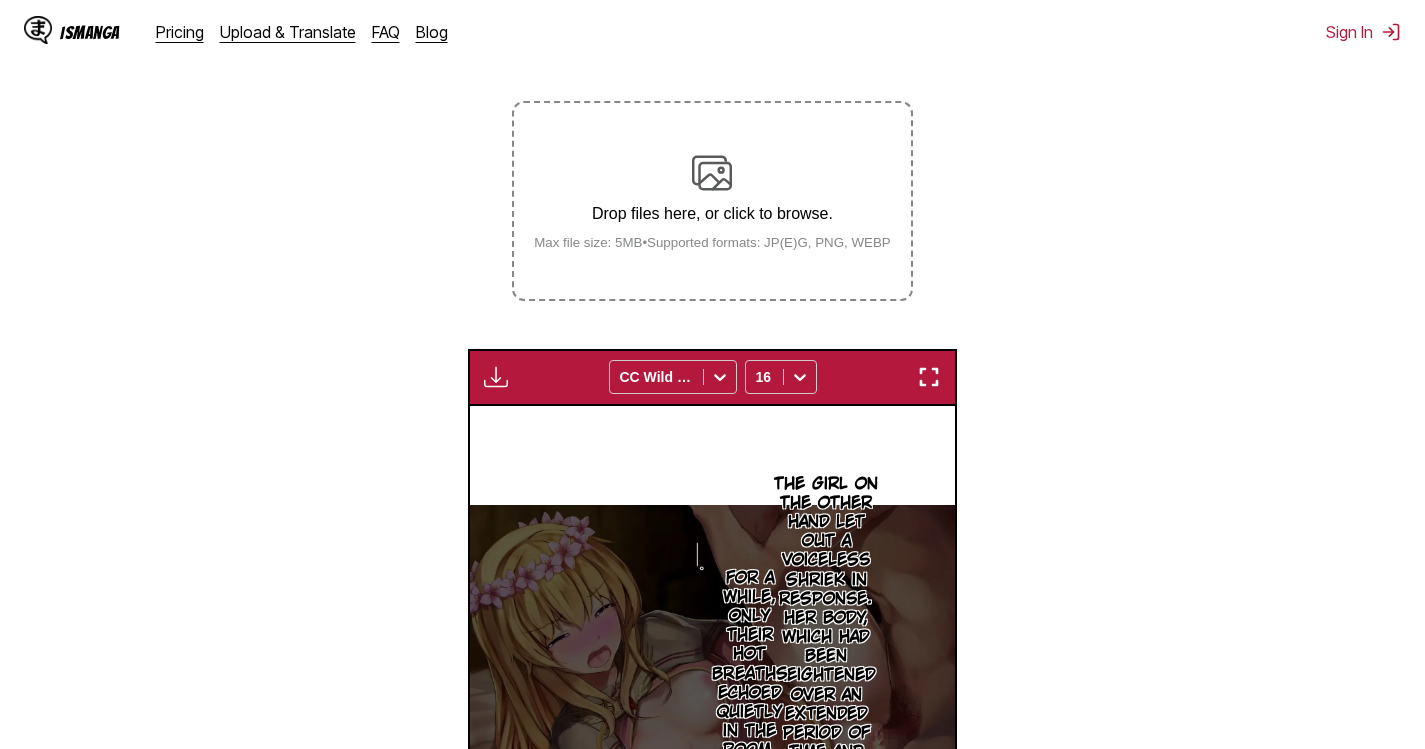 click on "Max file size: 5MB  •  Supported formats: JP(E)G, PNG, WEBP" at bounding box center [712, 242] 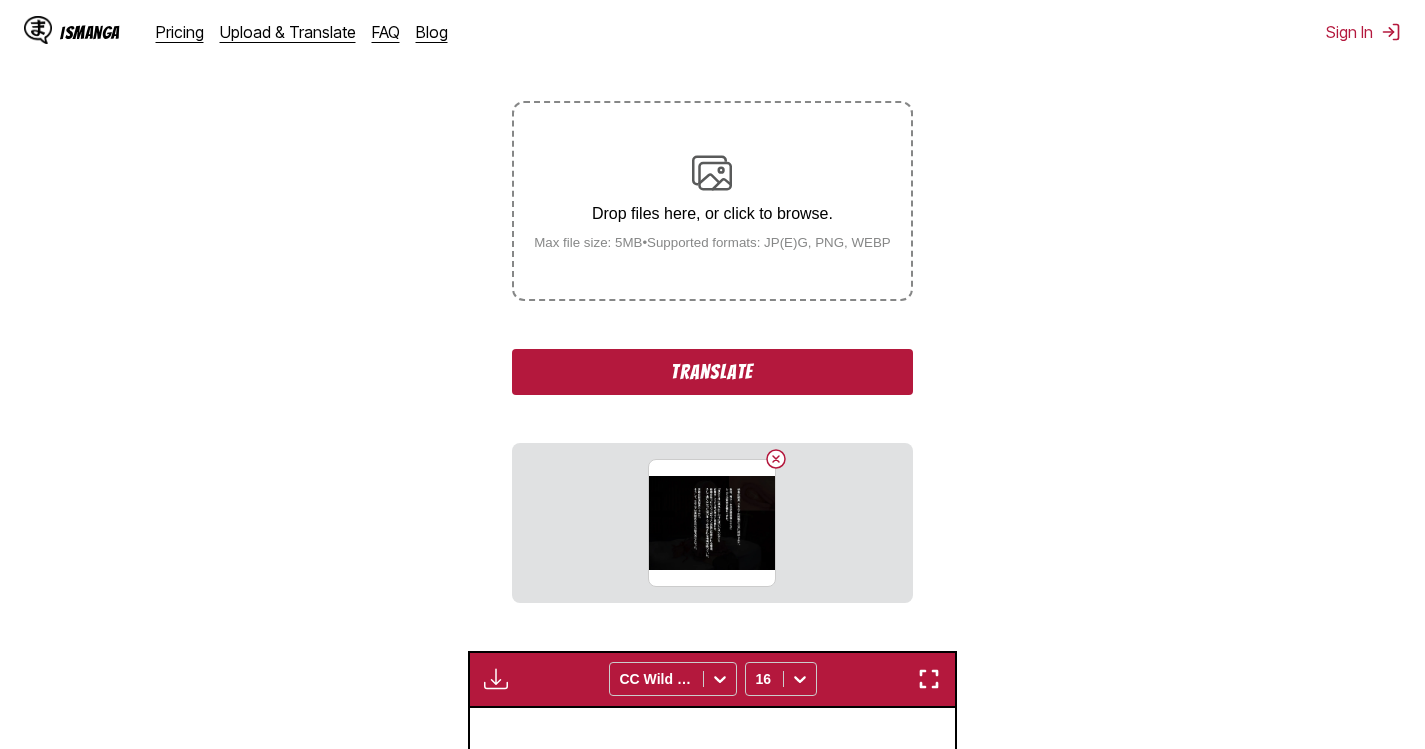 click on "Translate" at bounding box center (712, 372) 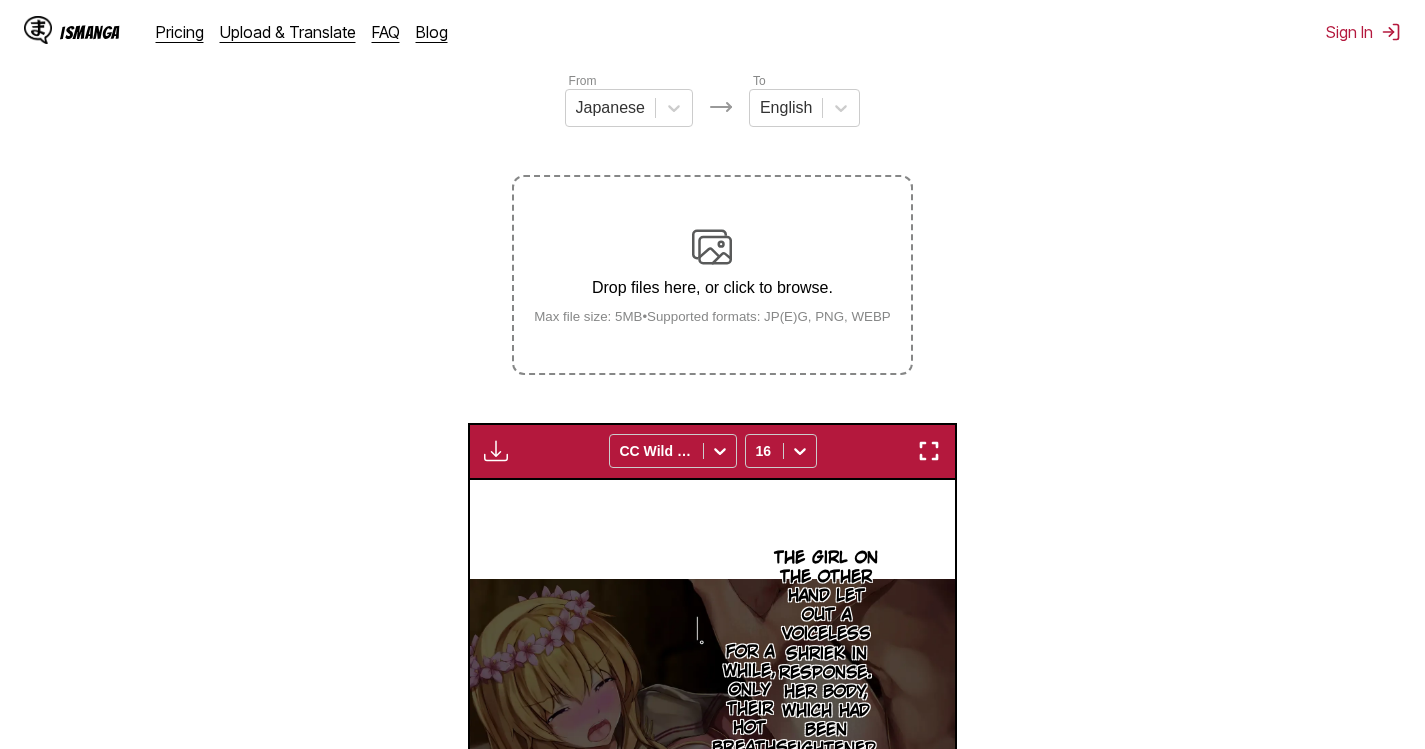 scroll, scrollTop: 222, scrollLeft: 0, axis: vertical 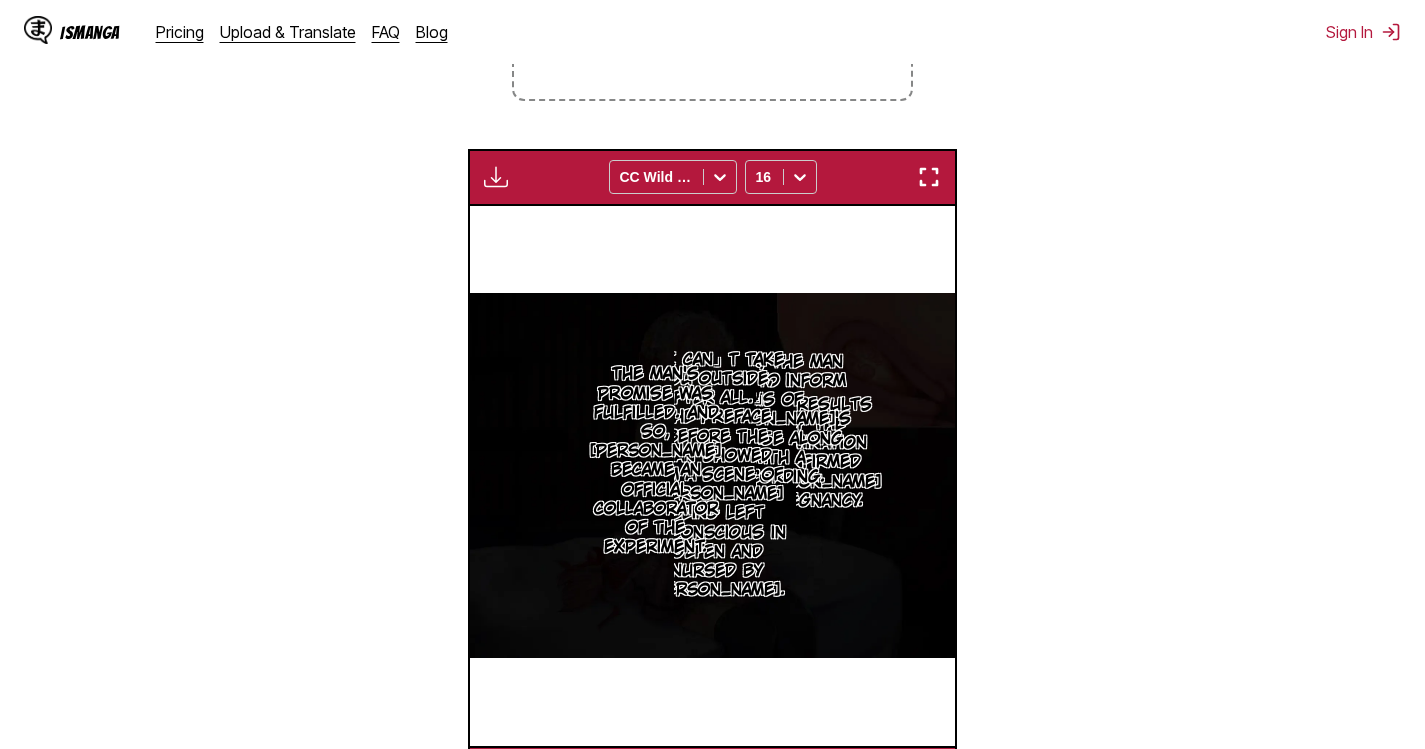 click at bounding box center [929, 177] 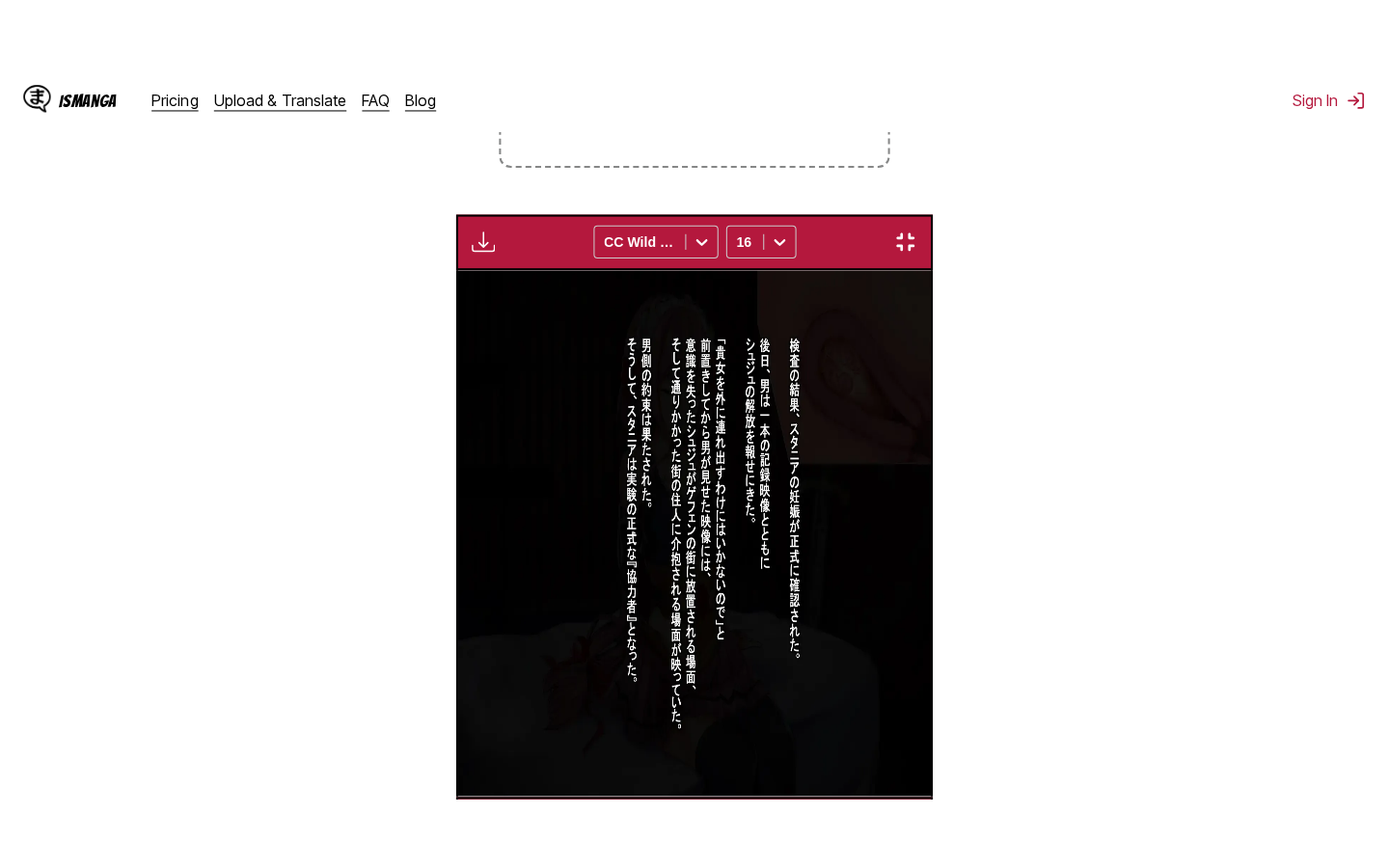 scroll, scrollTop: 220, scrollLeft: 0, axis: vertical 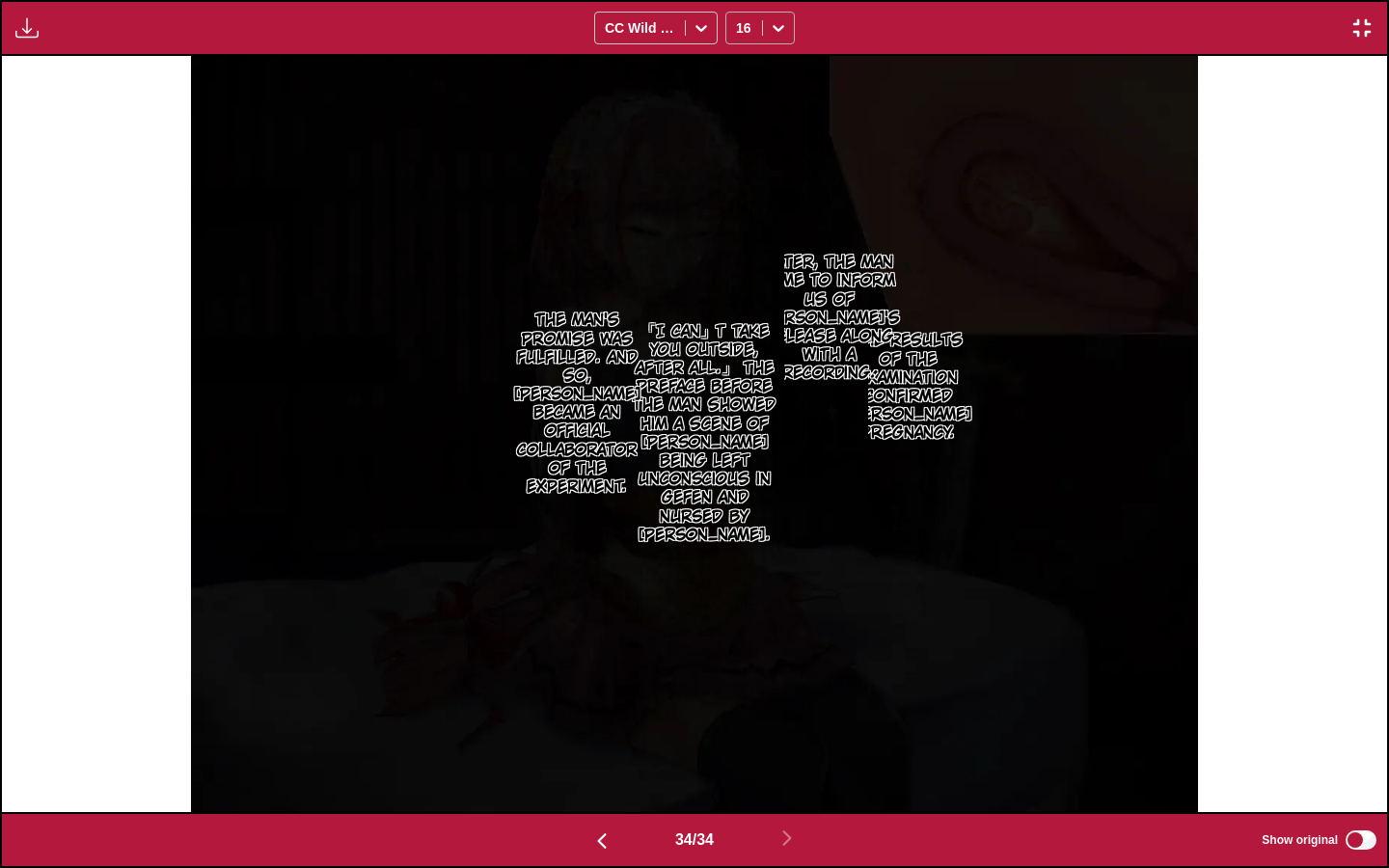 click 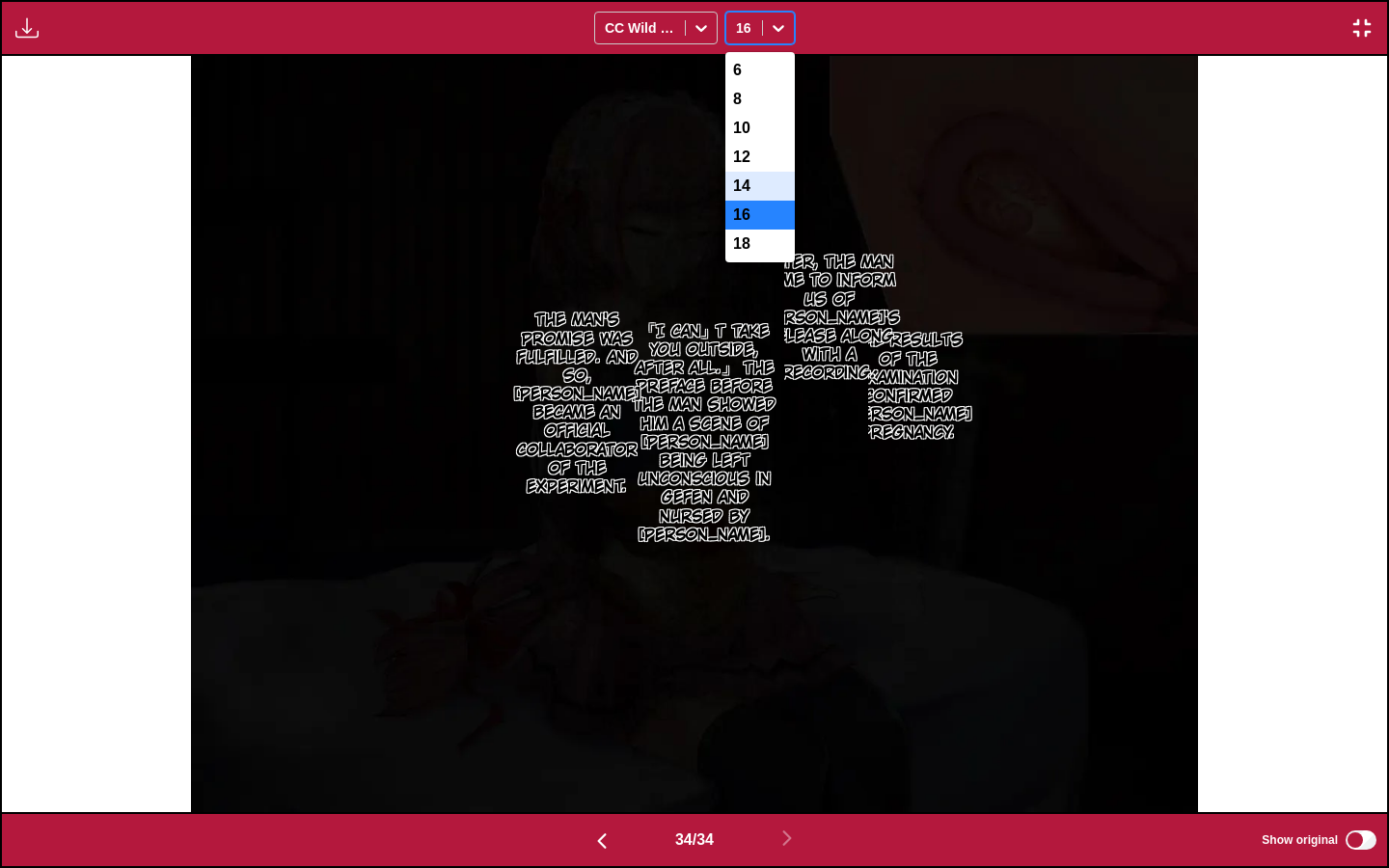 click on "14" at bounding box center [760, 186] 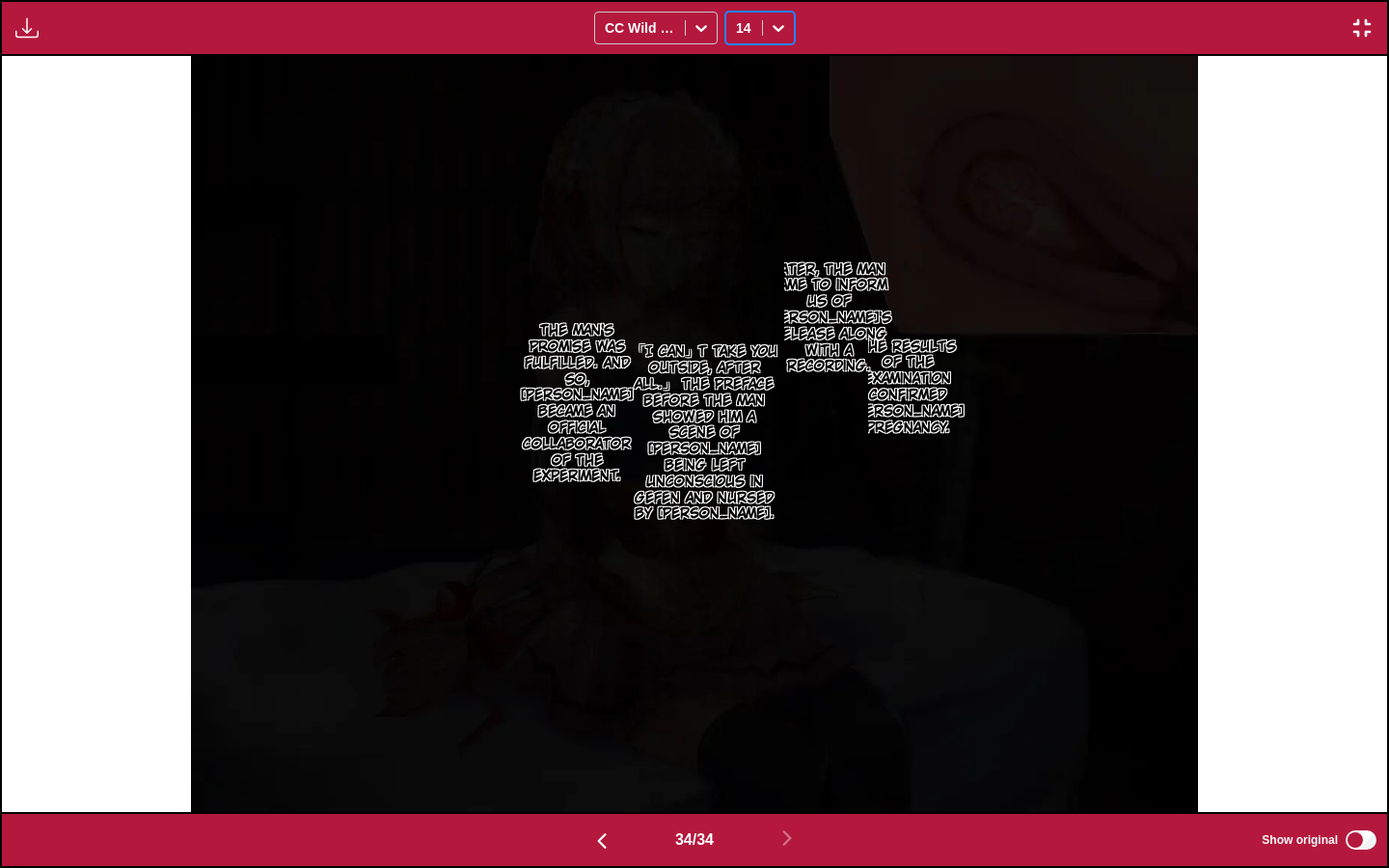 click 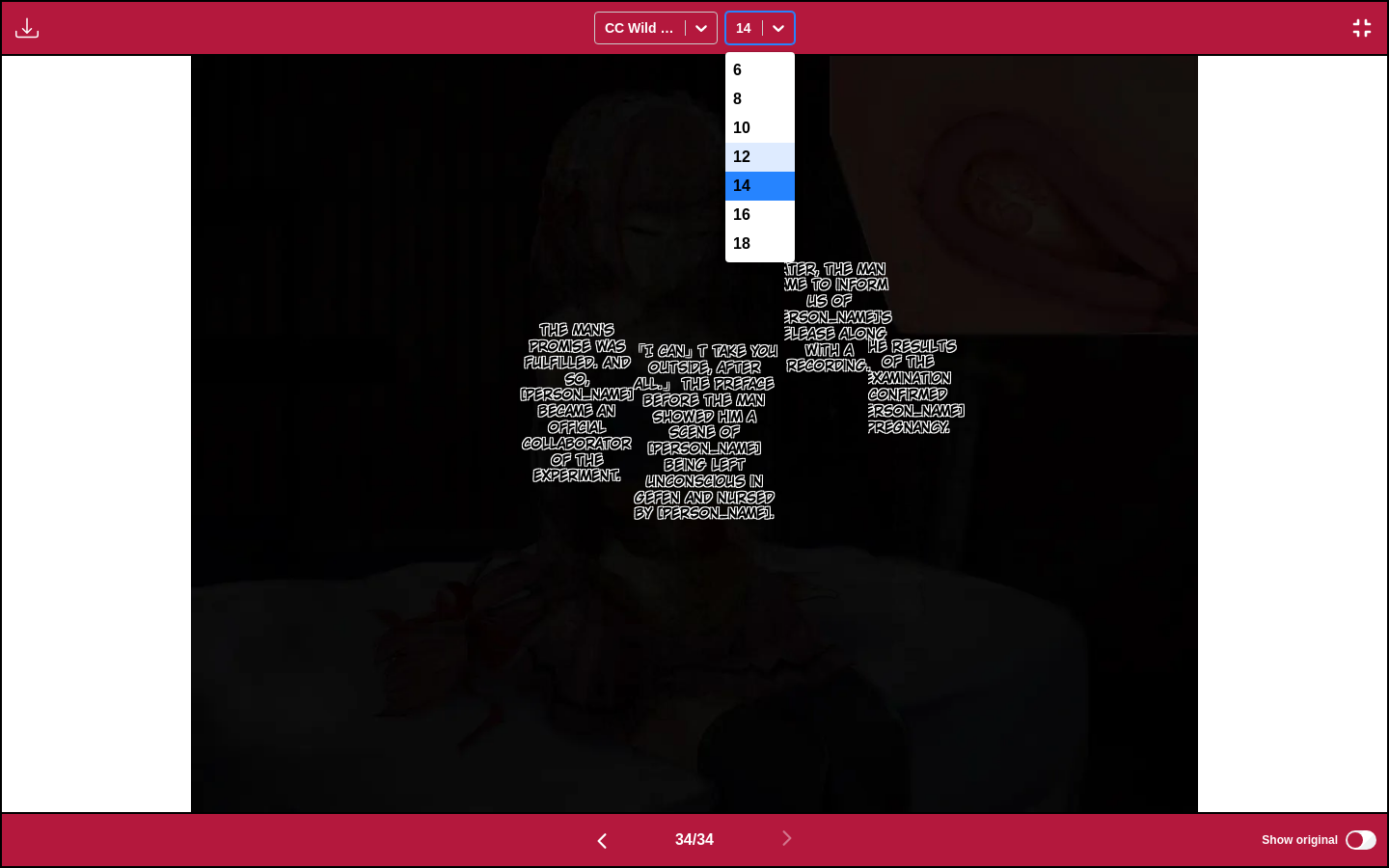 click on "12" at bounding box center [760, 157] 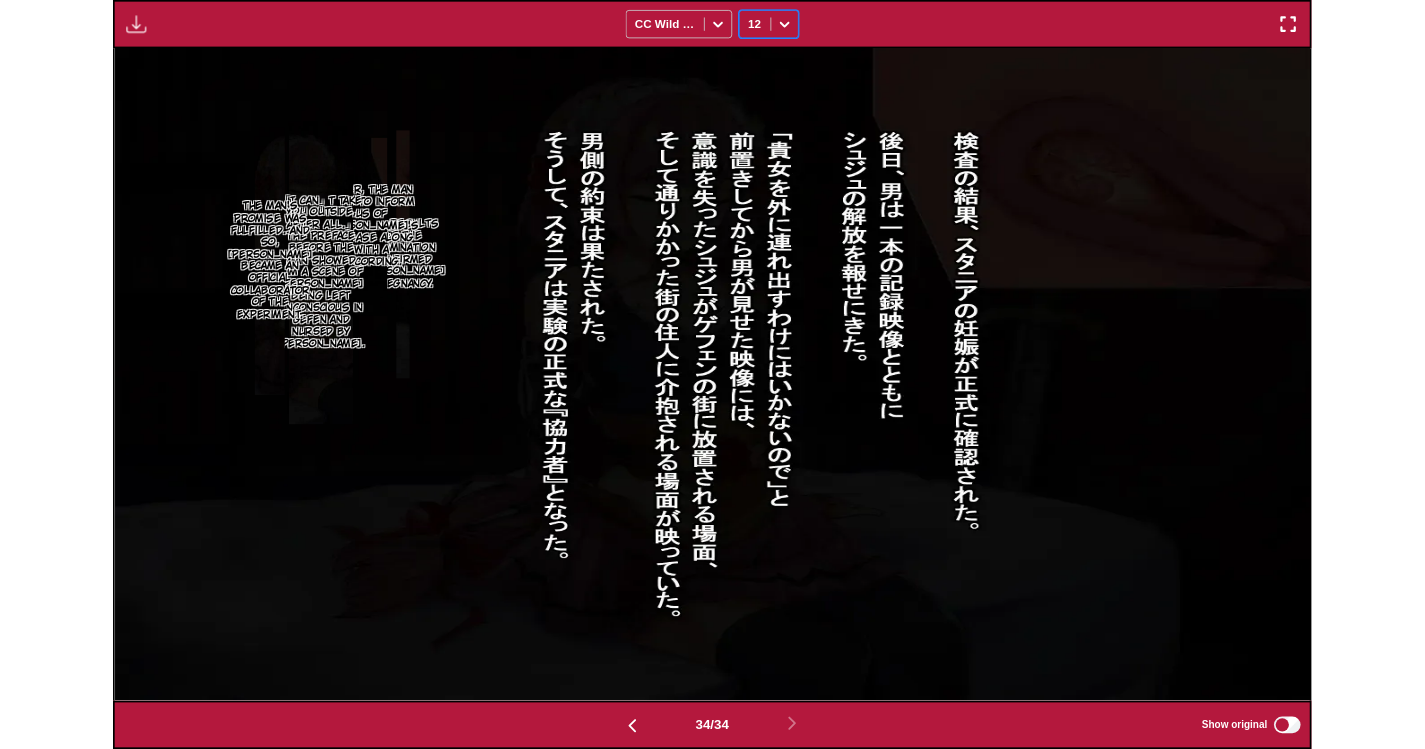 scroll, scrollTop: 522, scrollLeft: 0, axis: vertical 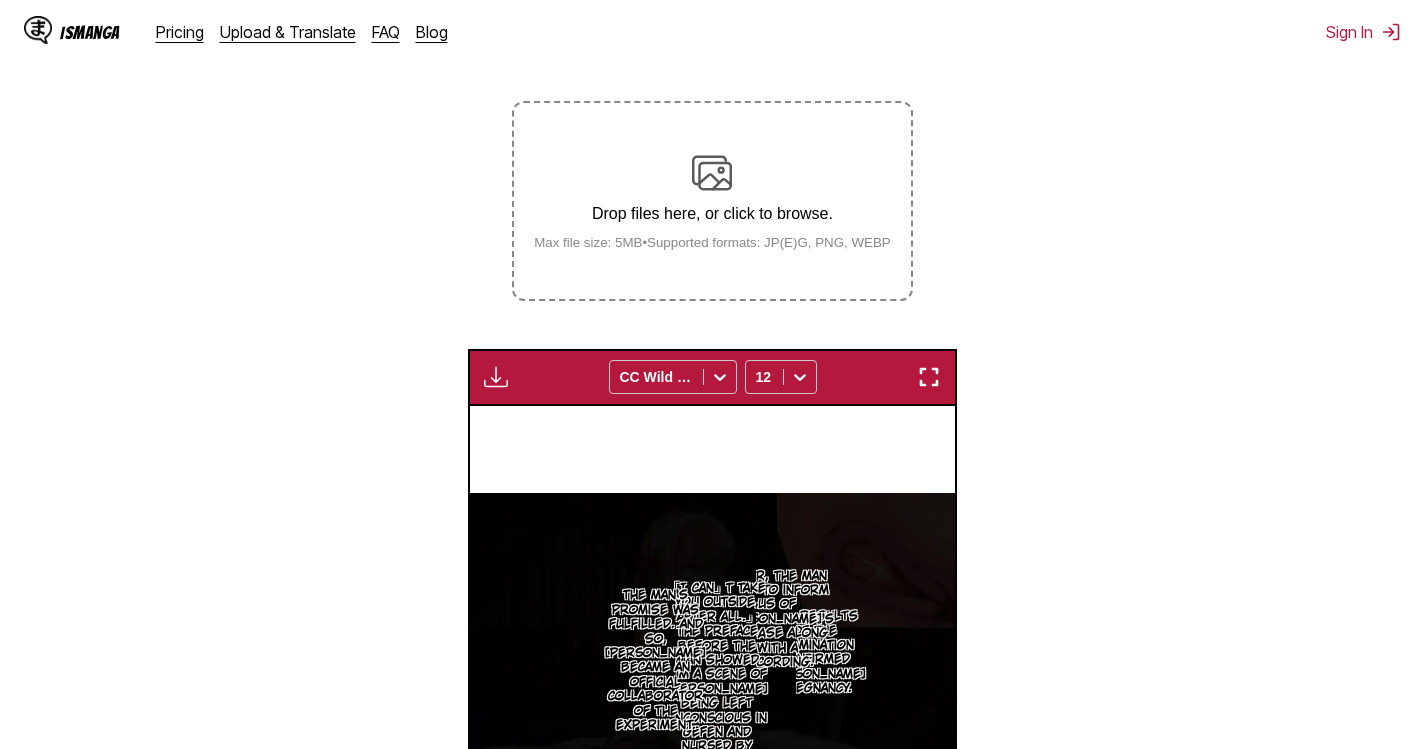 click on "Drop files here, or click to browse. Max file size: 5MB  •  Supported formats: JP(E)G, PNG, WEBP" at bounding box center (712, 201) 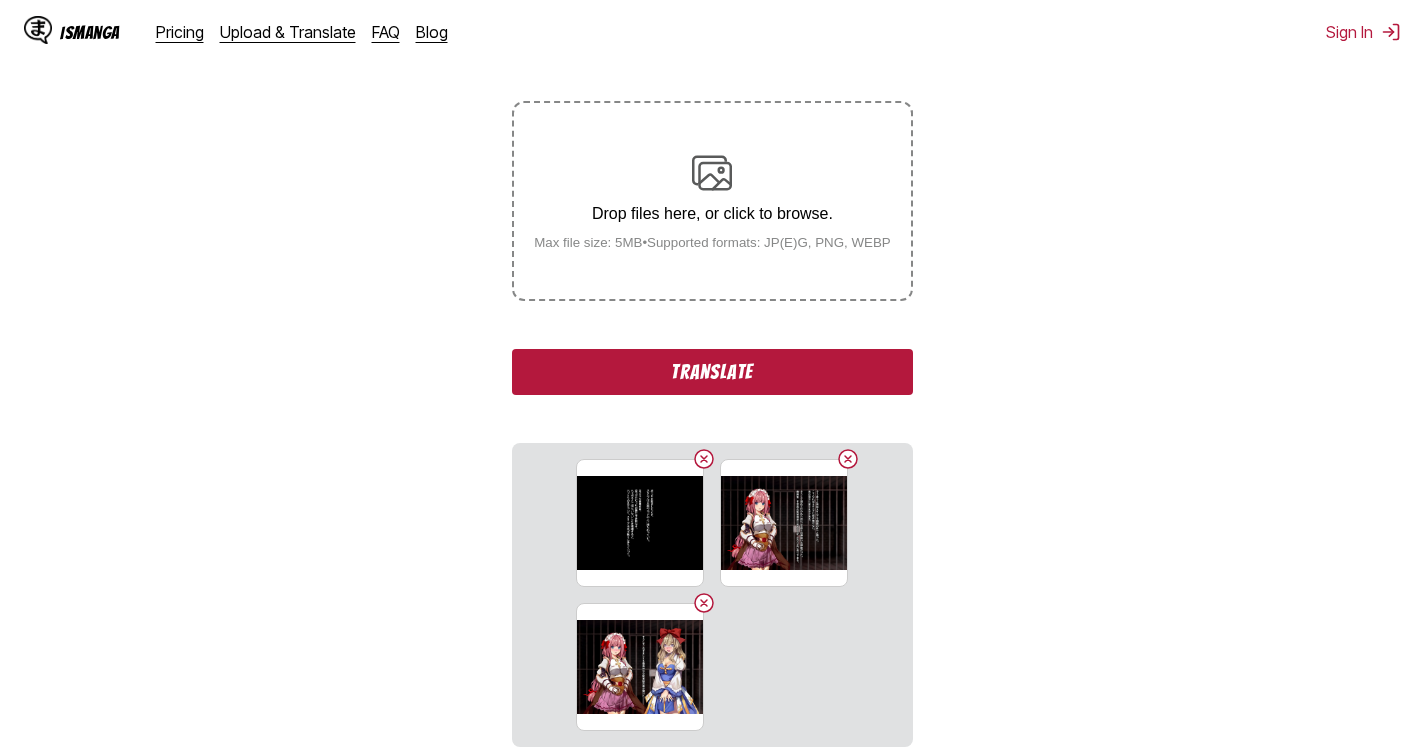 click on "Translate" at bounding box center [712, 372] 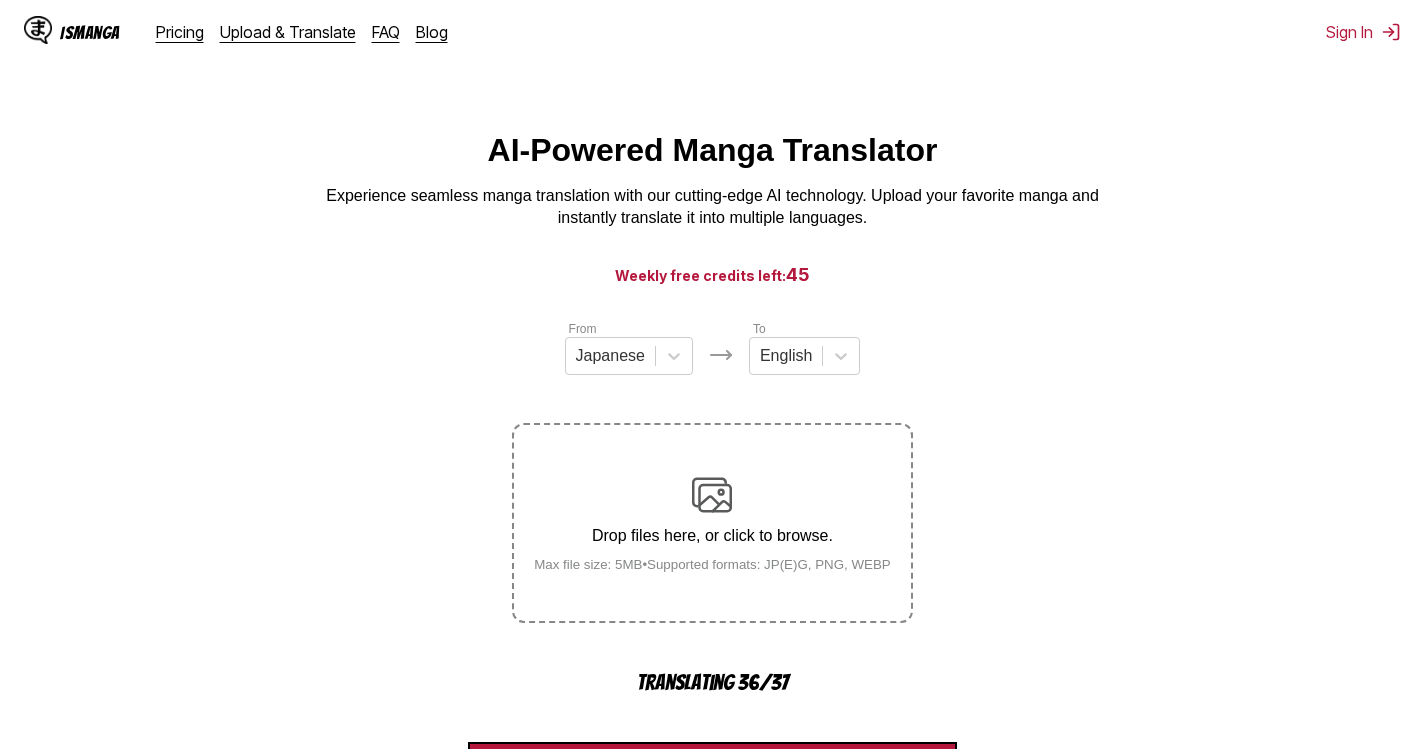 scroll, scrollTop: 322, scrollLeft: 0, axis: vertical 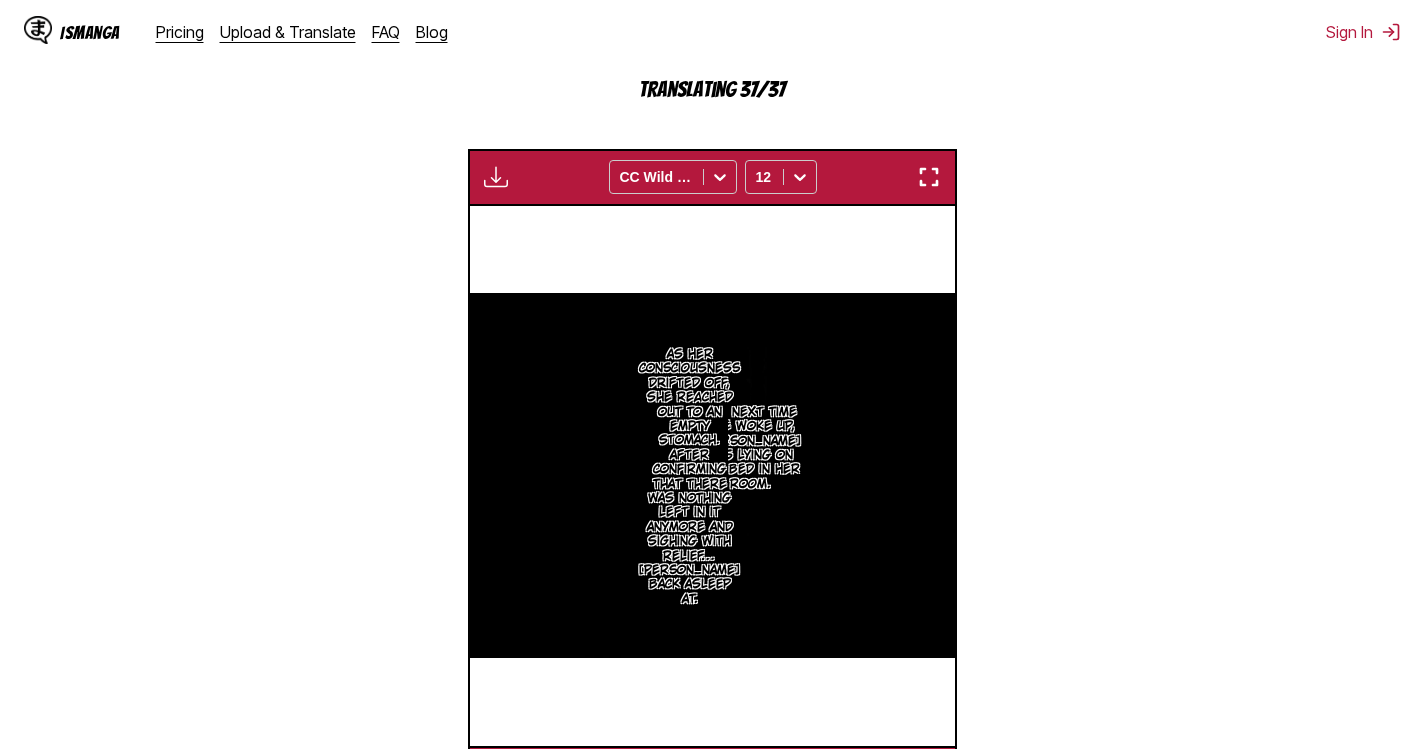 click at bounding box center [929, 177] 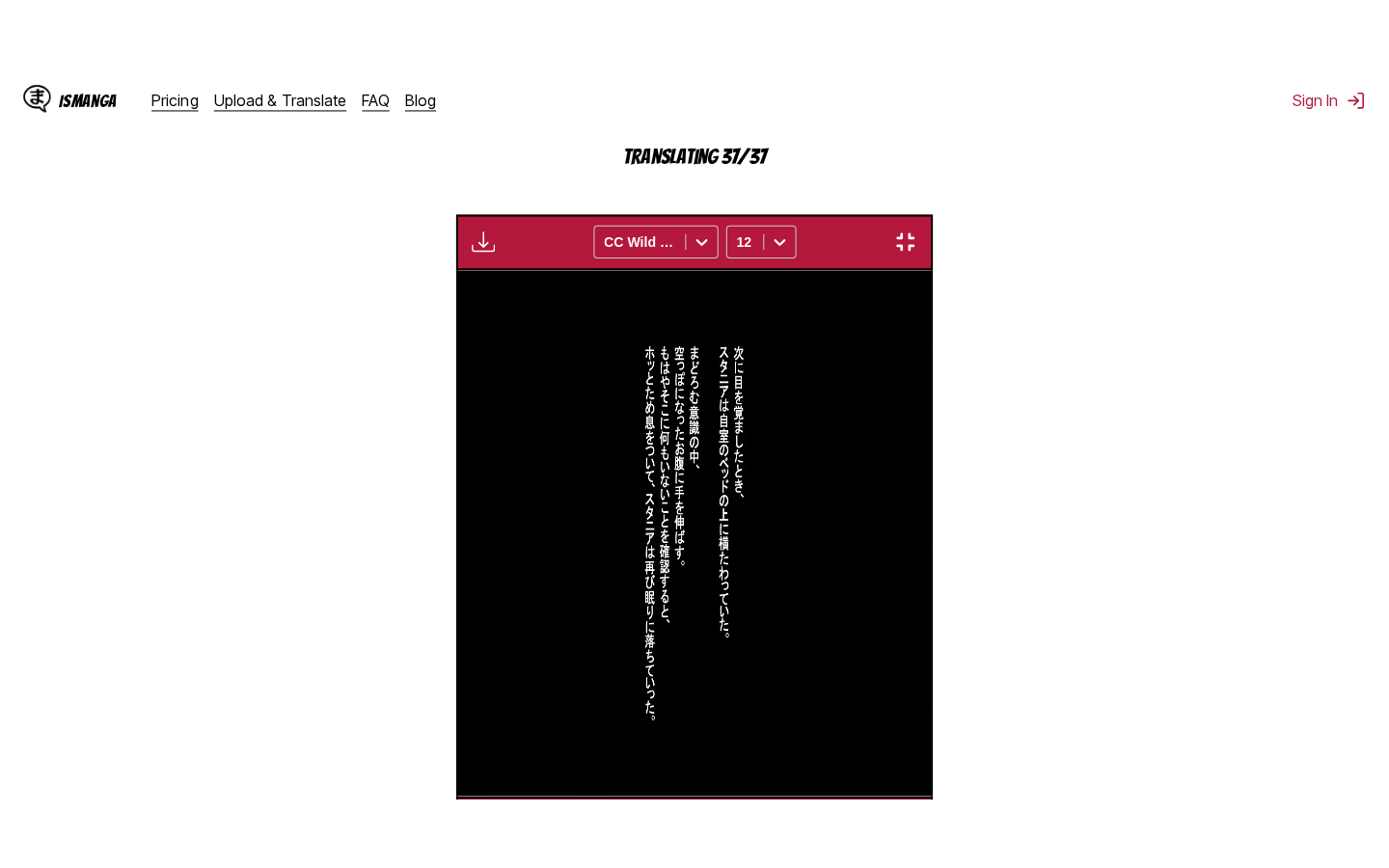 scroll, scrollTop: 220, scrollLeft: 0, axis: vertical 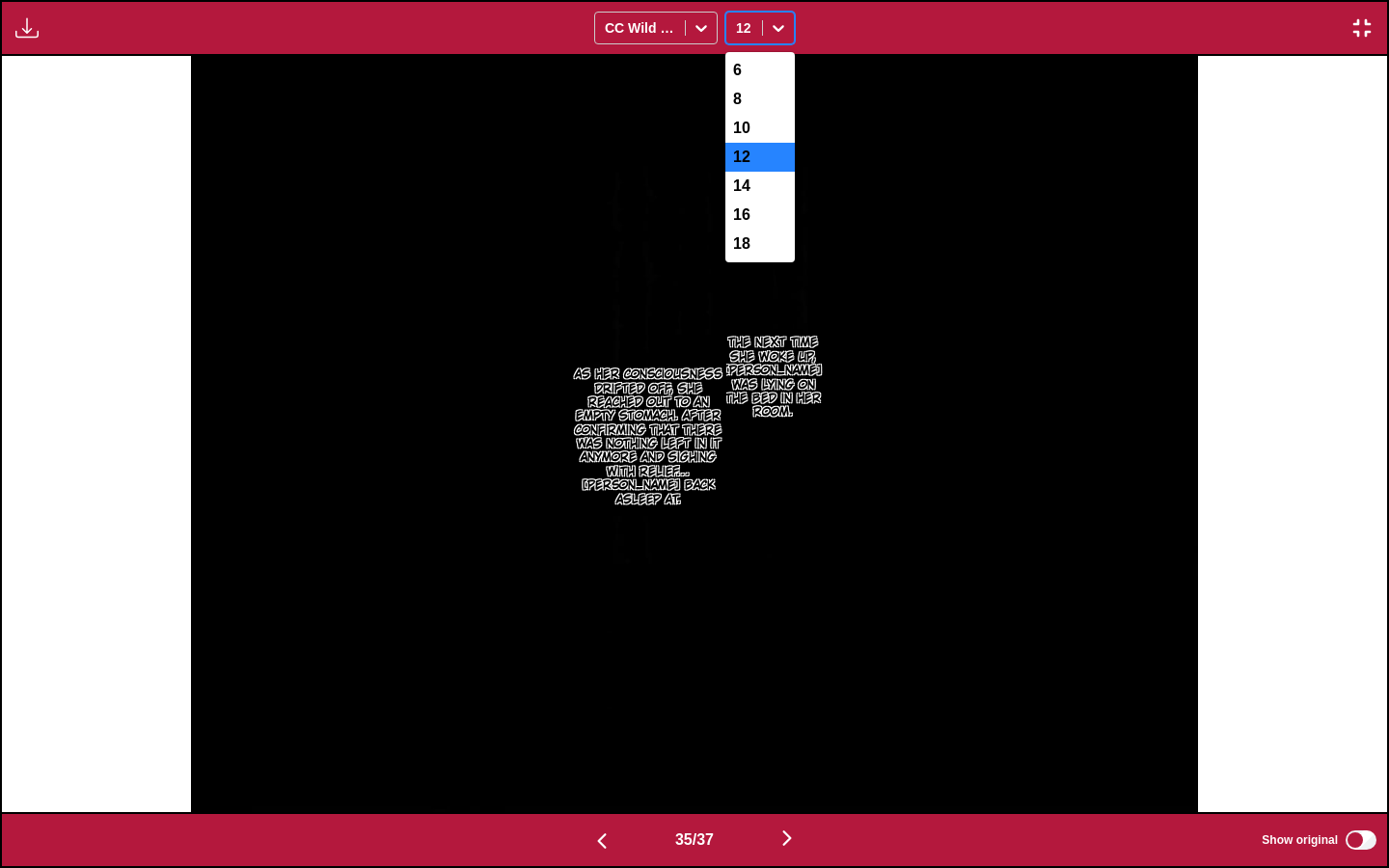 click 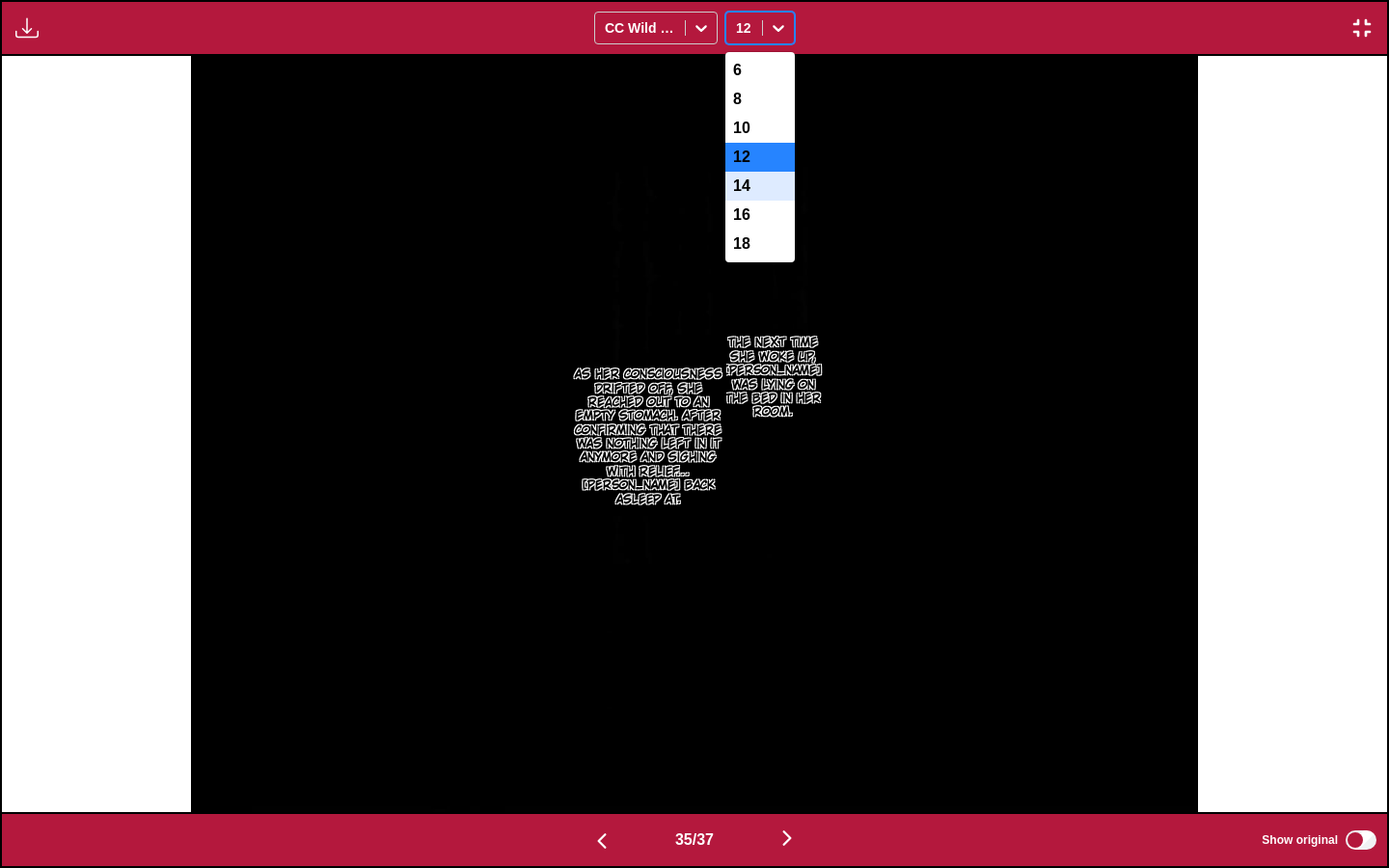 click on "14" at bounding box center (760, 186) 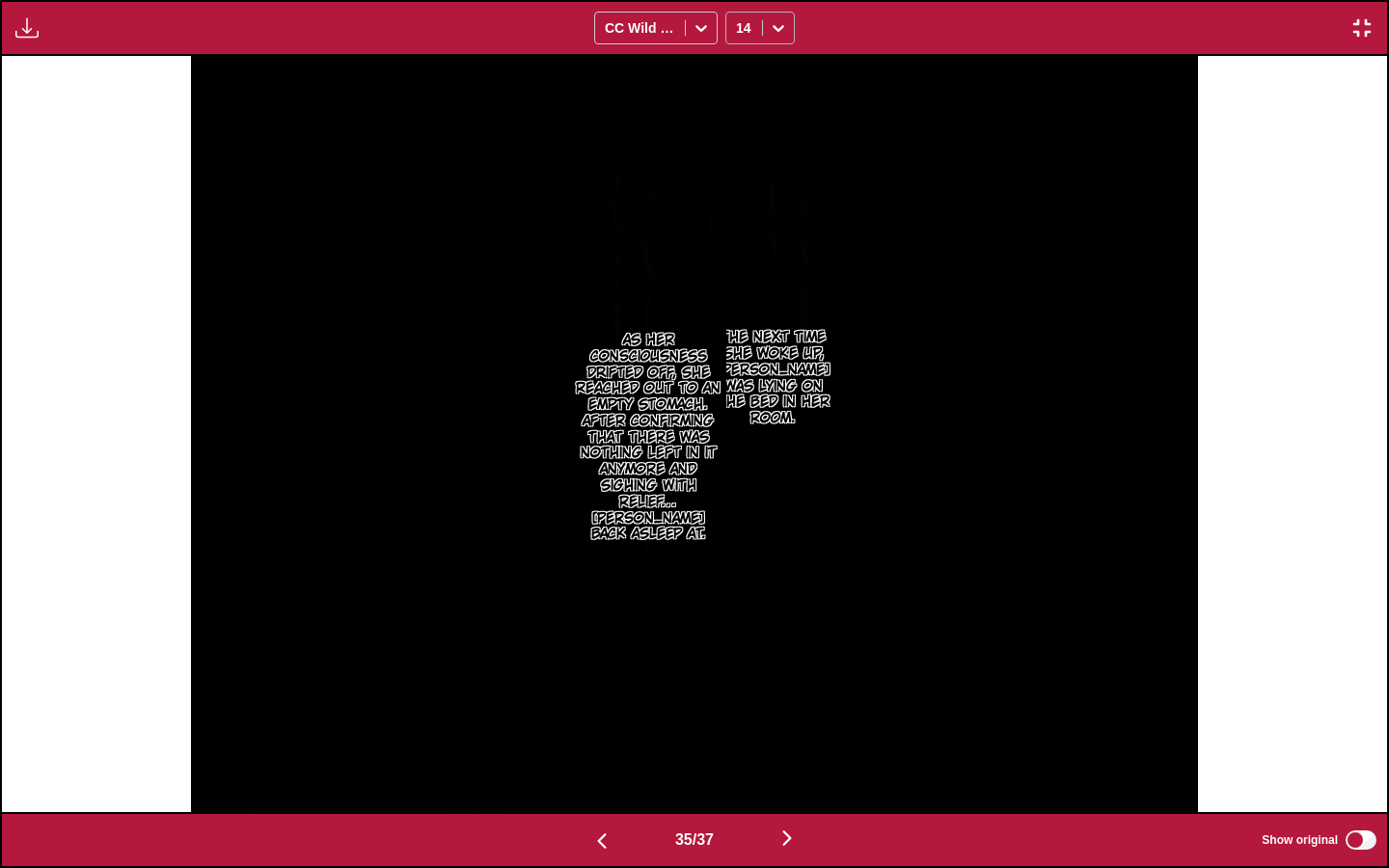 click 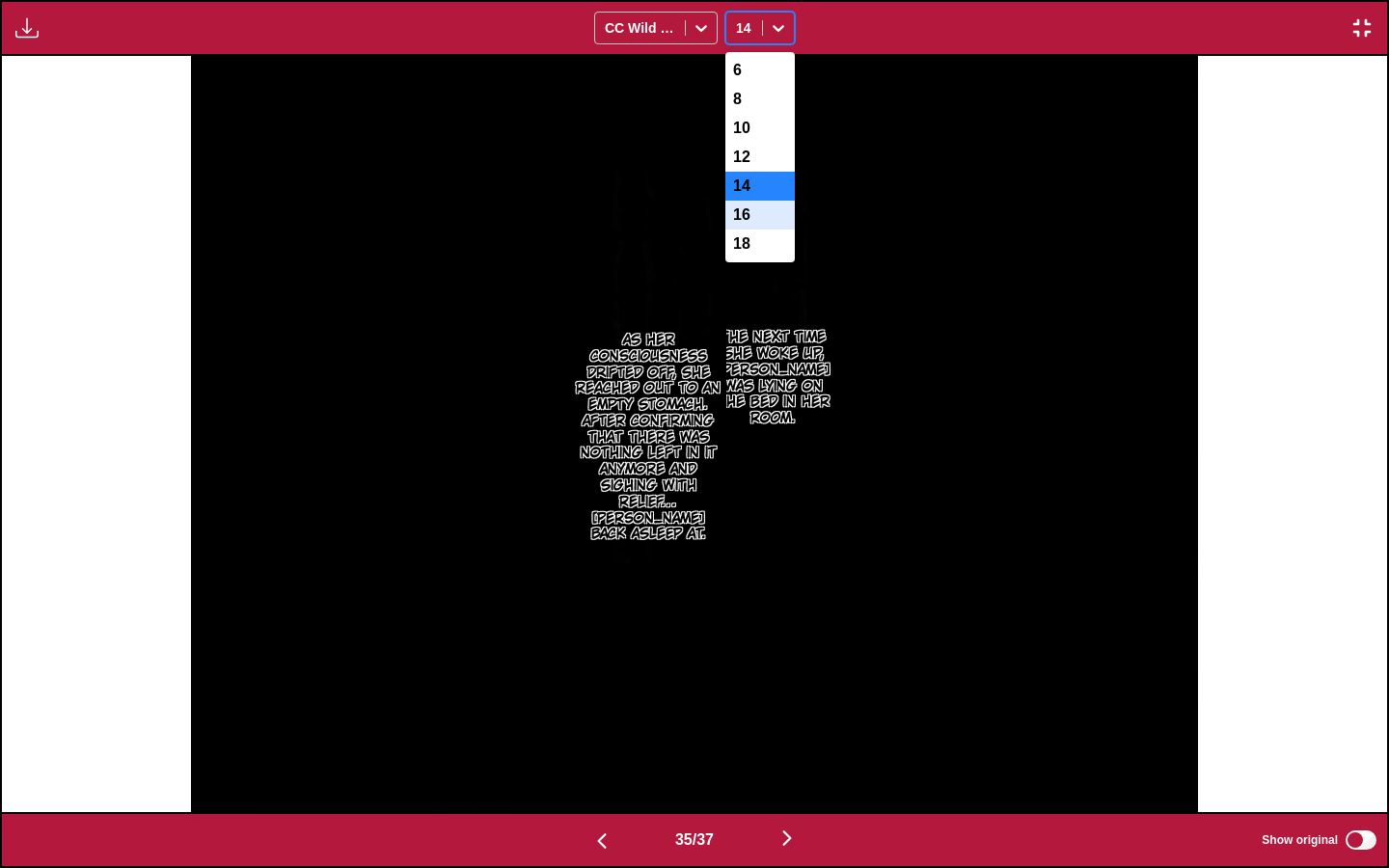 click on "16" at bounding box center [760, 215] 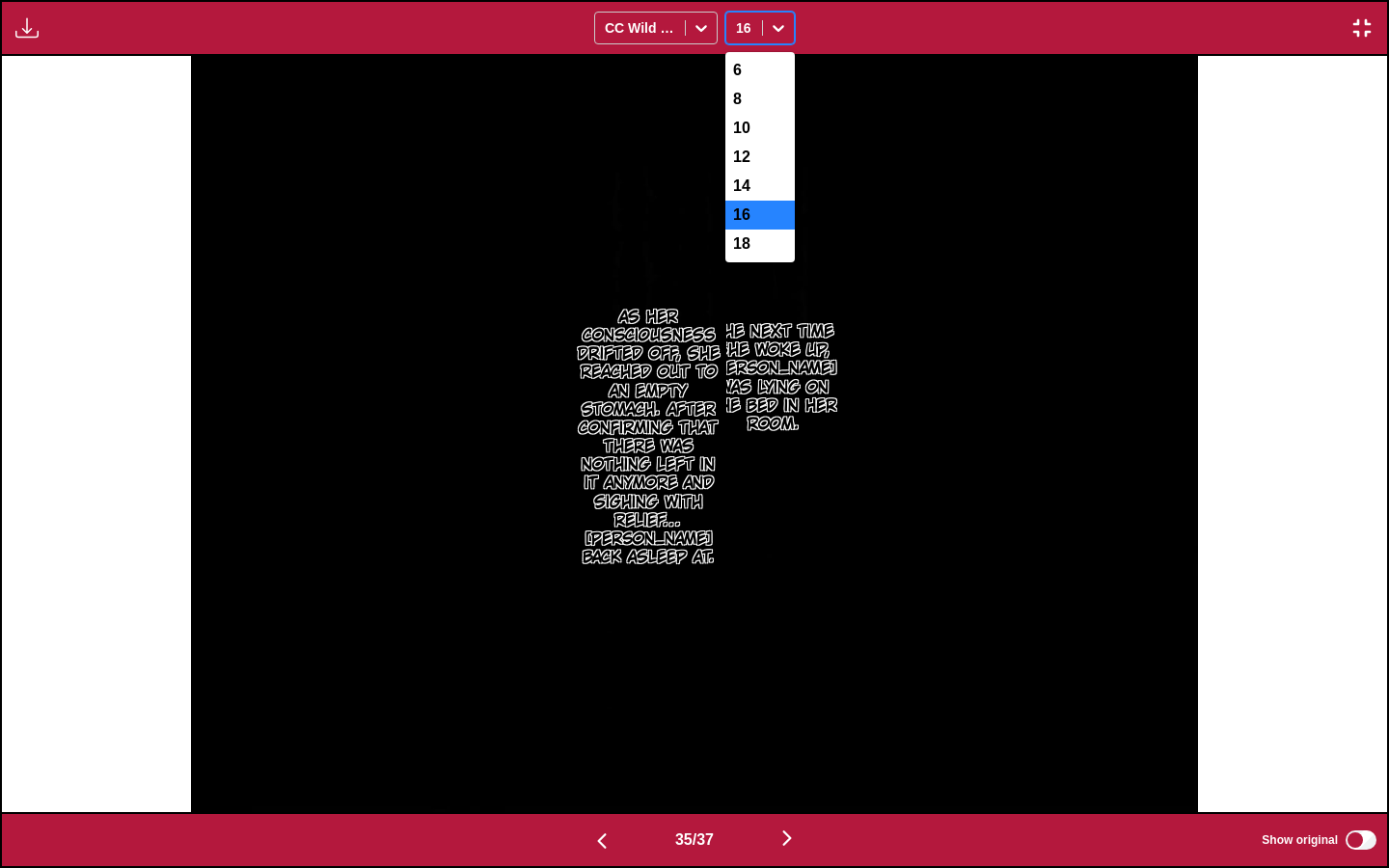 click at bounding box center [778, 28] 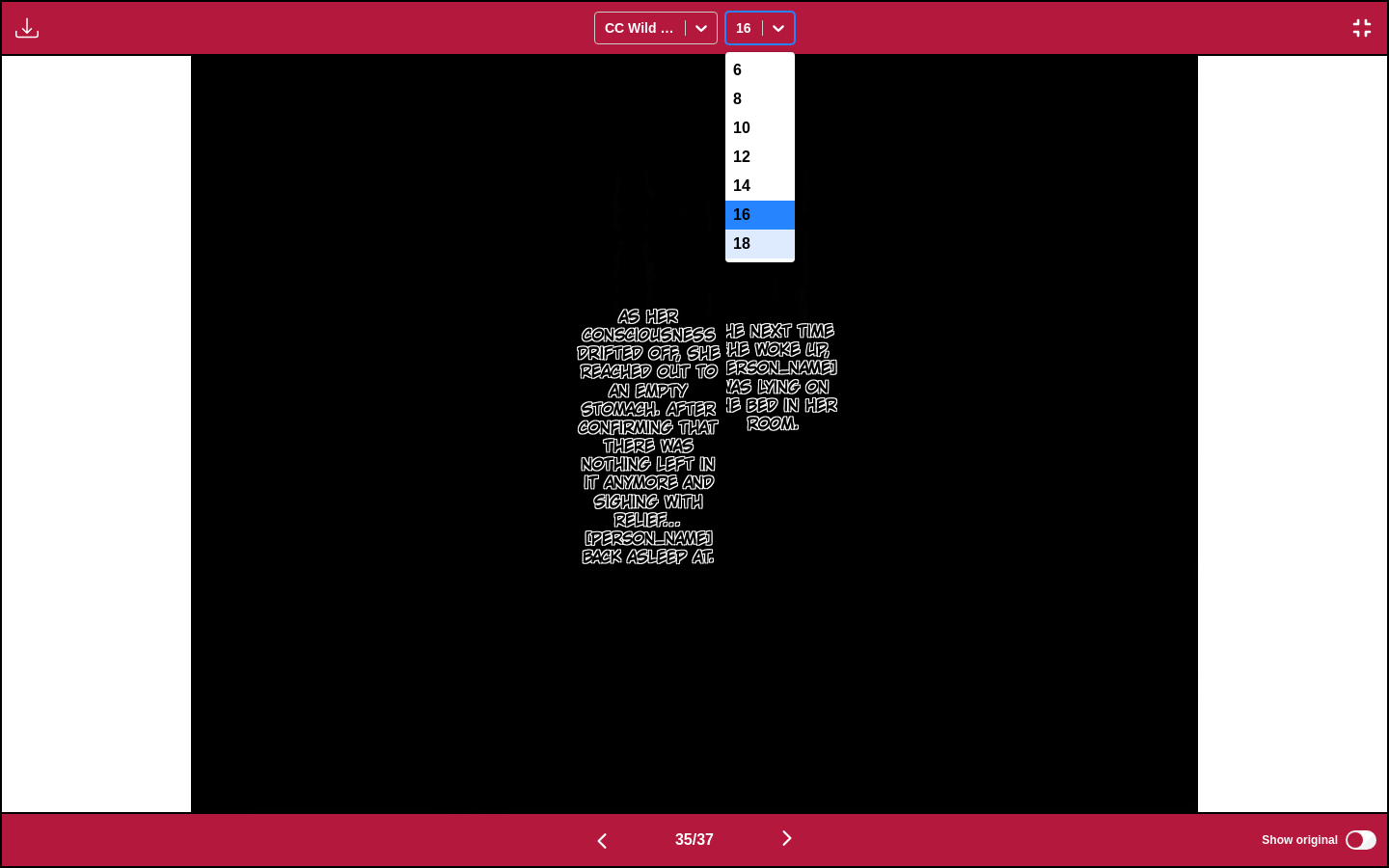 click on "18" at bounding box center [760, 244] 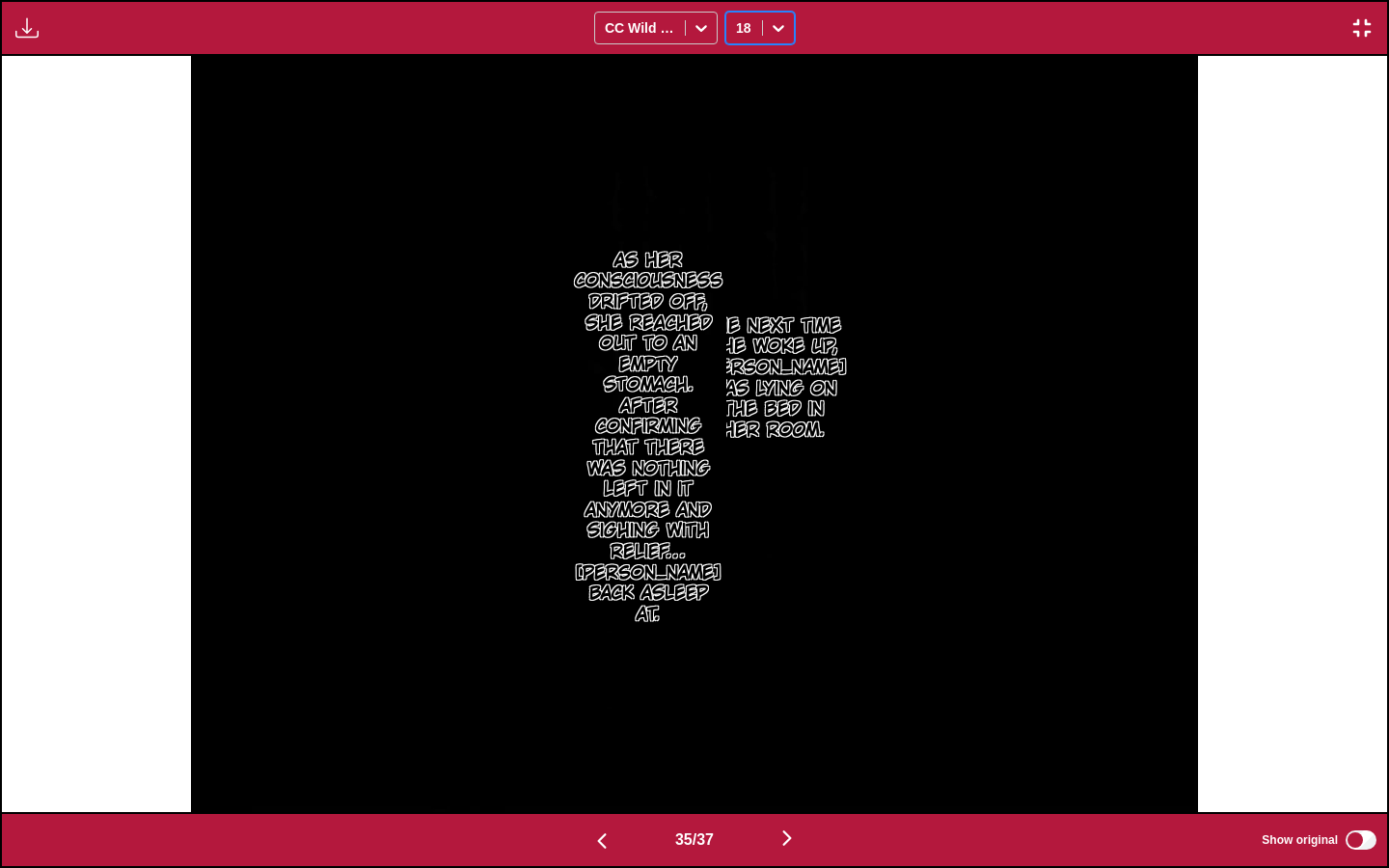 scroll, scrollTop: 0, scrollLeft: 48480, axis: horizontal 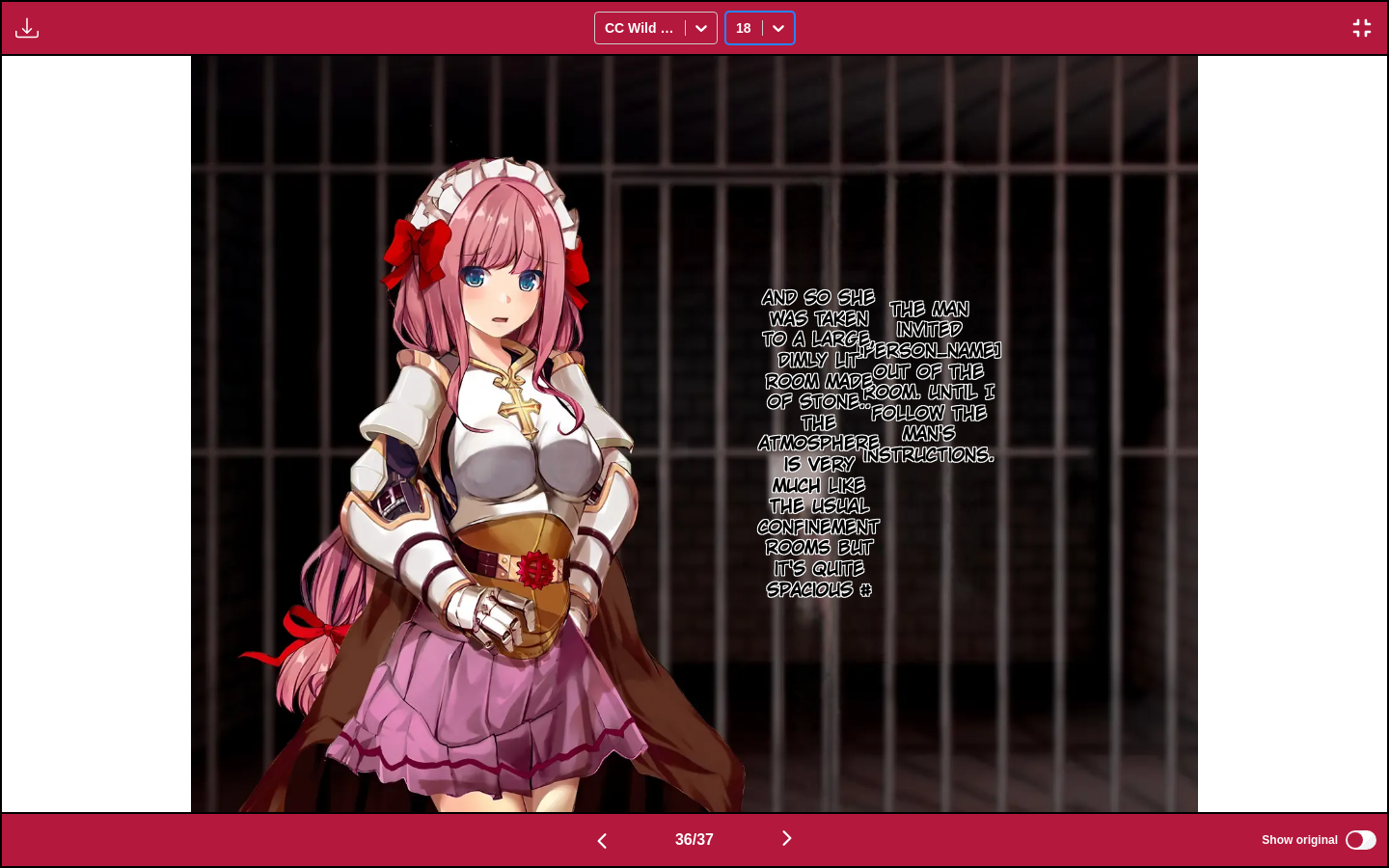 click at bounding box center [778, 28] 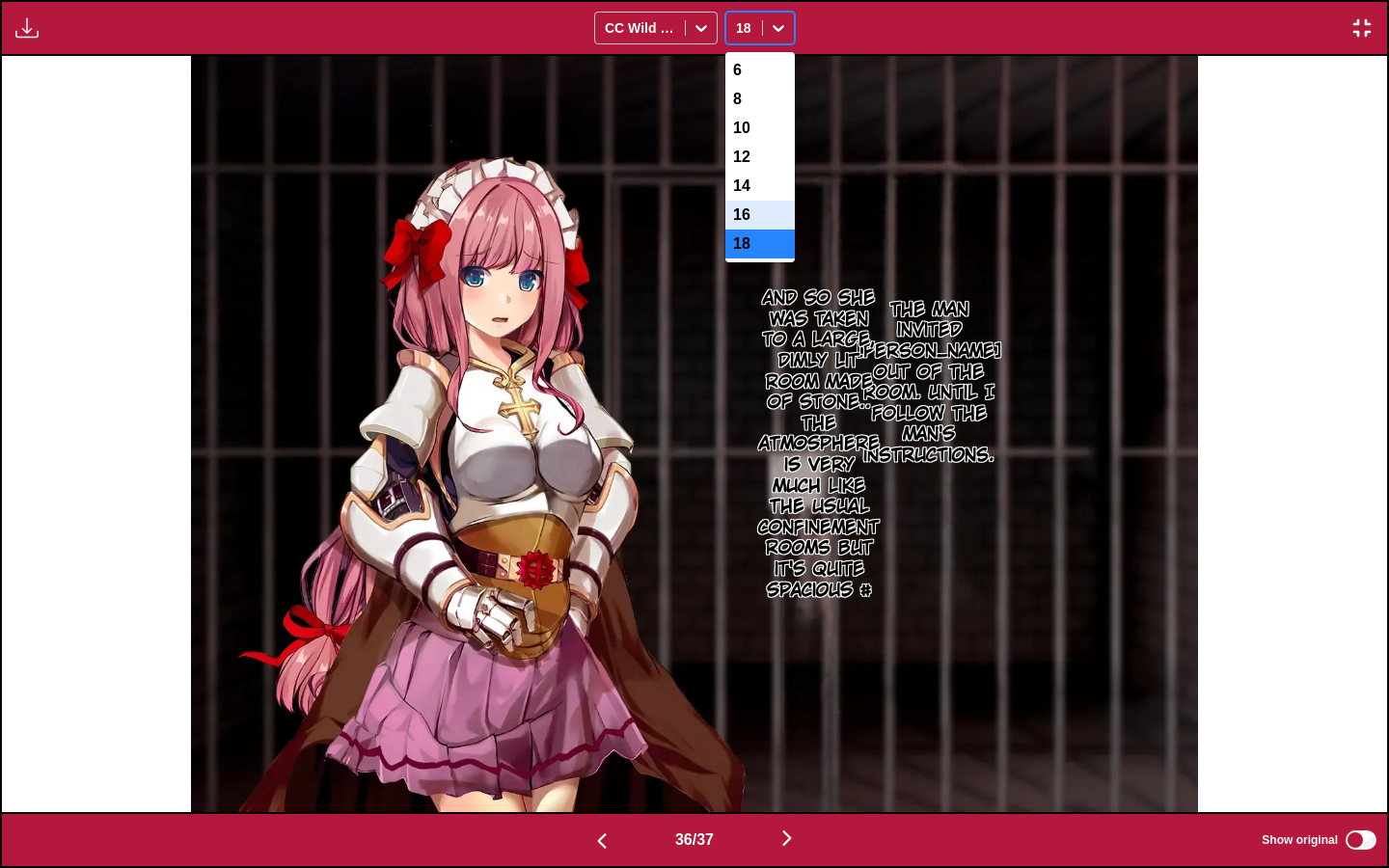 click on "16" at bounding box center [760, 215] 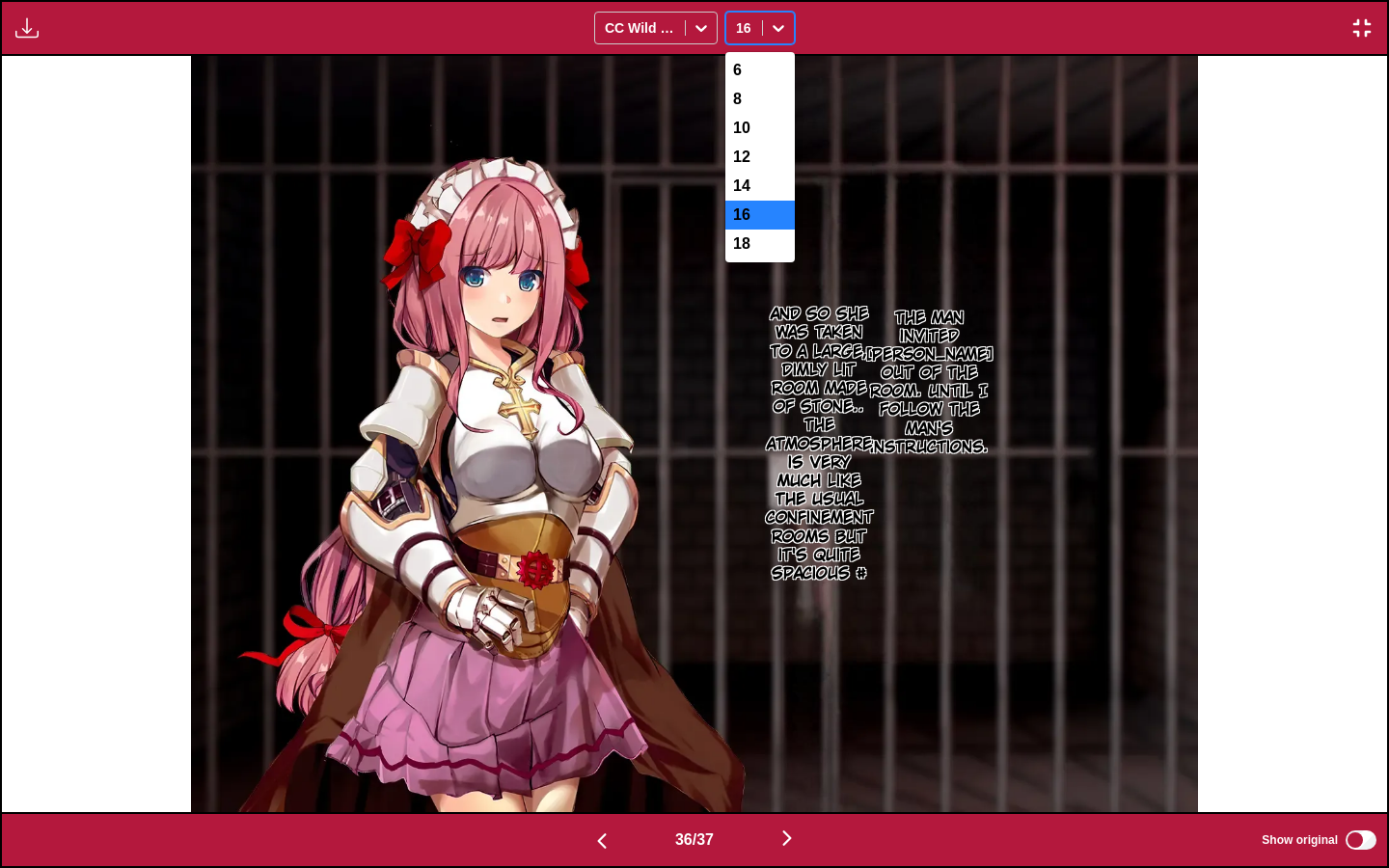 click 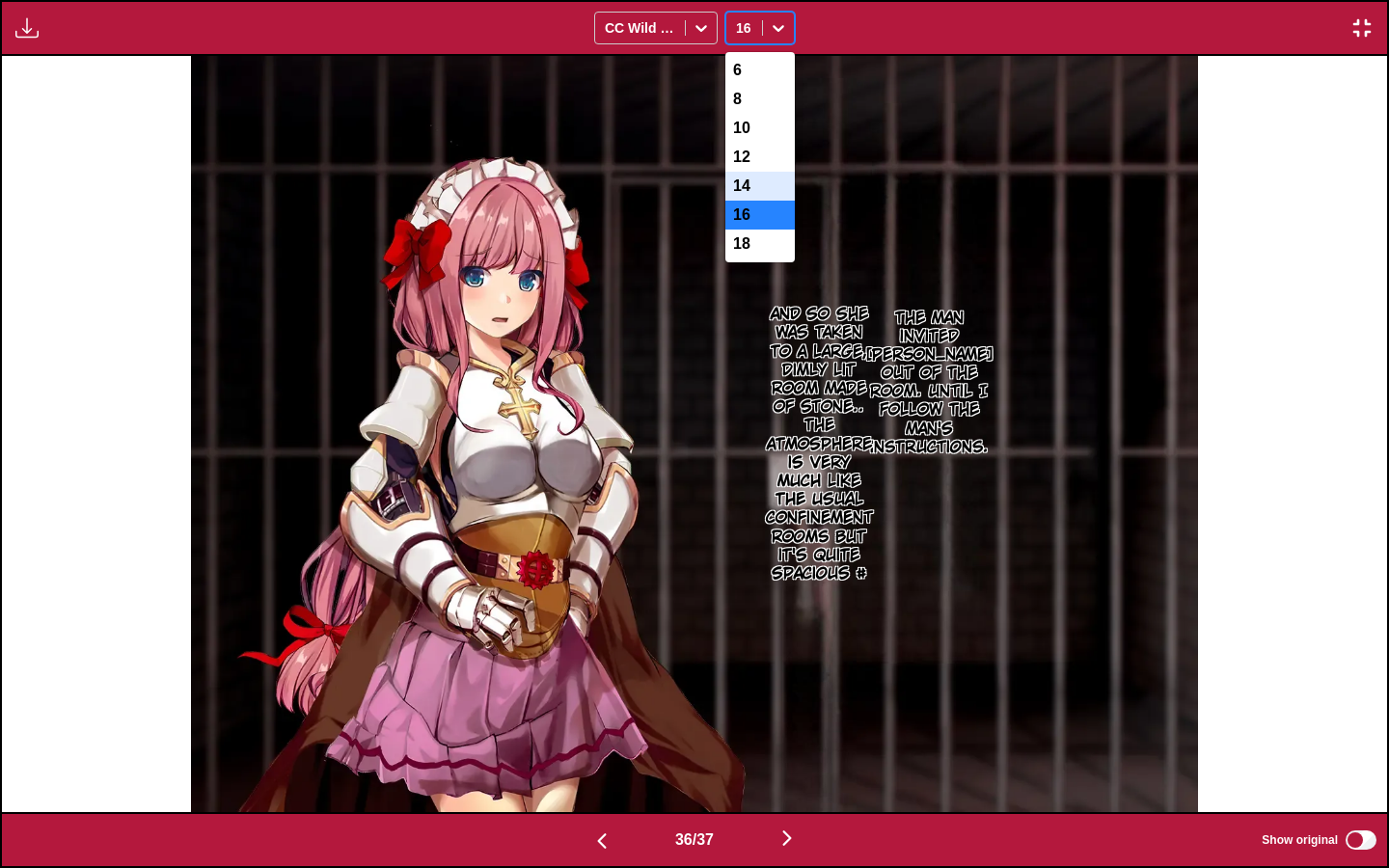 click on "14" at bounding box center (760, 186) 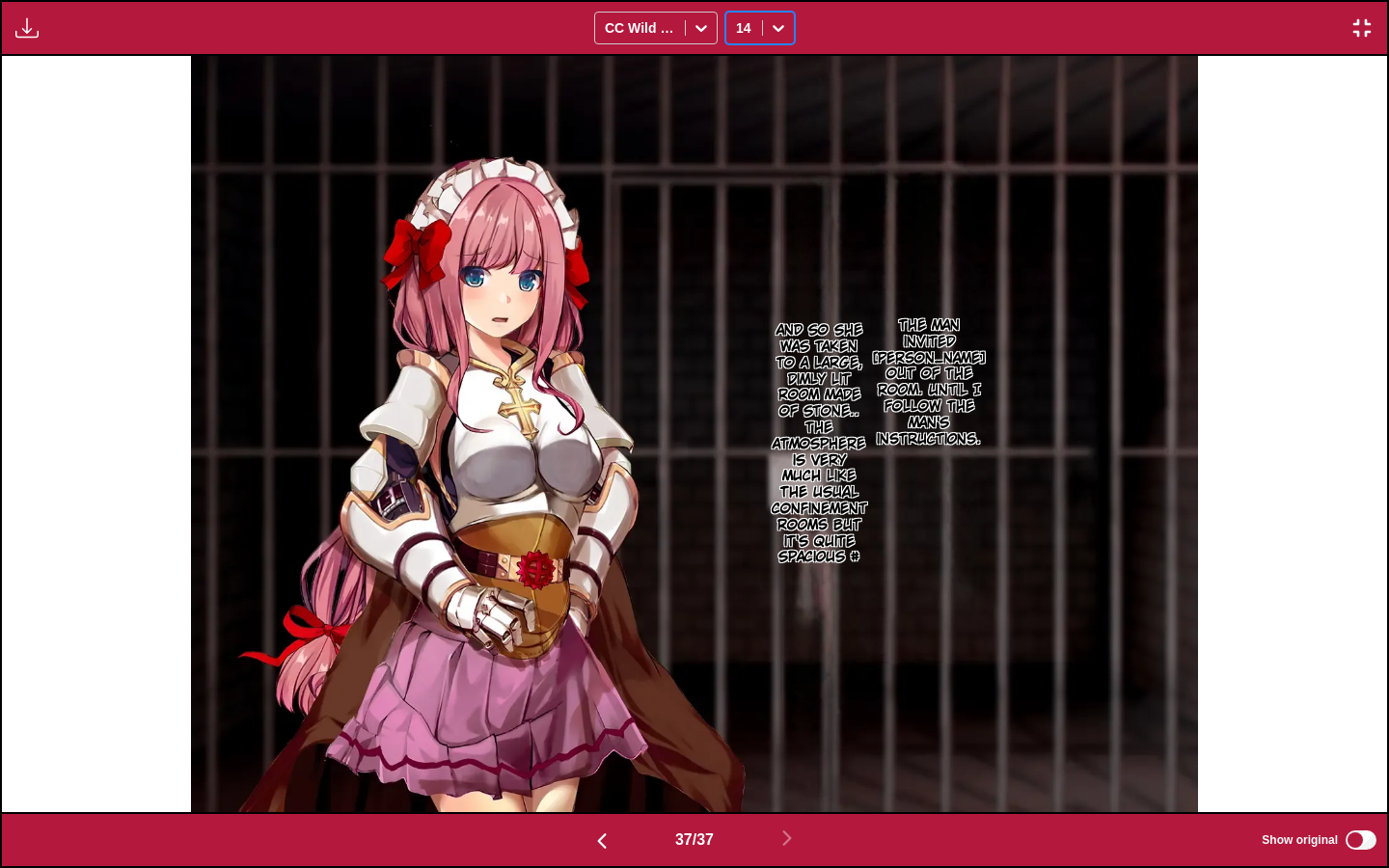 scroll, scrollTop: 0, scrollLeft: 49865, axis: horizontal 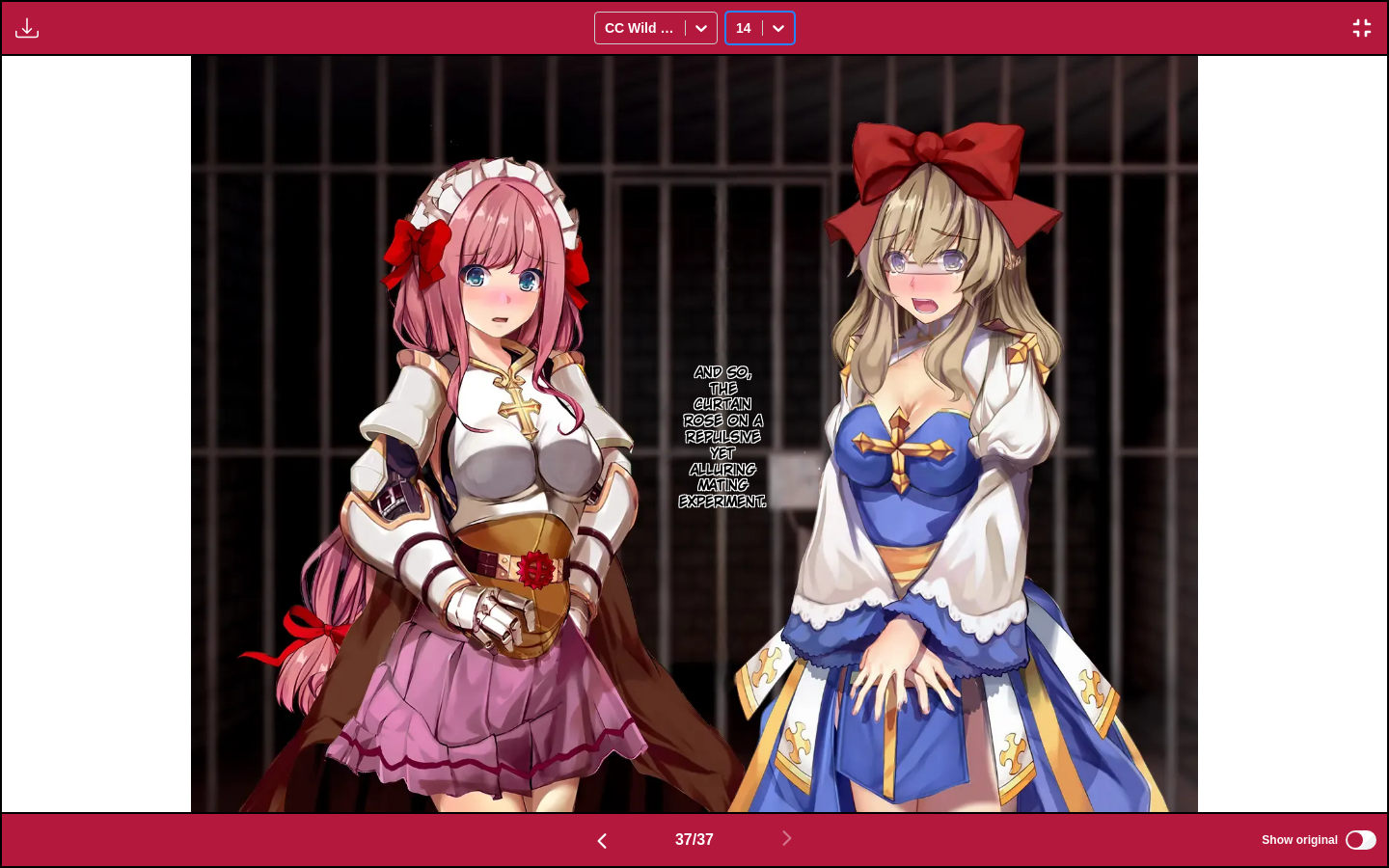 click 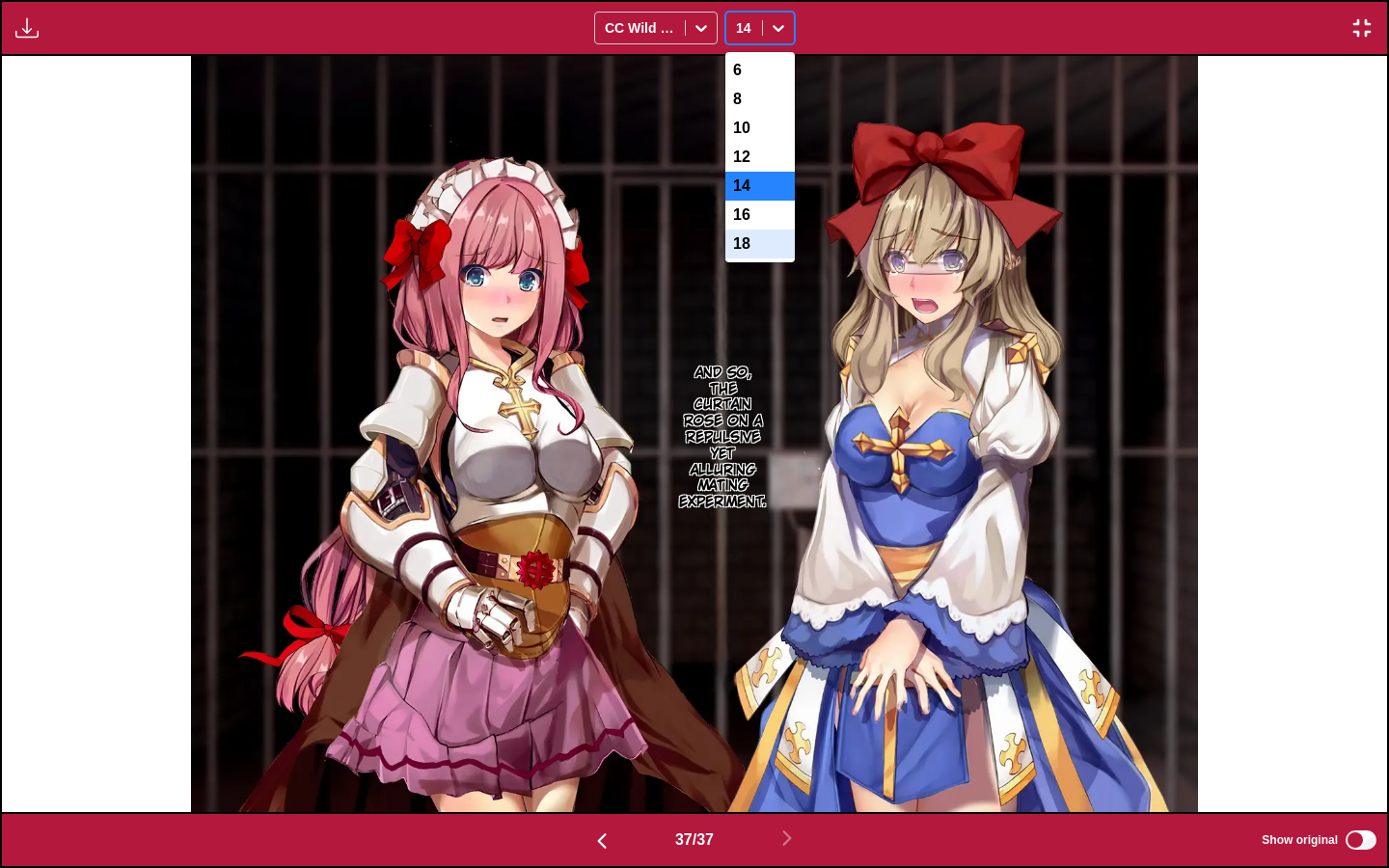 click on "18" at bounding box center [760, 244] 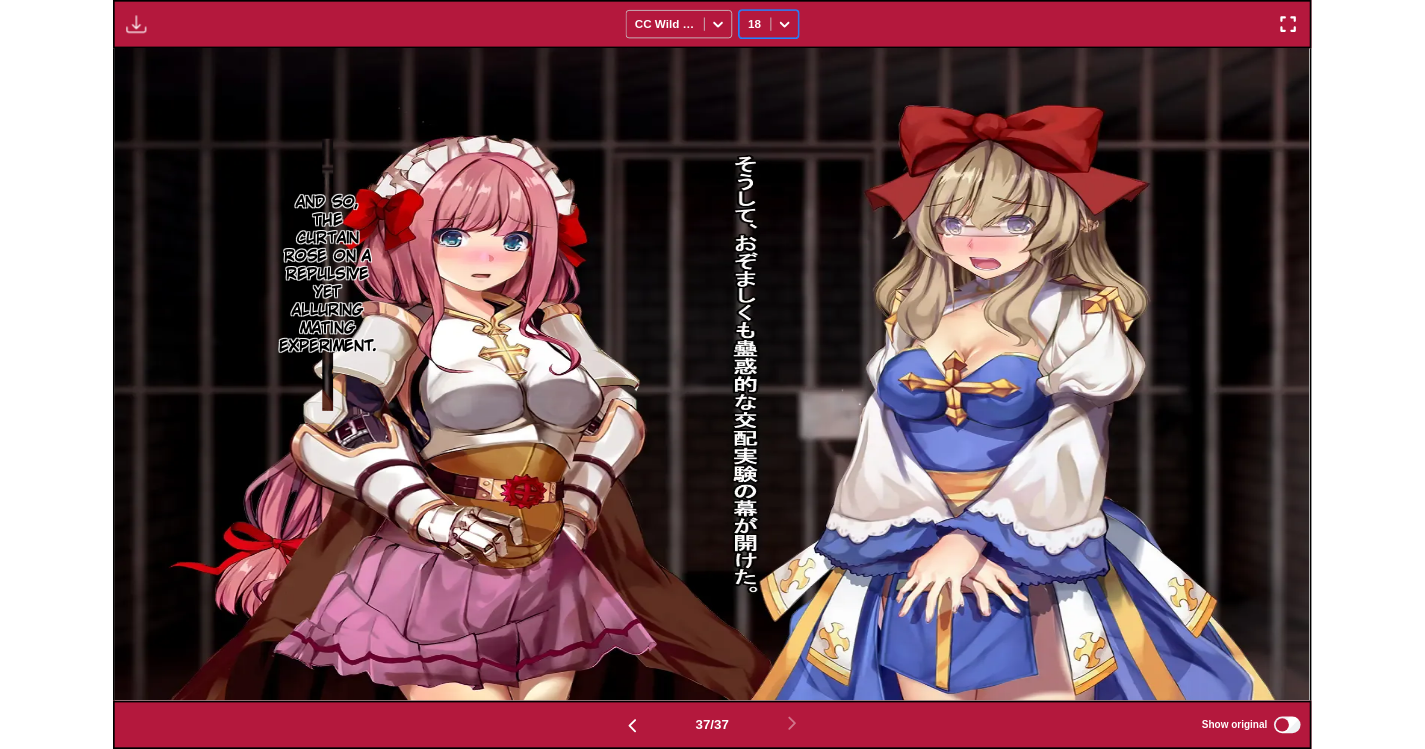 scroll, scrollTop: 522, scrollLeft: 0, axis: vertical 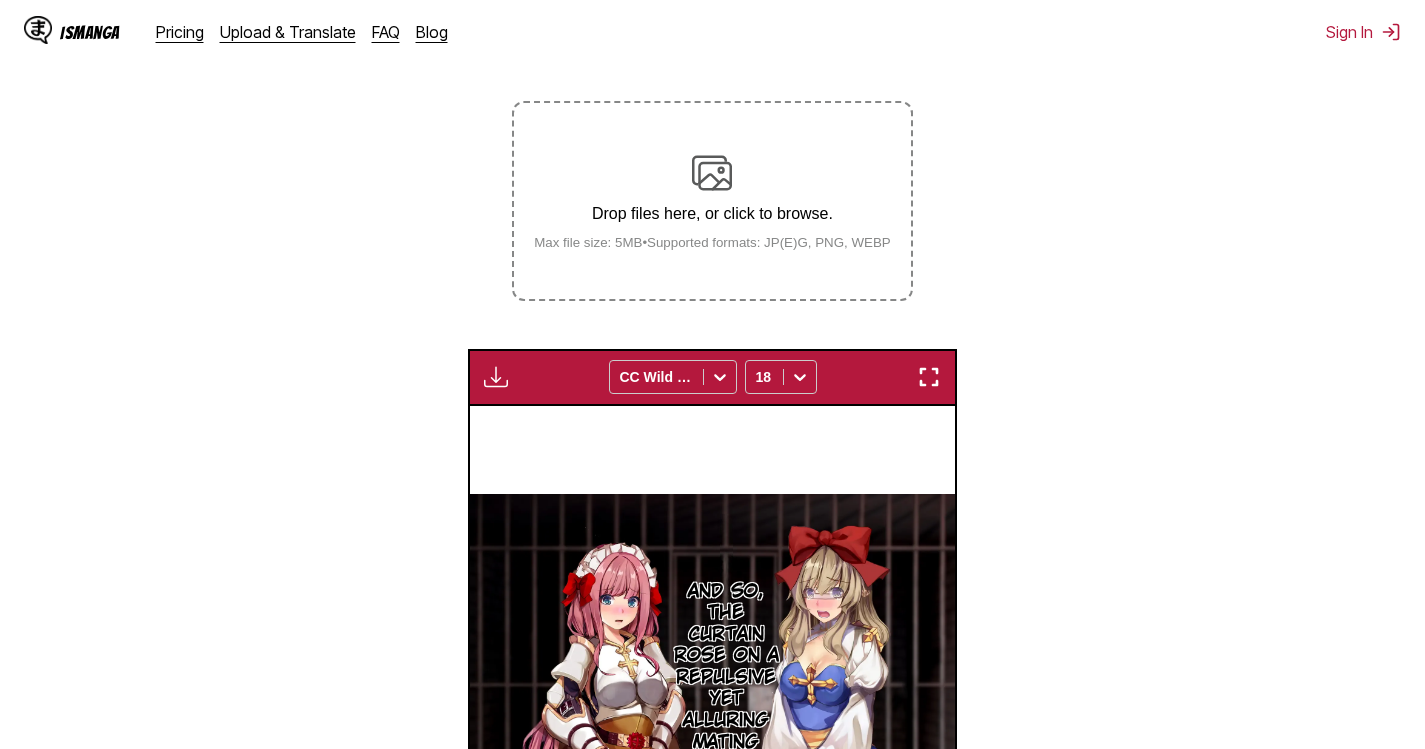 click on "Drop files here, or click to browse. Max file size: 5MB  •  Supported formats: JP(E)G, PNG, WEBP" at bounding box center (712, 201) 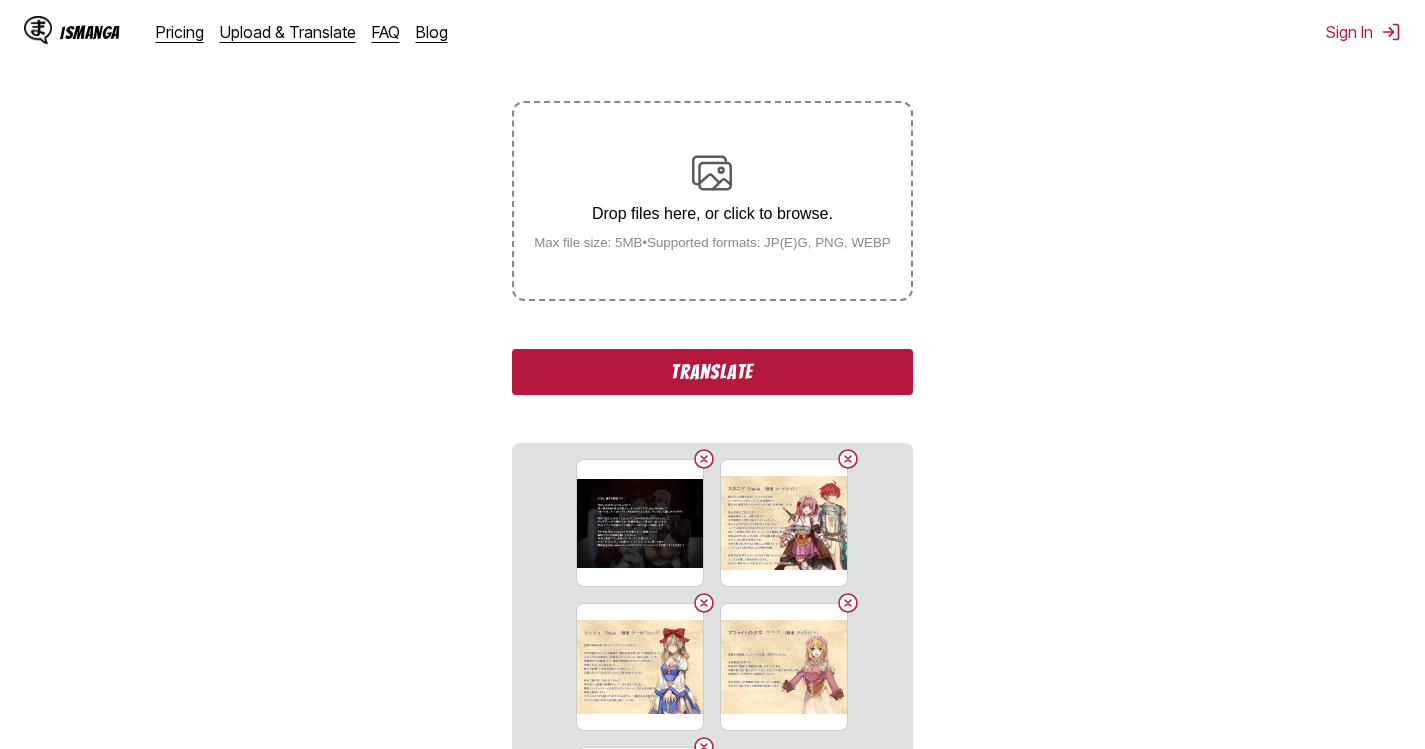 click on "Translate" at bounding box center [712, 372] 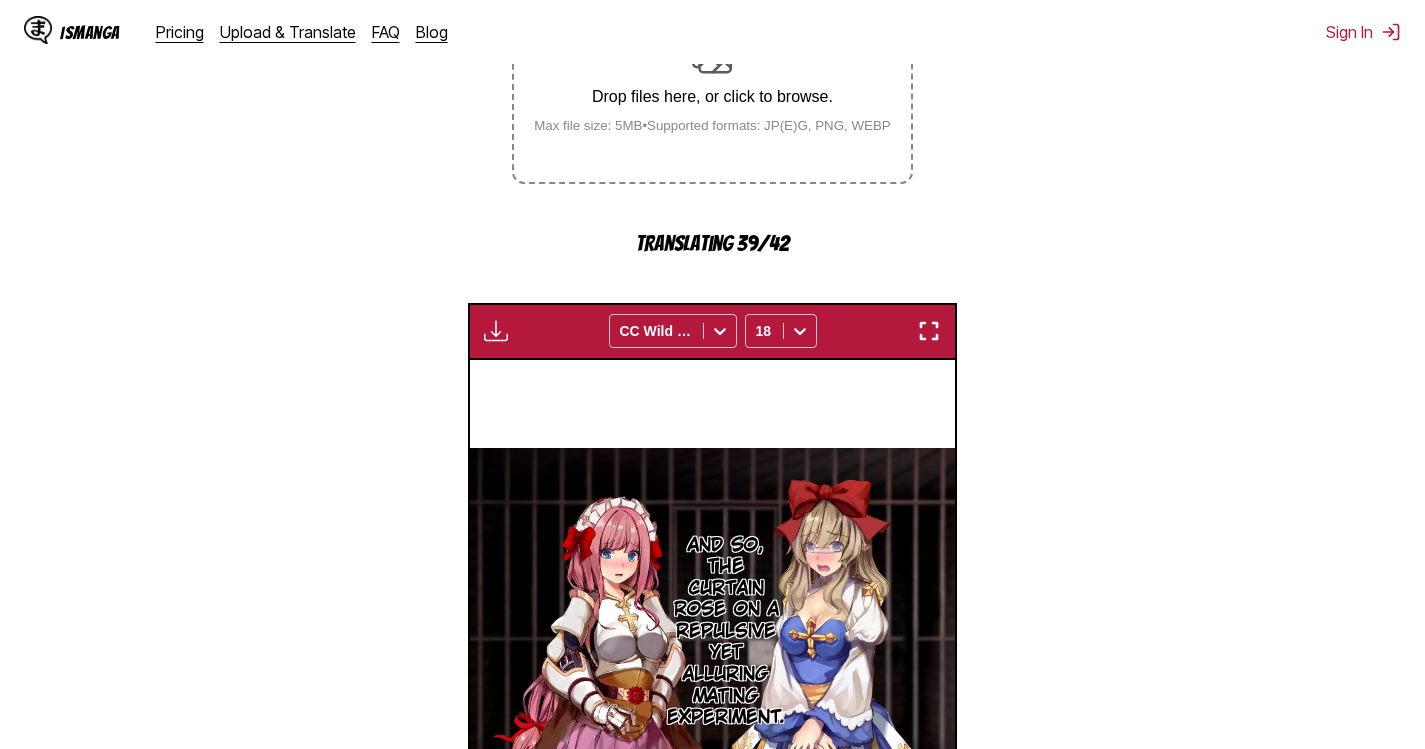 scroll, scrollTop: 522, scrollLeft: 0, axis: vertical 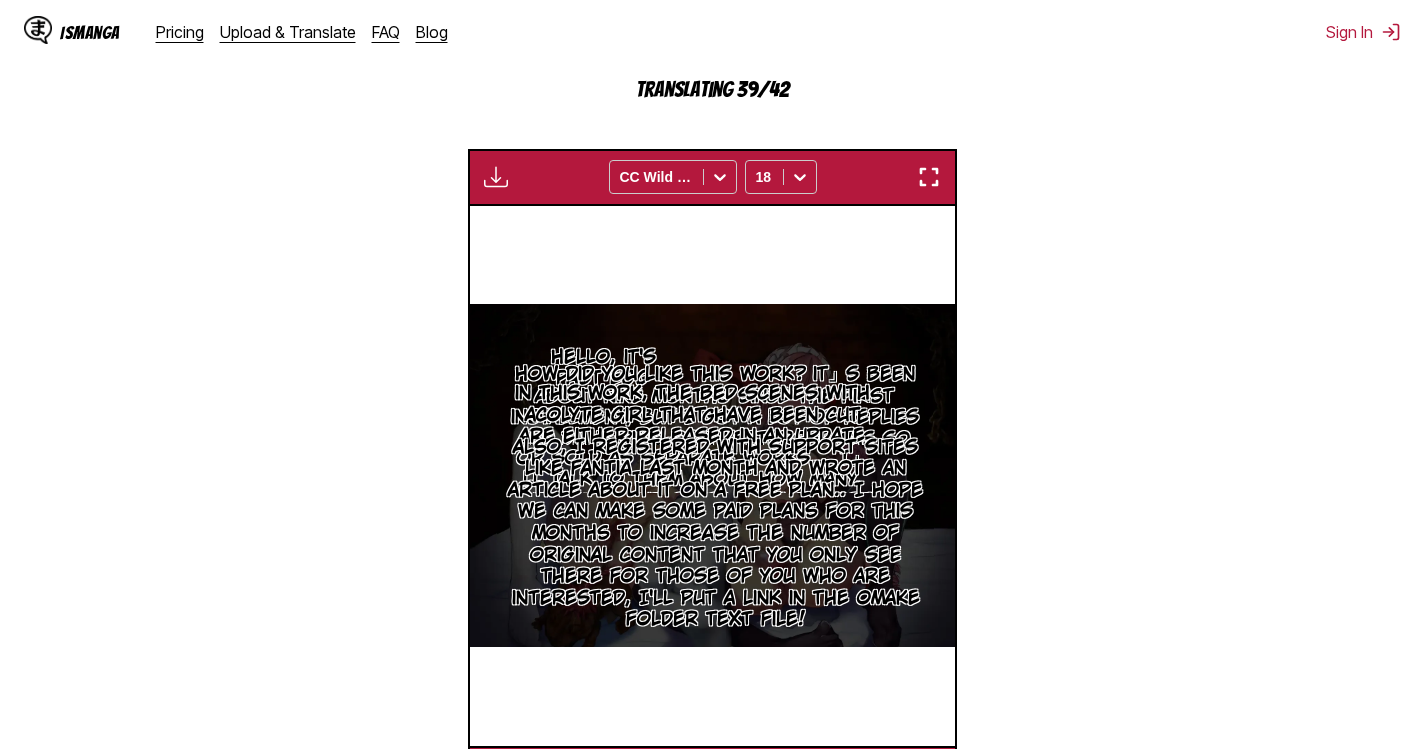 click at bounding box center (929, 177) 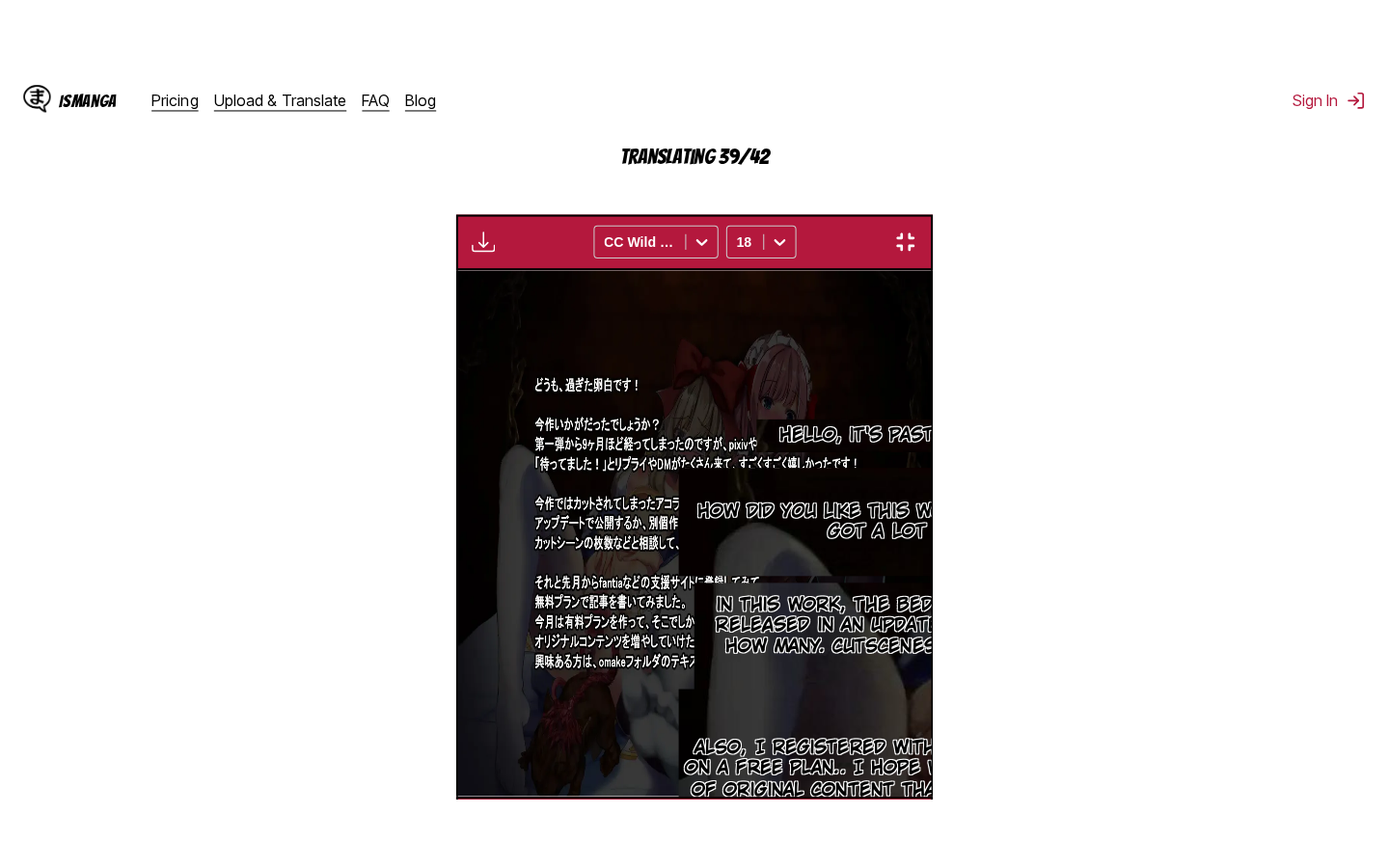 scroll, scrollTop: 220, scrollLeft: 0, axis: vertical 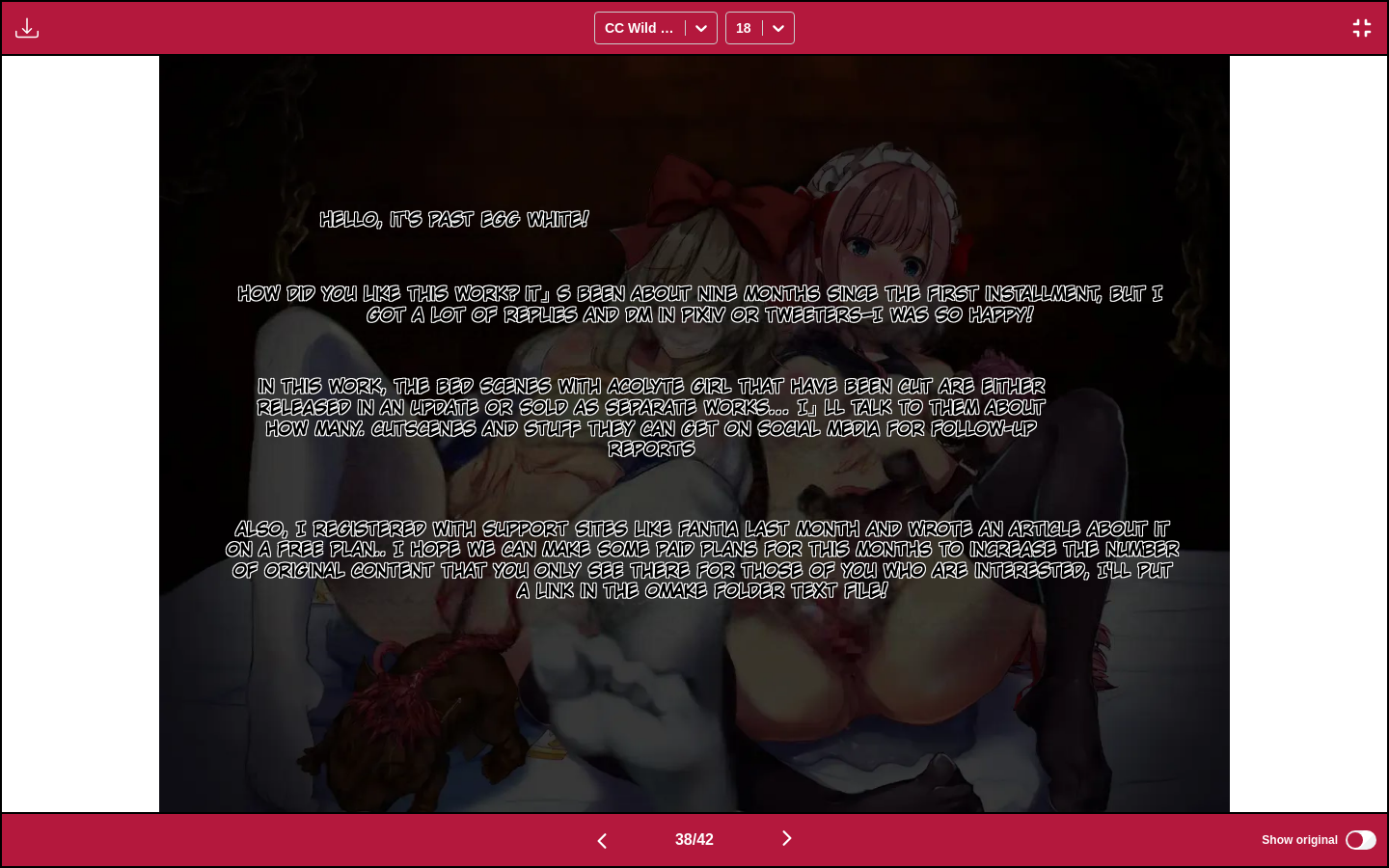 type 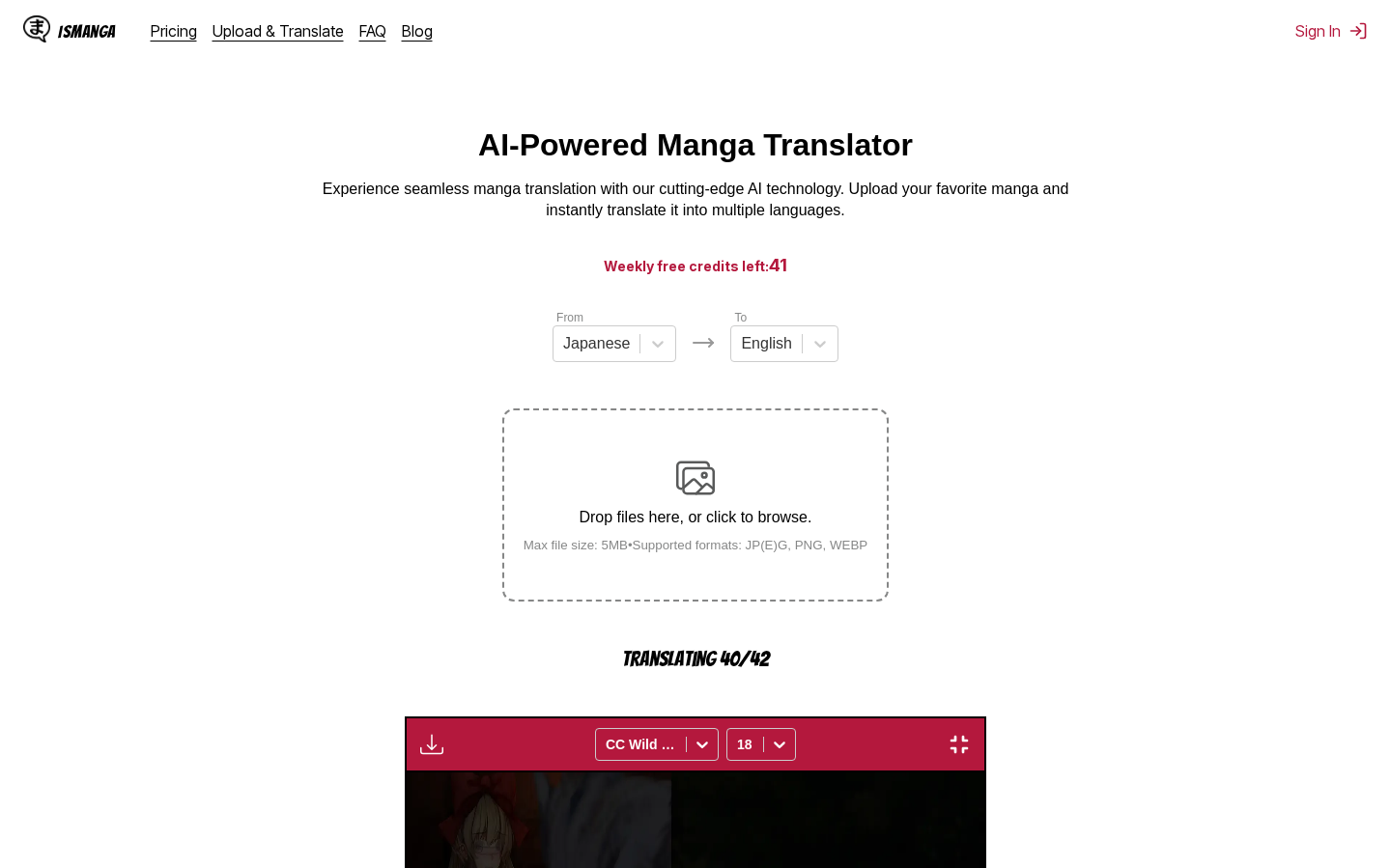 scroll, scrollTop: 220, scrollLeft: 0, axis: vertical 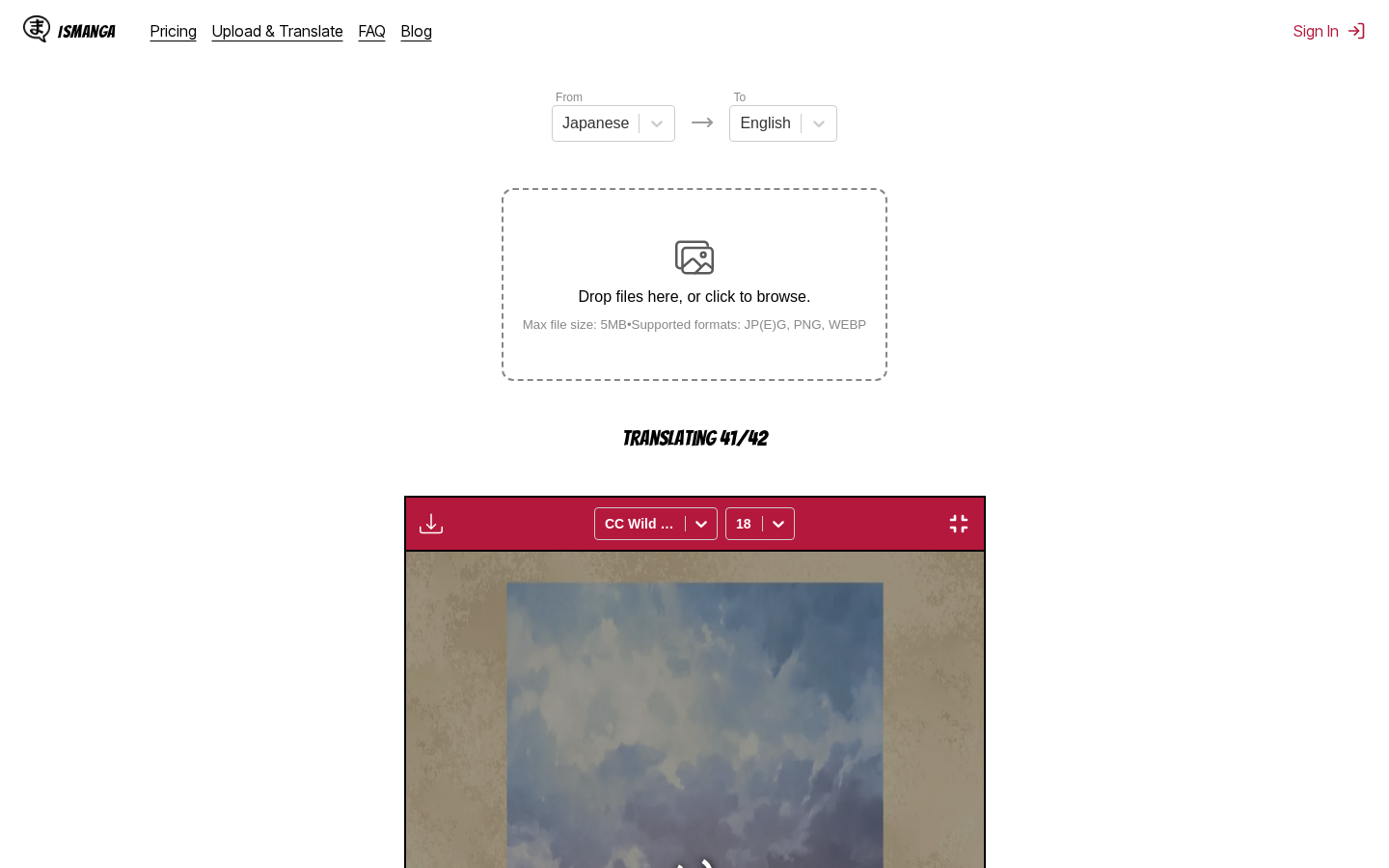 type 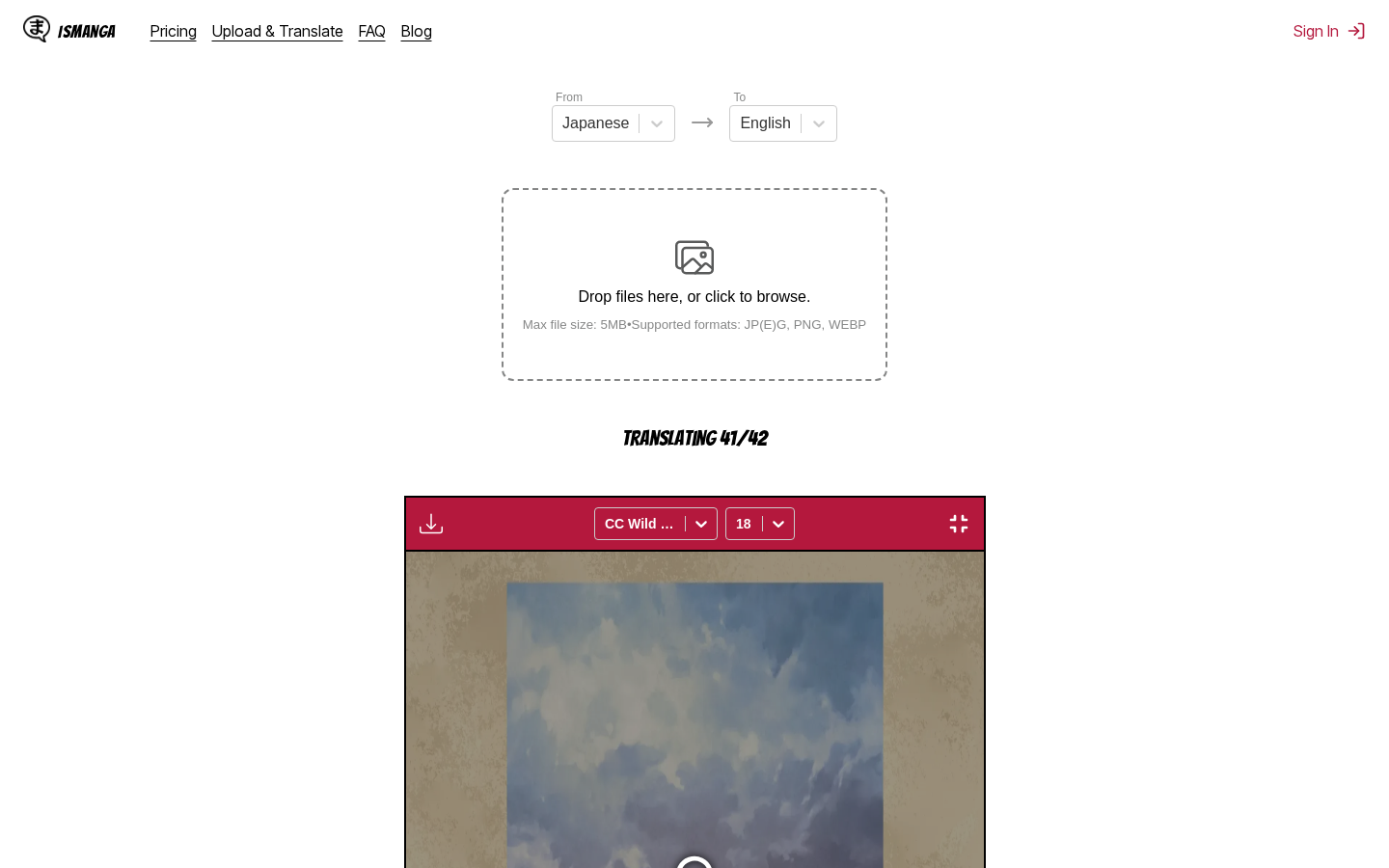 scroll, scrollTop: 0, scrollLeft: 52635, axis: horizontal 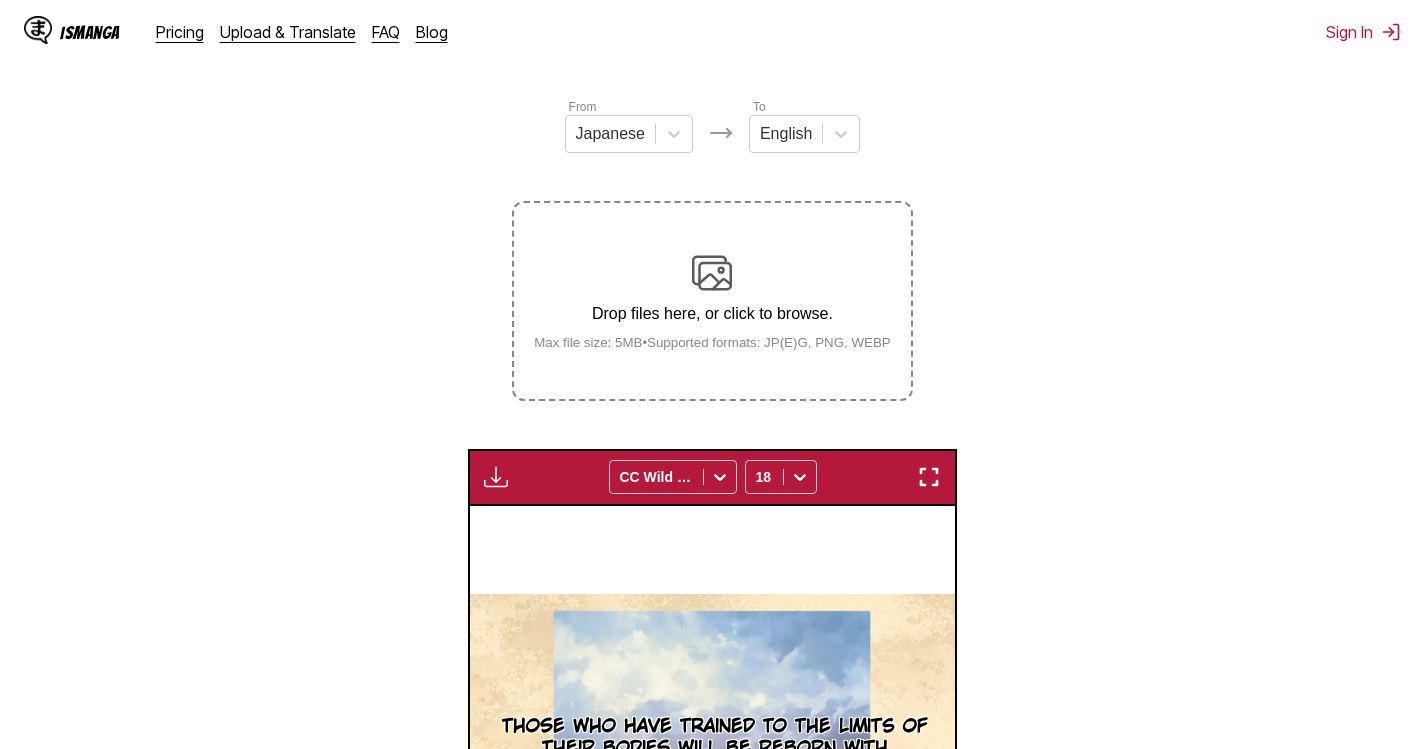 click on "Drop files here, or click to browse." at bounding box center [712, 314] 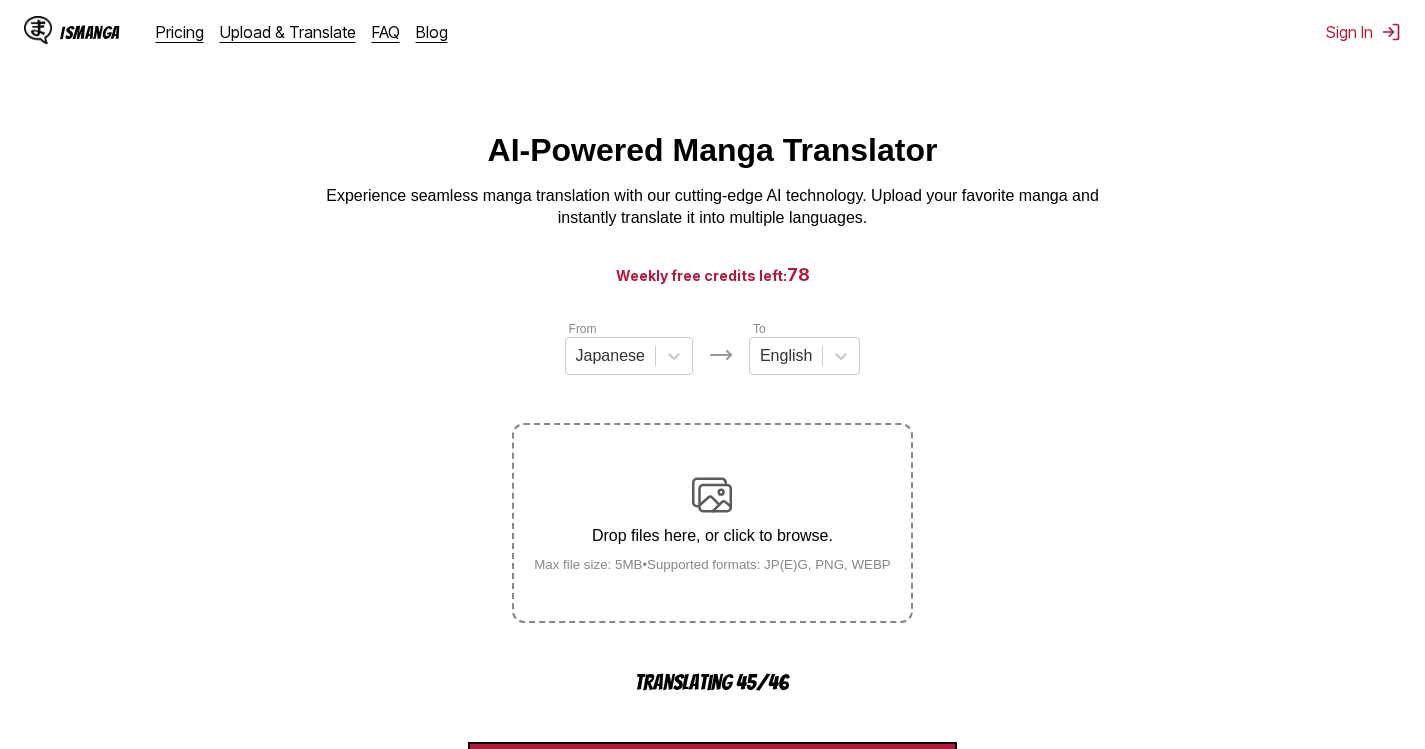 scroll, scrollTop: 222, scrollLeft: 0, axis: vertical 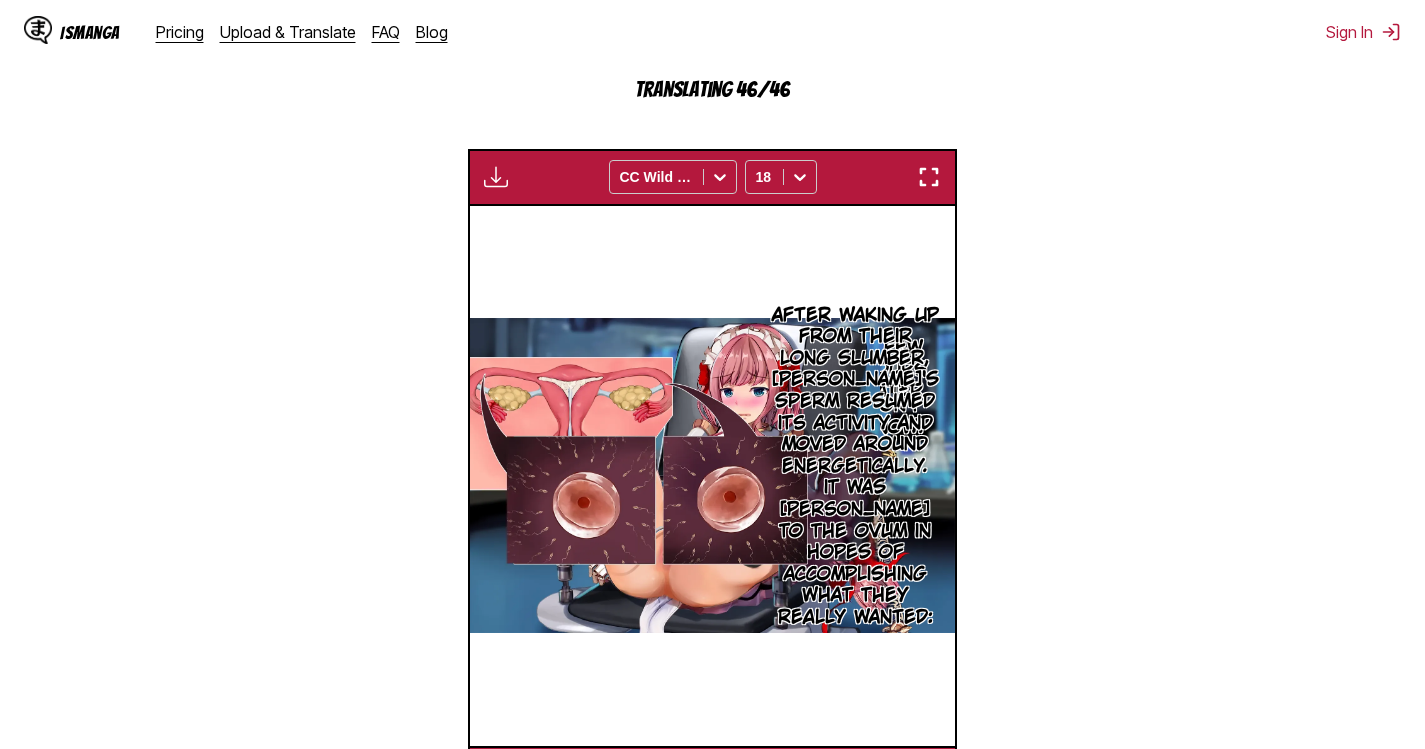 click at bounding box center (929, 177) 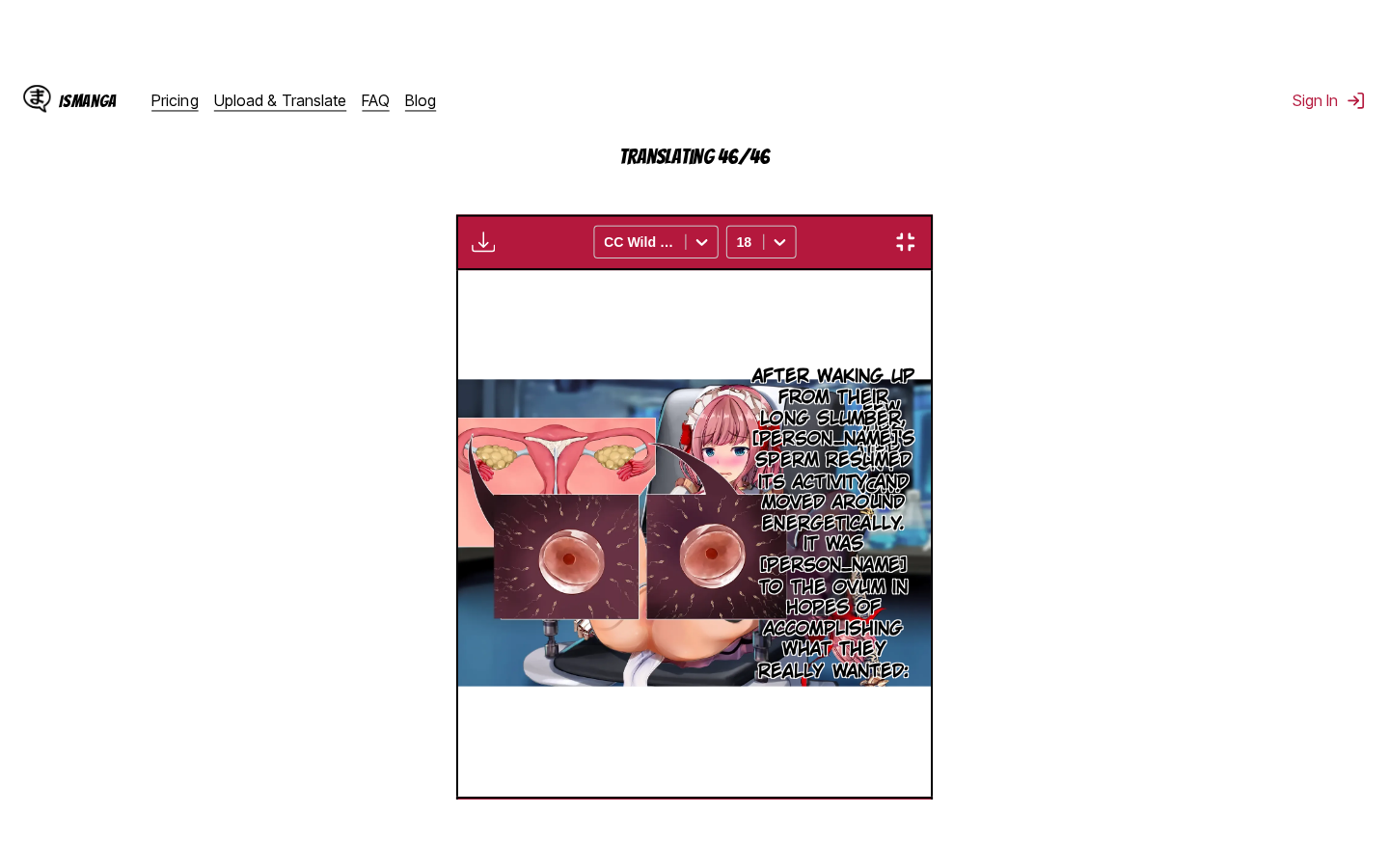 scroll, scrollTop: 220, scrollLeft: 0, axis: vertical 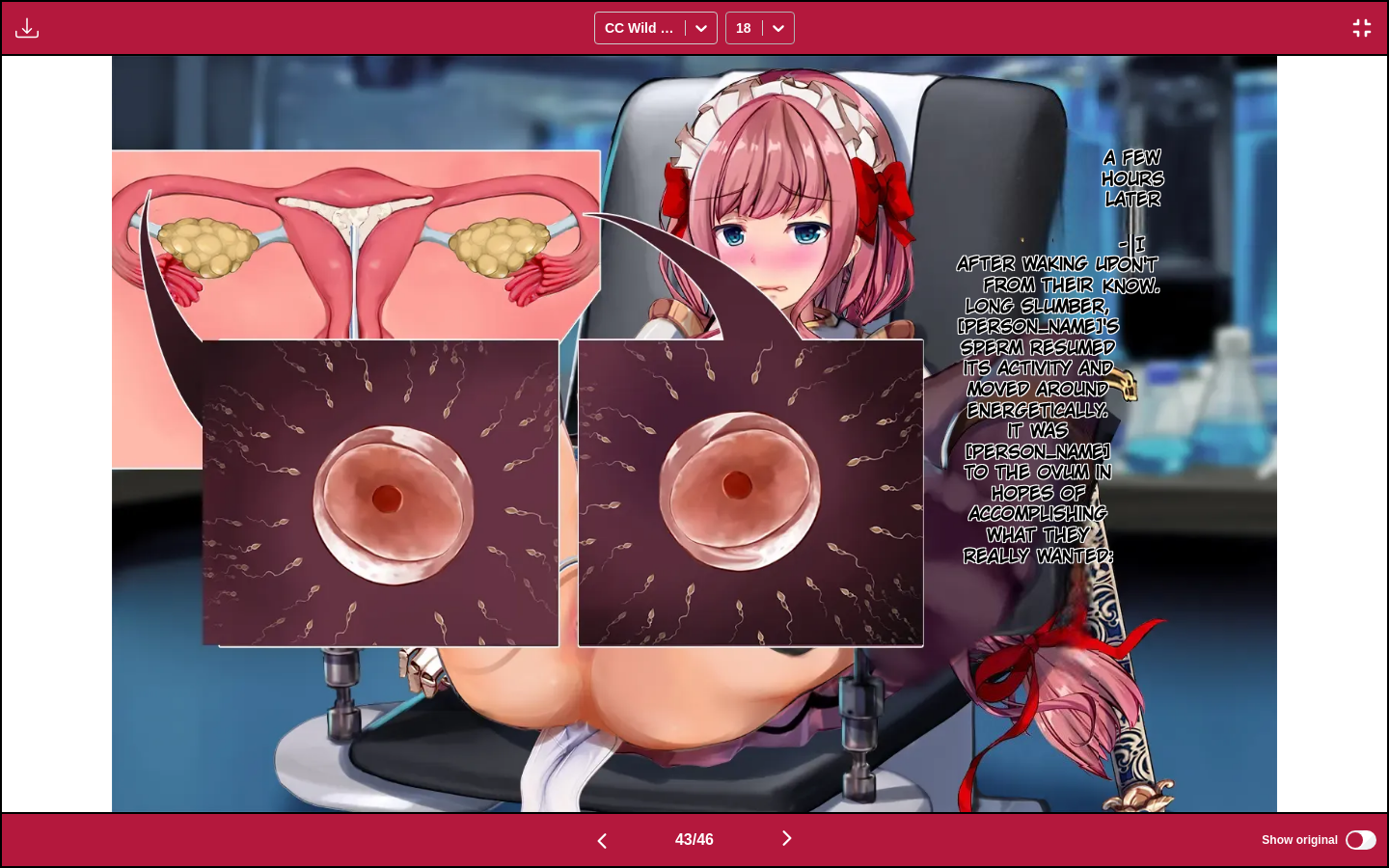 click at bounding box center [778, 28] 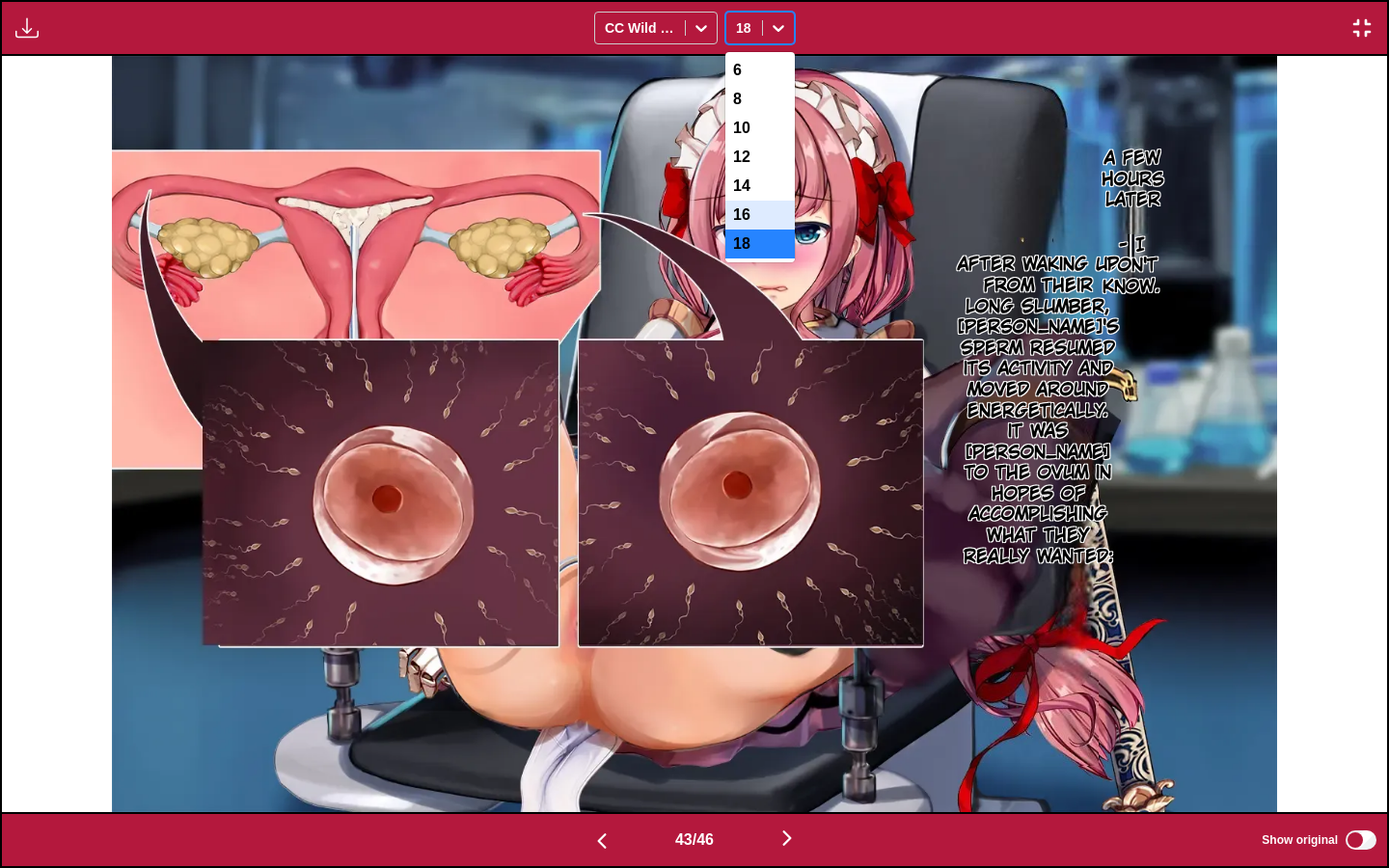 click on "16" at bounding box center [760, 215] 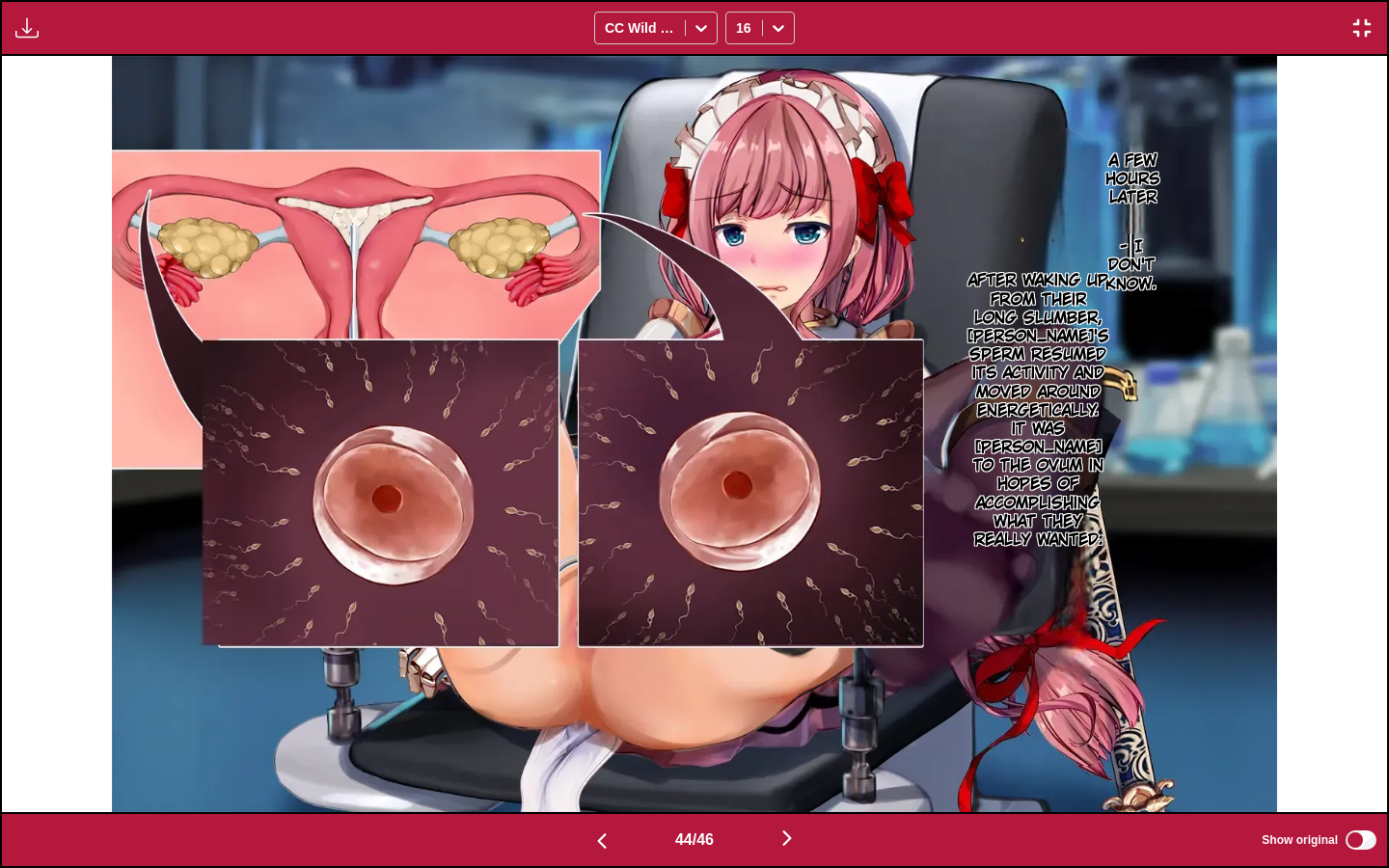 scroll, scrollTop: 0, scrollLeft: 59561, axis: horizontal 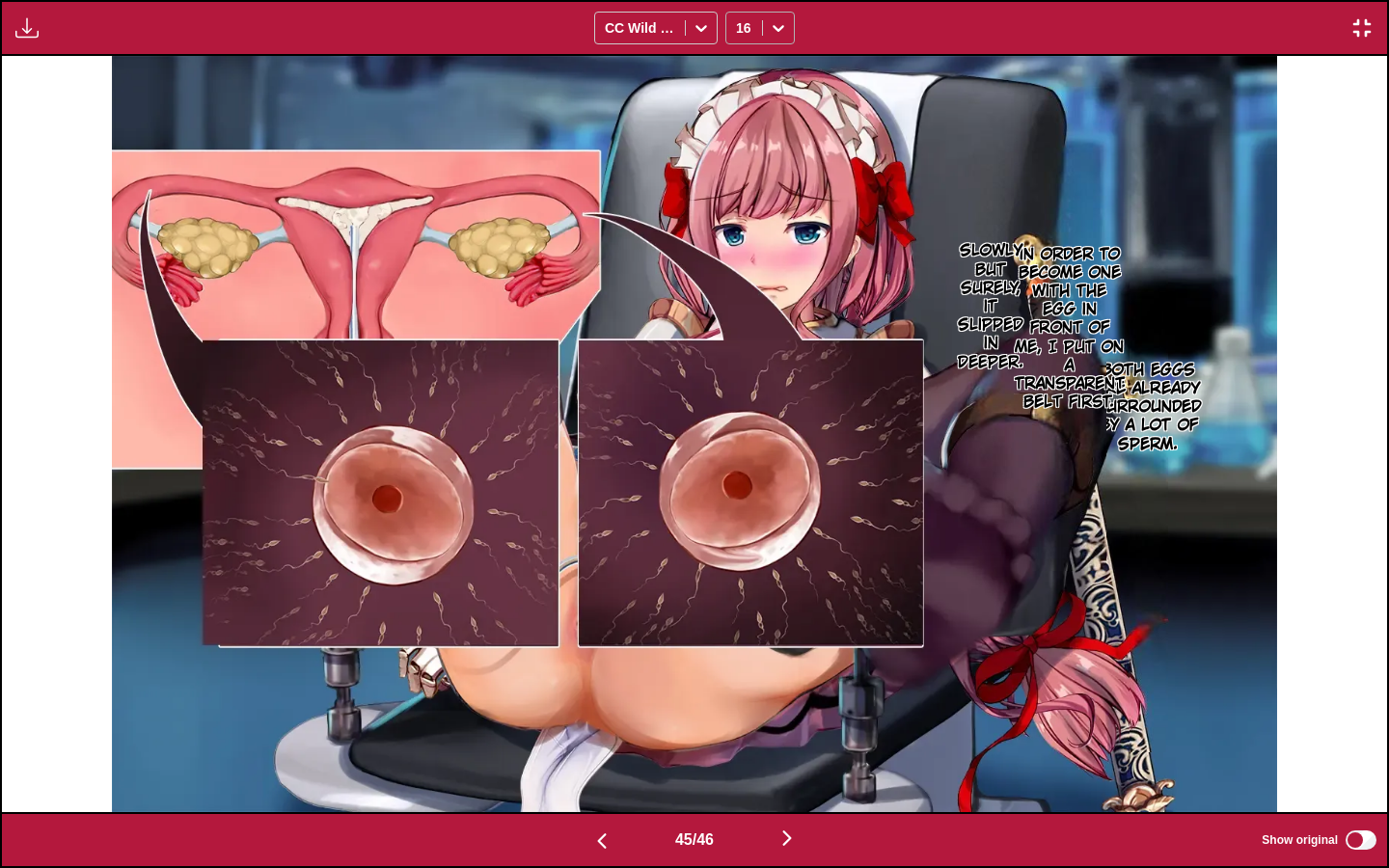 click 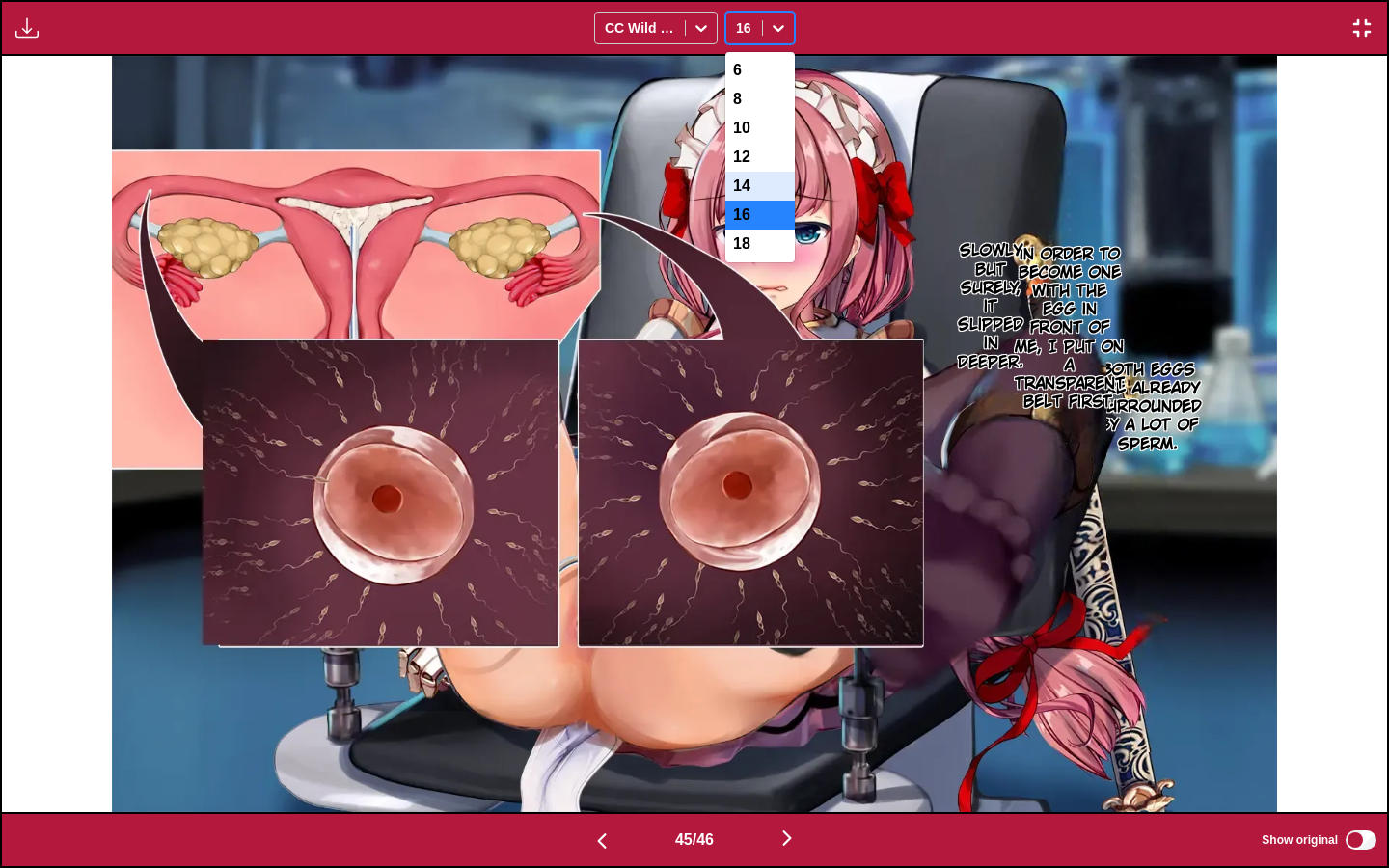 click on "14" at bounding box center (760, 186) 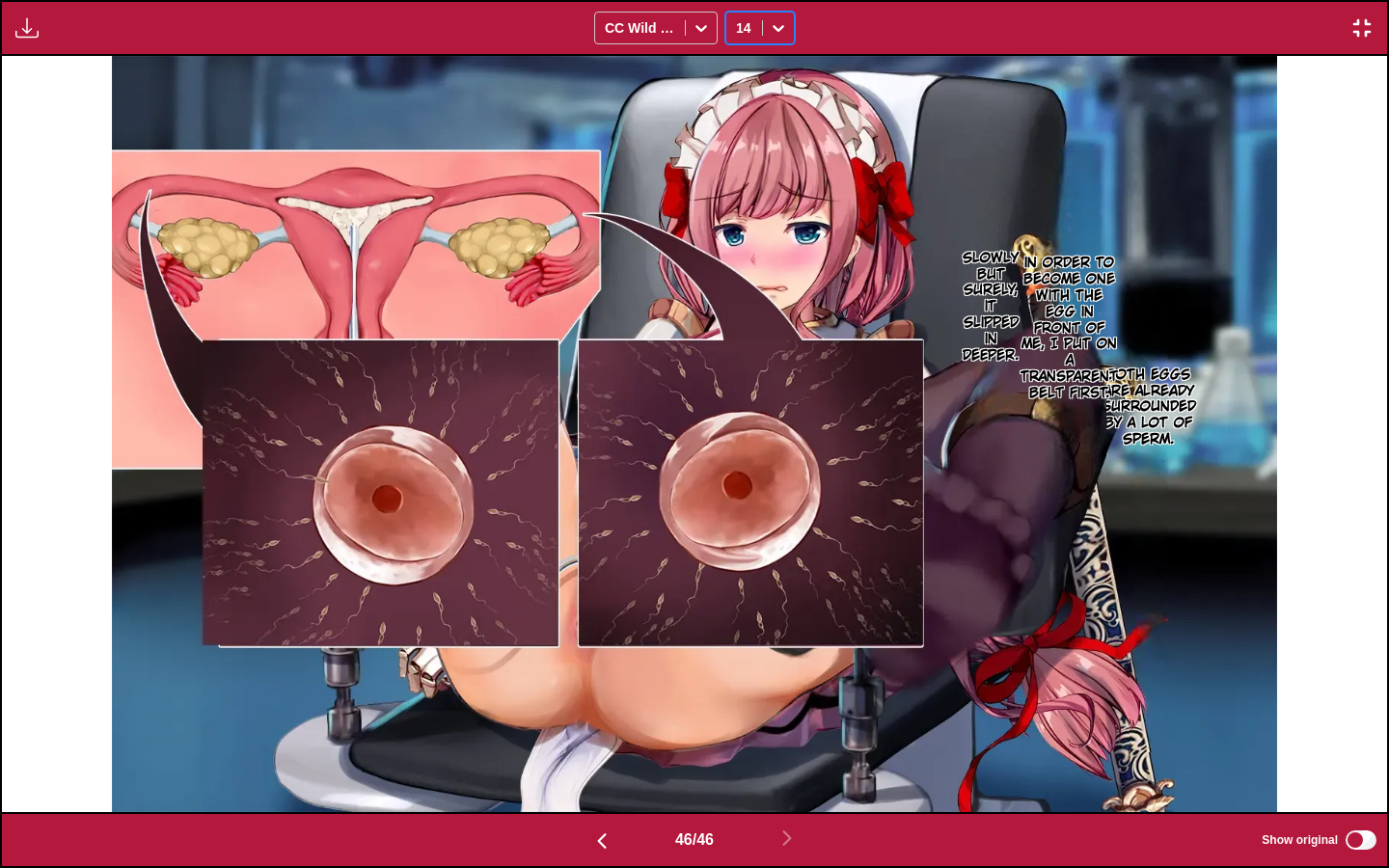 scroll, scrollTop: 0, scrollLeft: 62331, axis: horizontal 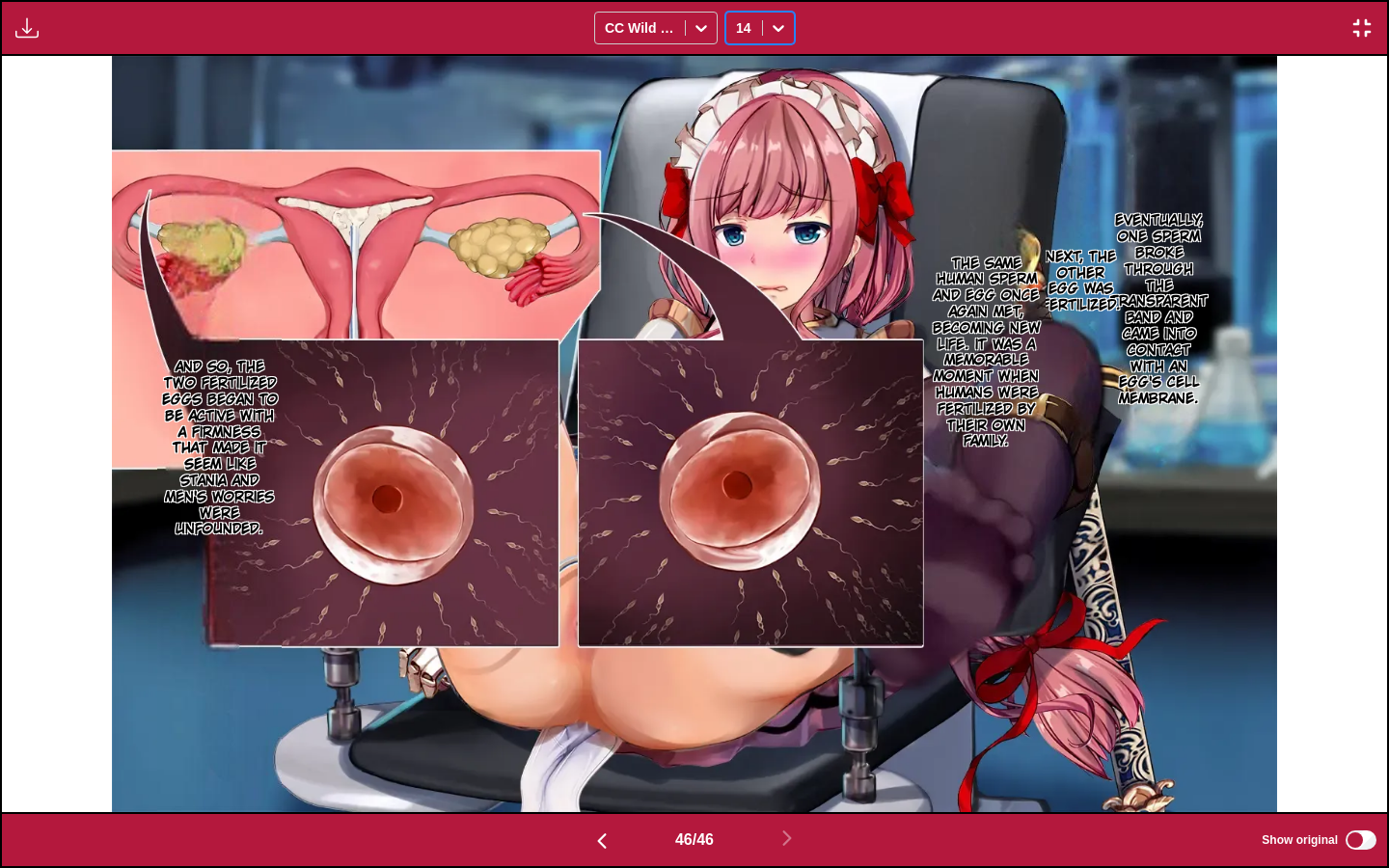 click 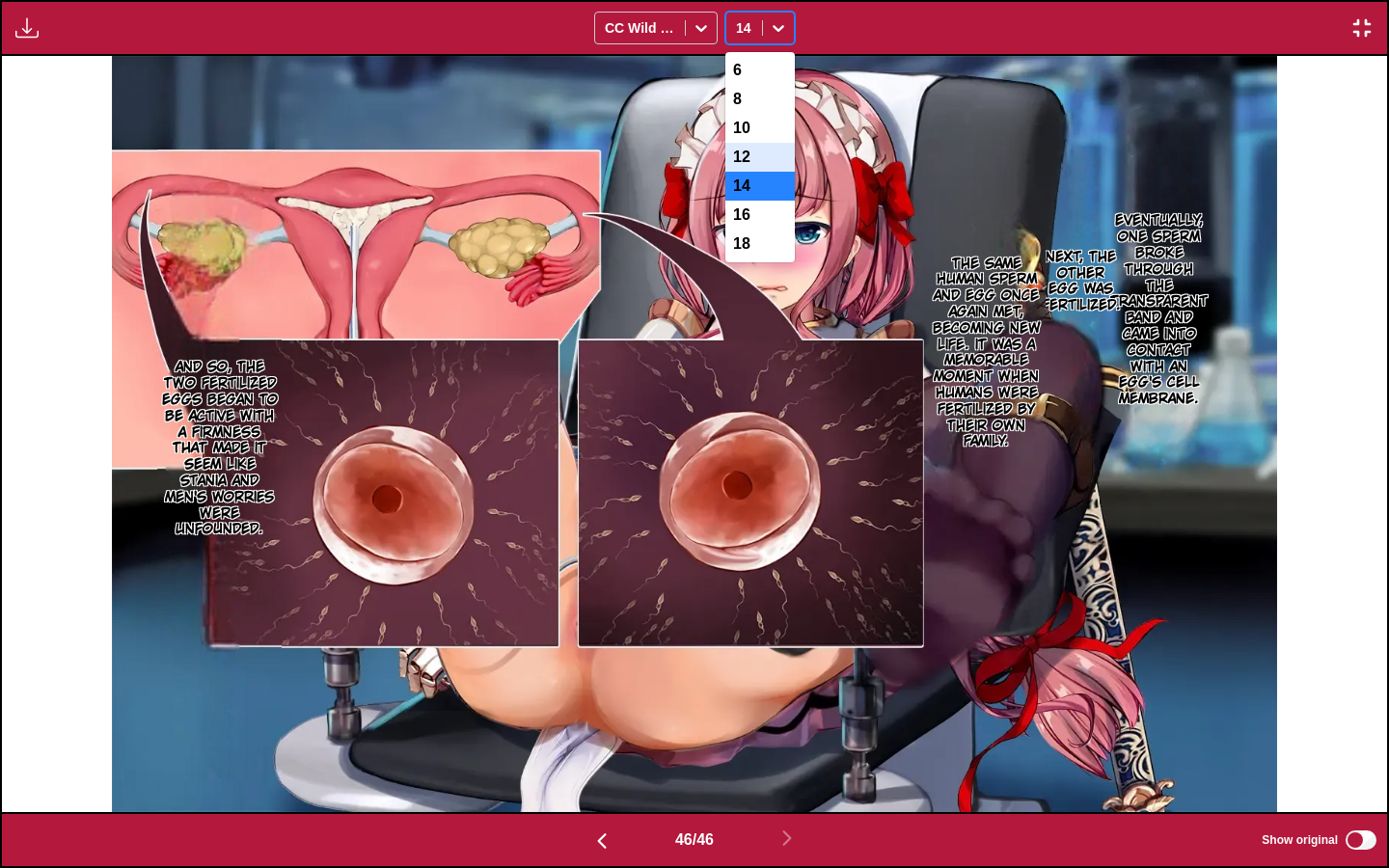 click on "12" at bounding box center (760, 157) 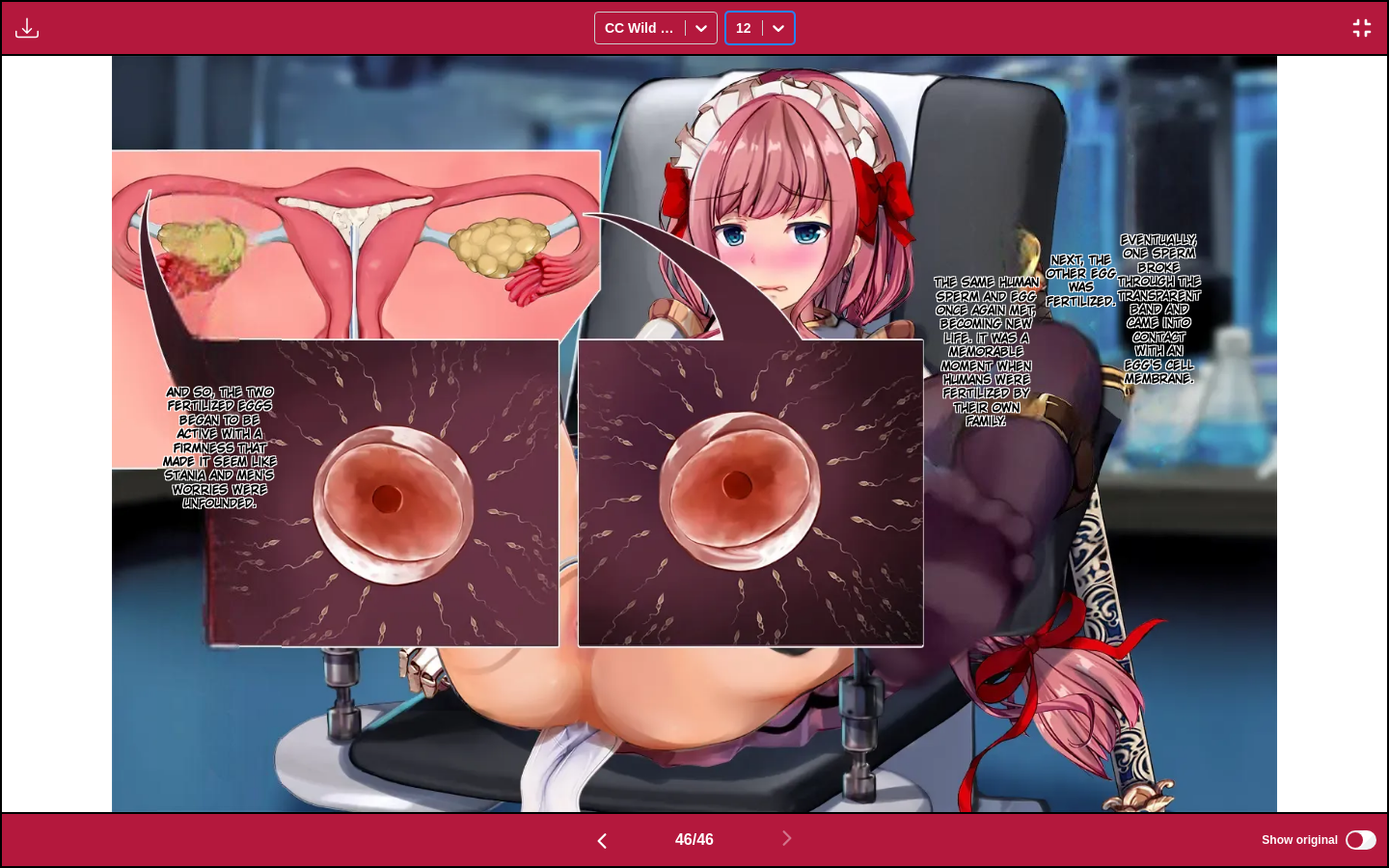 scroll, scrollTop: 0, scrollLeft: 60946, axis: horizontal 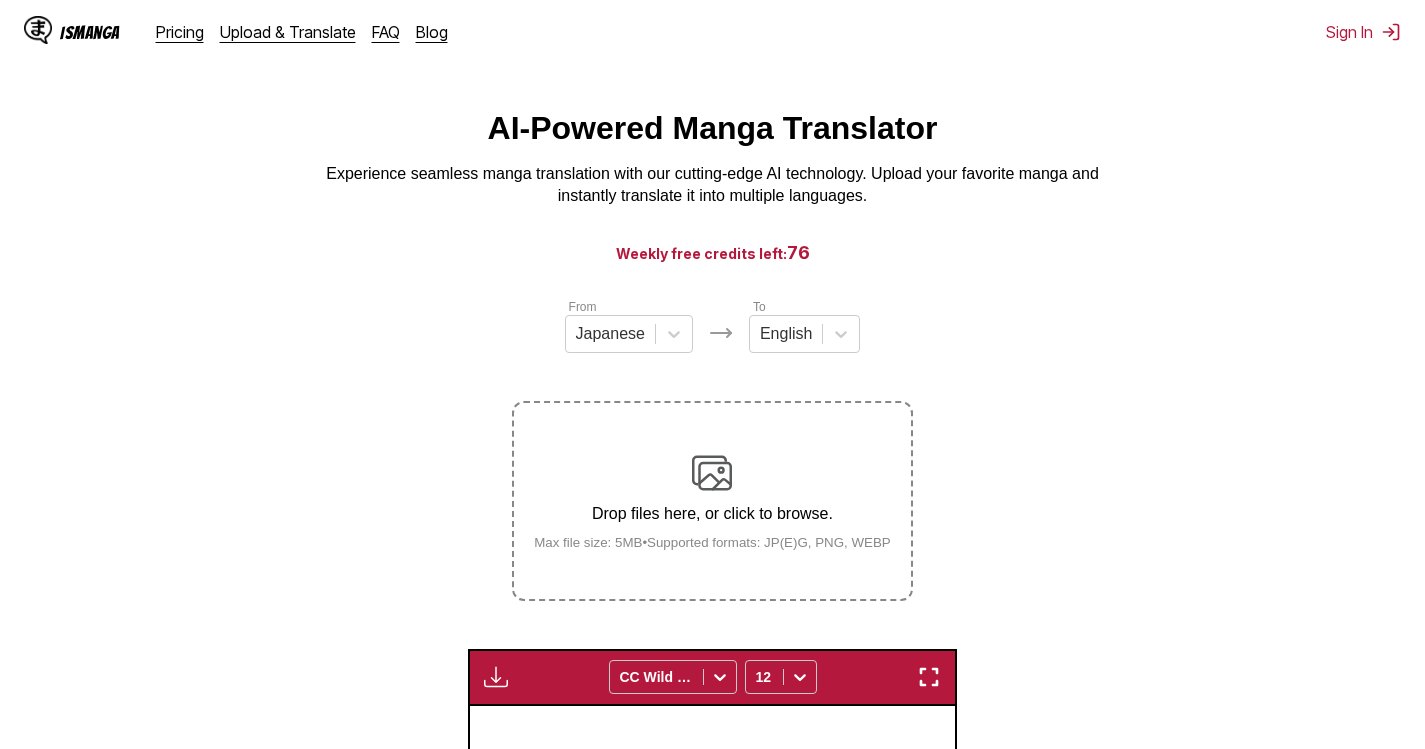 click on "Drop files here, or click to browse." at bounding box center (712, 514) 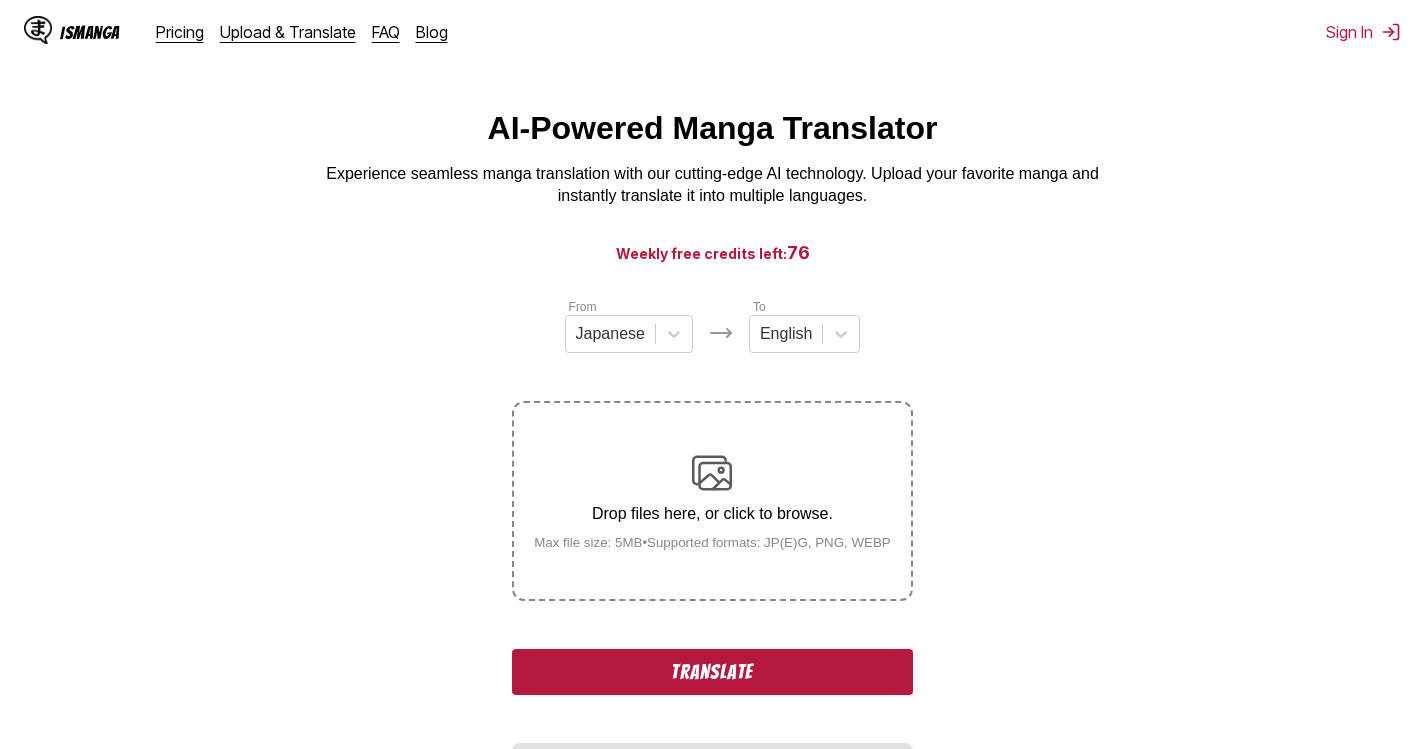 click on "Translate" at bounding box center [712, 672] 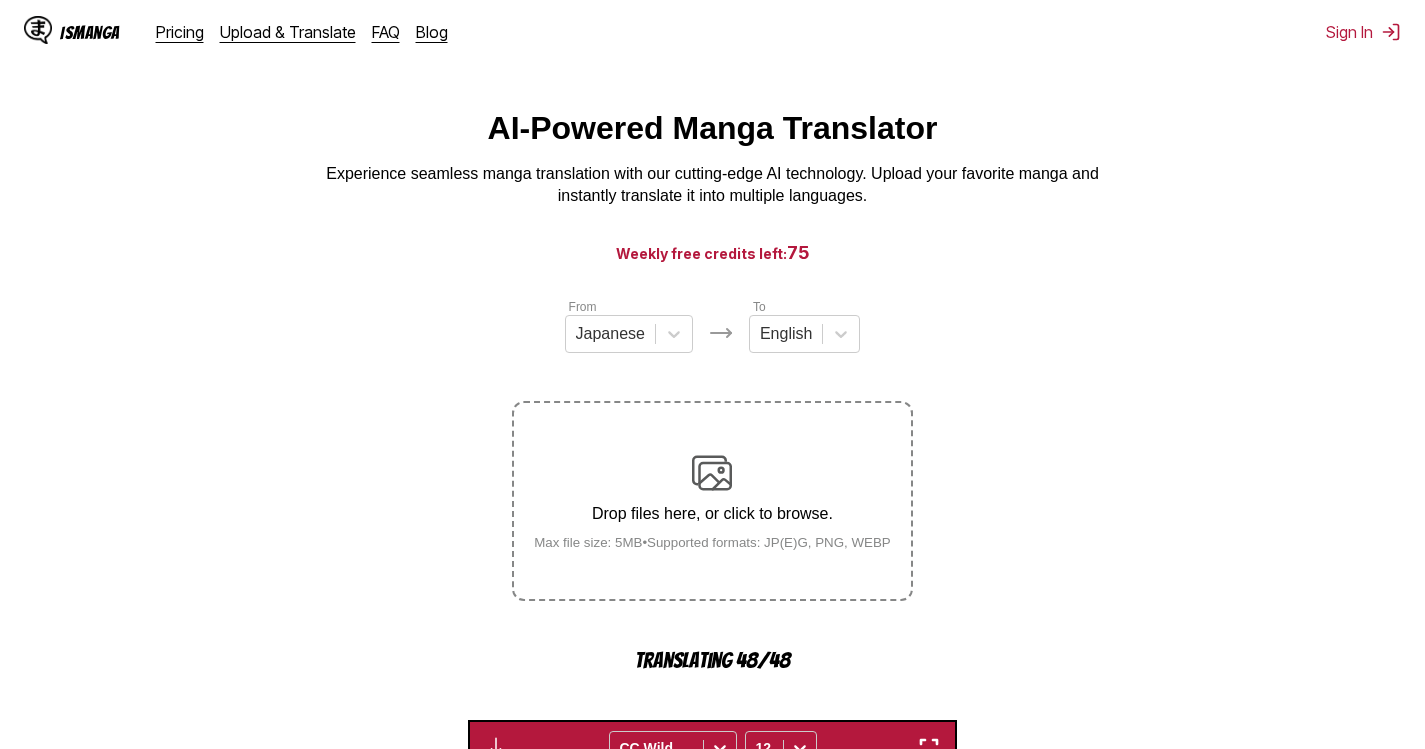 drag, startPoint x: 1418, startPoint y: 208, endPoint x: 1401, endPoint y: 214, distance: 18.027756 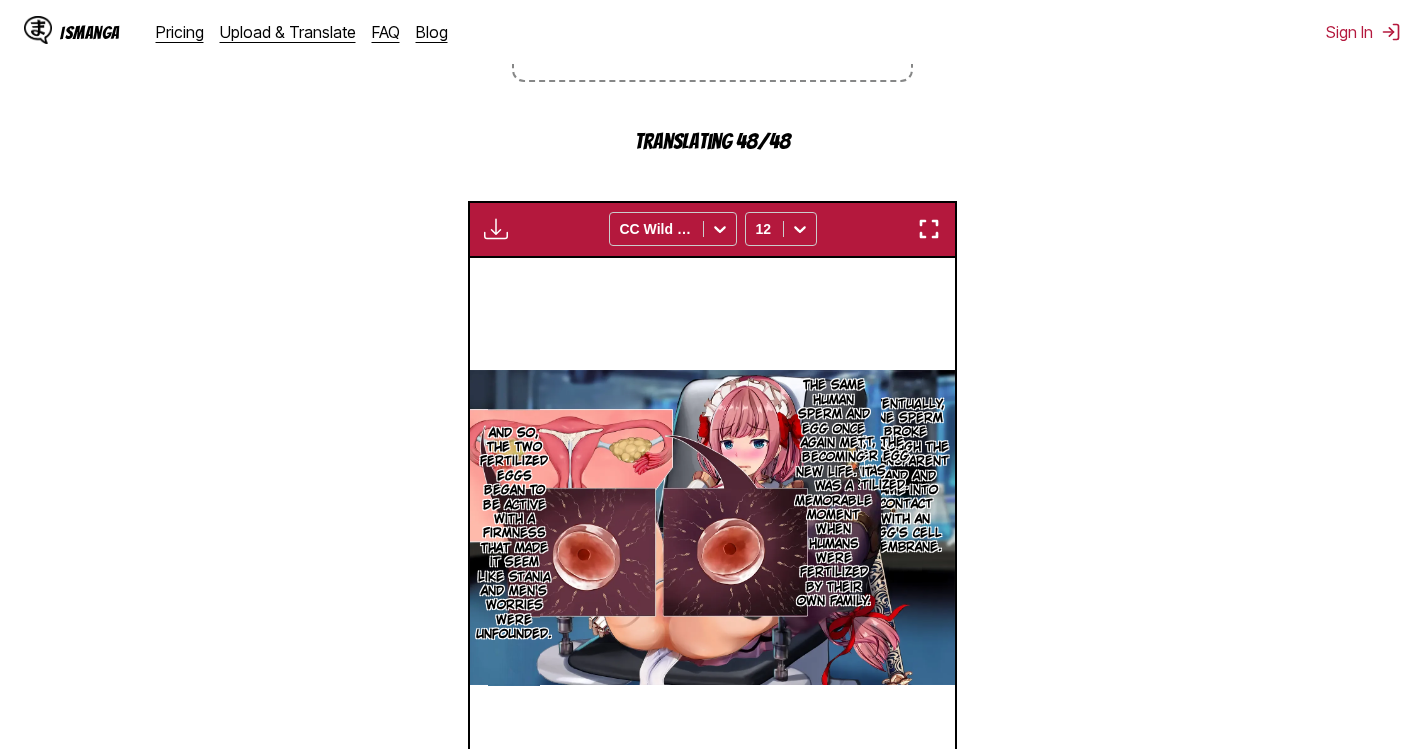 scroll, scrollTop: 722, scrollLeft: 0, axis: vertical 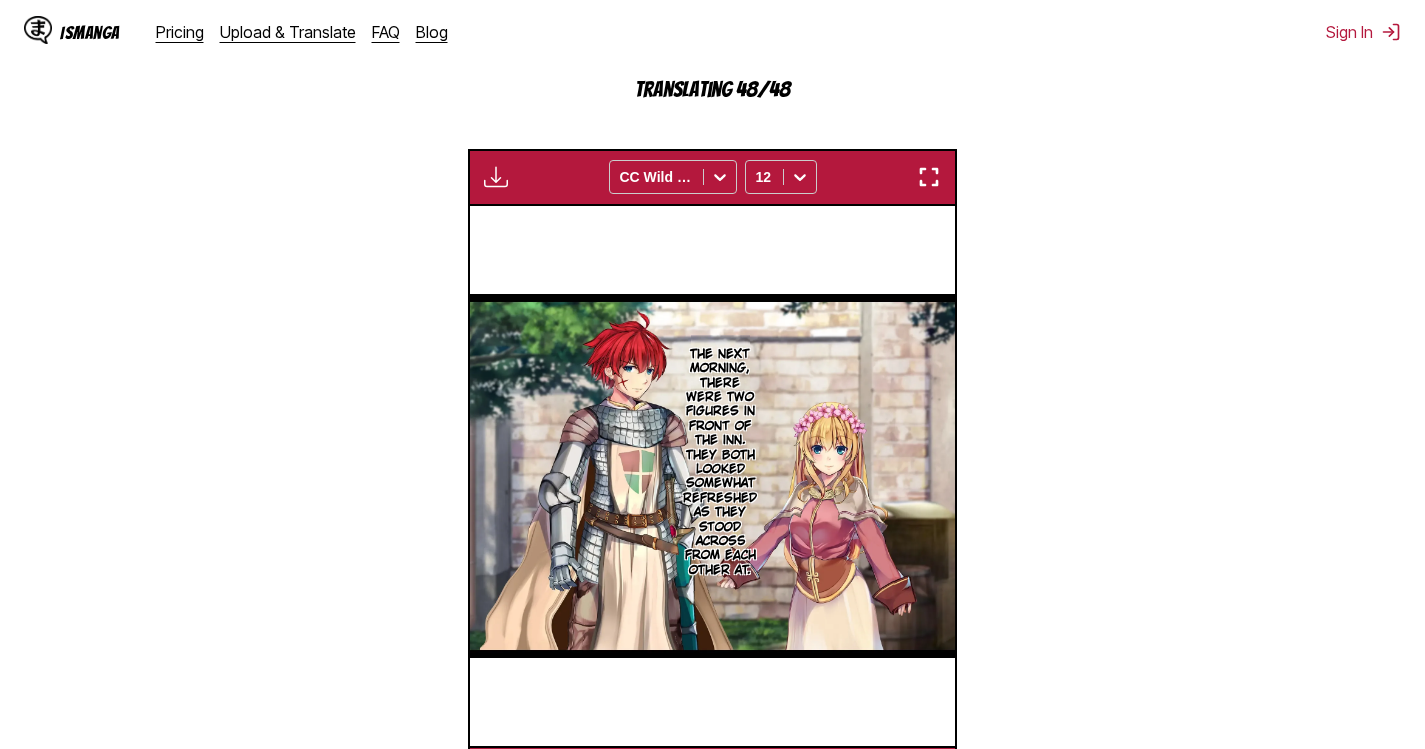 click at bounding box center (929, 177) 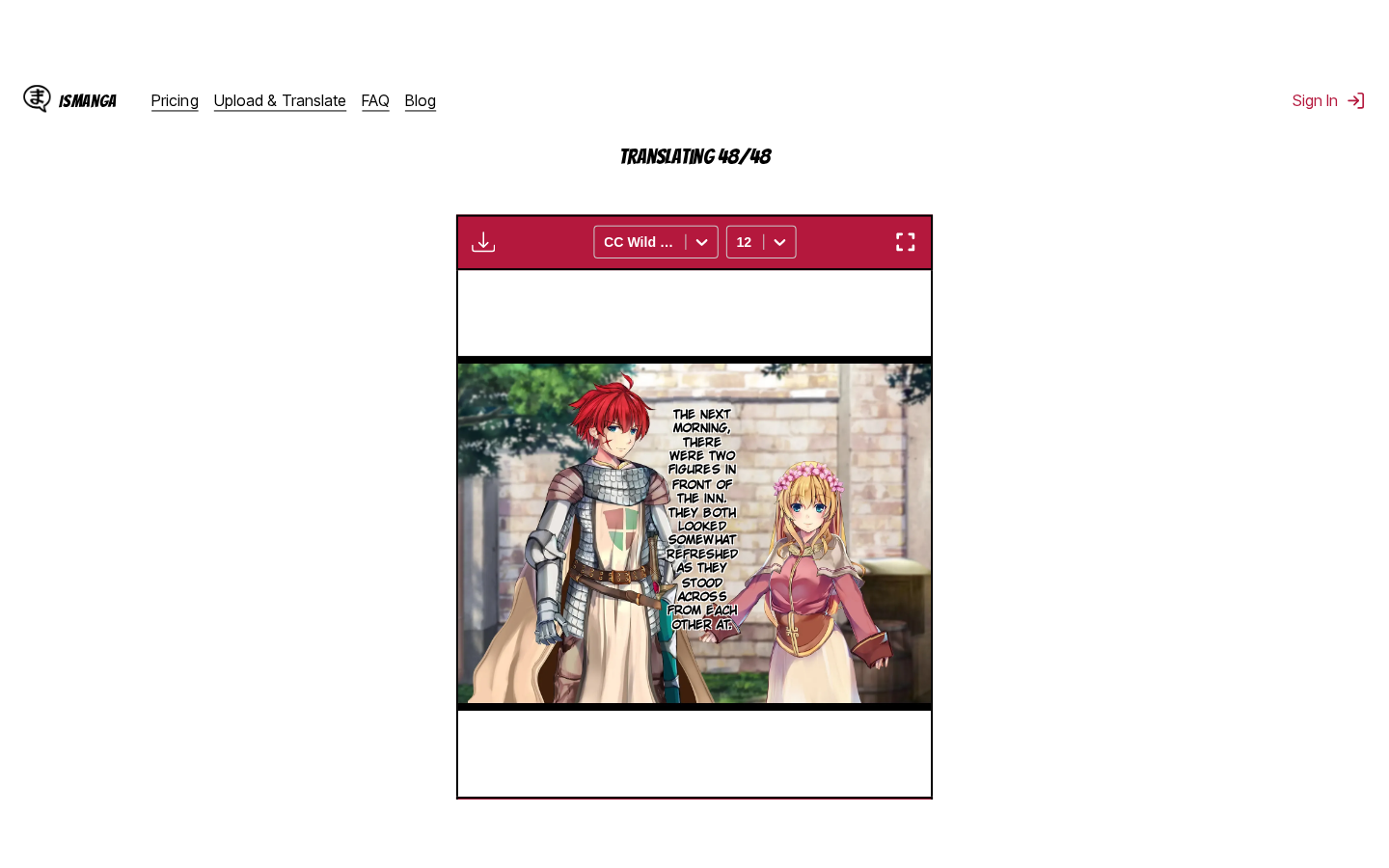 scroll, scrollTop: 220, scrollLeft: 0, axis: vertical 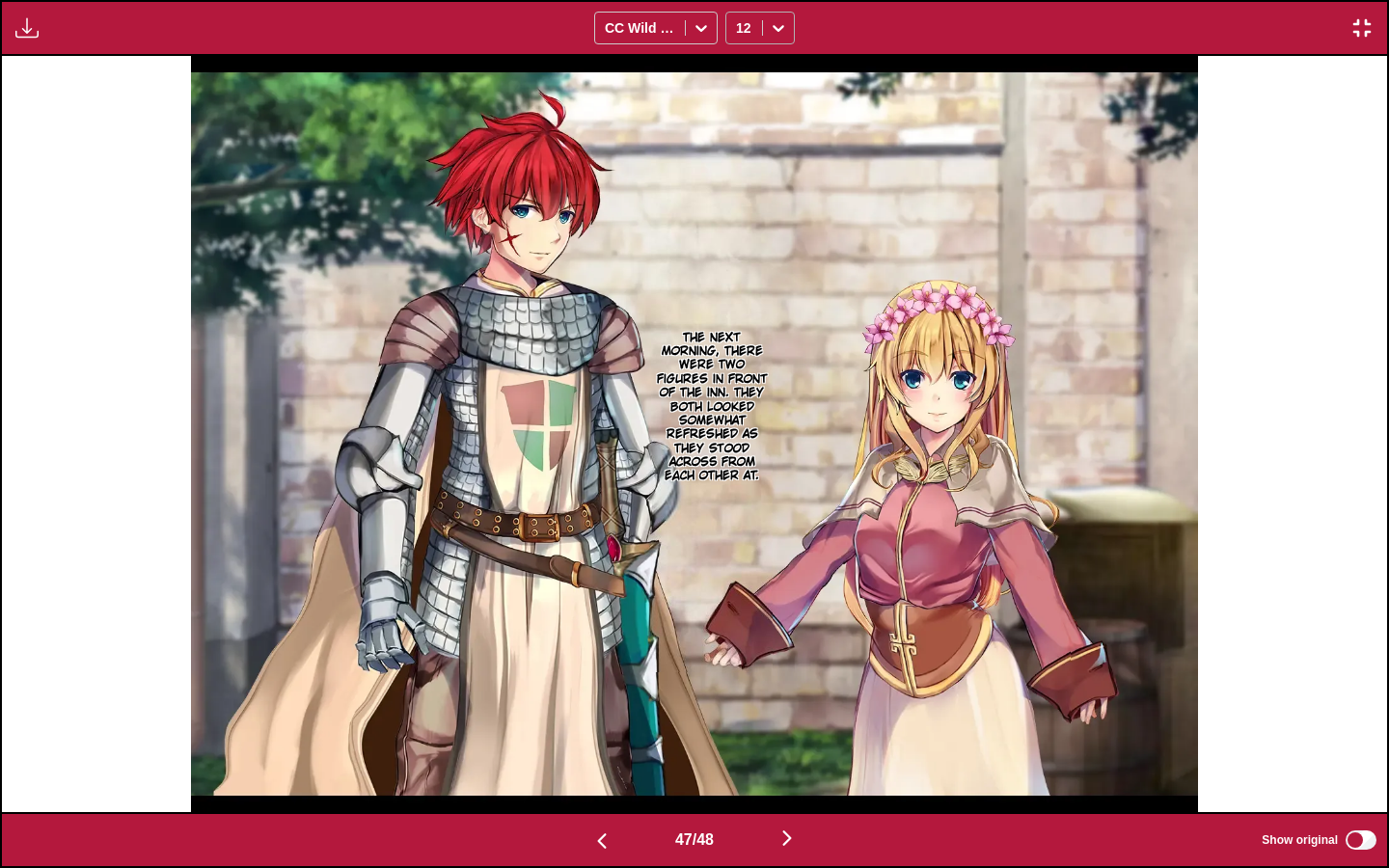 click 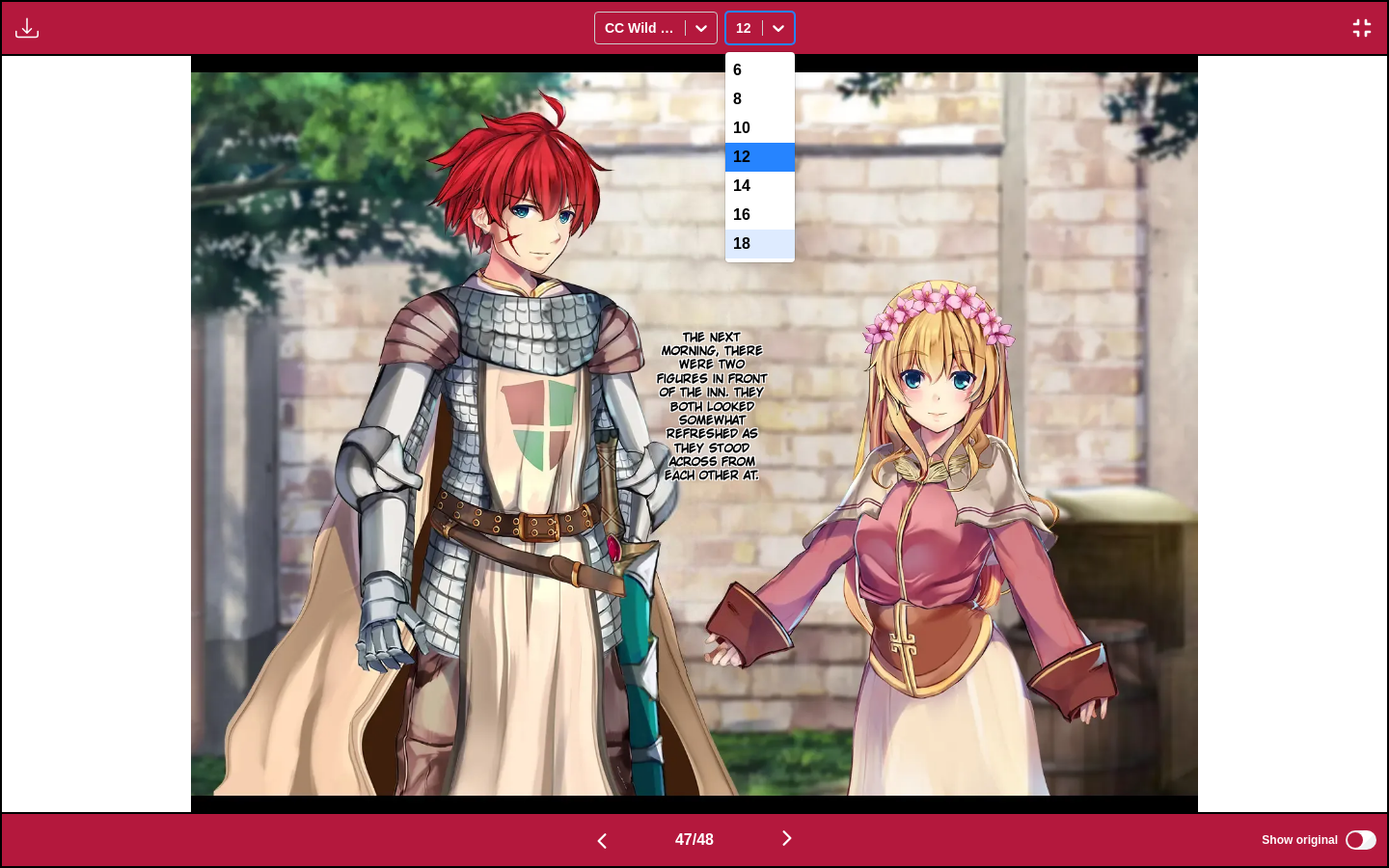 click on "18" at bounding box center [760, 244] 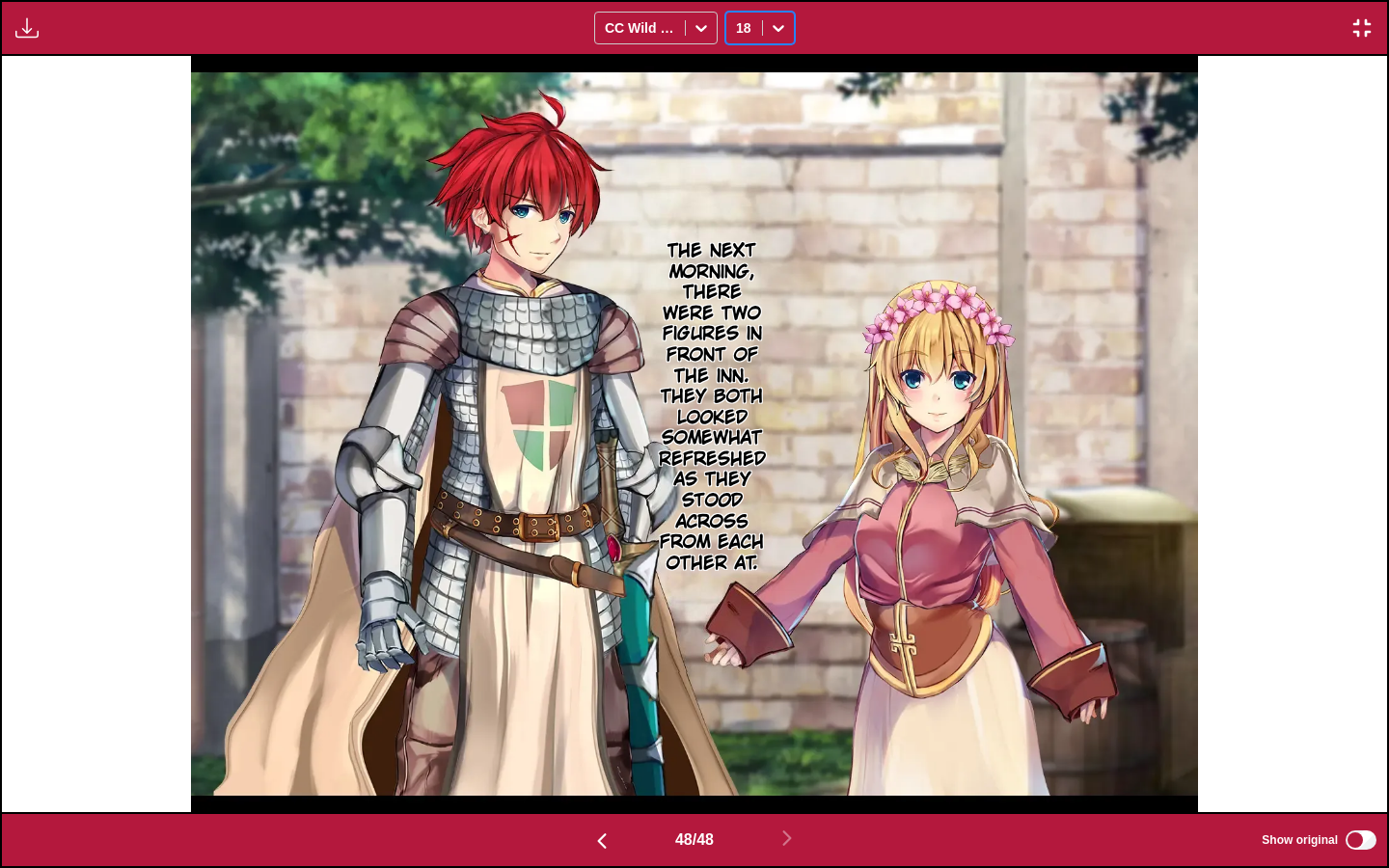 scroll, scrollTop: 0, scrollLeft: 65102, axis: horizontal 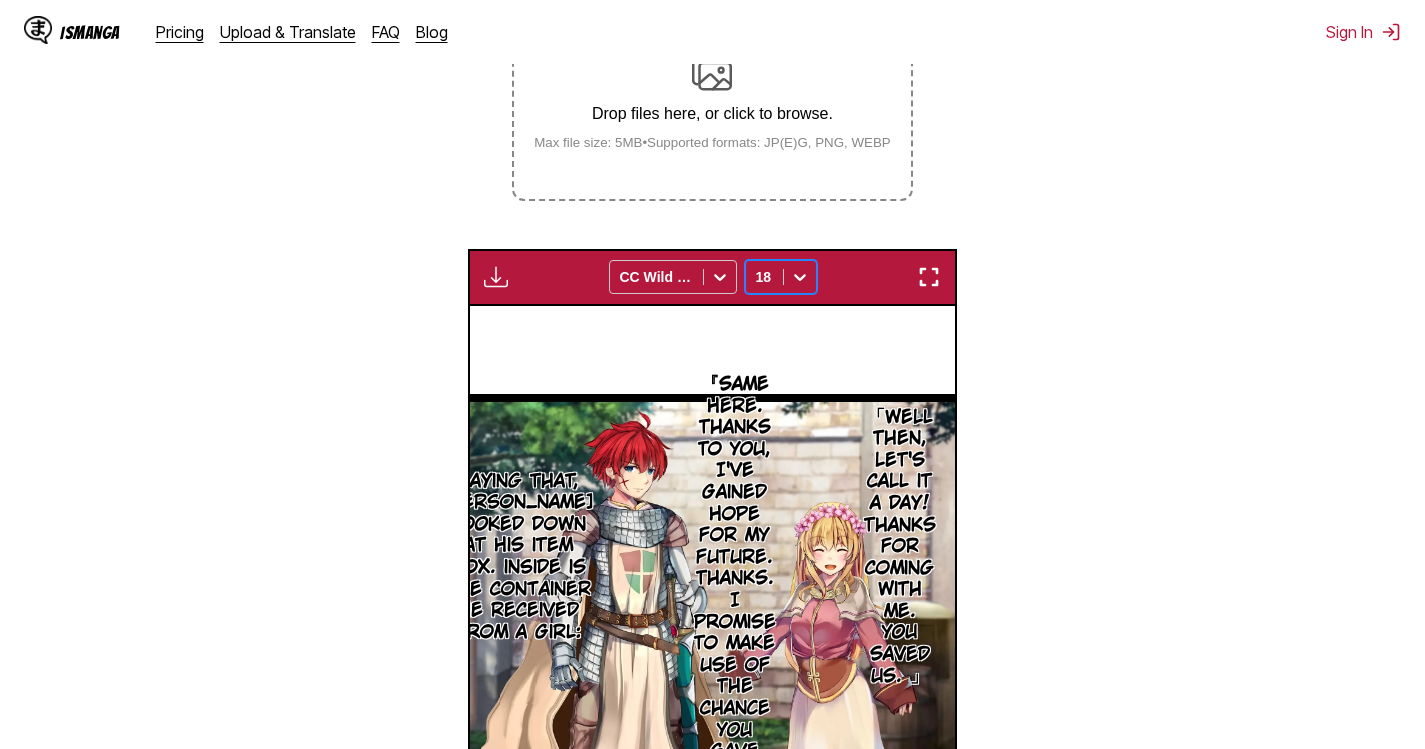 click on "IsManga  Pricing Upload & Translate FAQ Blog Sign In Pricing Upload & Translate FAQ Blog" at bounding box center [712, 32] 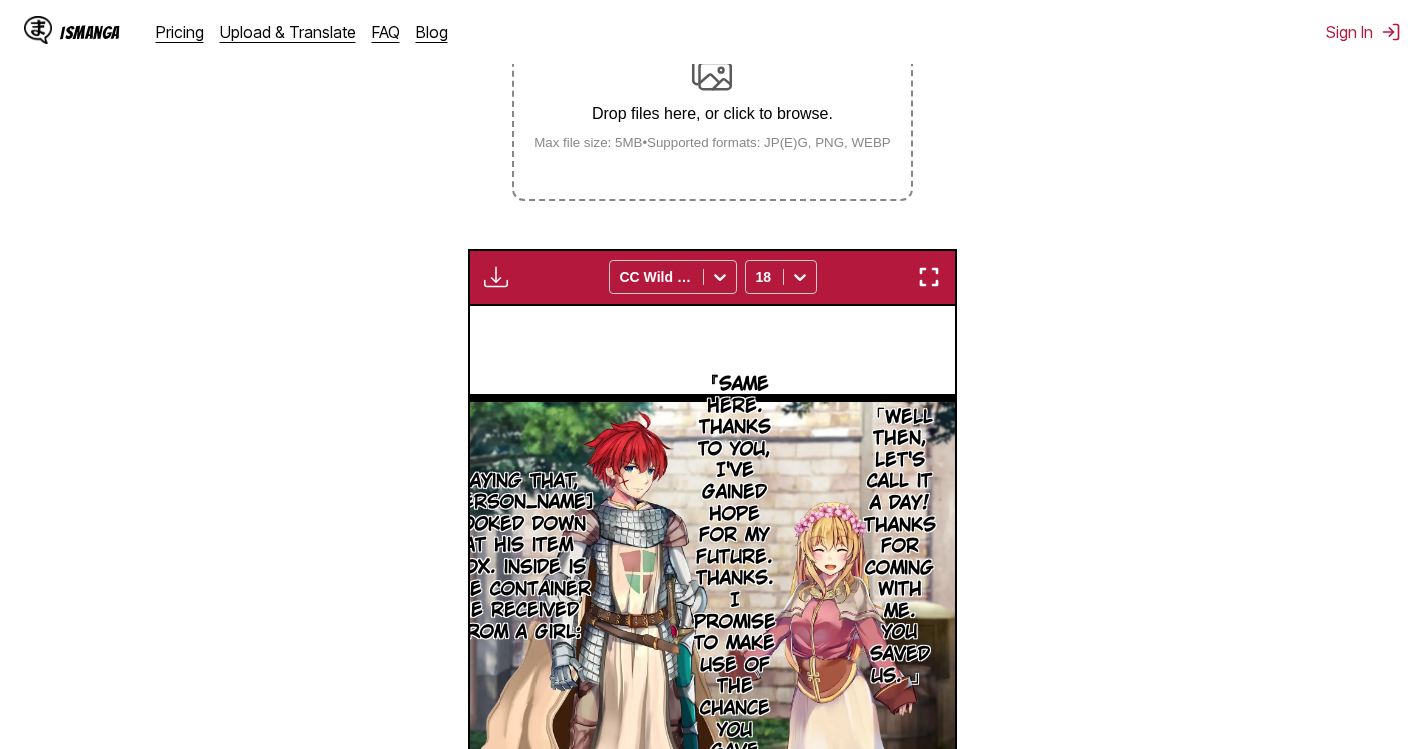 click on "Drop files here, or click to browse. Max file size: 5MB  •  Supported formats: JP(E)G, PNG, WEBP" at bounding box center [712, 101] 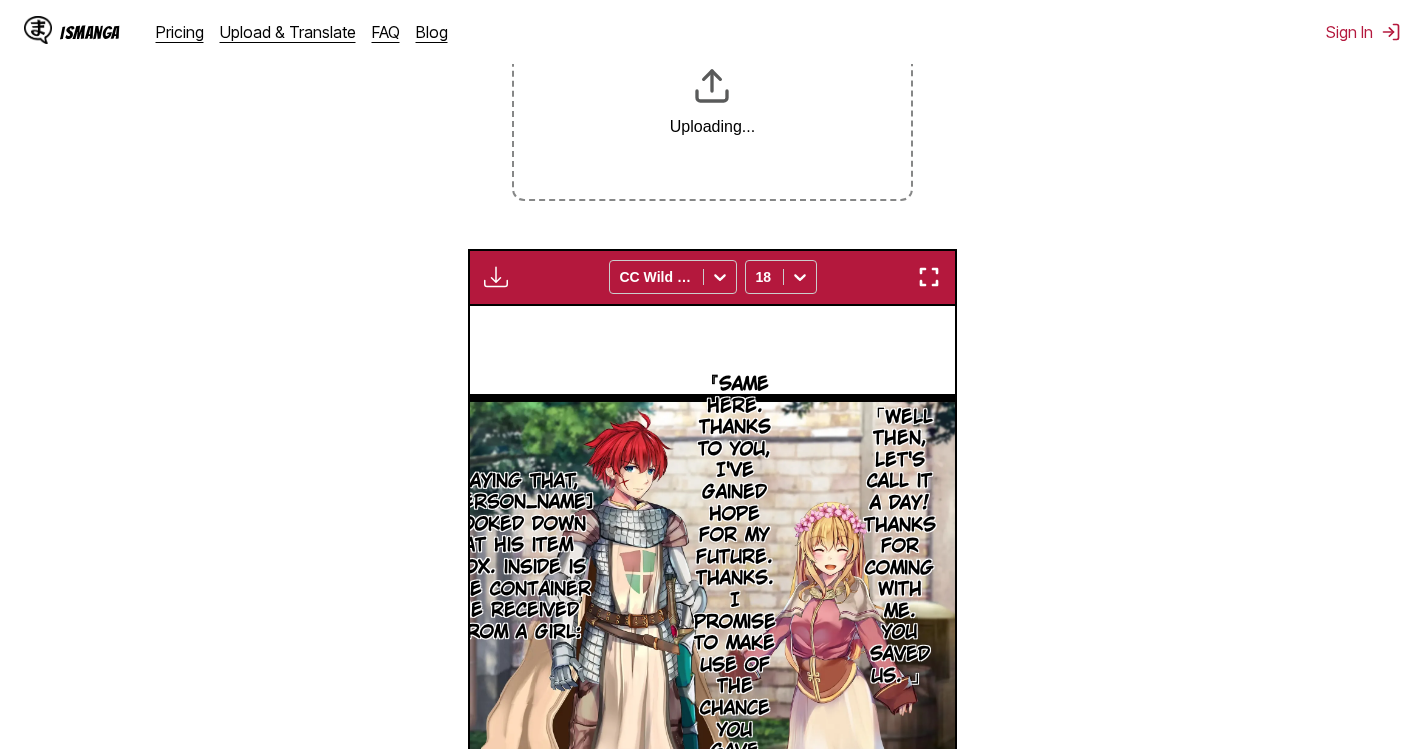 scroll, scrollTop: 22, scrollLeft: 0, axis: vertical 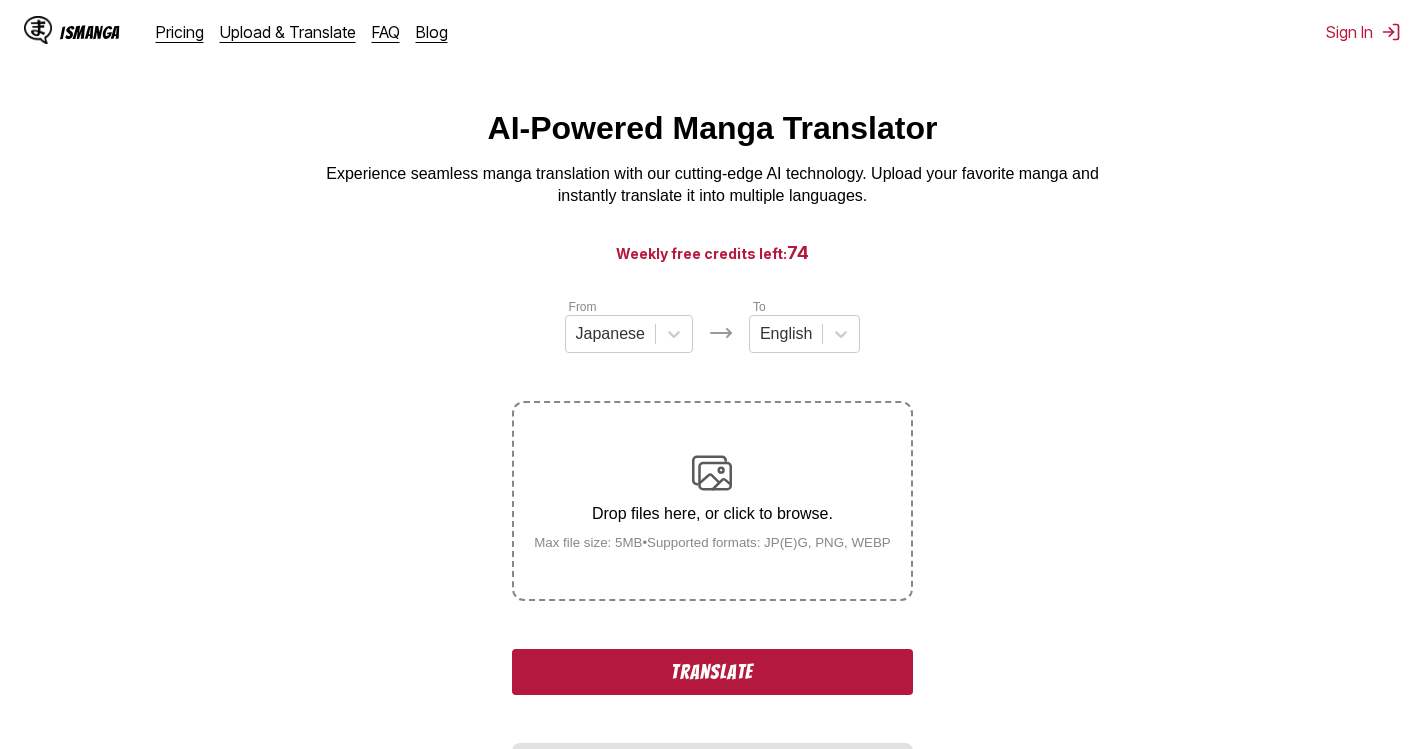 click on "Translate" at bounding box center [712, 672] 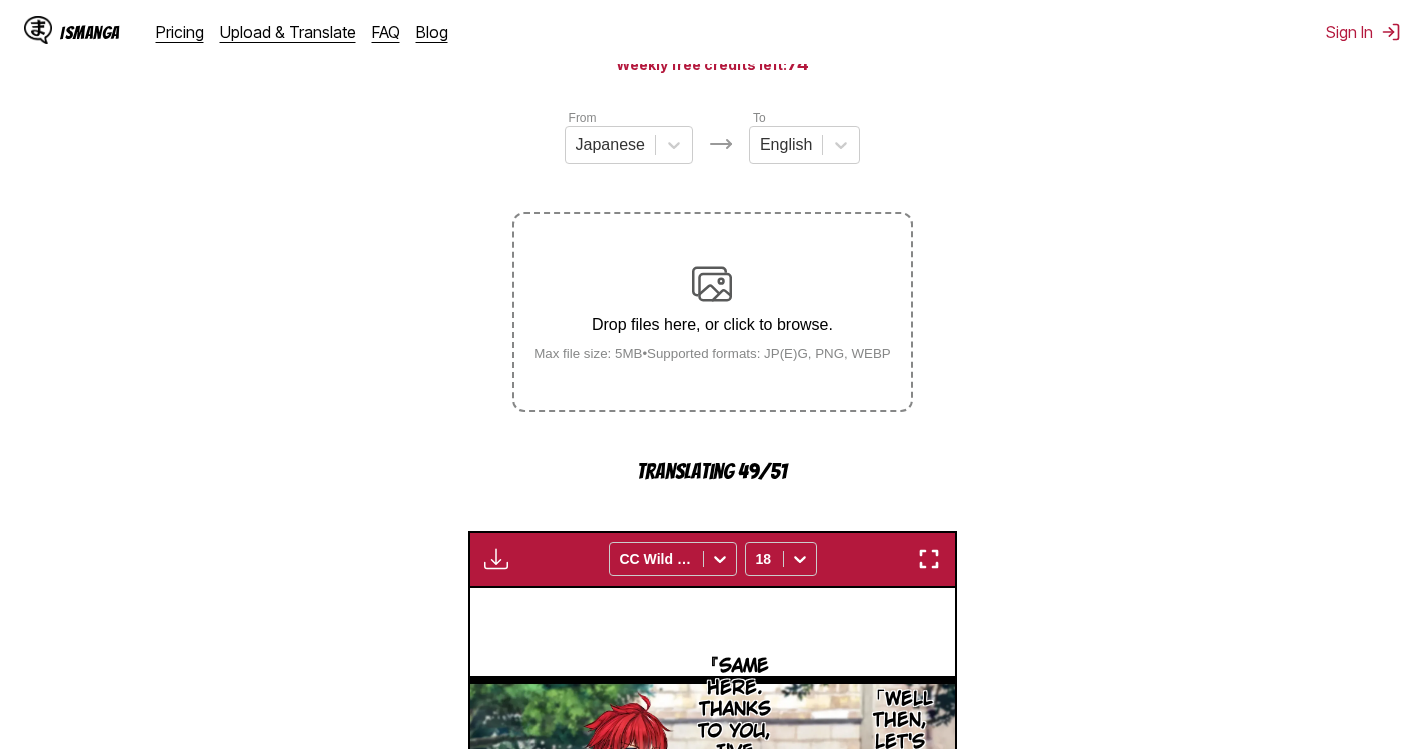 scroll, scrollTop: 322, scrollLeft: 0, axis: vertical 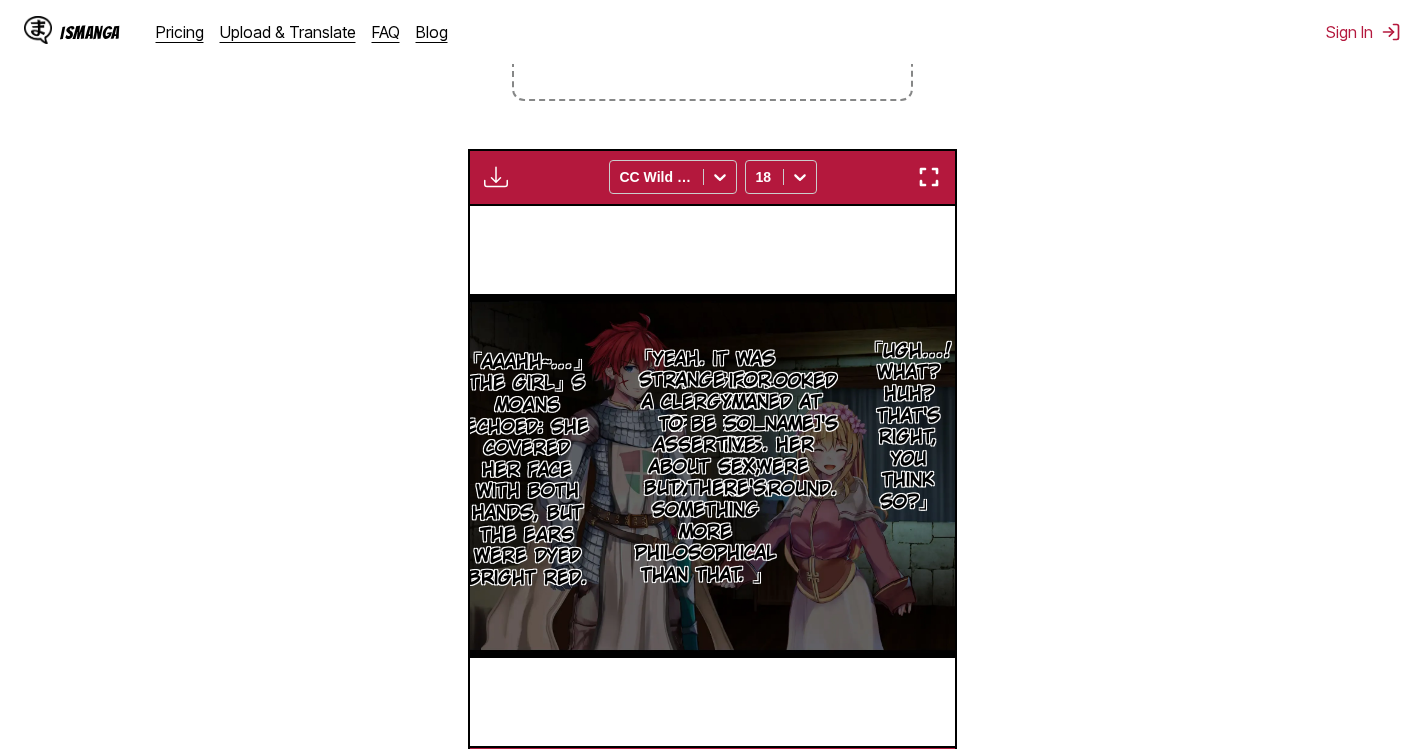 click at bounding box center (929, 177) 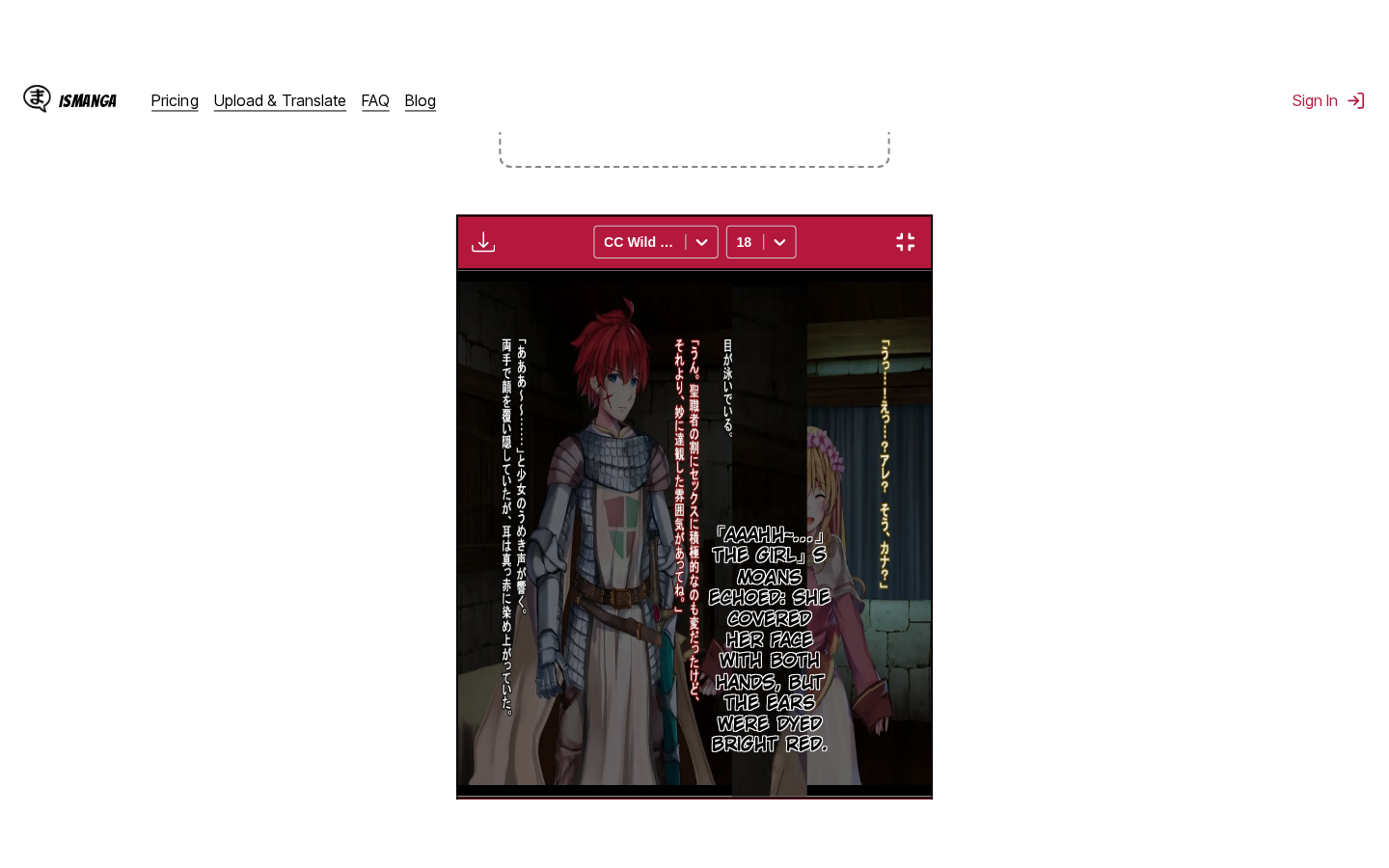 scroll, scrollTop: 220, scrollLeft: 0, axis: vertical 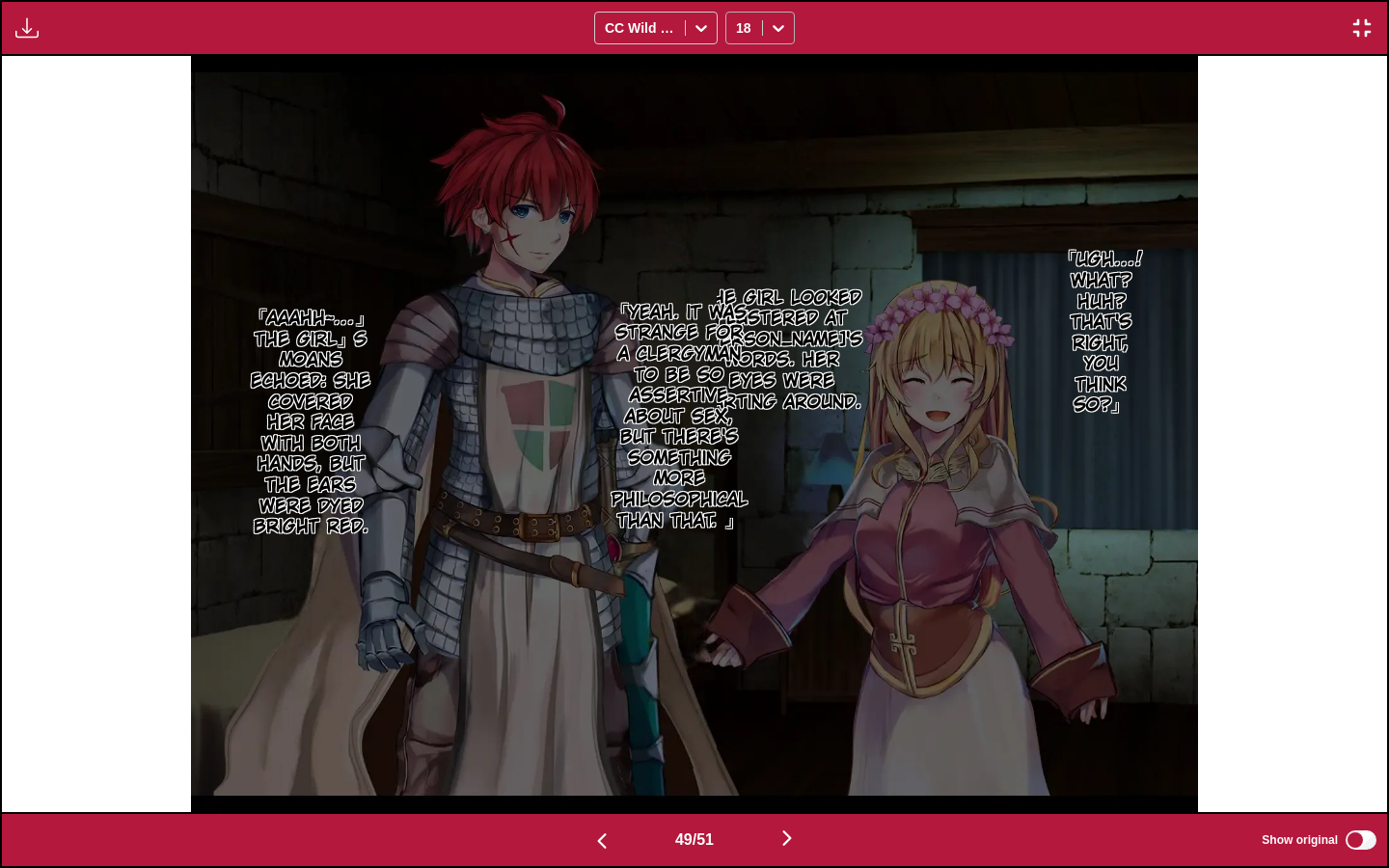click 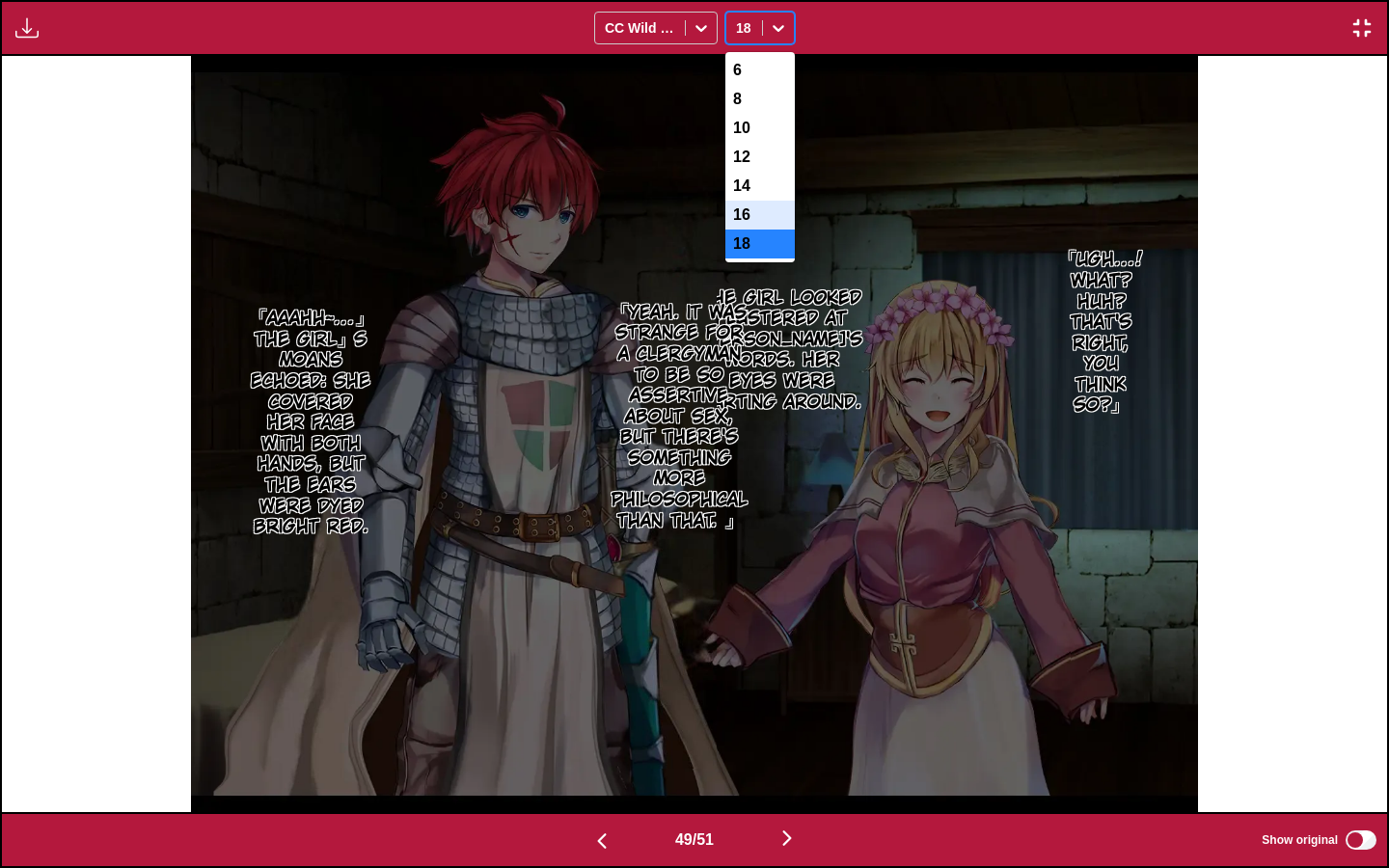 click on "16" at bounding box center [760, 215] 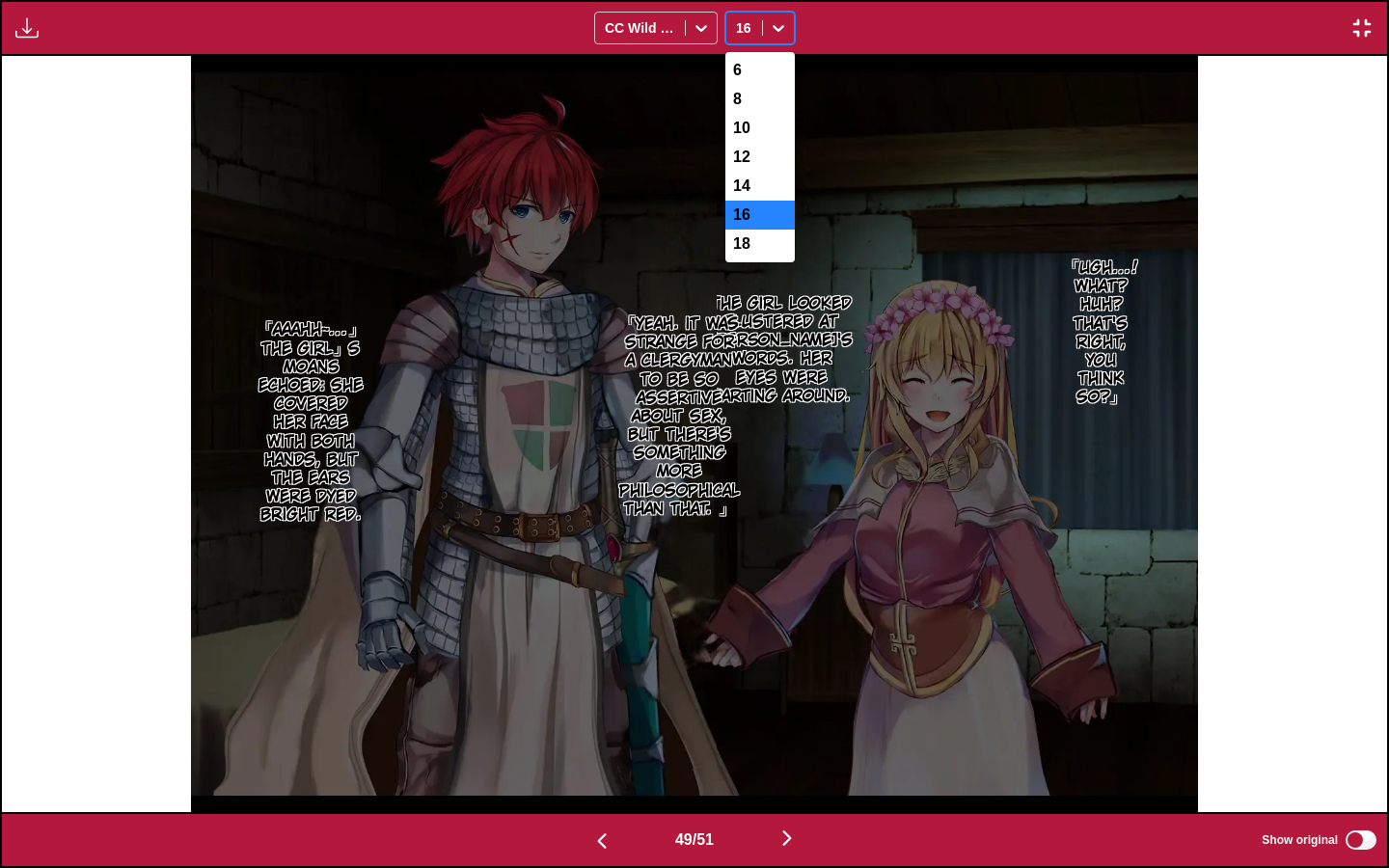 click 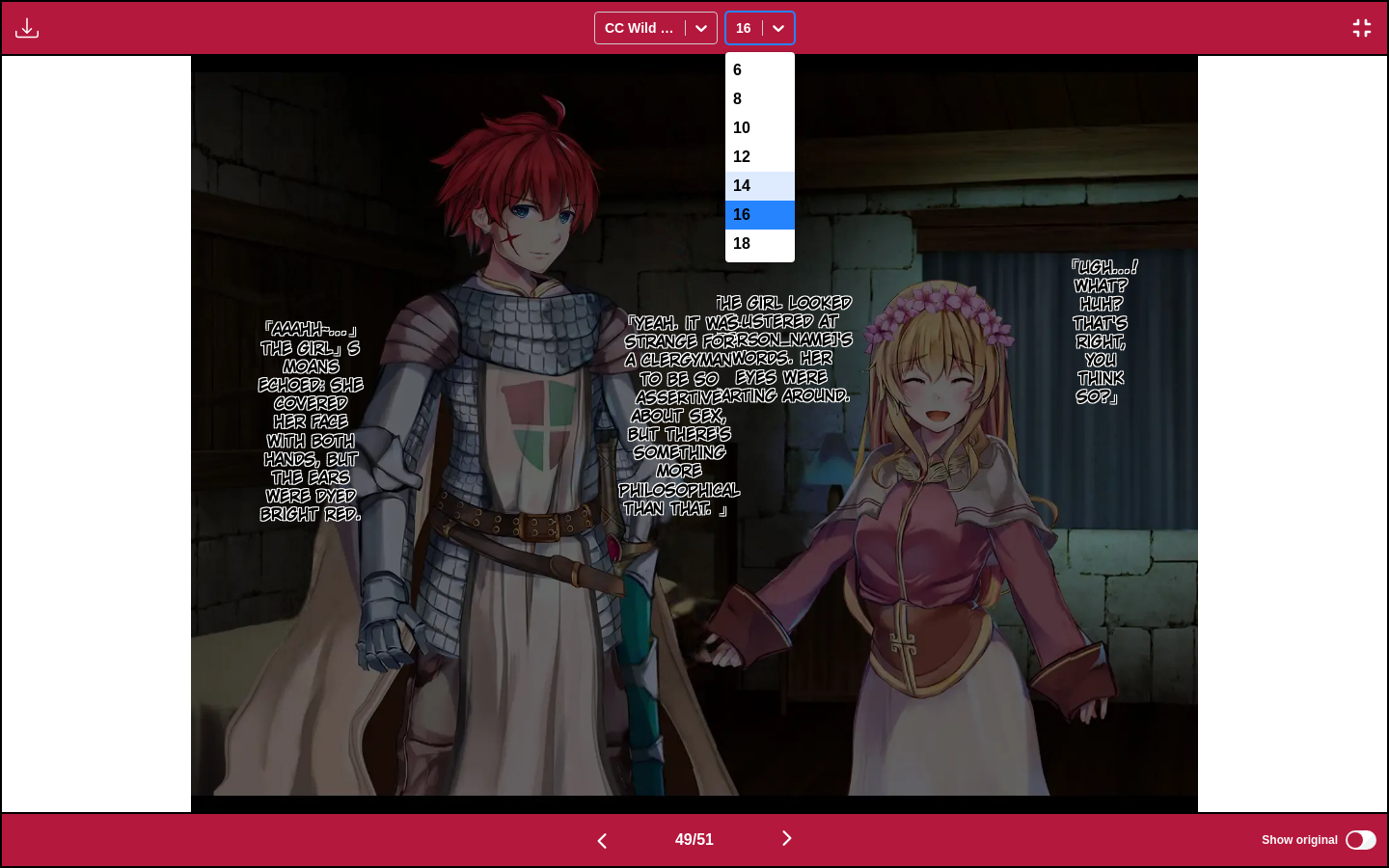 click on "14" at bounding box center (760, 186) 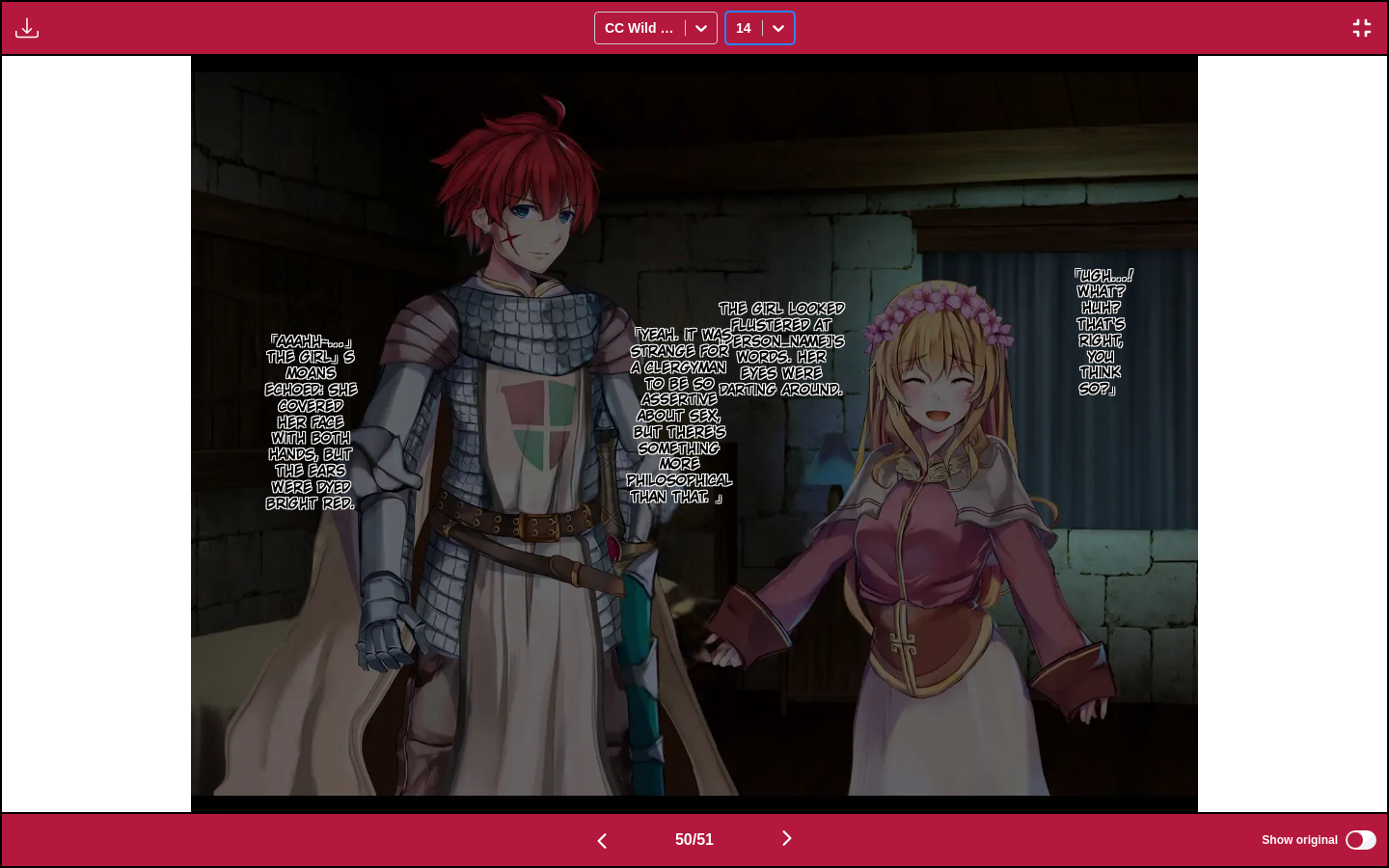 scroll, scrollTop: 0, scrollLeft: 67872, axis: horizontal 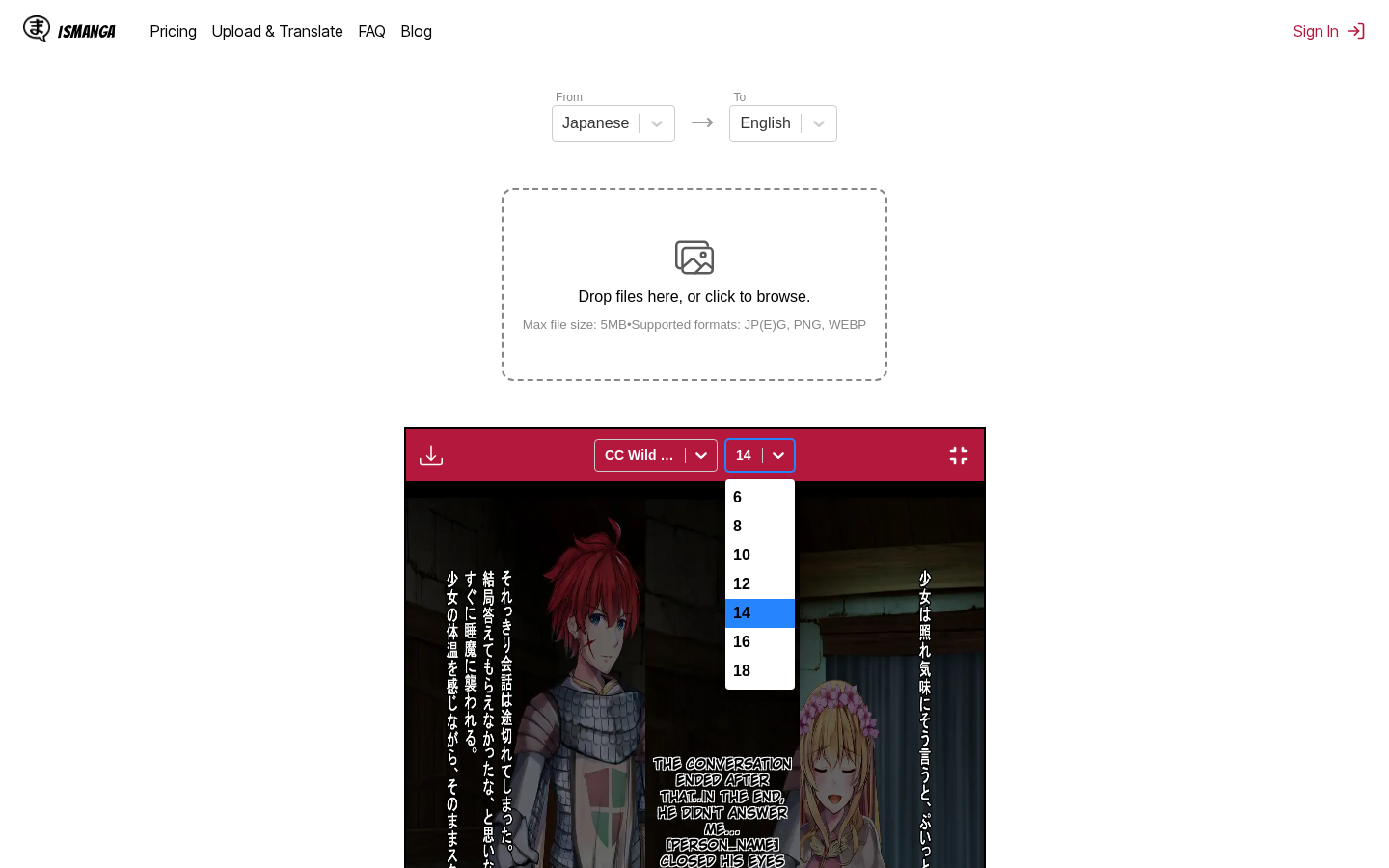 click 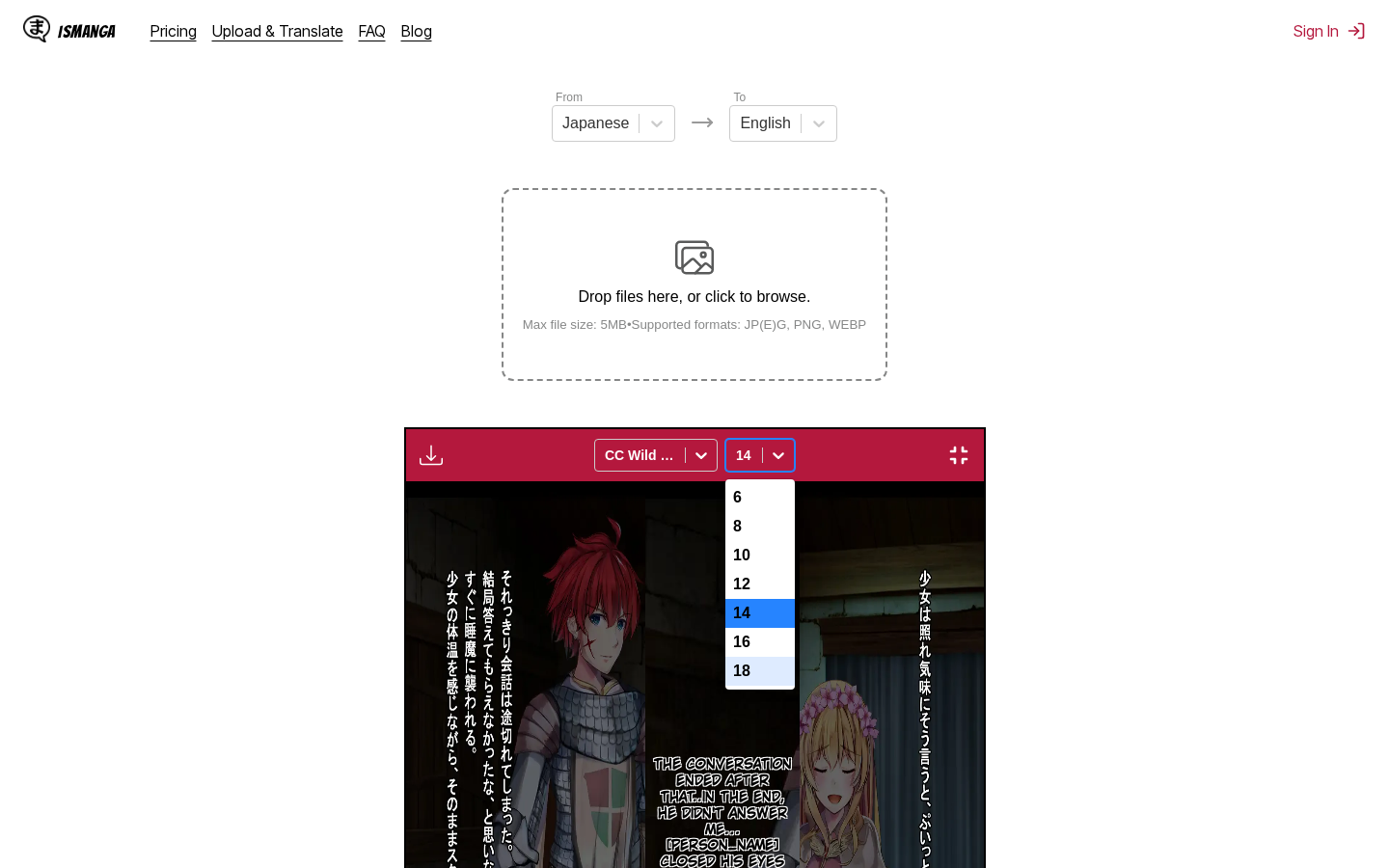 drag, startPoint x: 742, startPoint y: 270, endPoint x: 1044, endPoint y: 294, distance: 302.95214 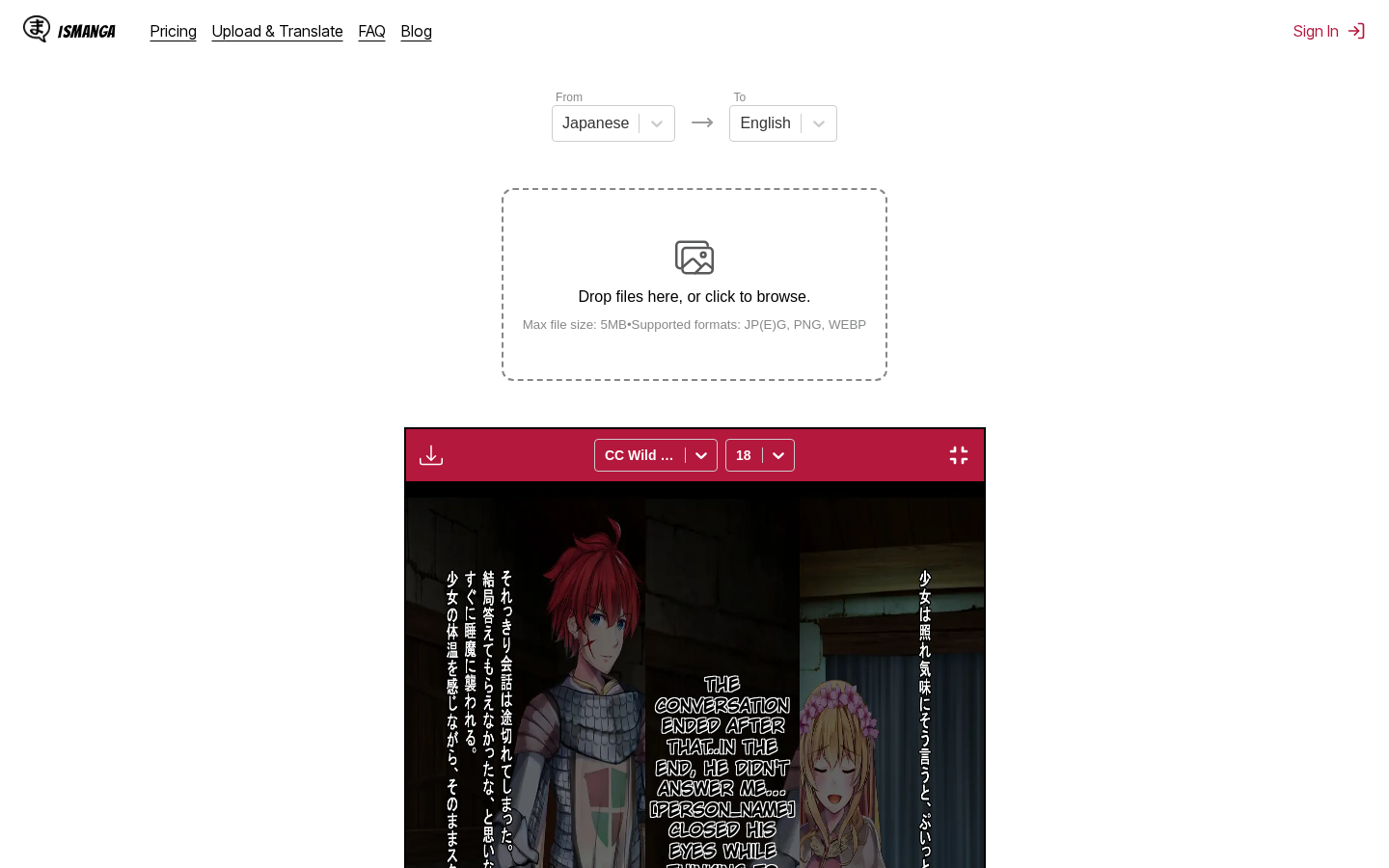 scroll, scrollTop: 0, scrollLeft: 69257, axis: horizontal 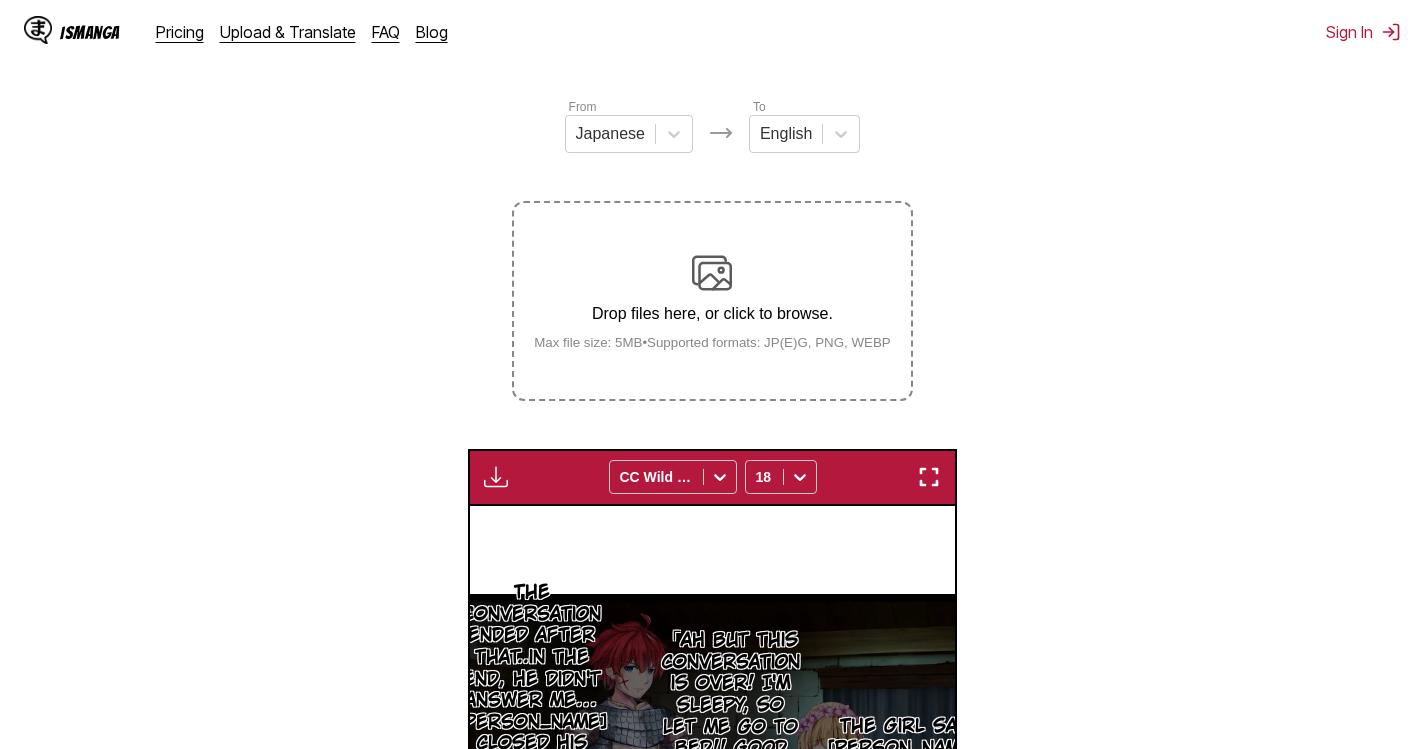 click on "Drop files here, or click to browse. Max file size: 5MB  •  Supported formats: JP(E)G, PNG, WEBP" at bounding box center [712, 301] 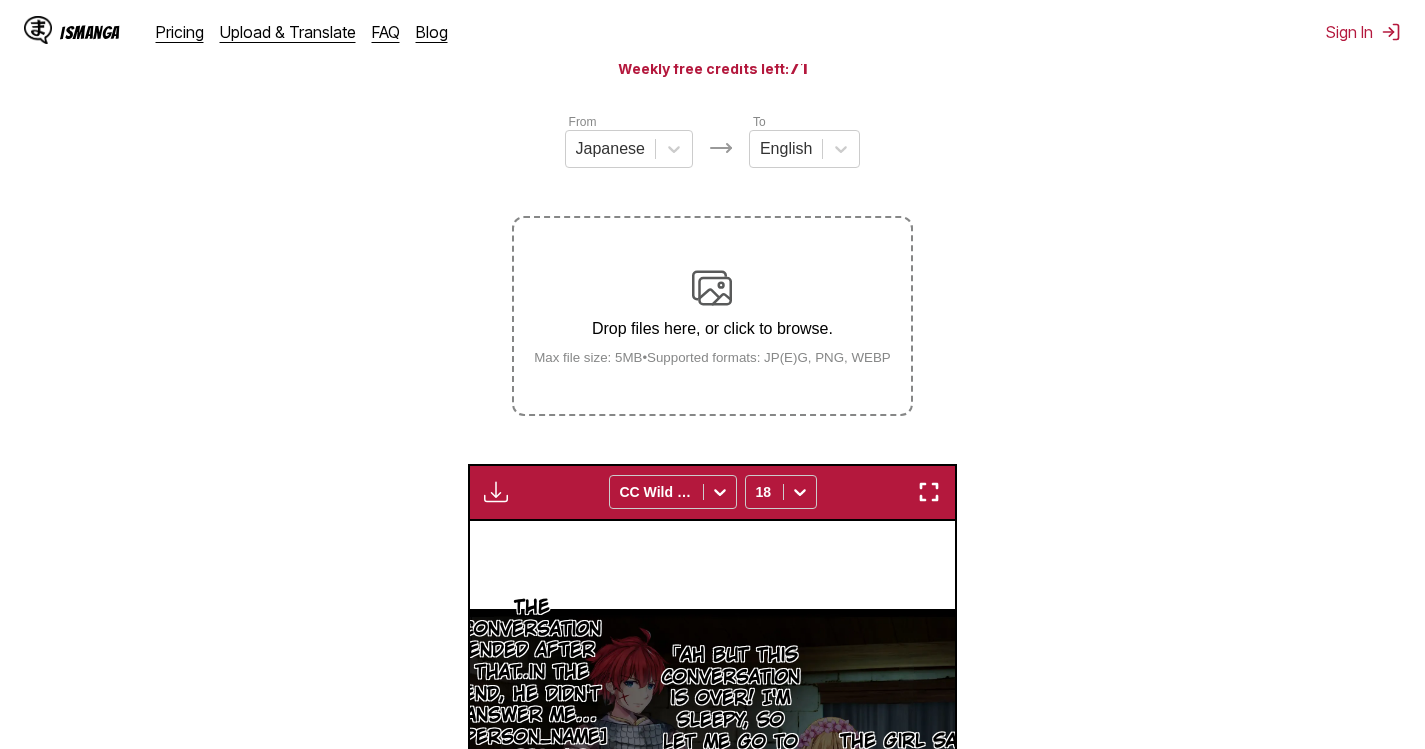 scroll, scrollTop: 164, scrollLeft: 0, axis: vertical 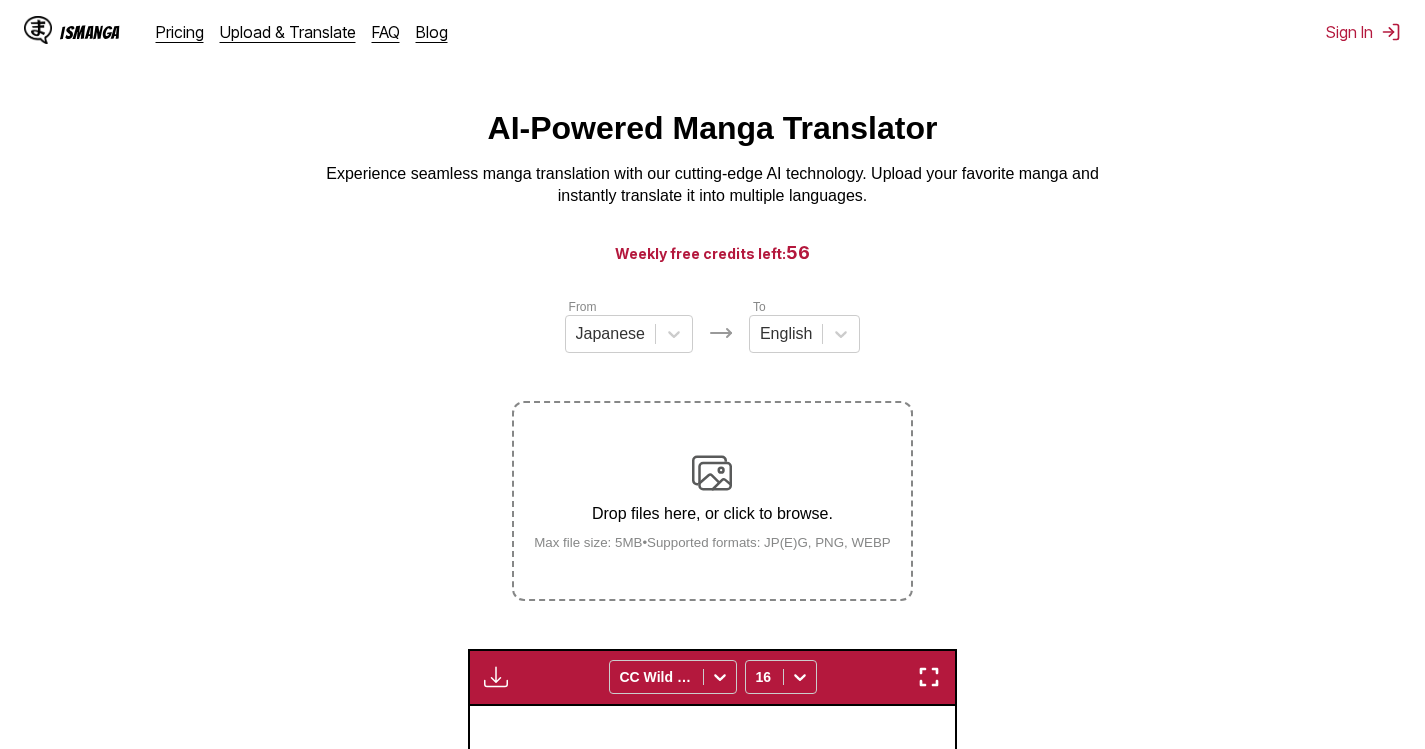 click on "From Japanese To English Drop files here, or click to browse. Max file size: 5MB  •  Supported formats: JP(E)G, PNG, WEBP" at bounding box center (712, 449) 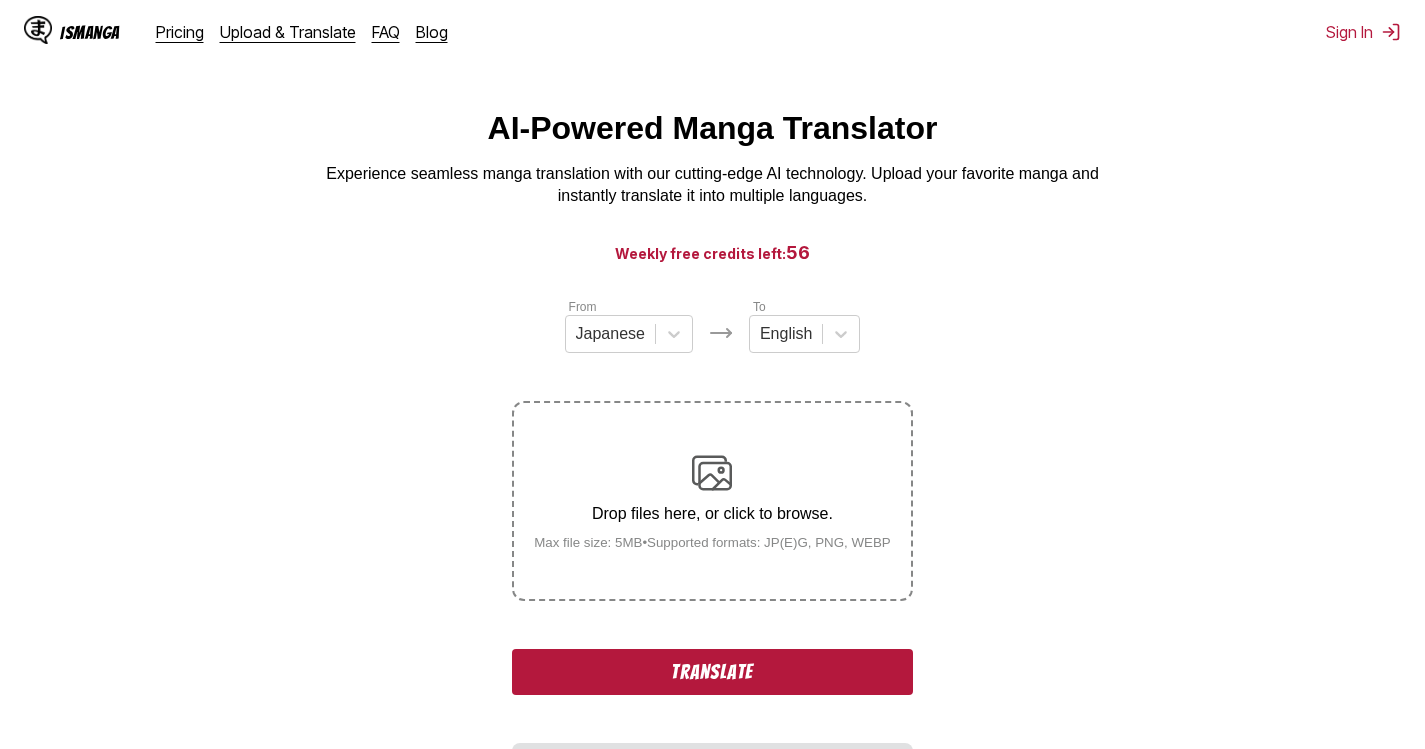 scroll, scrollTop: 22, scrollLeft: 0, axis: vertical 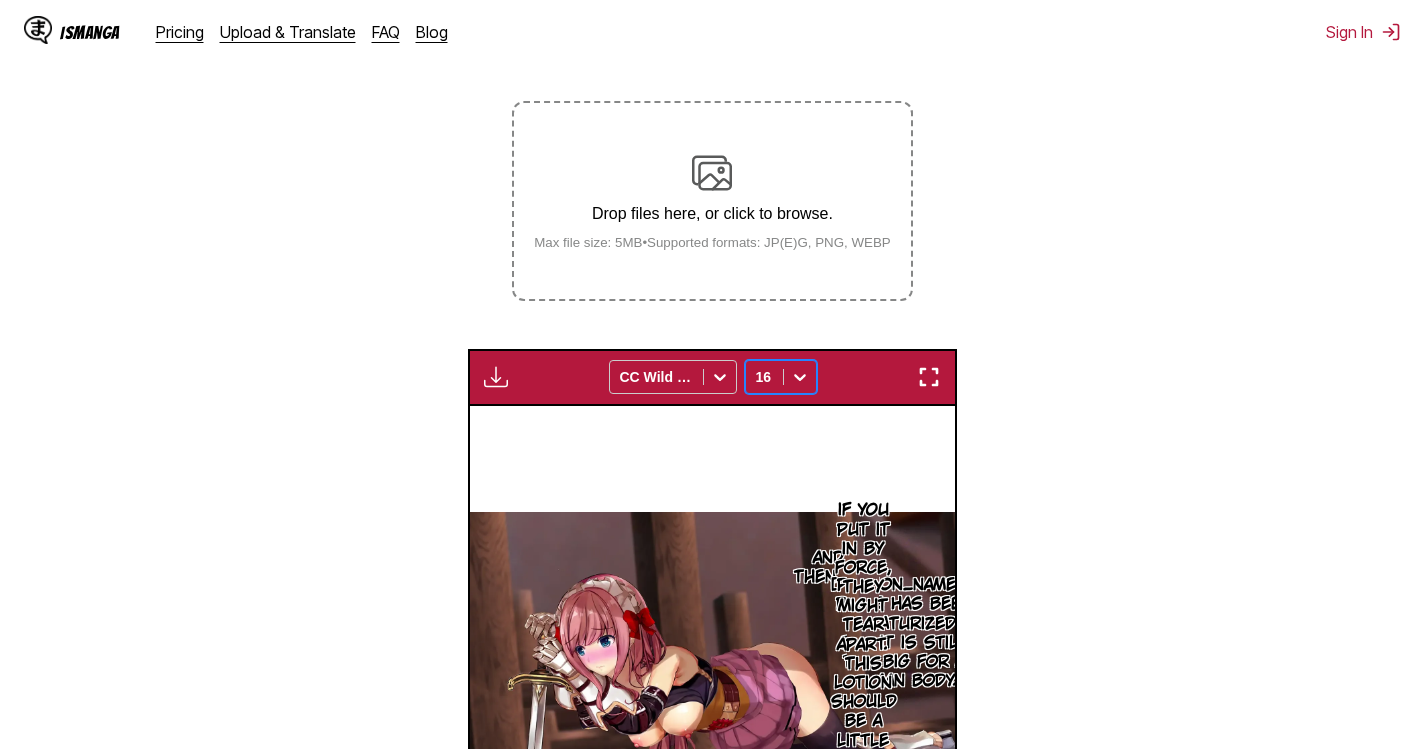 click on "Drop files here, or click to browse. Max file size: 5MB  •  Supported formats: JP(E)G, PNG, WEBP" at bounding box center (712, 201) 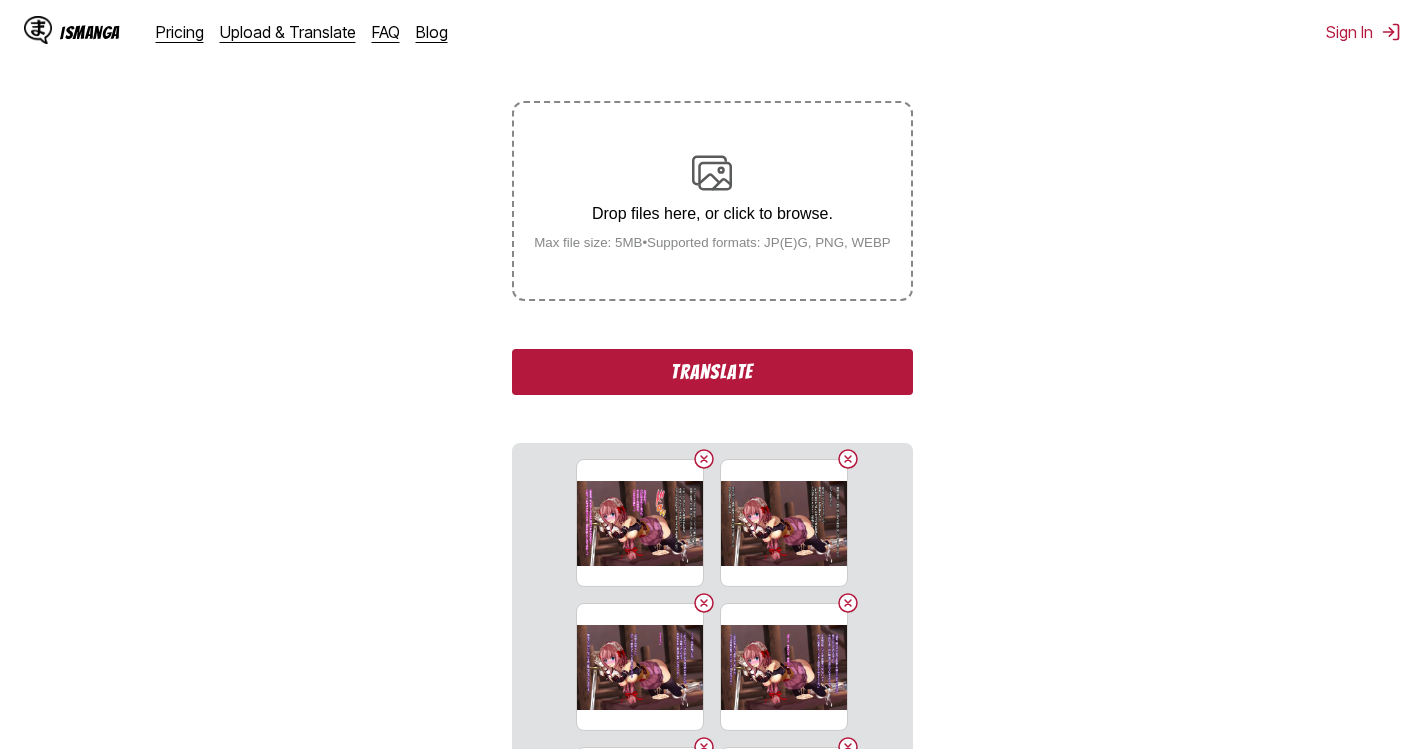 click on "Translate" at bounding box center [712, 372] 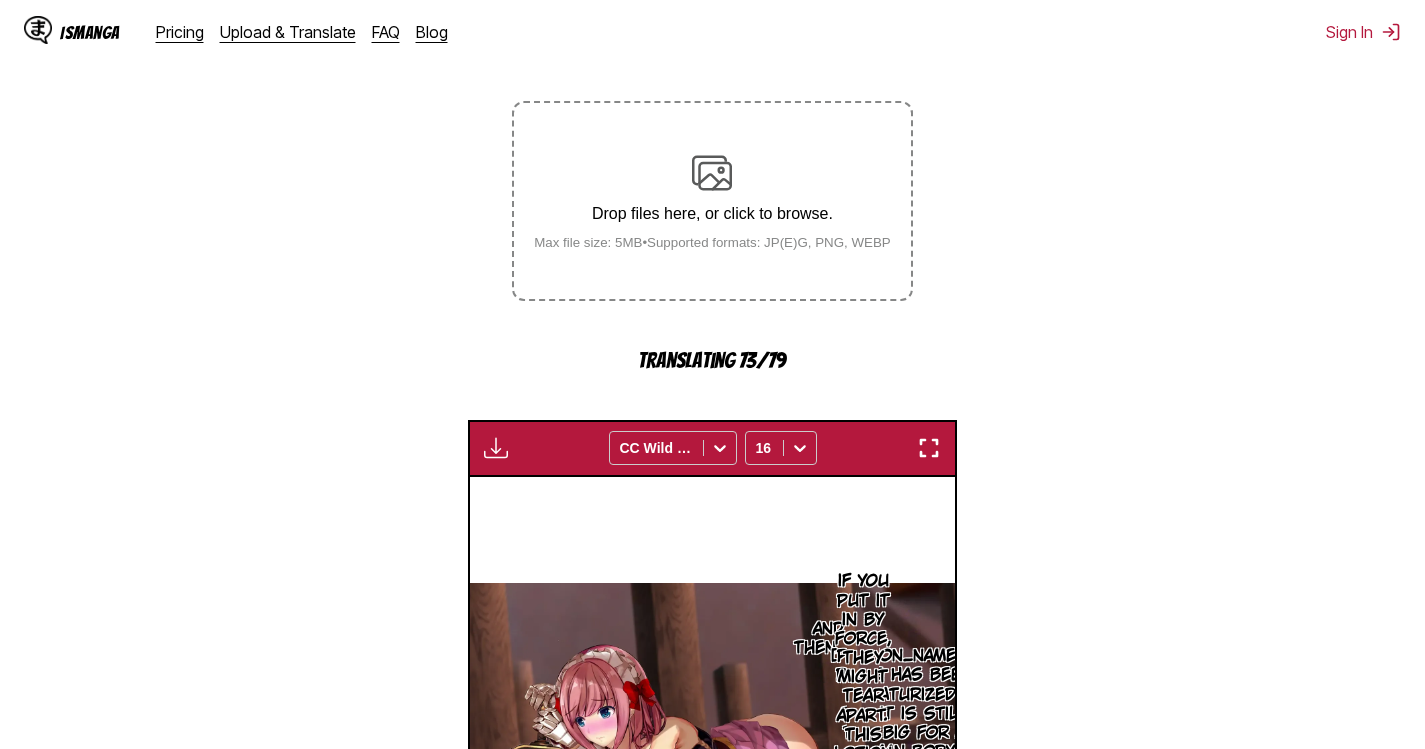 scroll, scrollTop: 0, scrollLeft: 34003, axis: horizontal 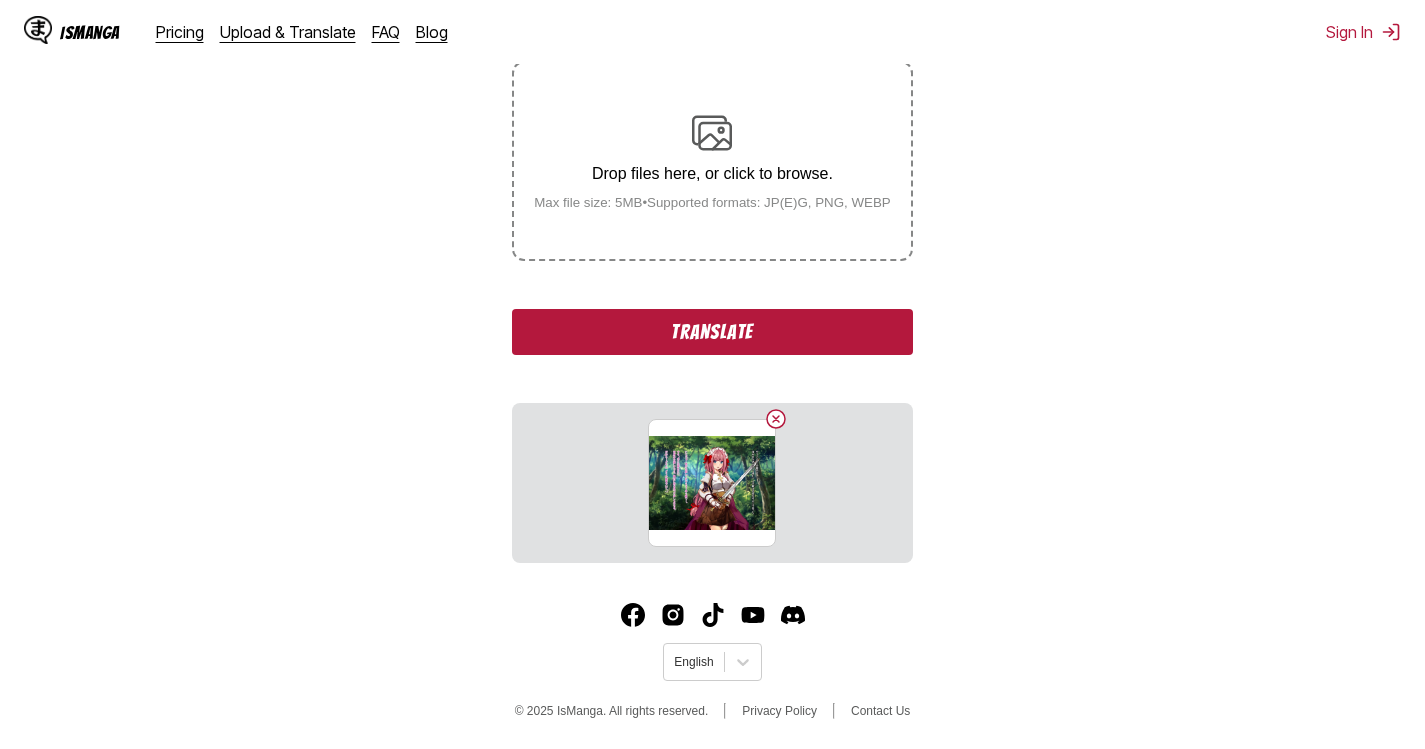 click on "Translate" at bounding box center (712, 332) 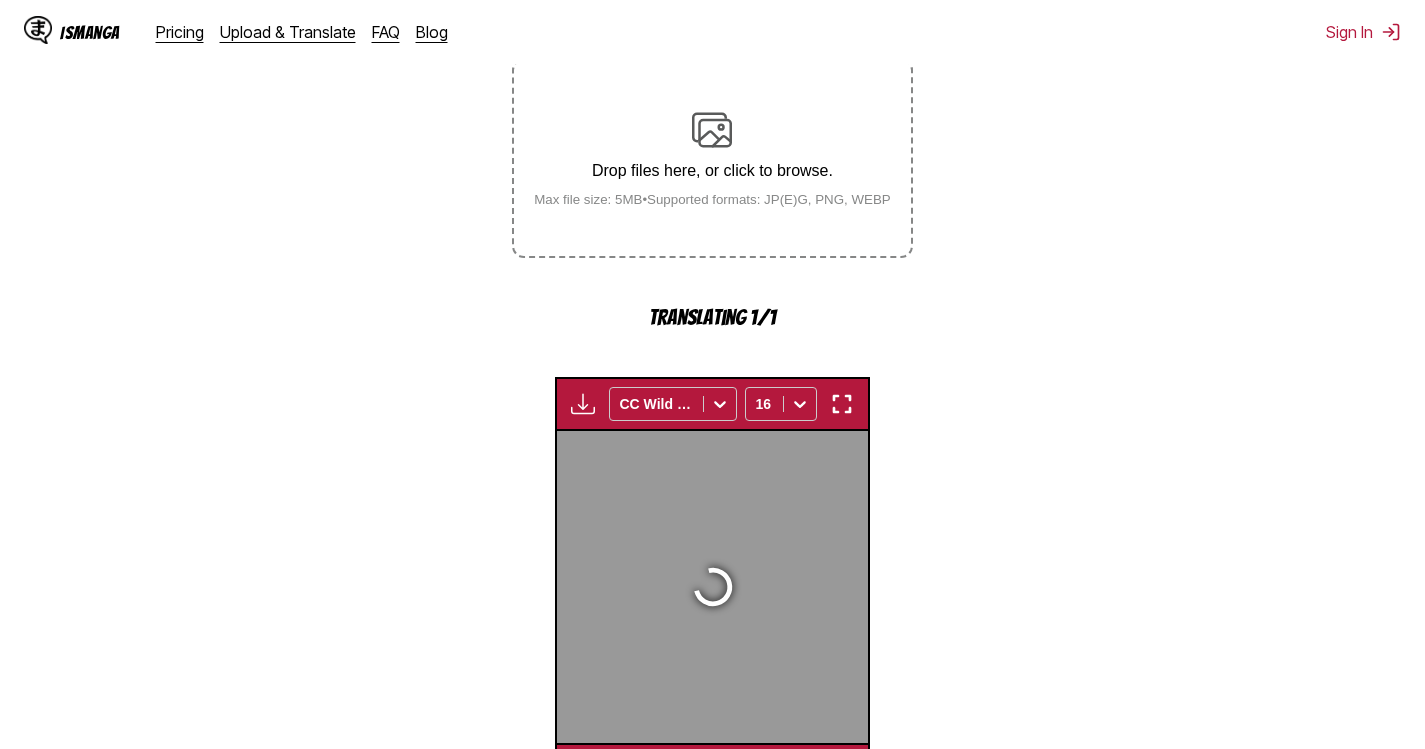 scroll, scrollTop: 593, scrollLeft: 0, axis: vertical 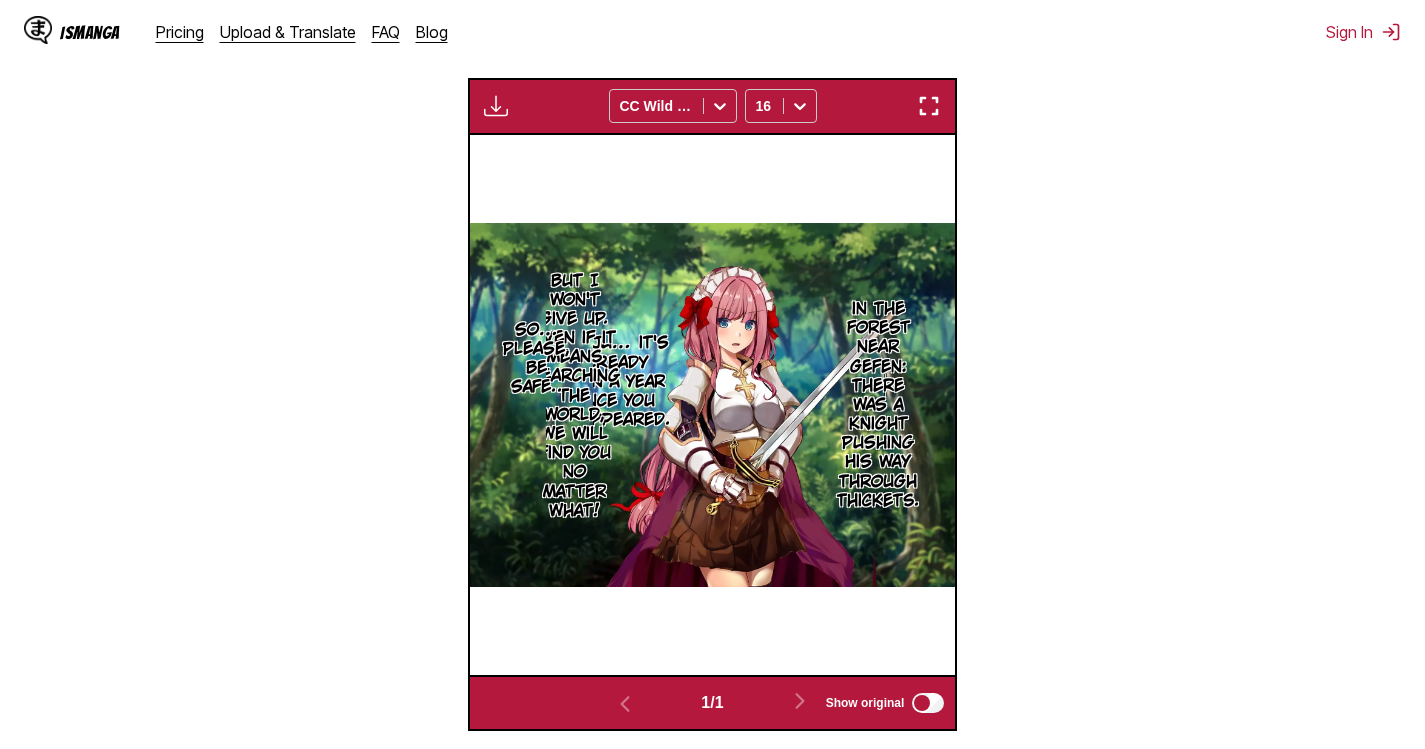 click at bounding box center [929, 106] 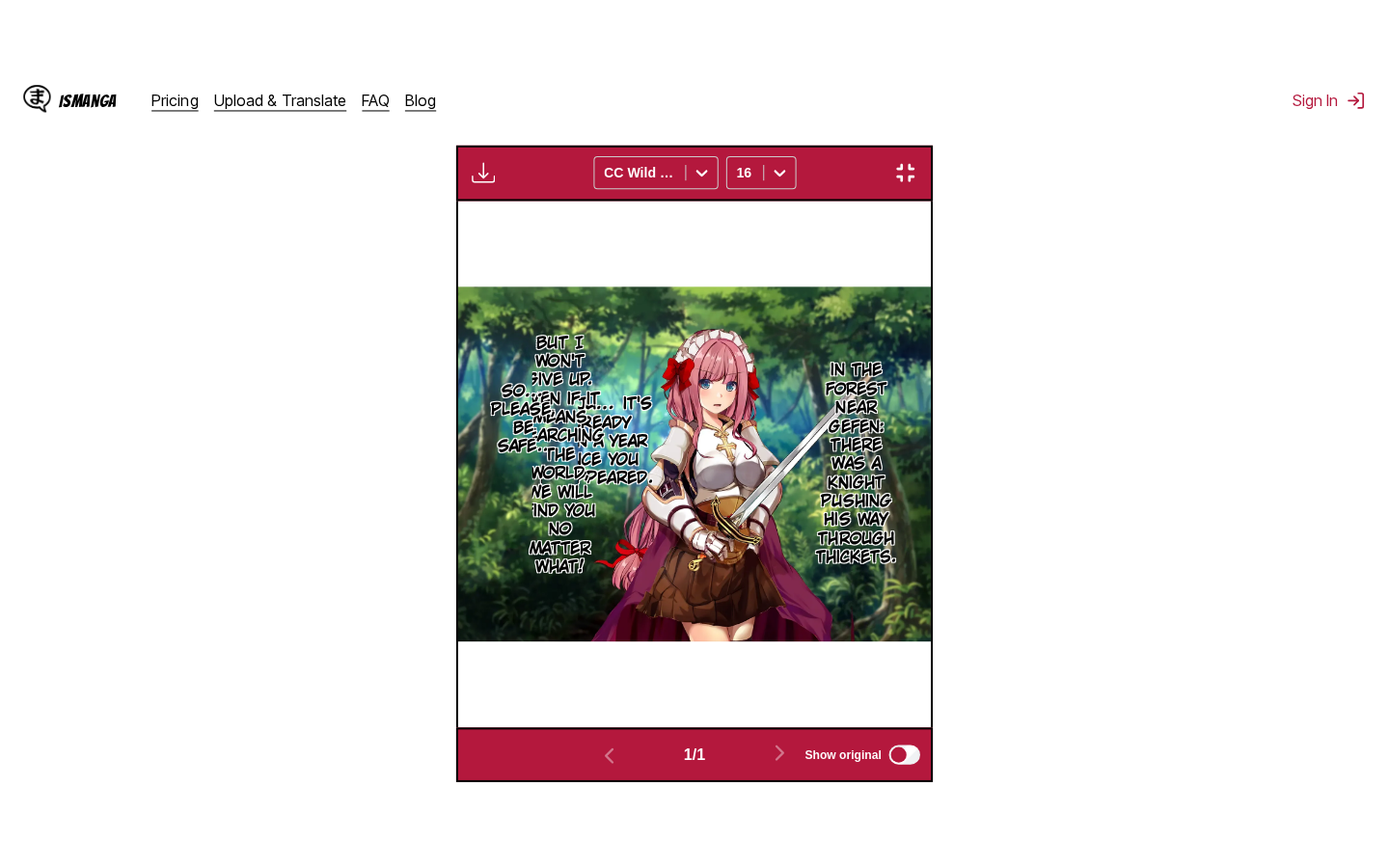 scroll, scrollTop: 220, scrollLeft: 0, axis: vertical 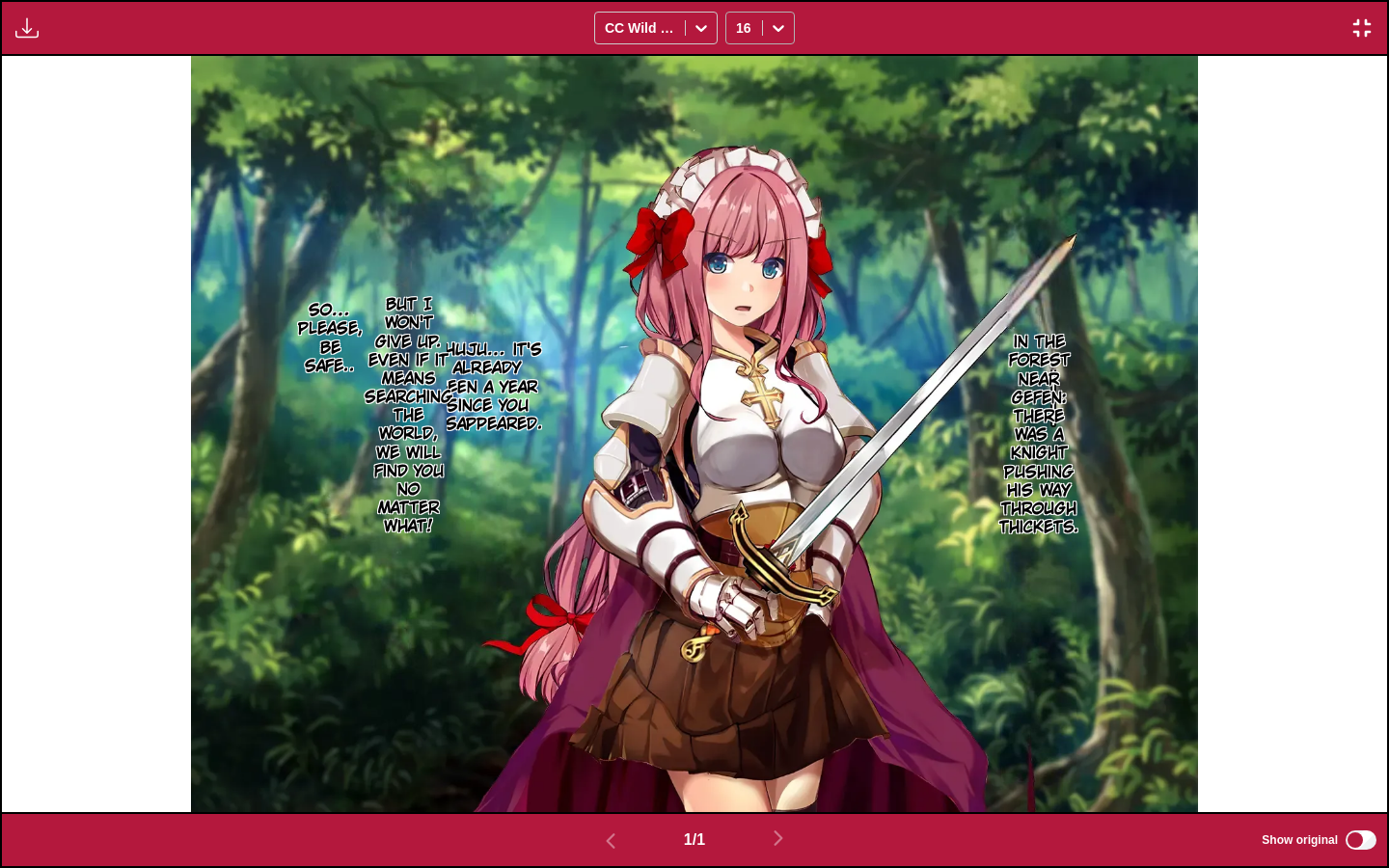 click 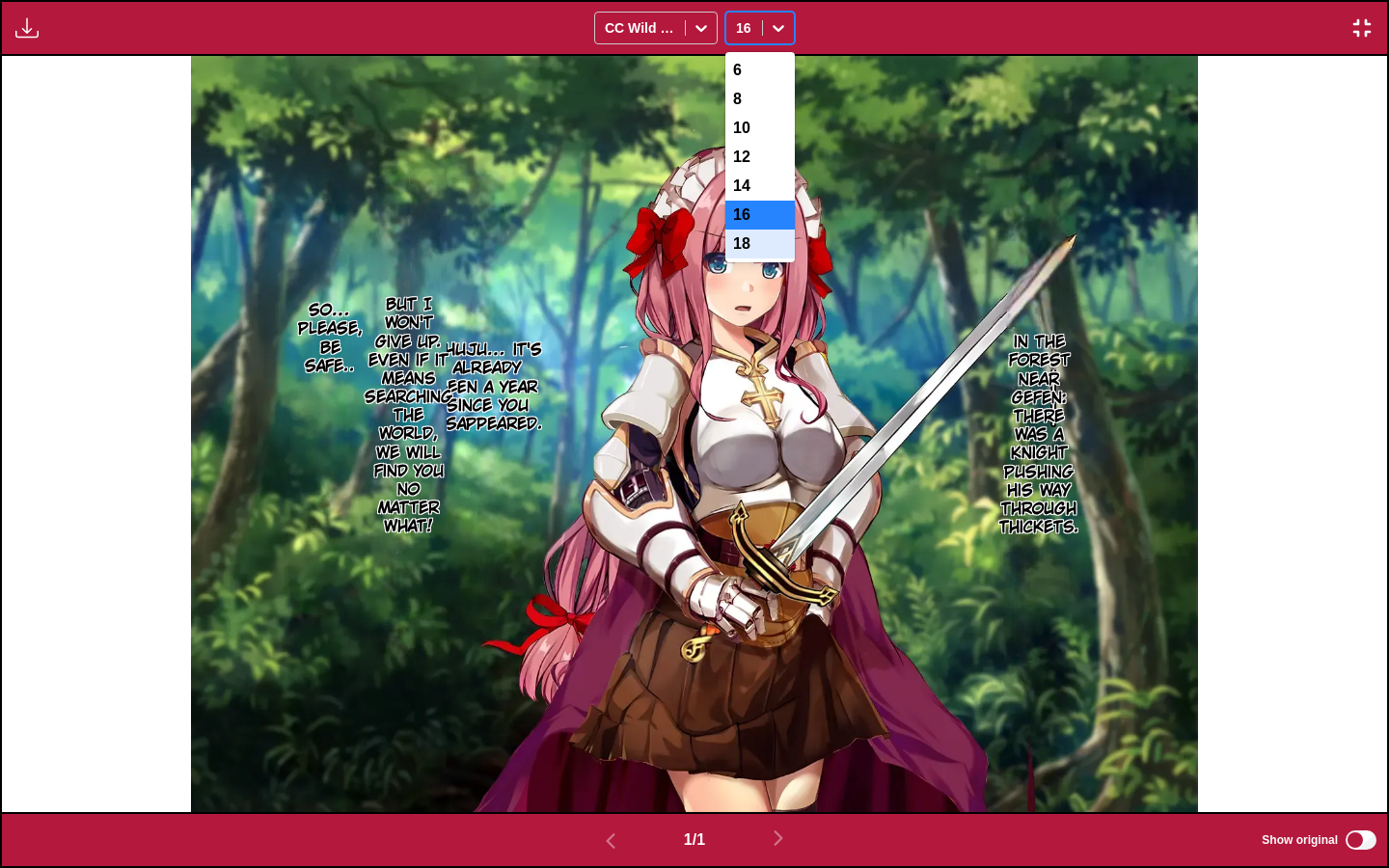 click on "18" at bounding box center [760, 244] 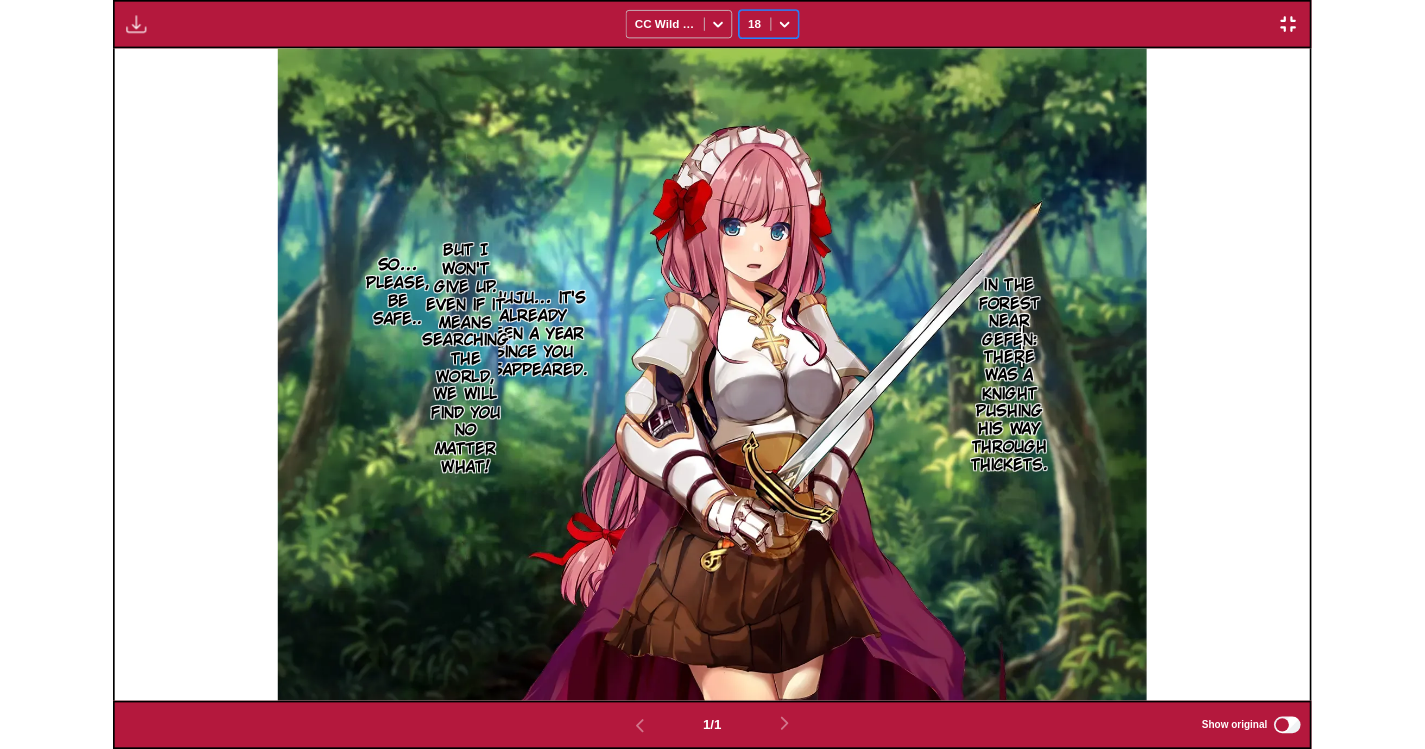 scroll, scrollTop: 522, scrollLeft: 0, axis: vertical 